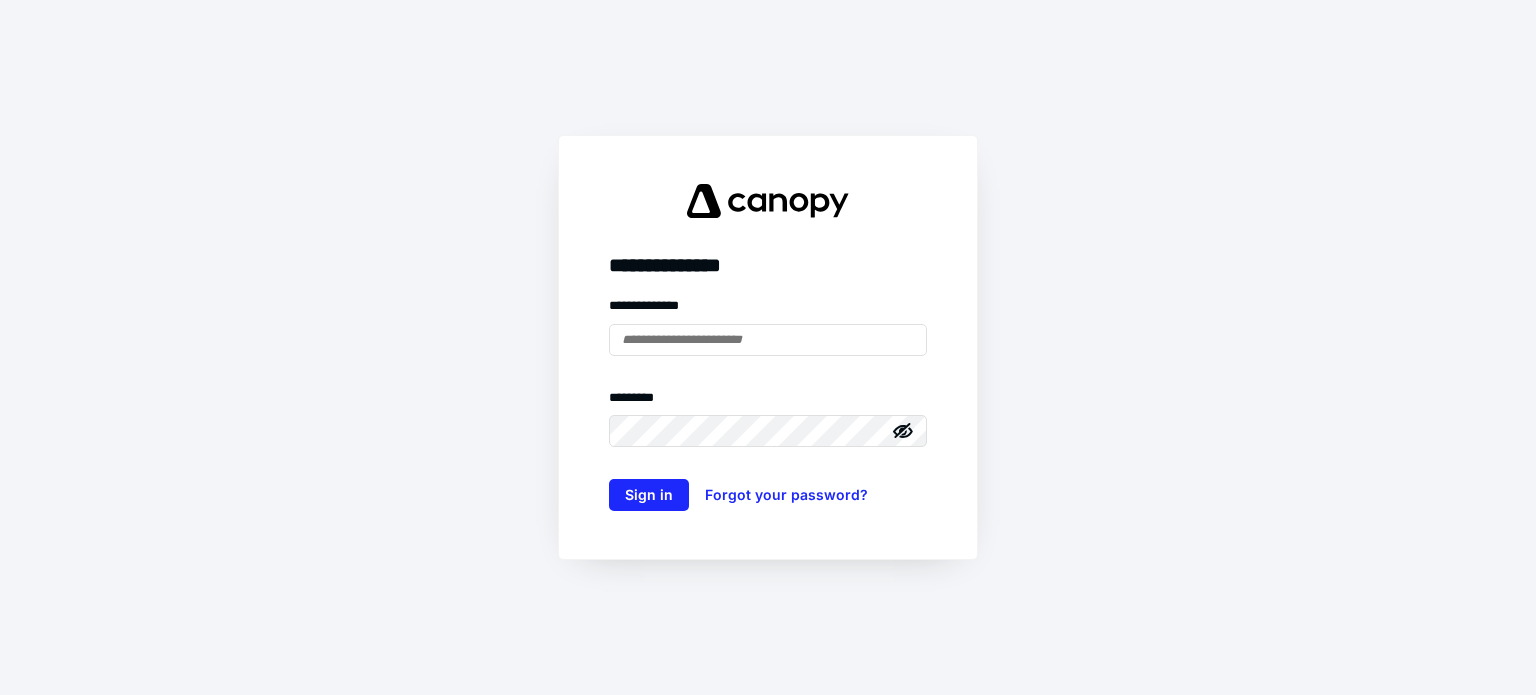scroll, scrollTop: 0, scrollLeft: 0, axis: both 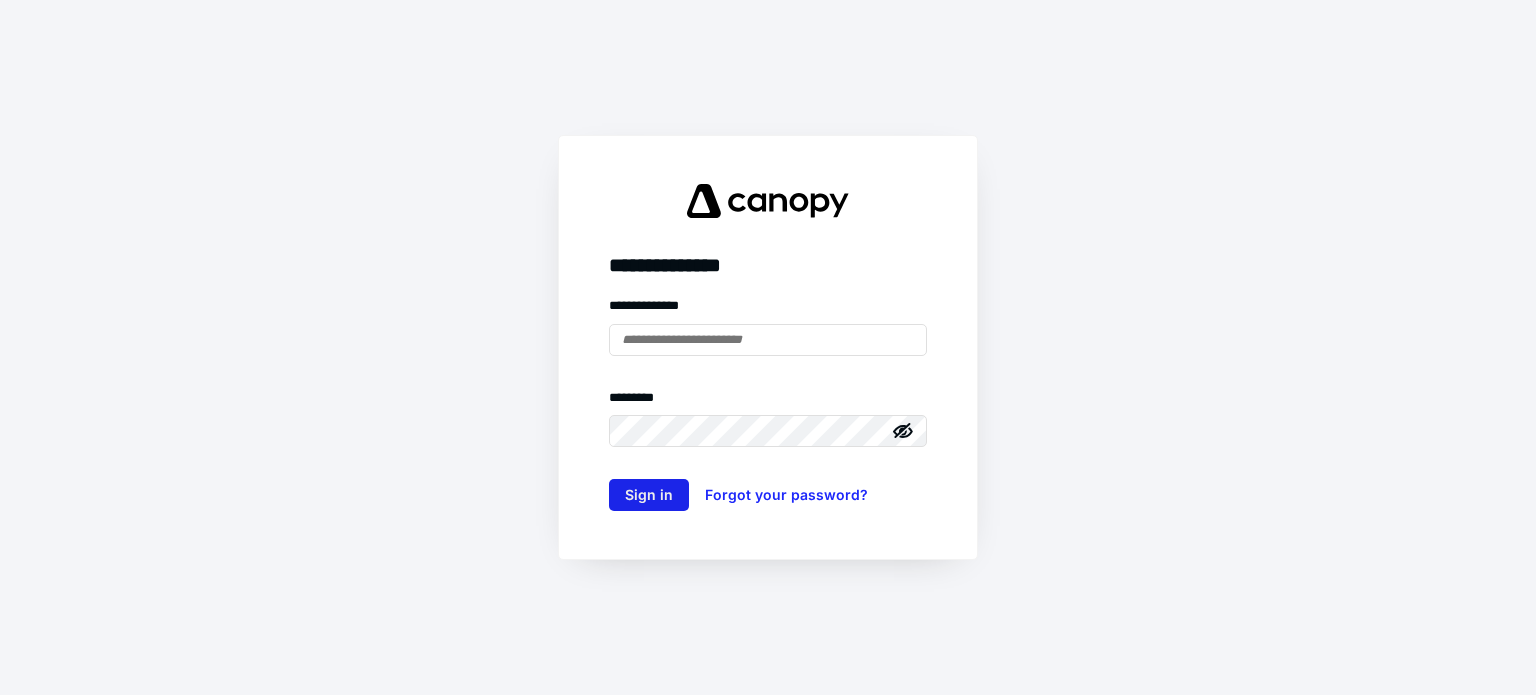 type on "**********" 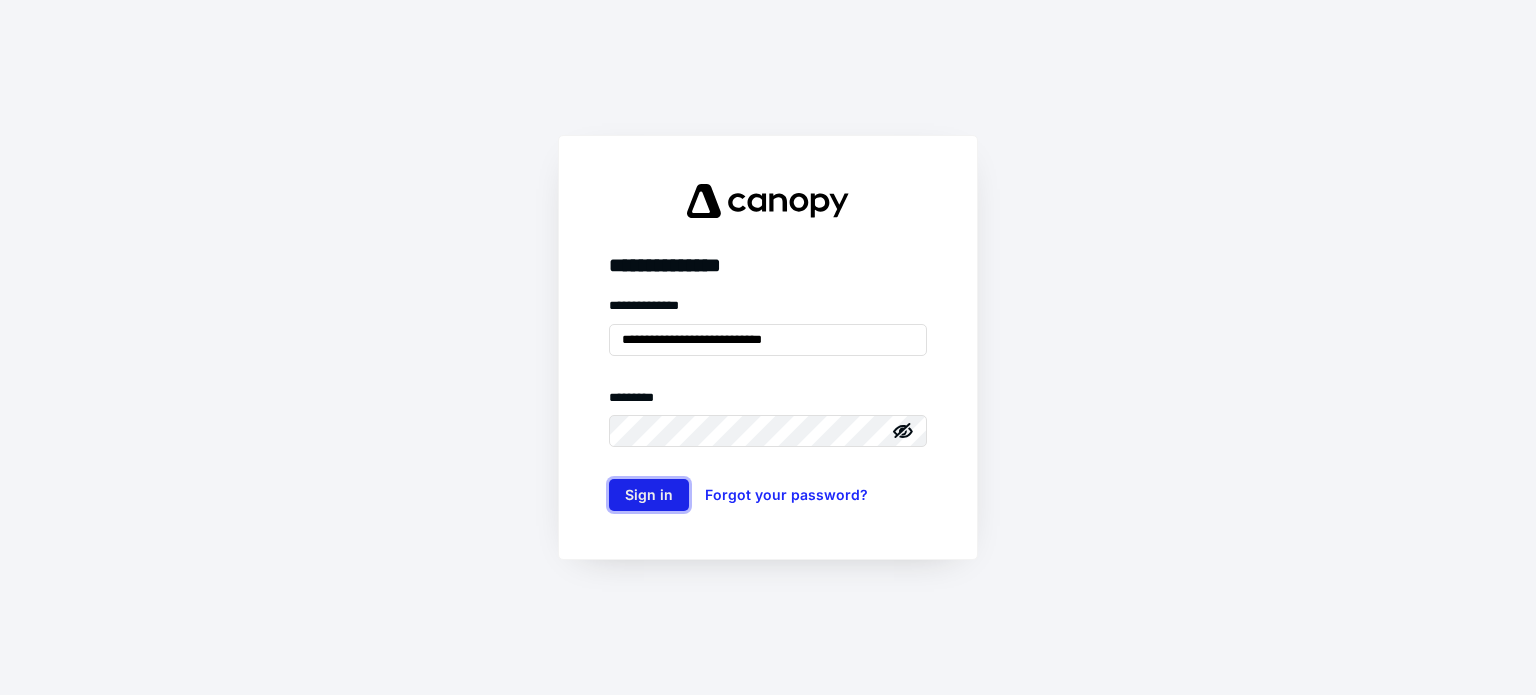 click on "Sign in" at bounding box center [649, 495] 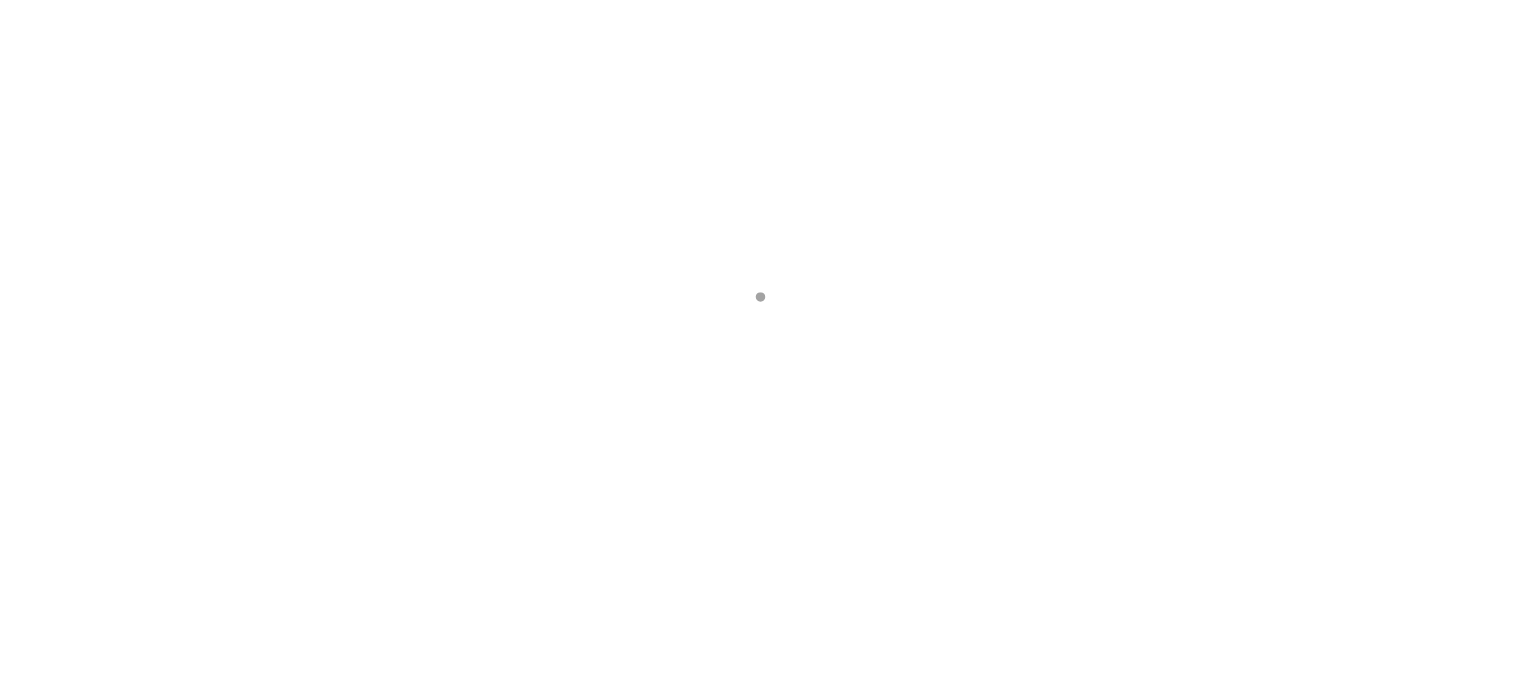 scroll, scrollTop: 0, scrollLeft: 0, axis: both 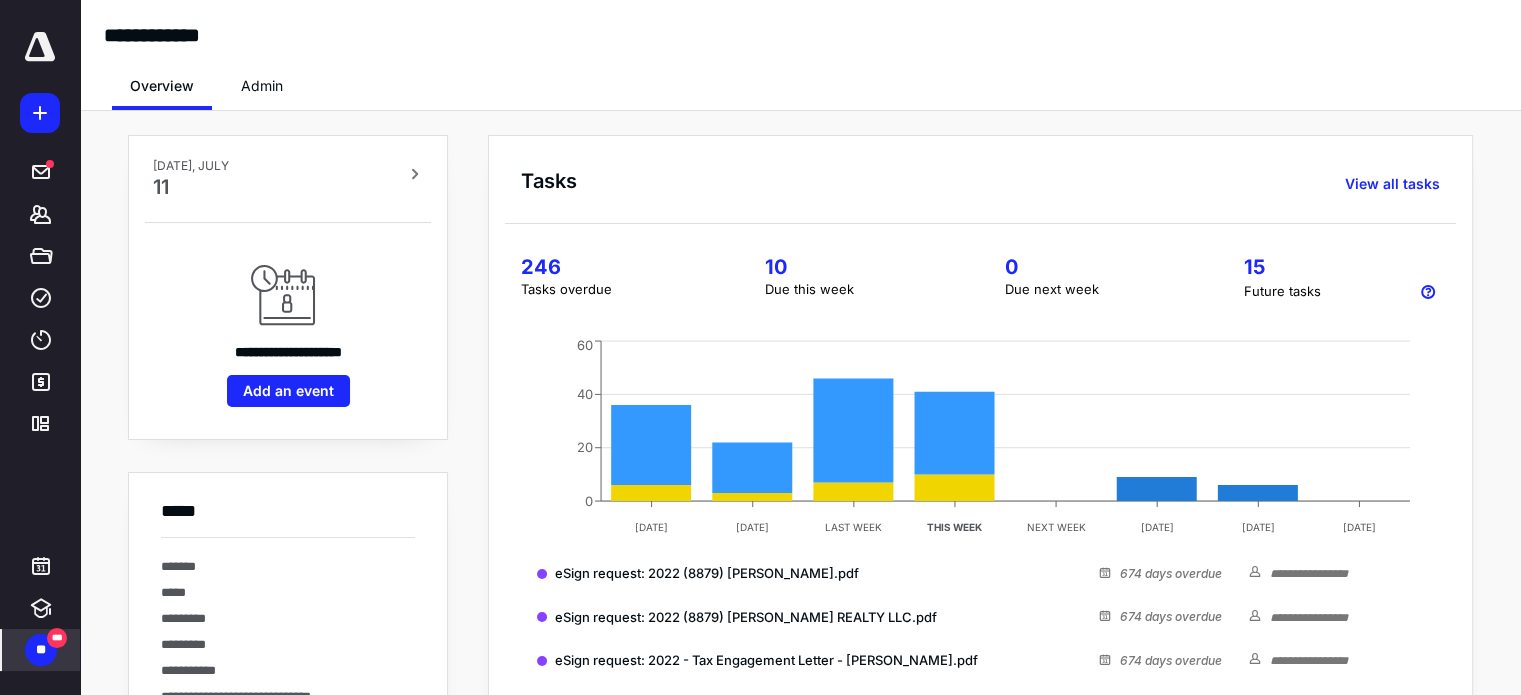 click on "**" at bounding box center [41, 650] 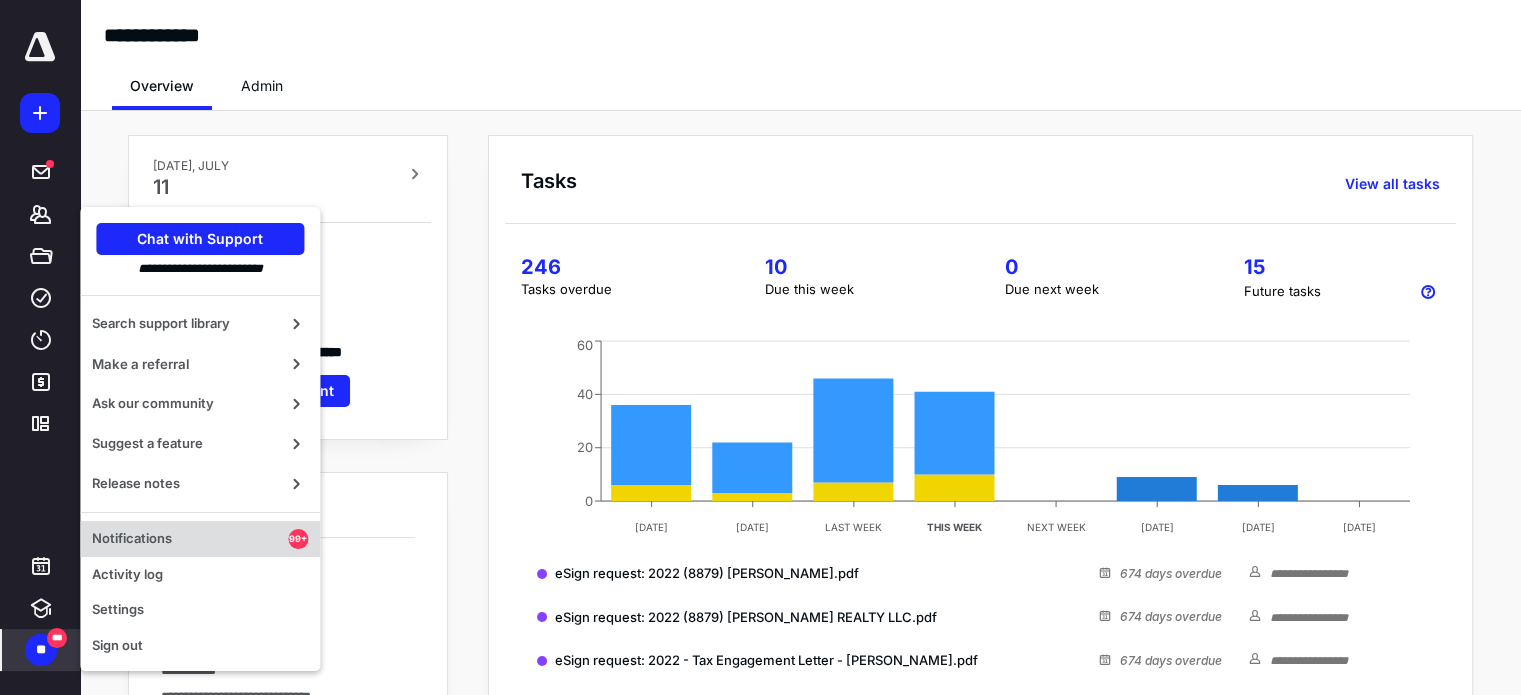click on "Notifications" at bounding box center [190, 539] 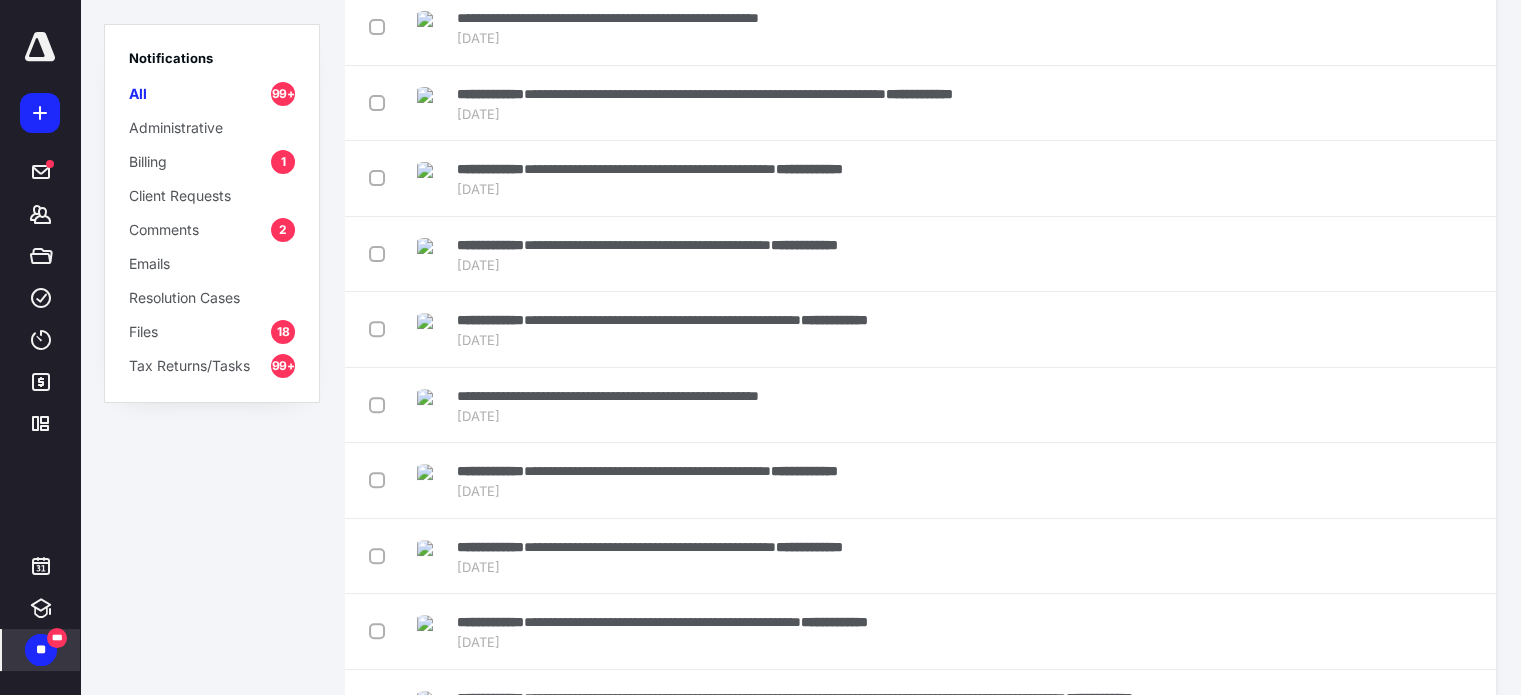 scroll, scrollTop: 700, scrollLeft: 0, axis: vertical 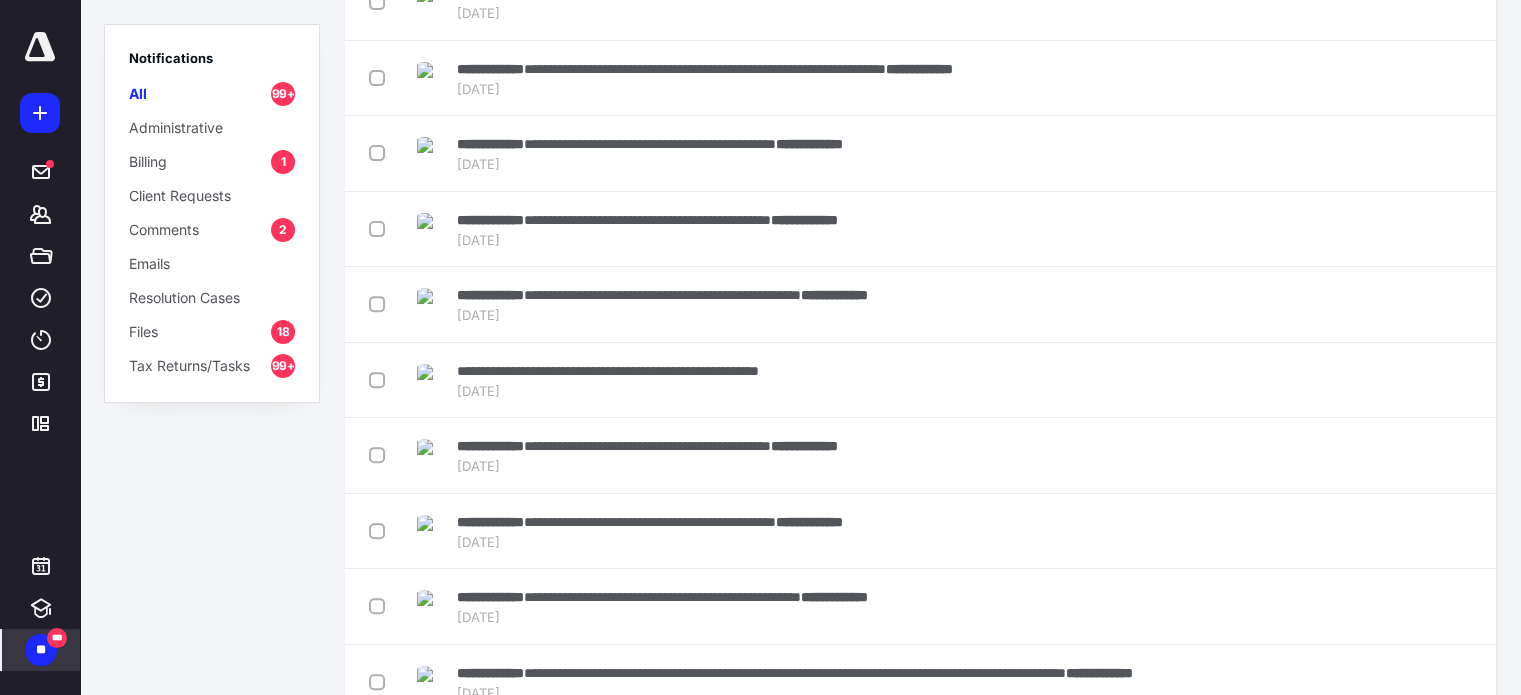 click on "Billing" at bounding box center [148, 161] 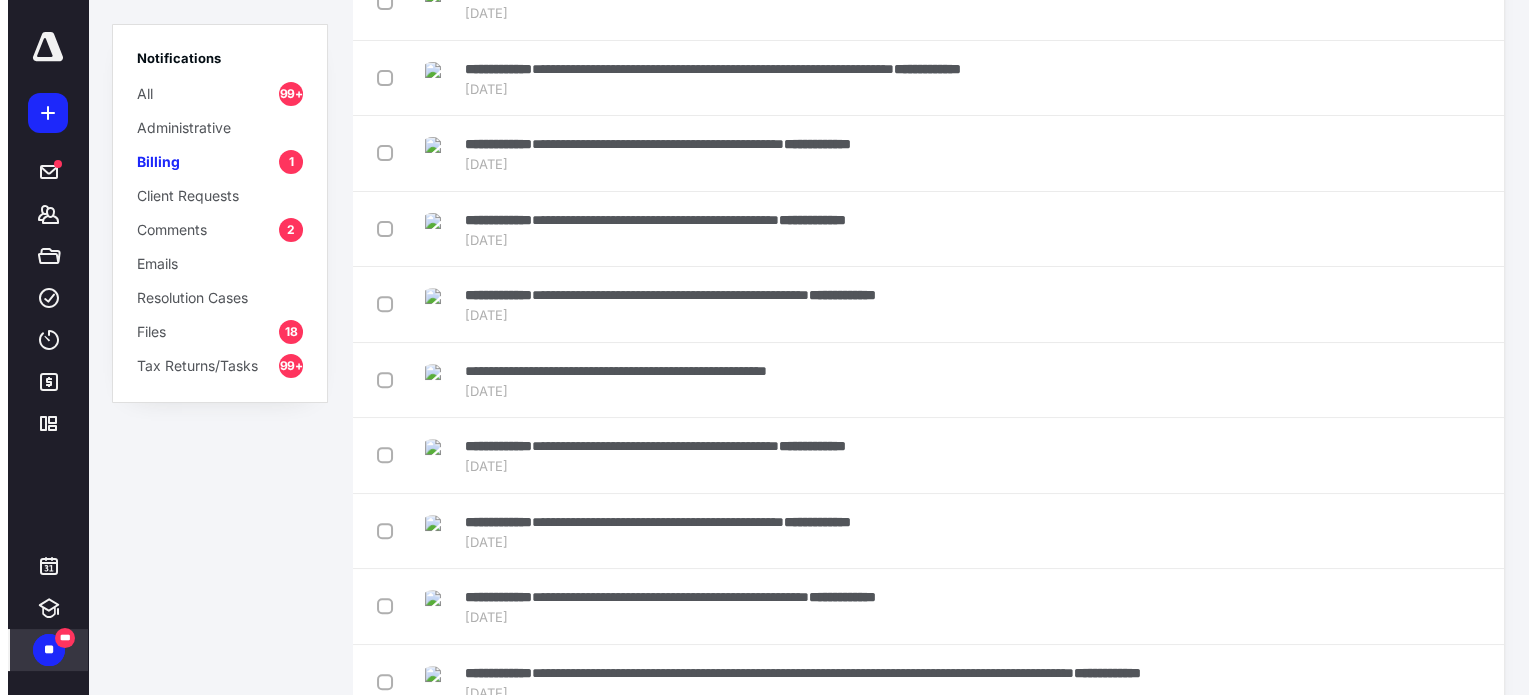 scroll, scrollTop: 0, scrollLeft: 0, axis: both 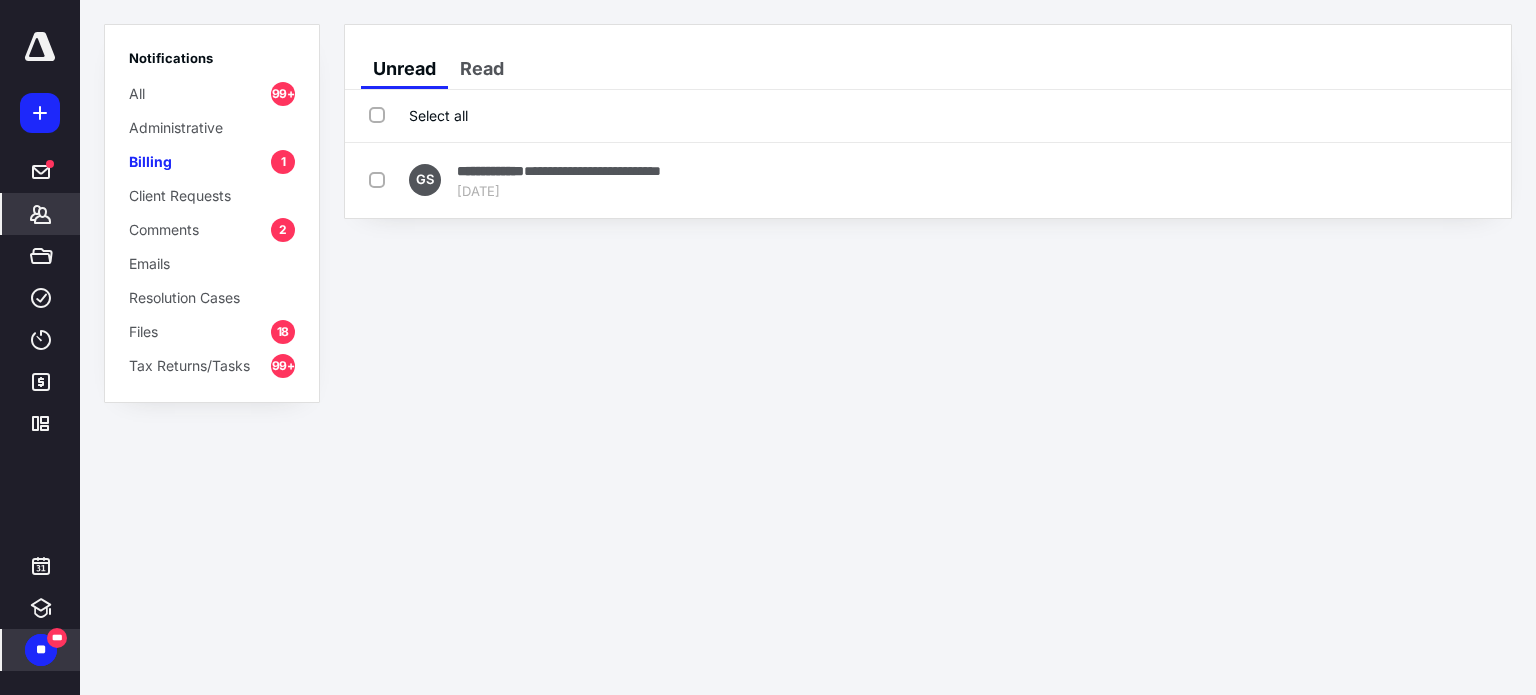 click 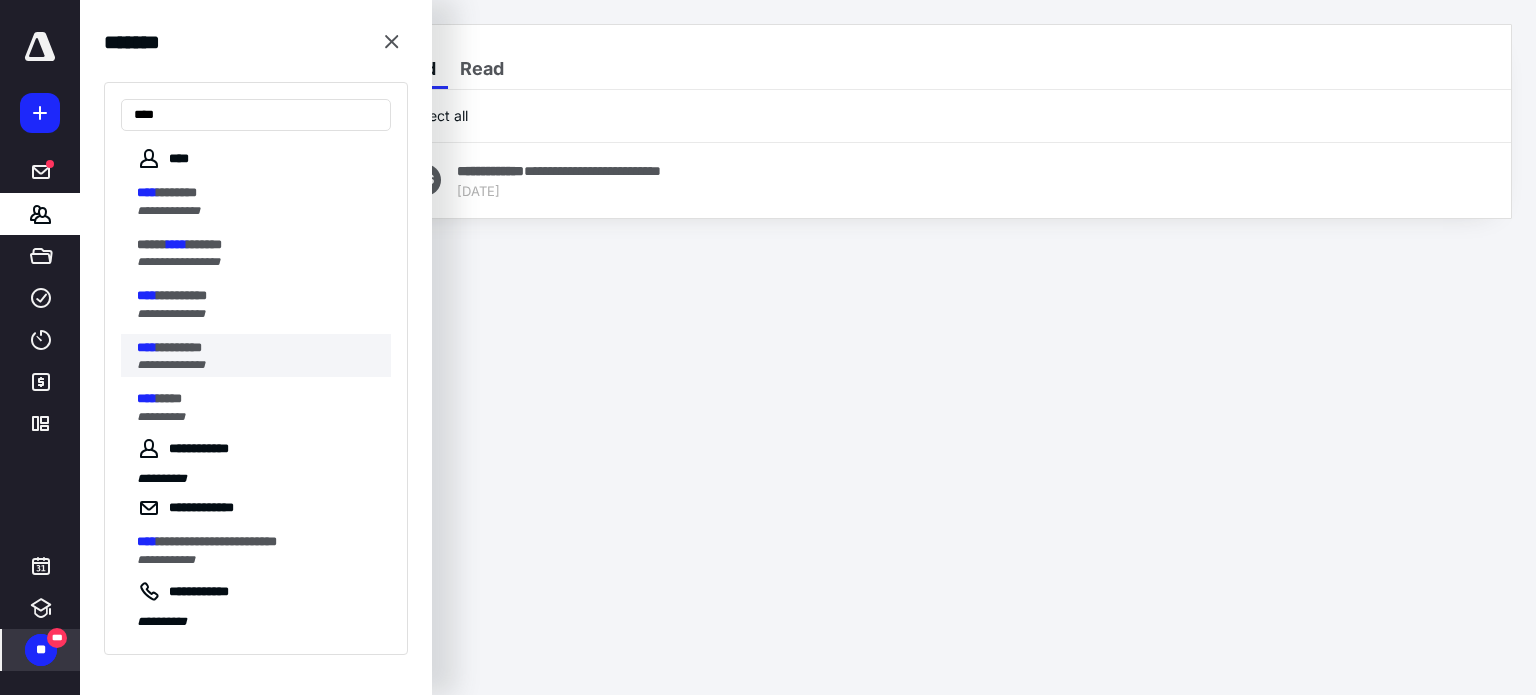 type on "****" 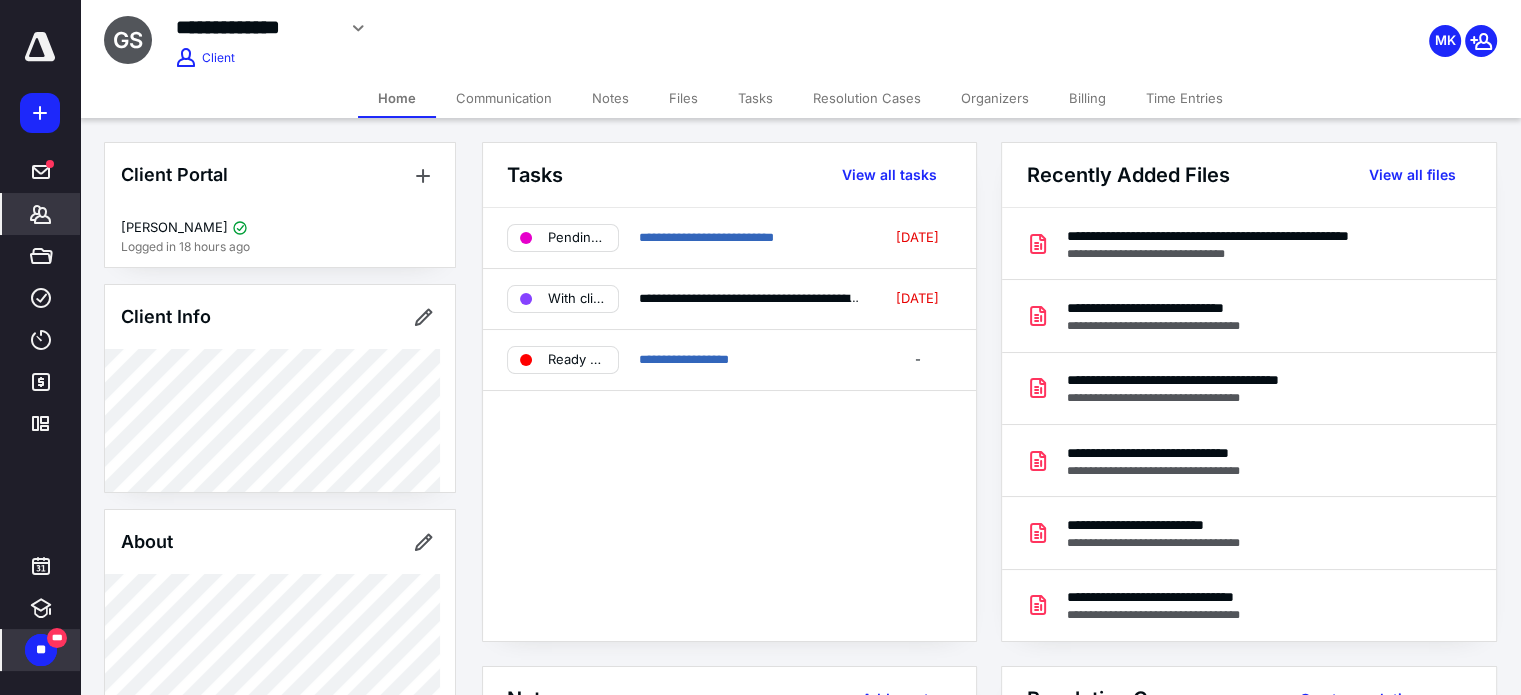 click on "Files" at bounding box center [683, 98] 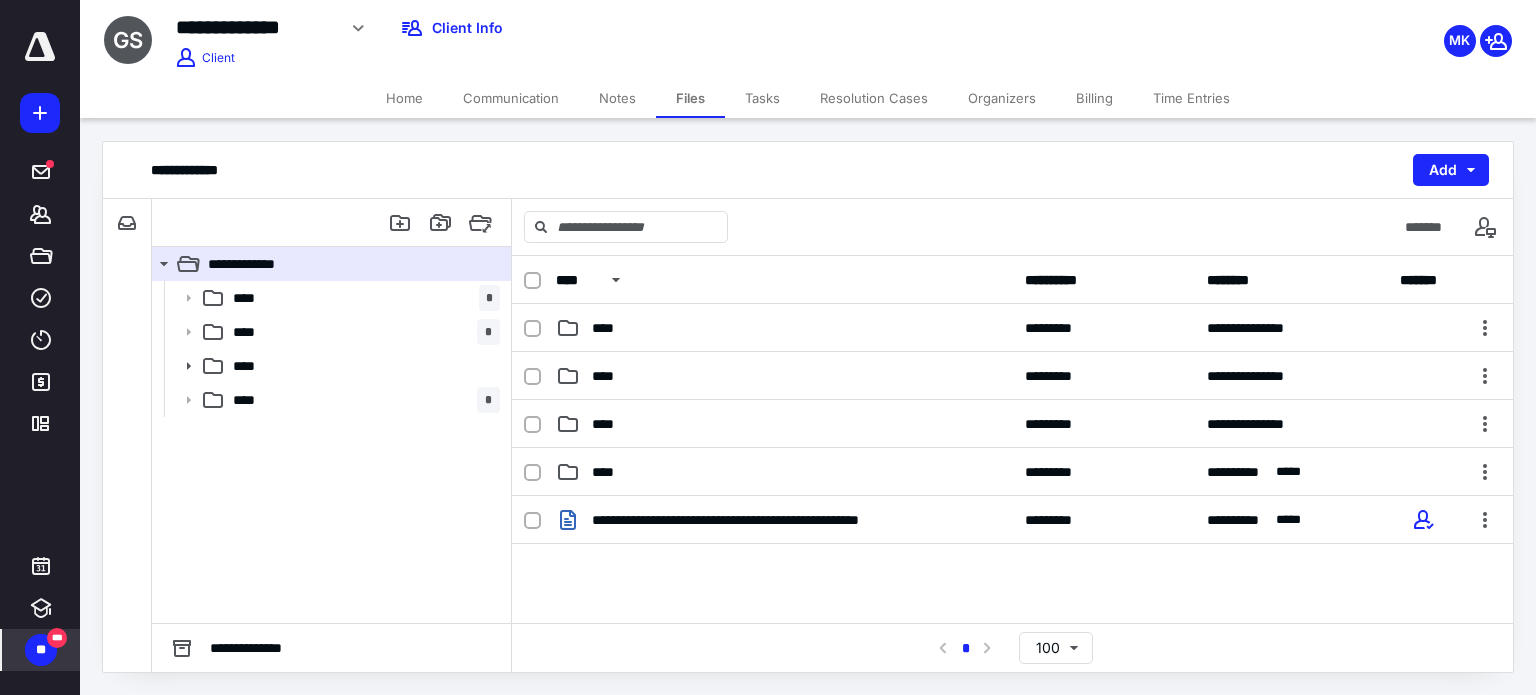 click on "Tasks" at bounding box center [762, 98] 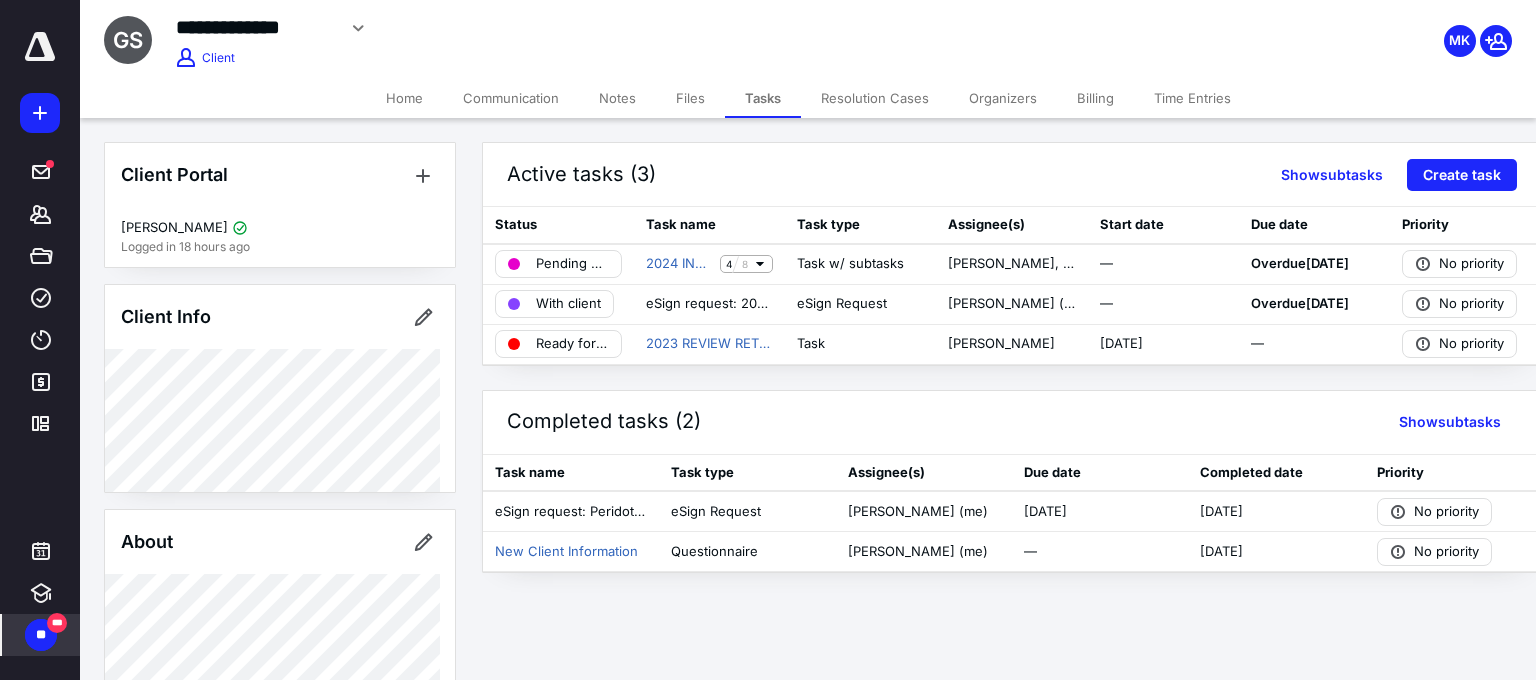 click on "Billing" at bounding box center (1095, 98) 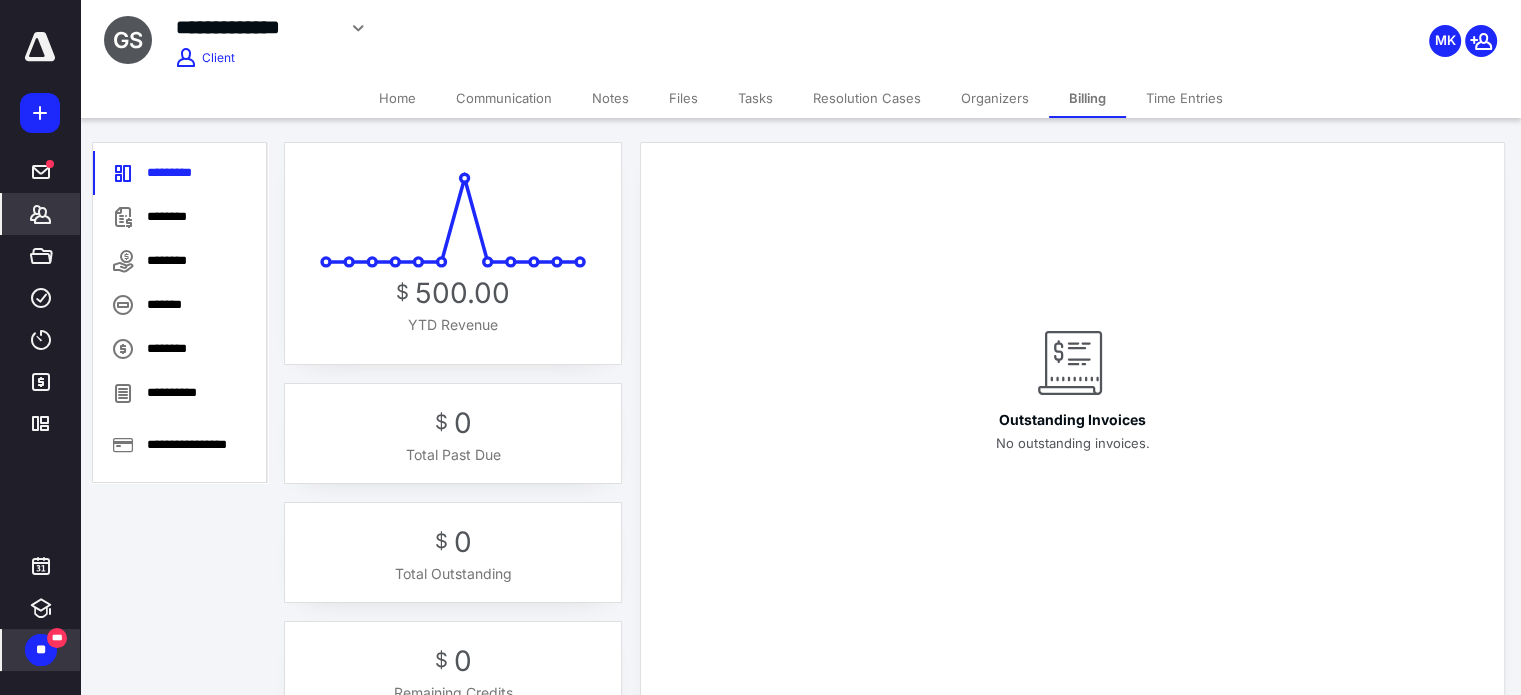 click on "Tasks" at bounding box center (755, 98) 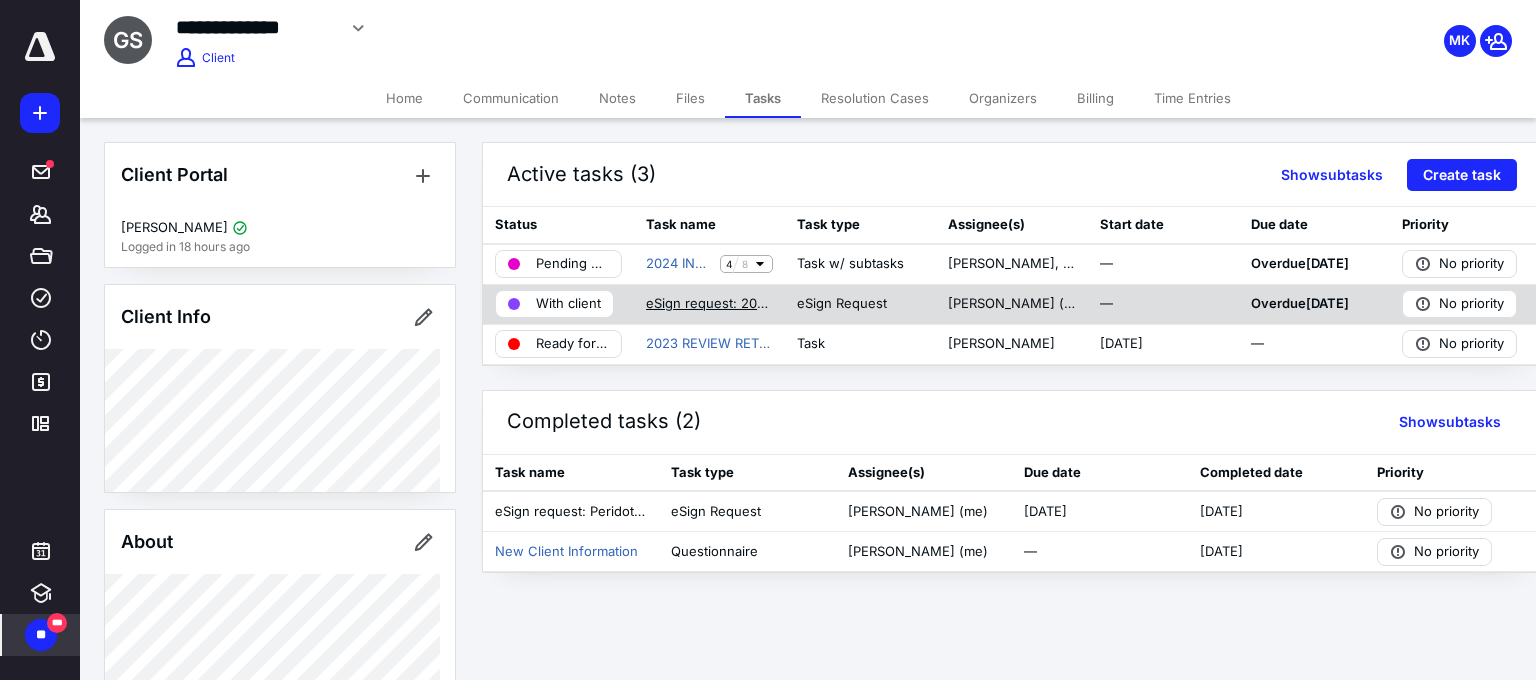 click on "eSign request: 2024 Signature Documents (STICKLEY GARY & KATHERINE).pdf" at bounding box center [709, 304] 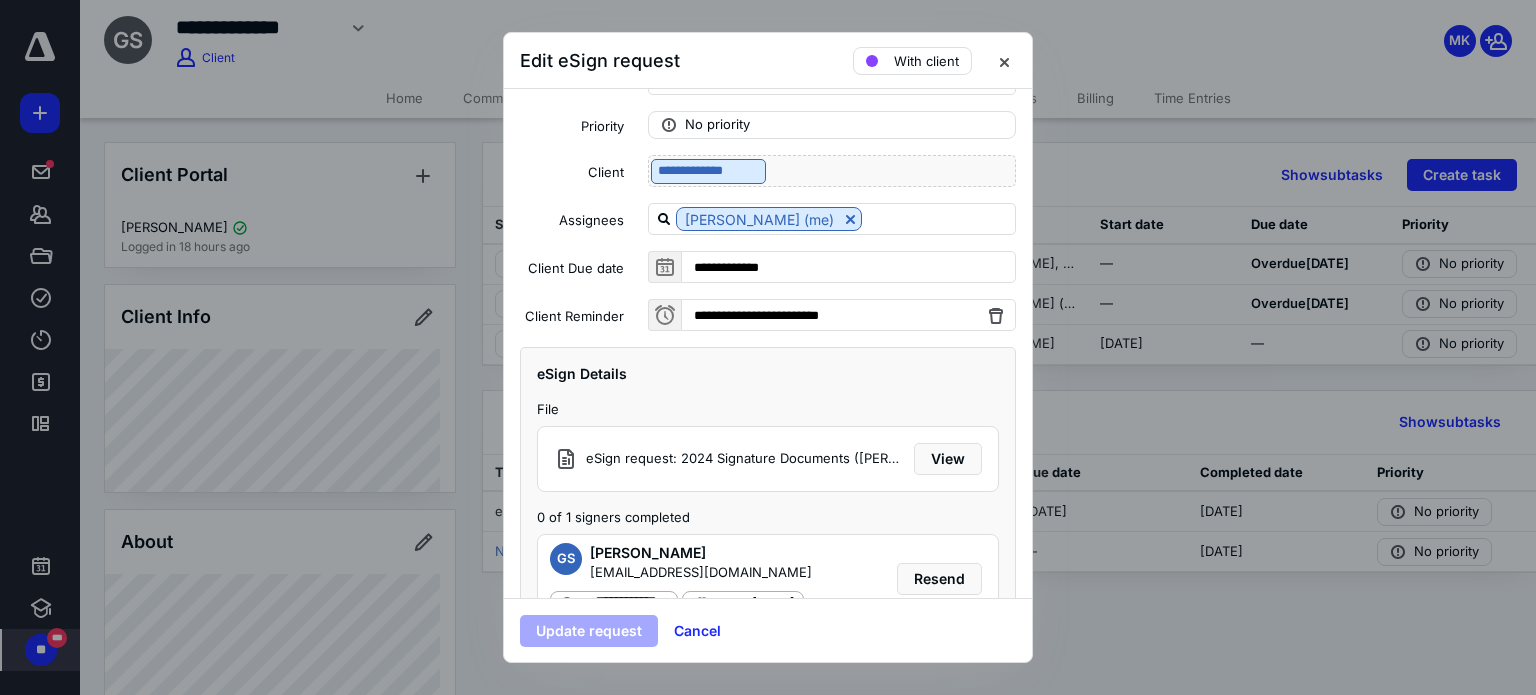 scroll, scrollTop: 136, scrollLeft: 0, axis: vertical 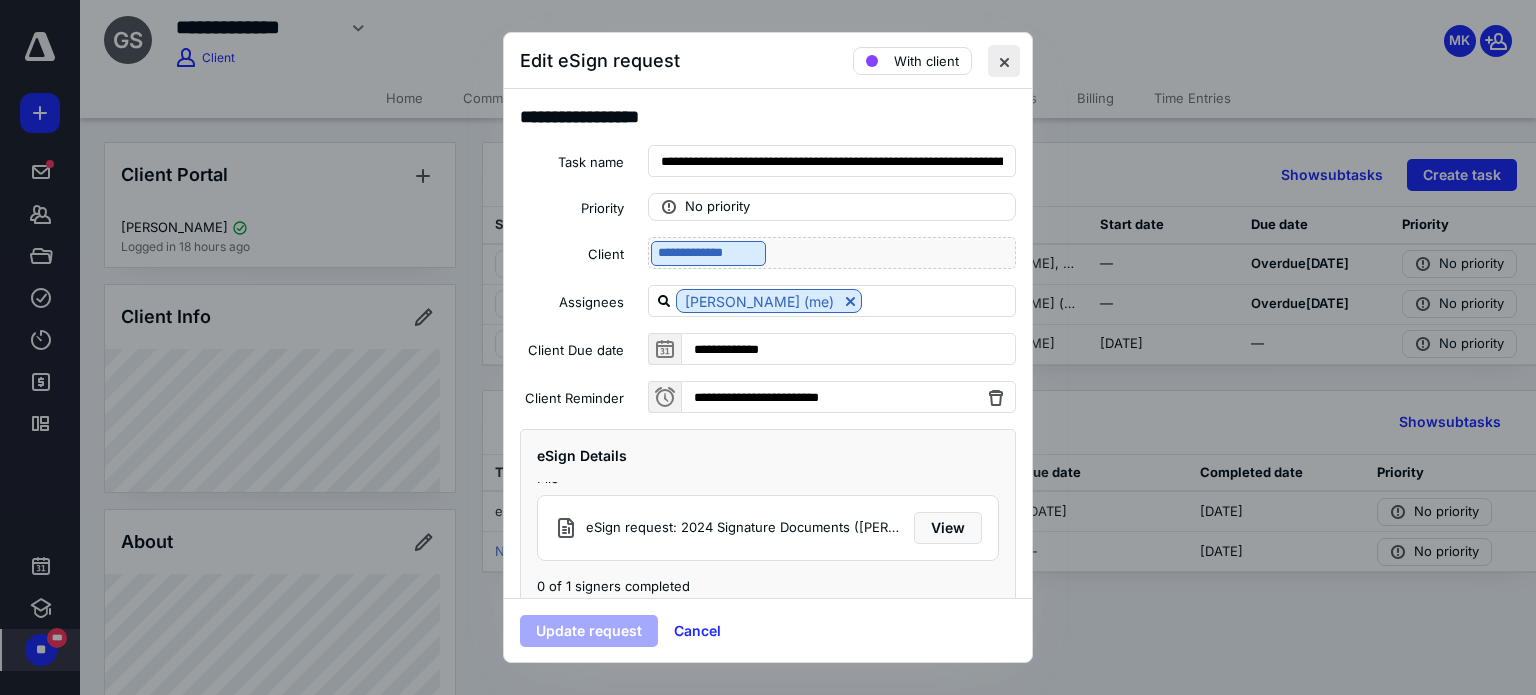 click at bounding box center (1004, 61) 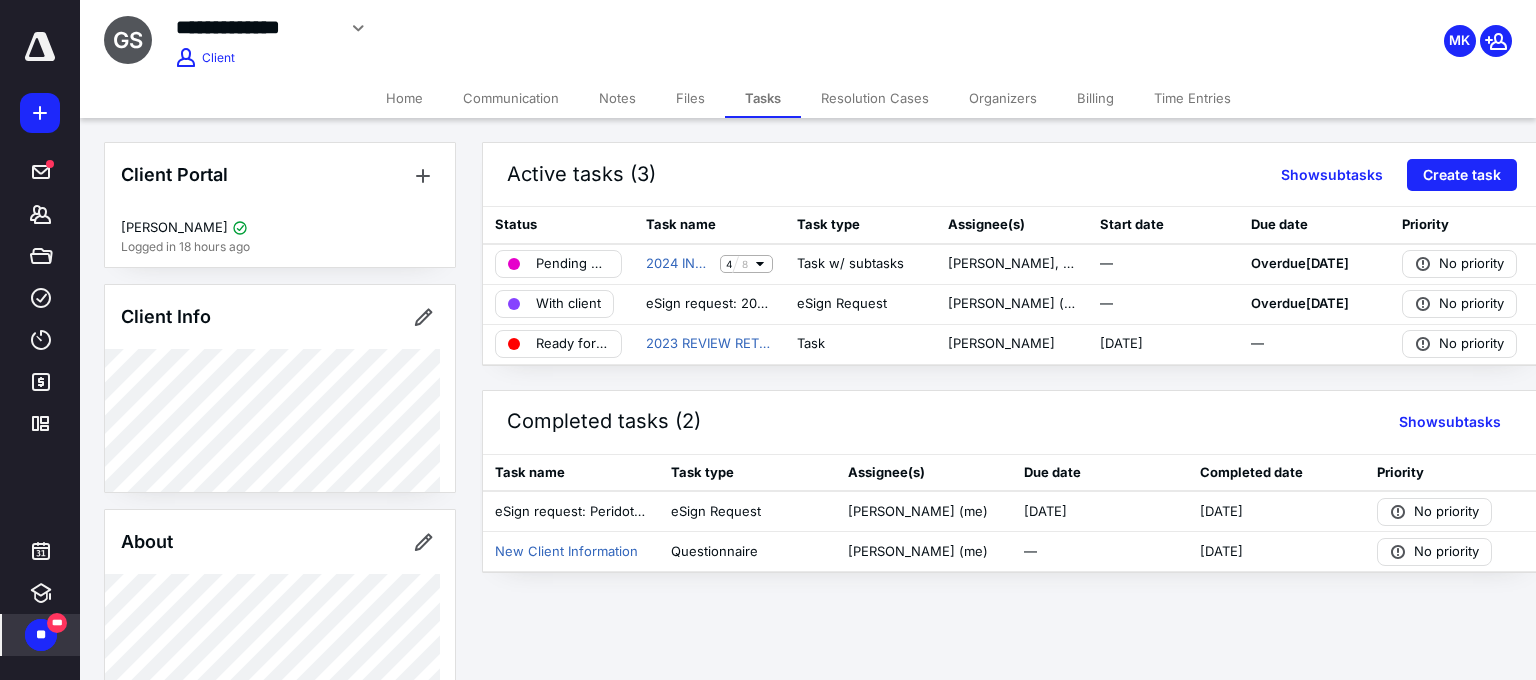 click on "**" at bounding box center [41, 635] 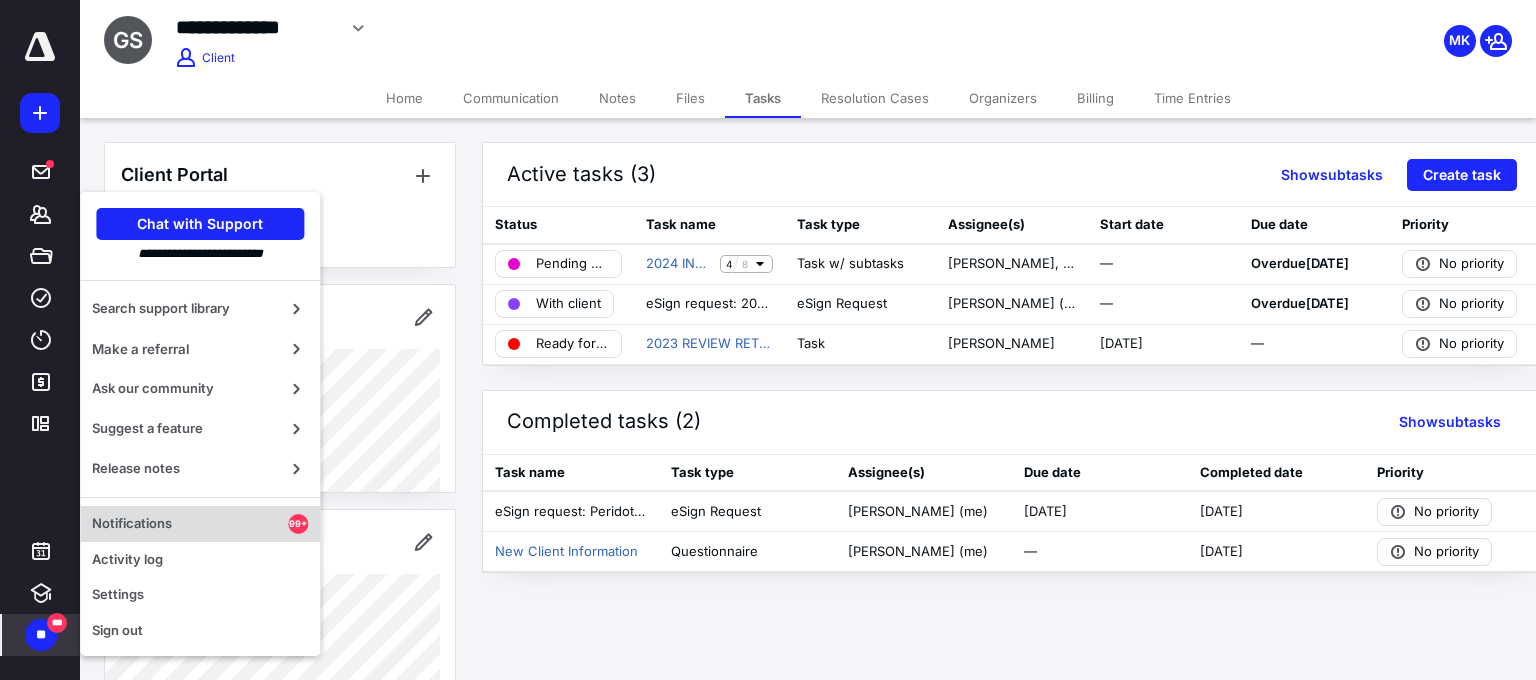 click on "Notifications" at bounding box center (190, 524) 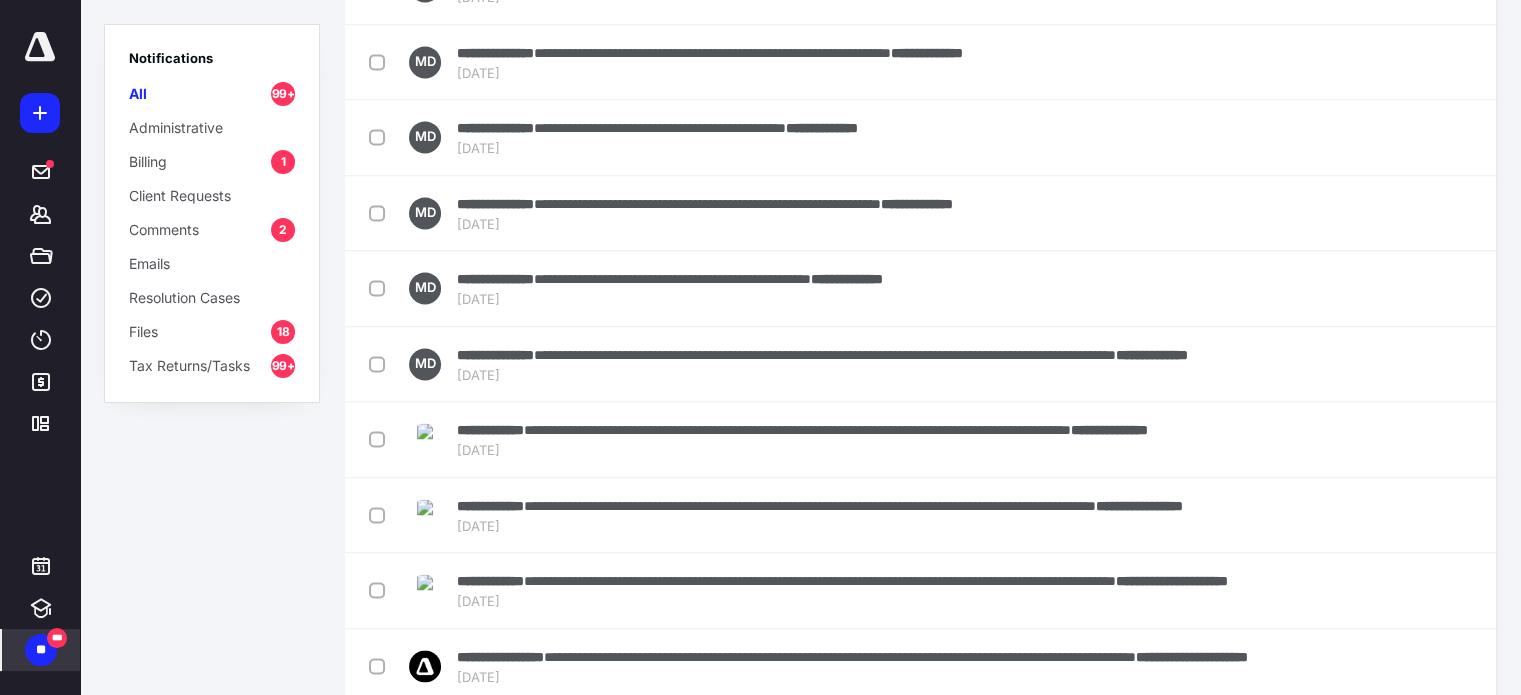 scroll, scrollTop: 3200, scrollLeft: 0, axis: vertical 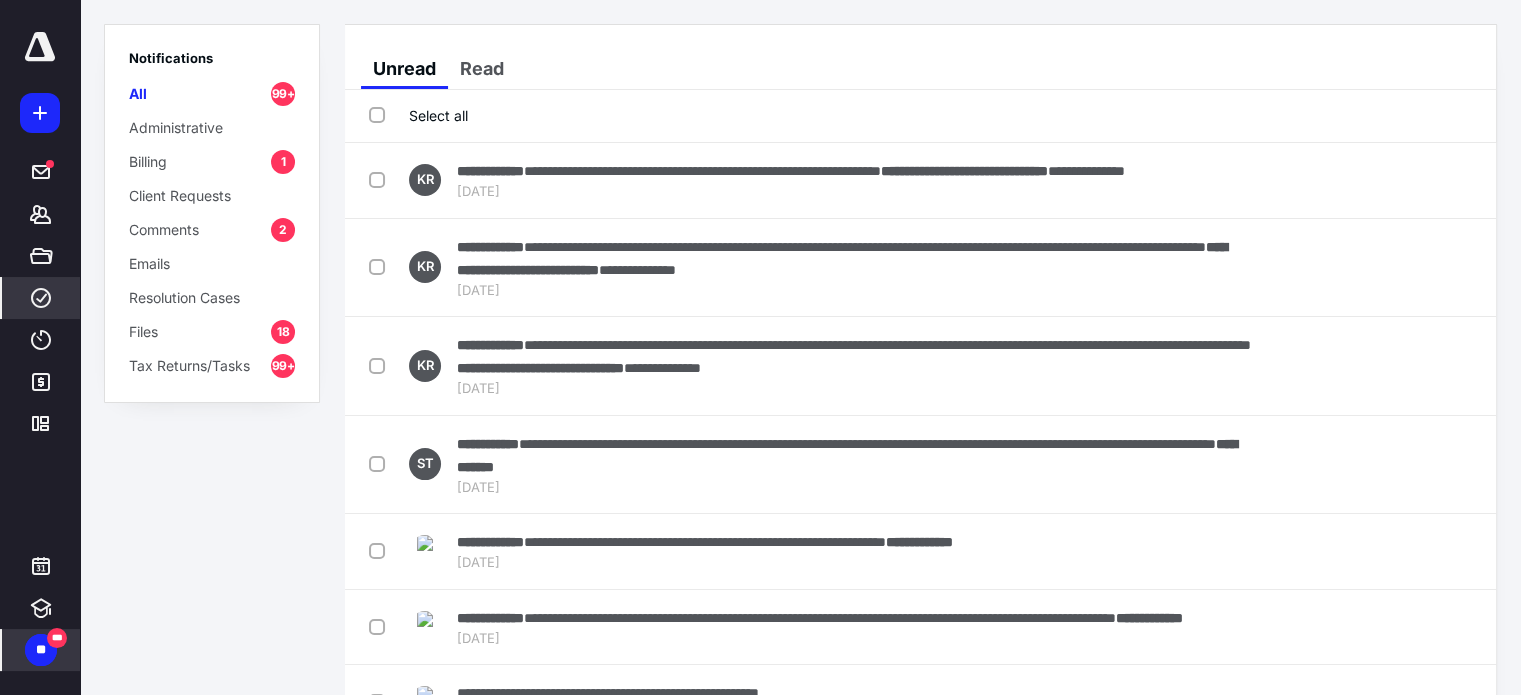 click 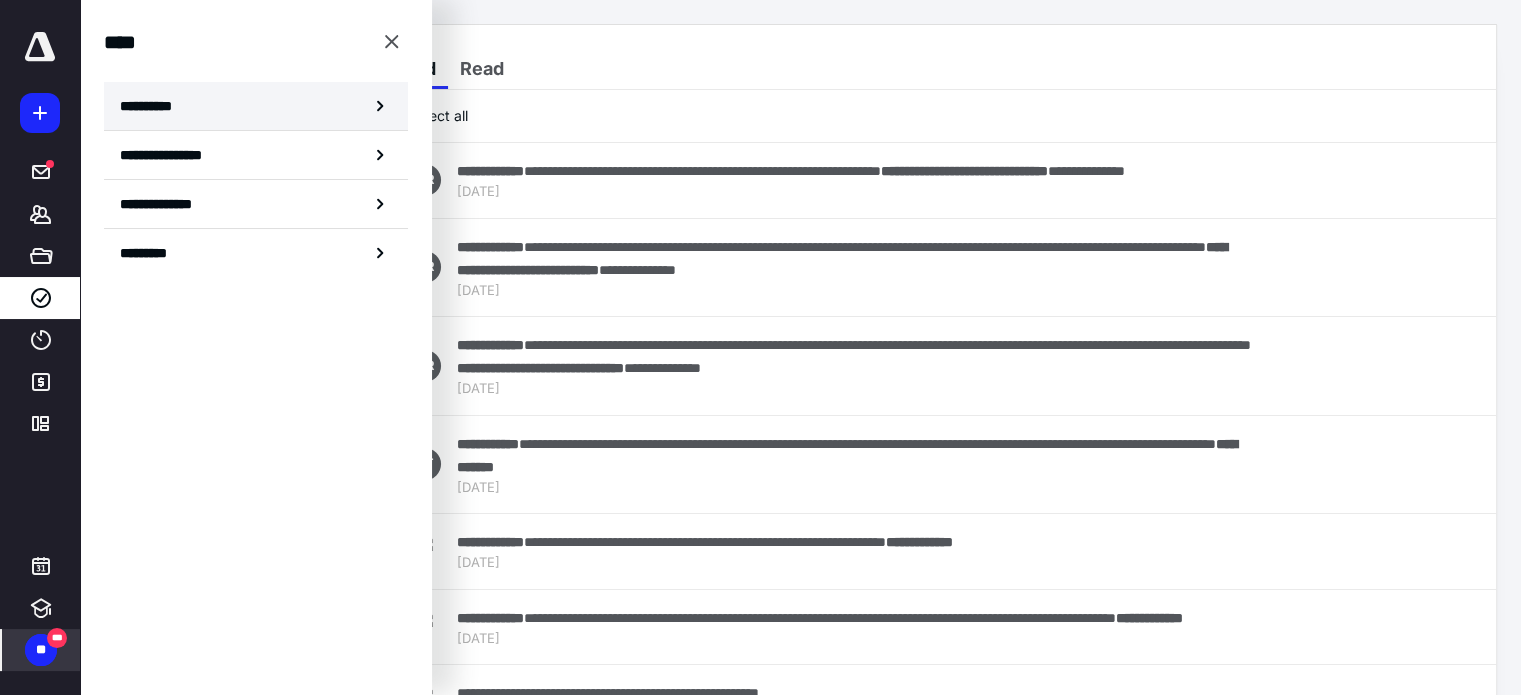 click on "**********" at bounding box center [153, 106] 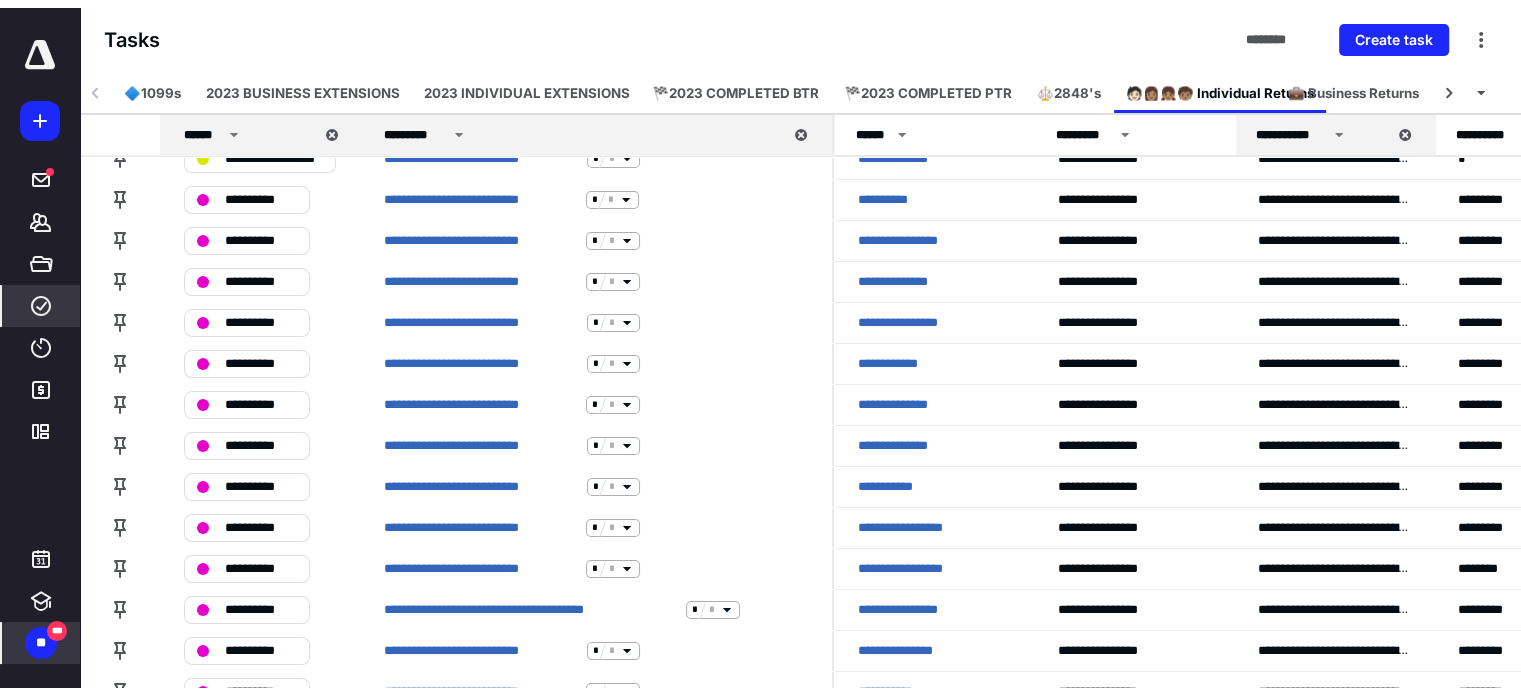 scroll, scrollTop: 0, scrollLeft: 0, axis: both 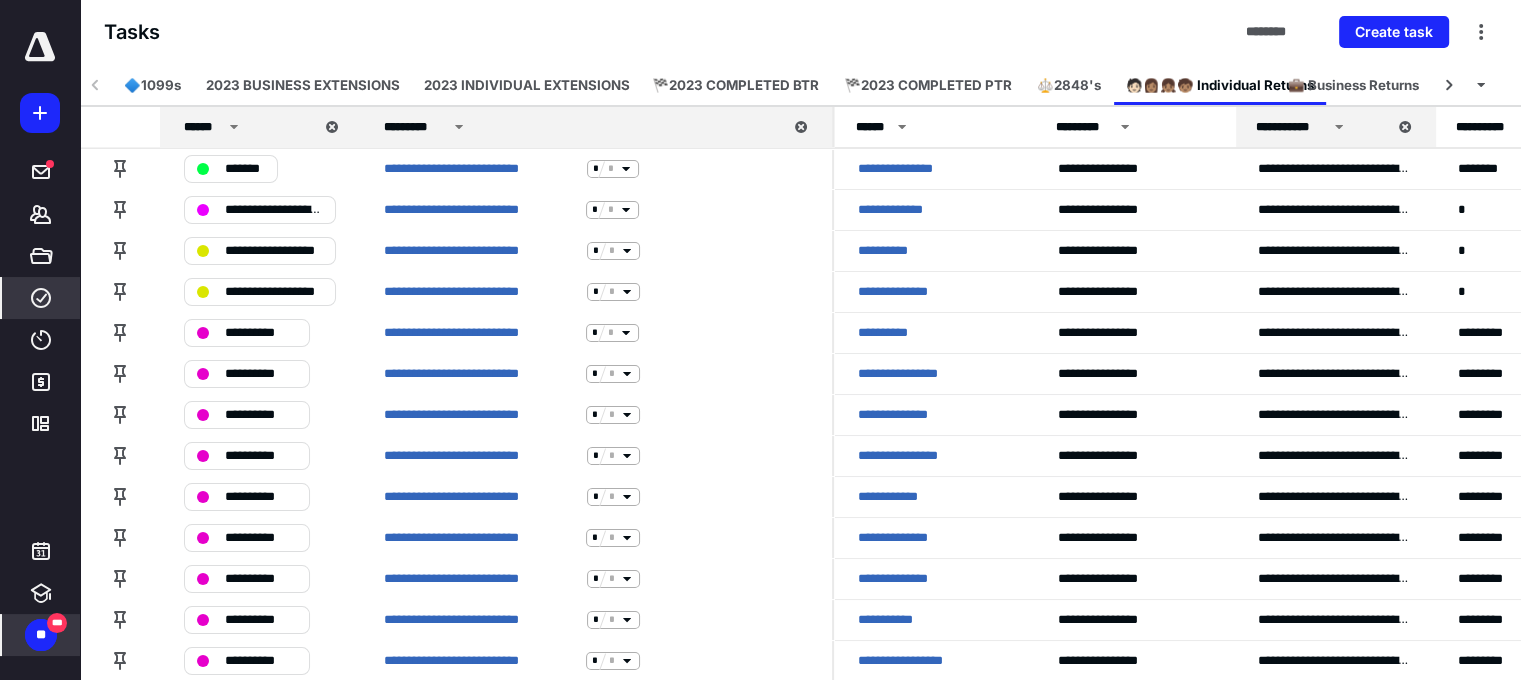 click on "**" at bounding box center [41, 635] 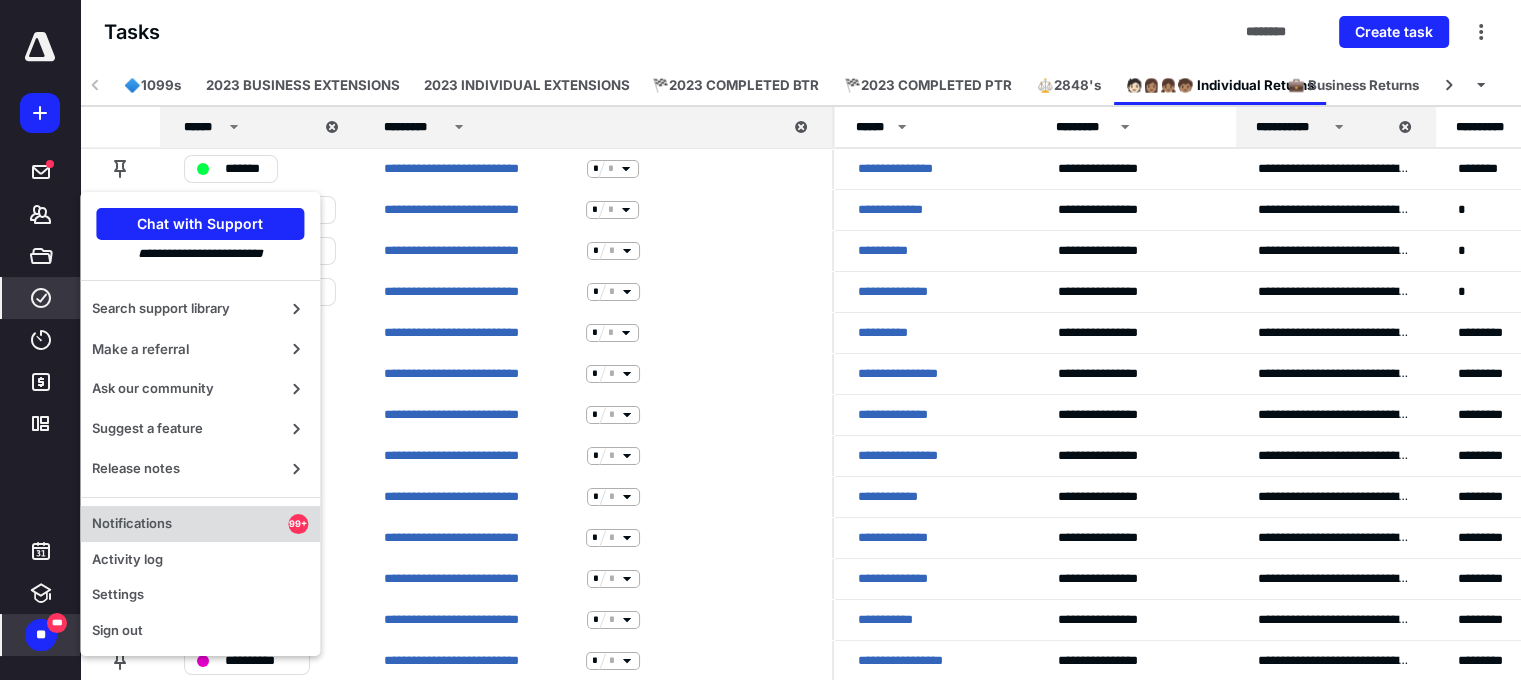 click on "Notifications" at bounding box center [190, 524] 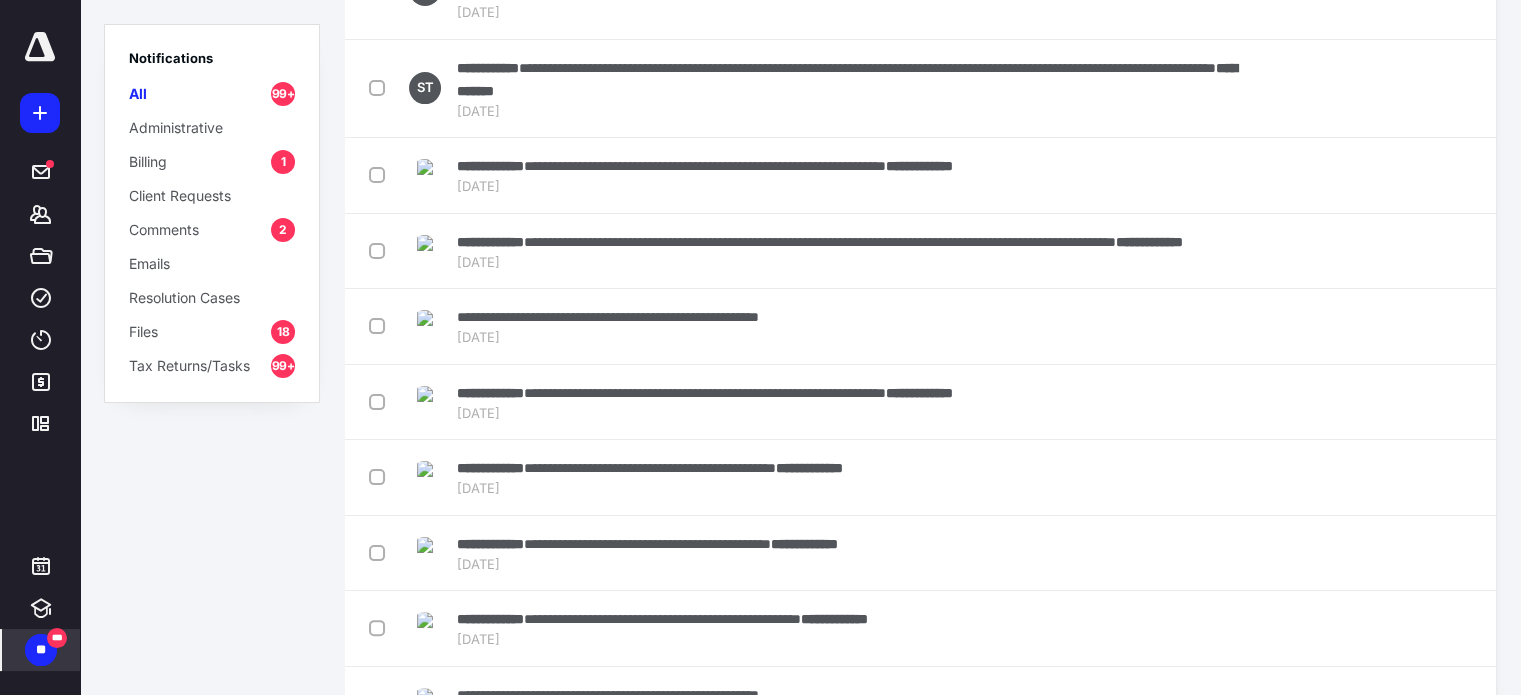 scroll, scrollTop: 400, scrollLeft: 0, axis: vertical 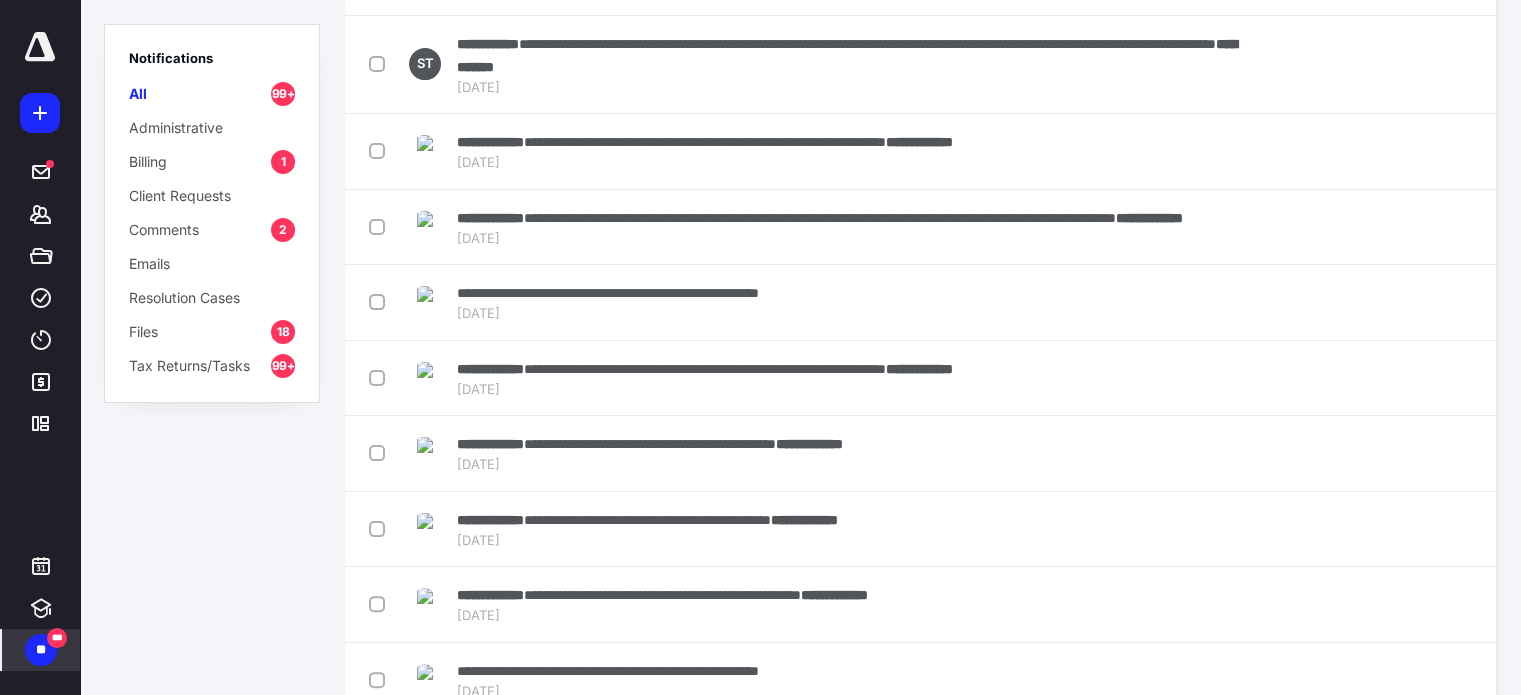click on "Billing" at bounding box center [148, 161] 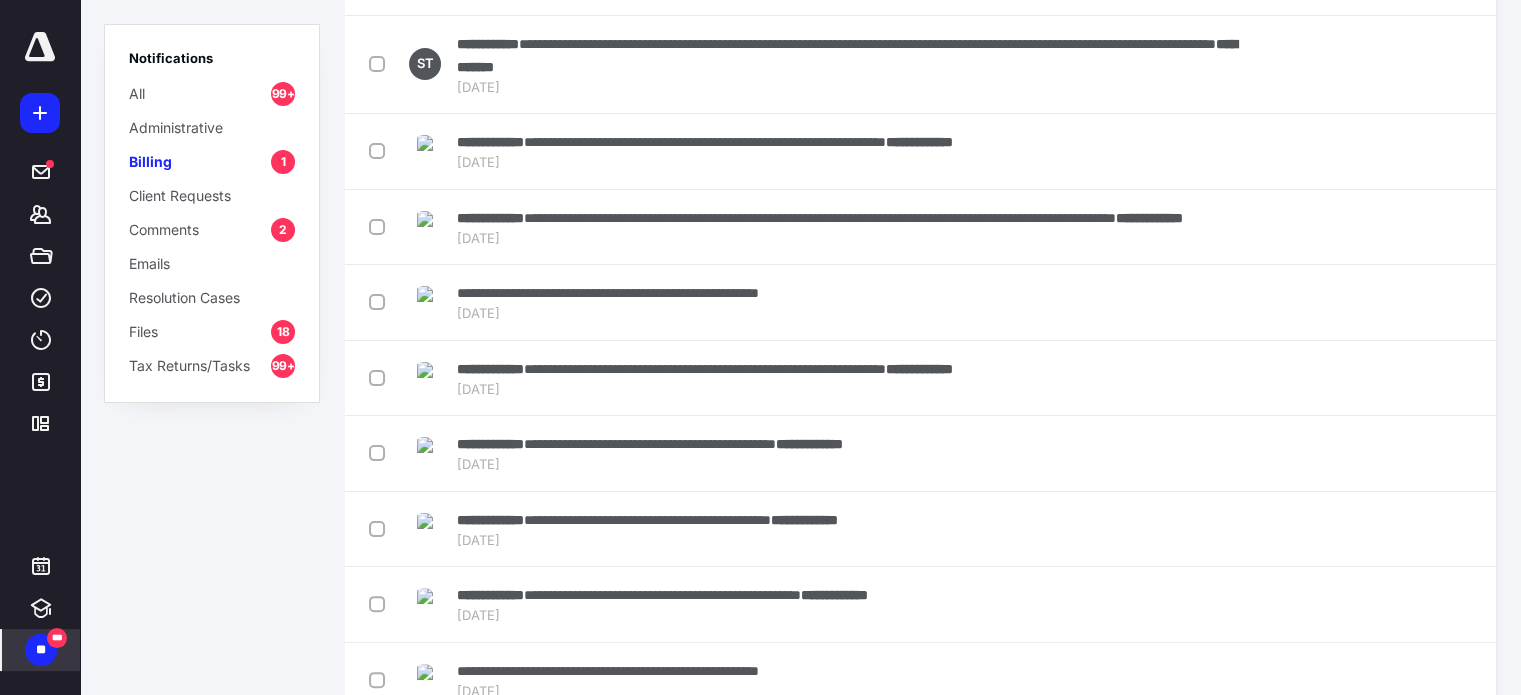 scroll, scrollTop: 0, scrollLeft: 0, axis: both 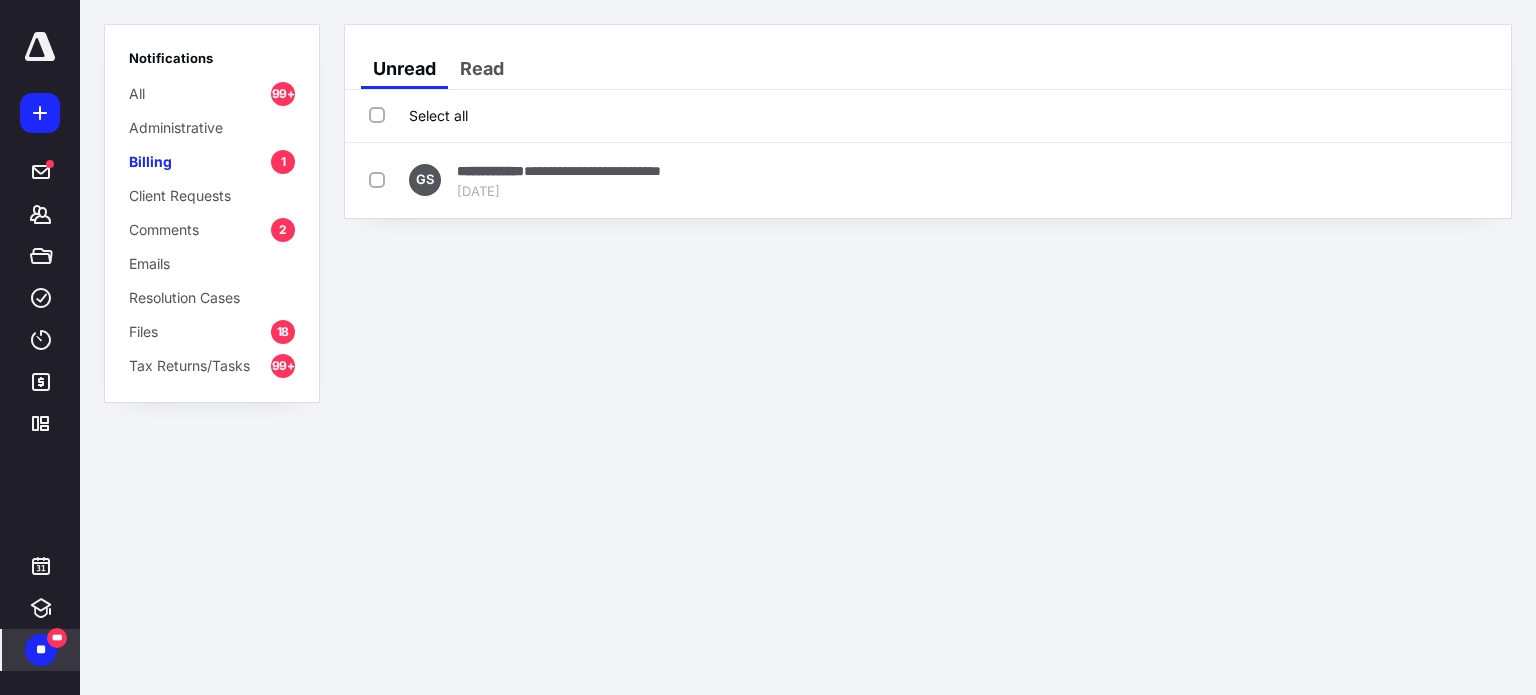 click on "All 99+" at bounding box center [212, 93] 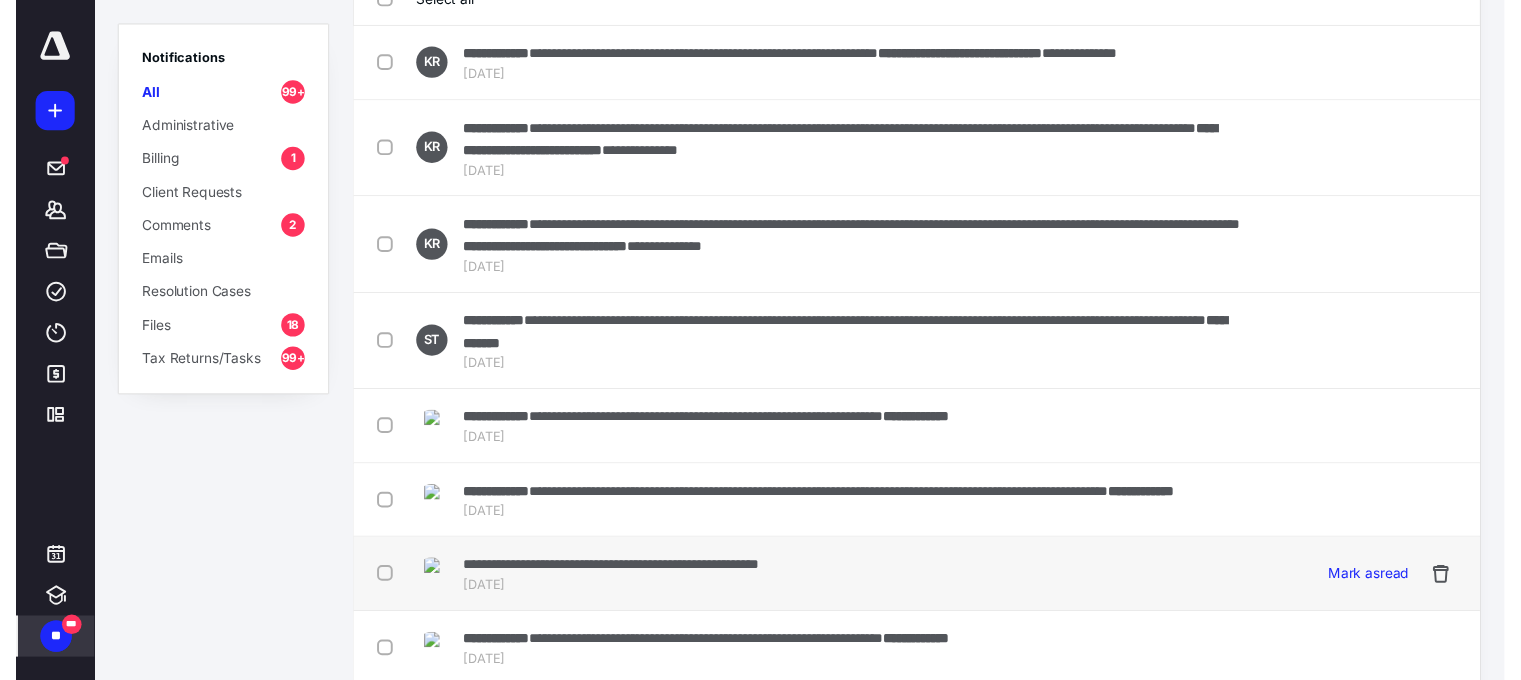 scroll, scrollTop: 0, scrollLeft: 0, axis: both 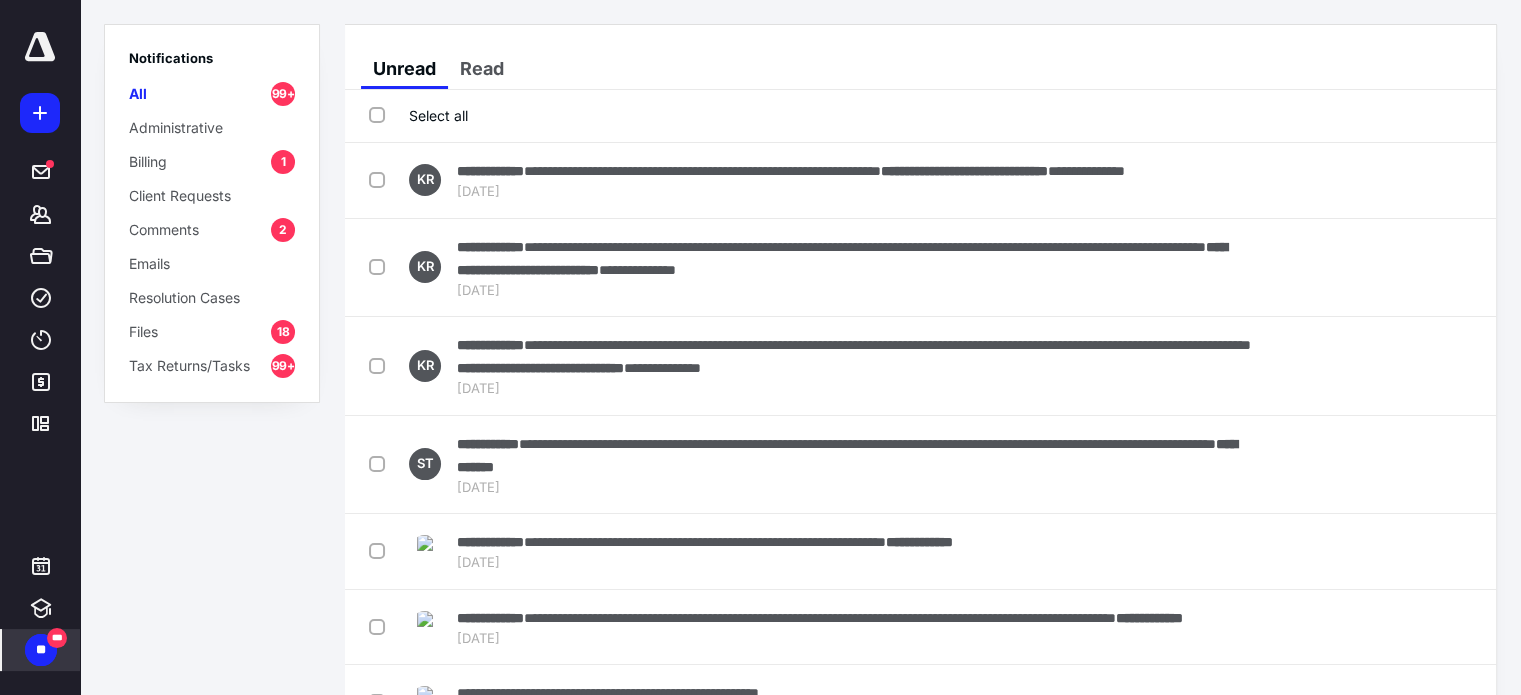 click on "**" at bounding box center (41, 650) 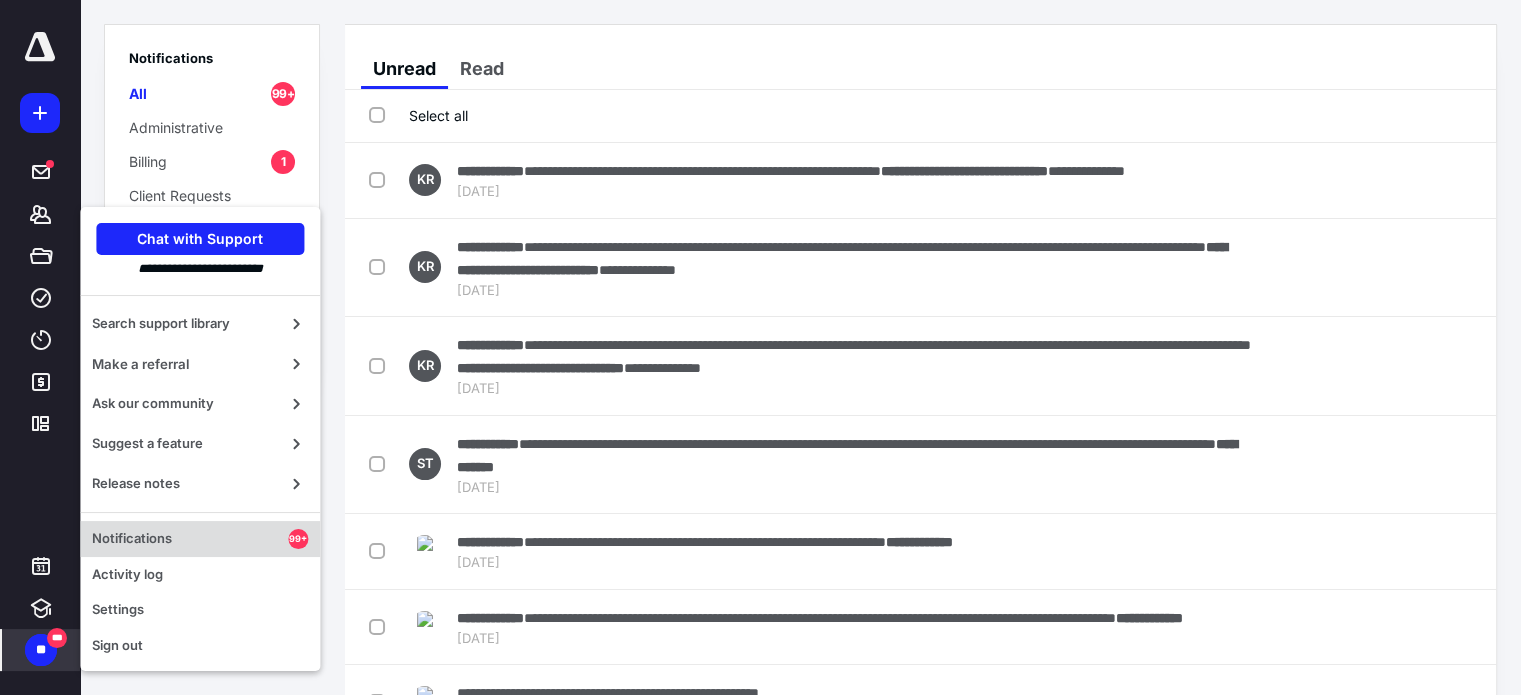click on "Notifications" at bounding box center [190, 539] 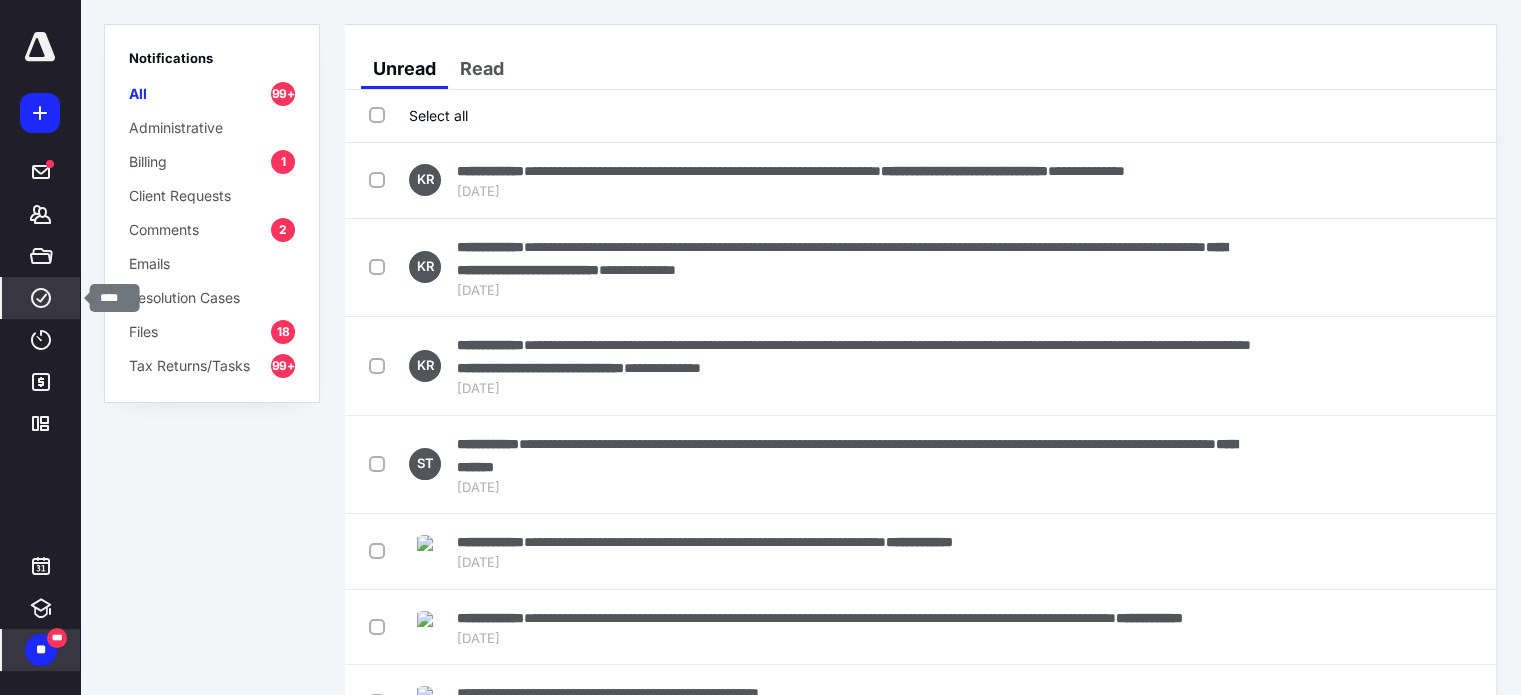click 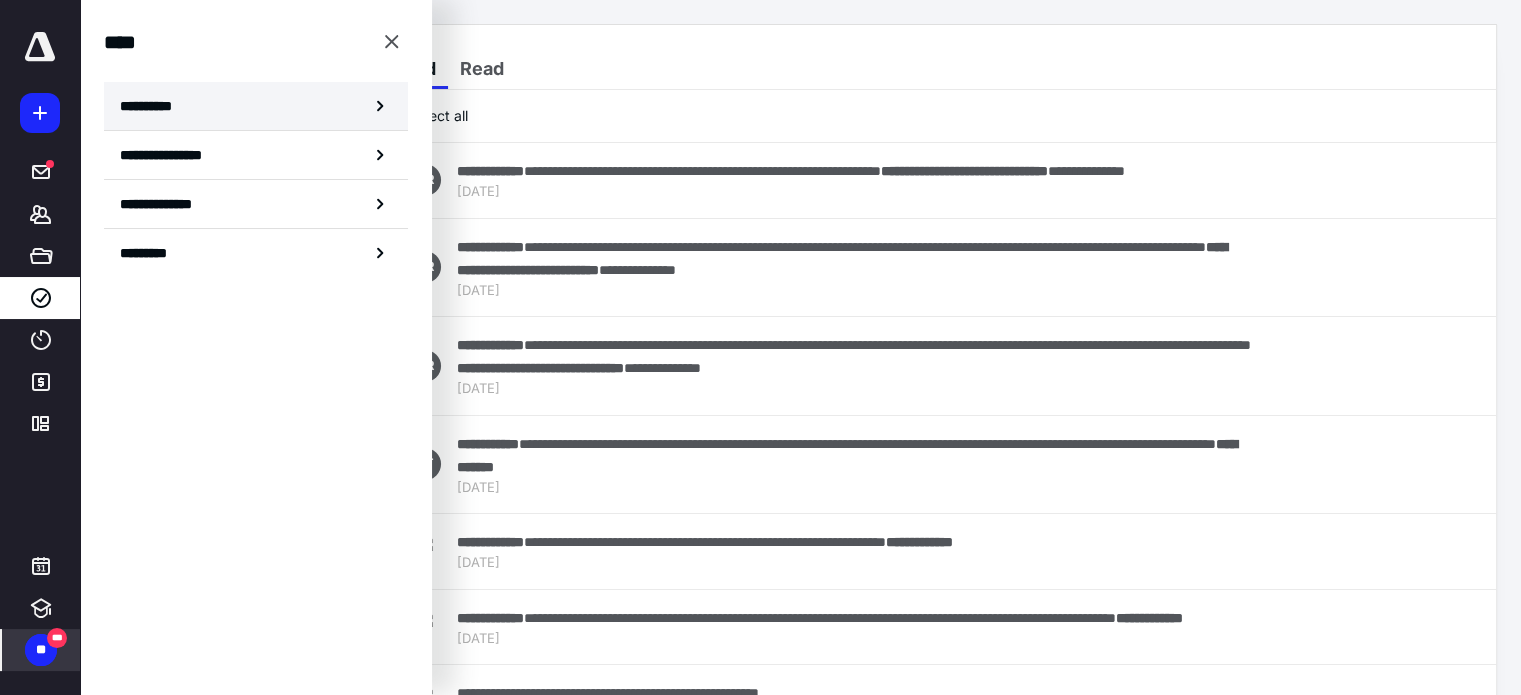 click on "**********" at bounding box center (256, 106) 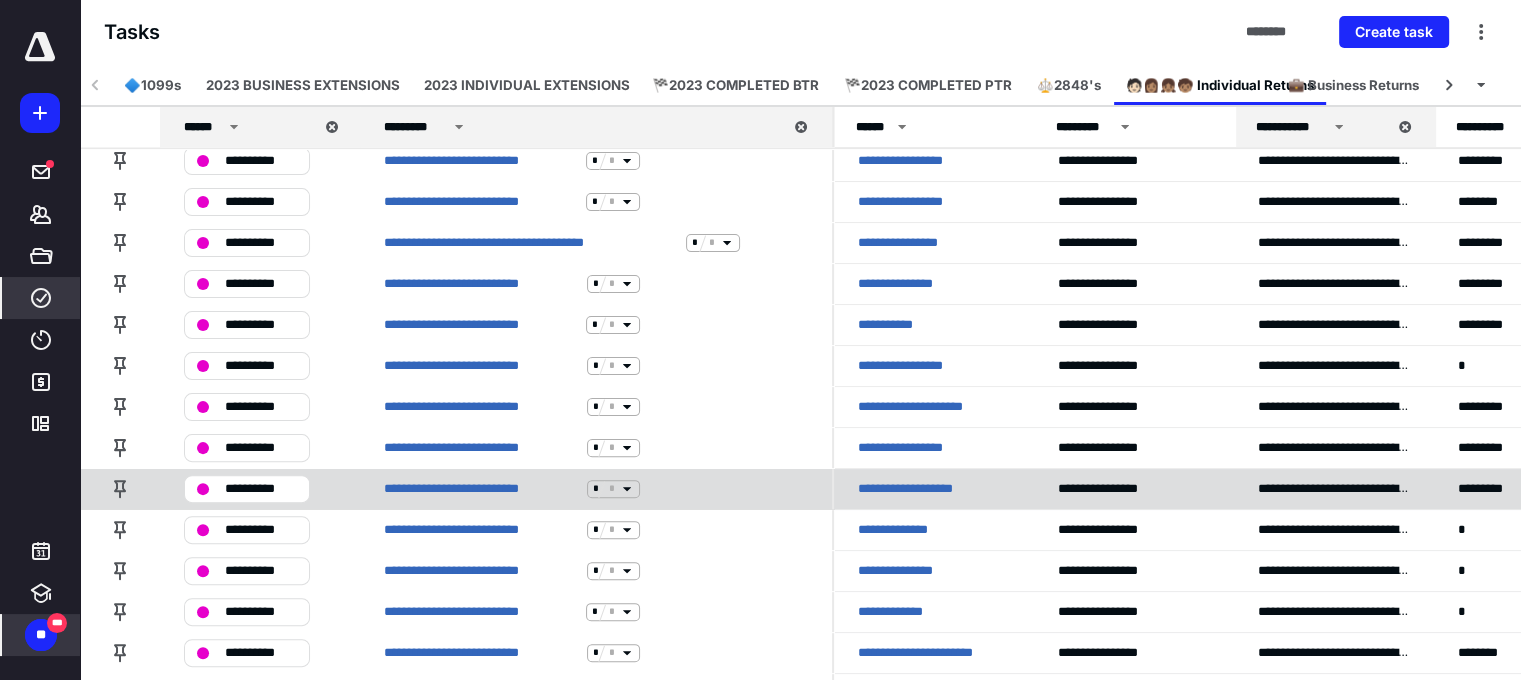 scroll, scrollTop: 1000, scrollLeft: 0, axis: vertical 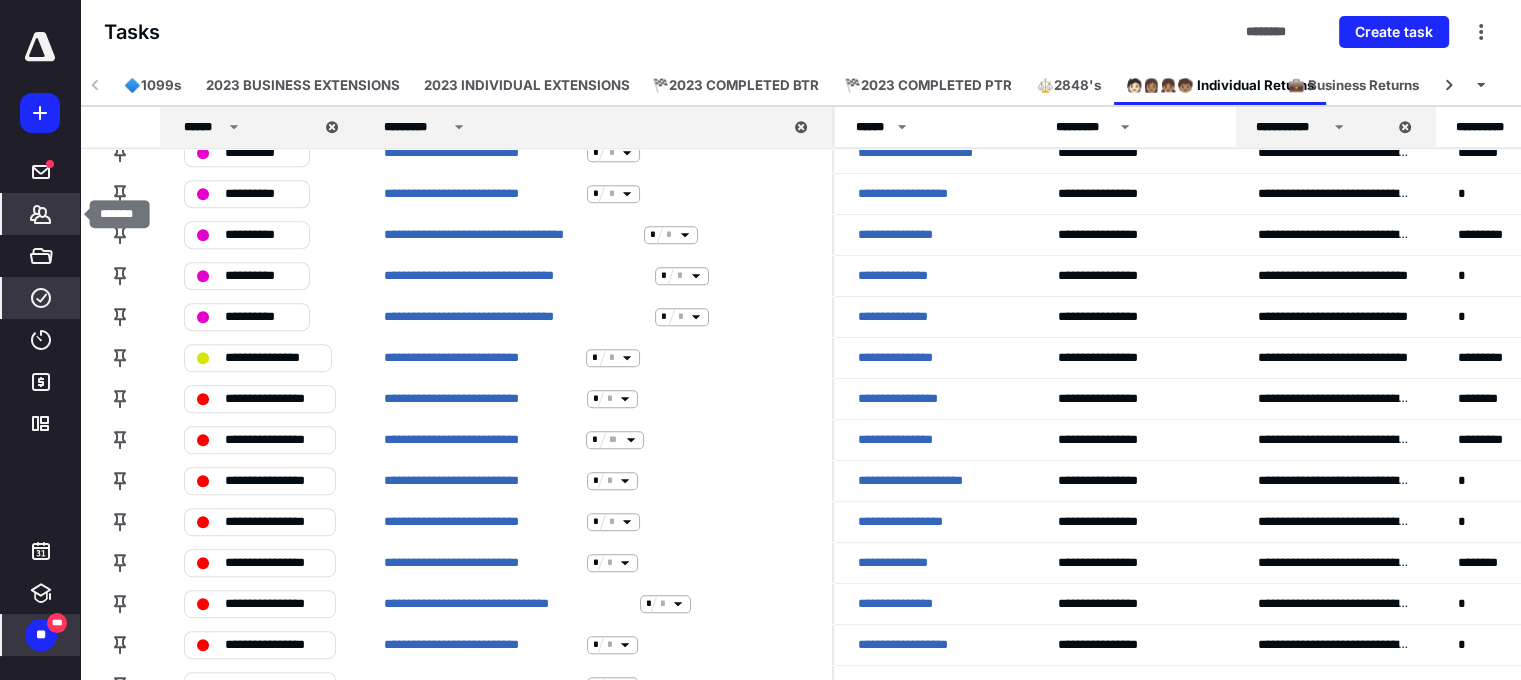 click 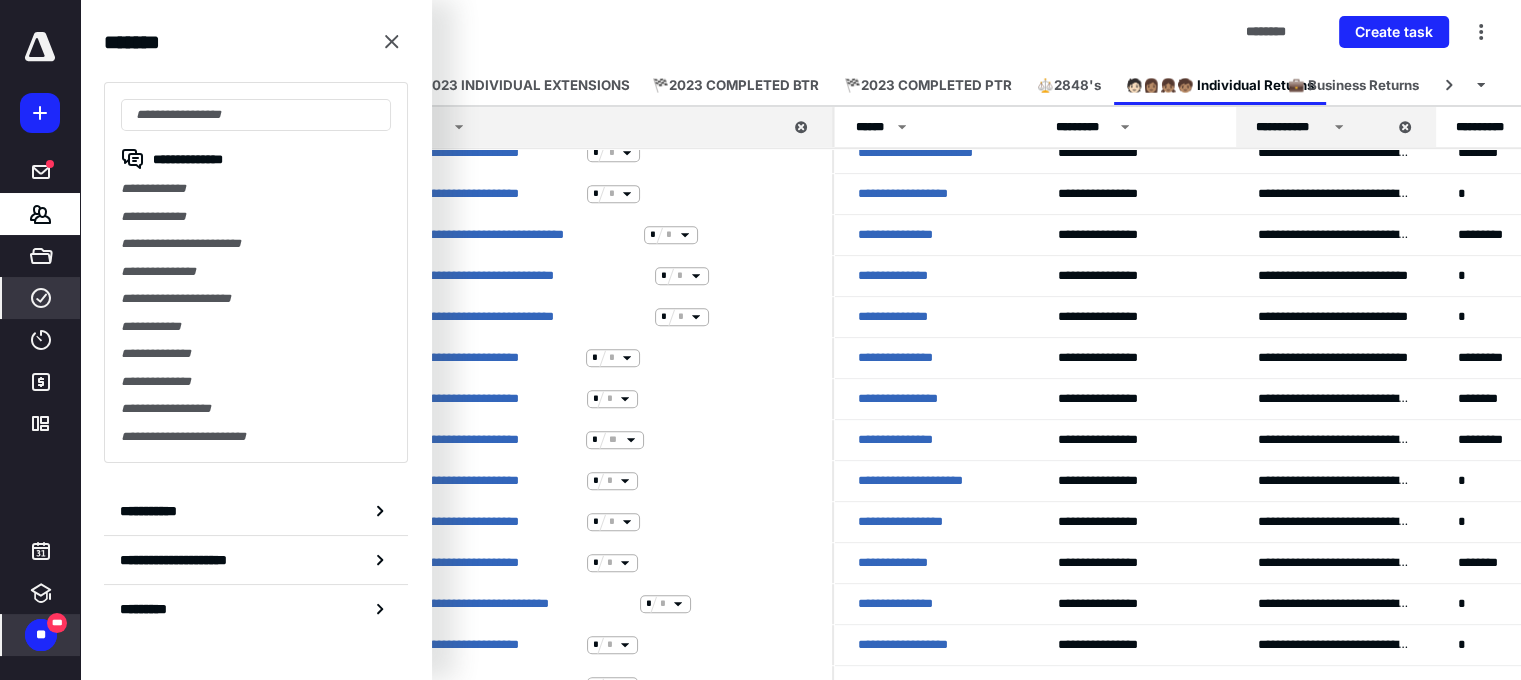 click on "Tasks ******** Create task" at bounding box center [800, 32] 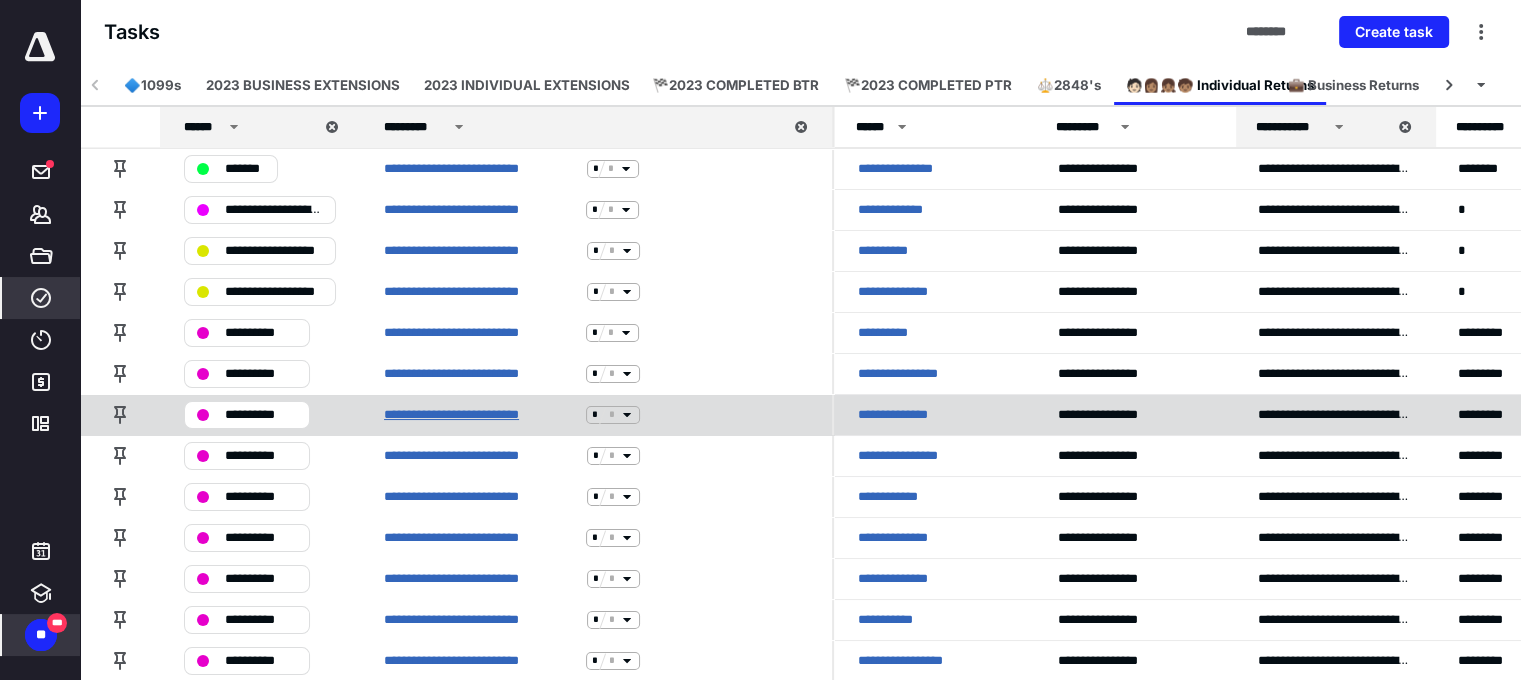 scroll, scrollTop: 0, scrollLeft: 0, axis: both 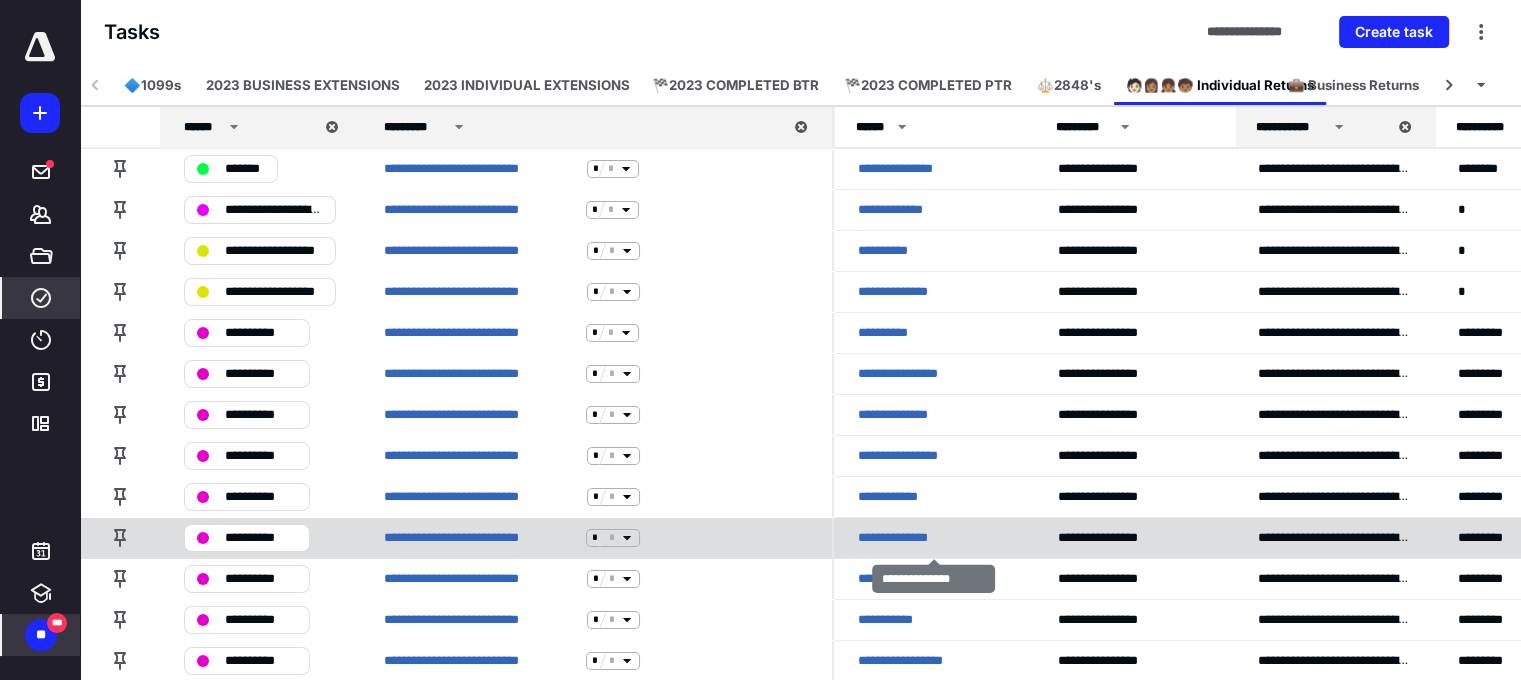 click on "**********" at bounding box center (913, 538) 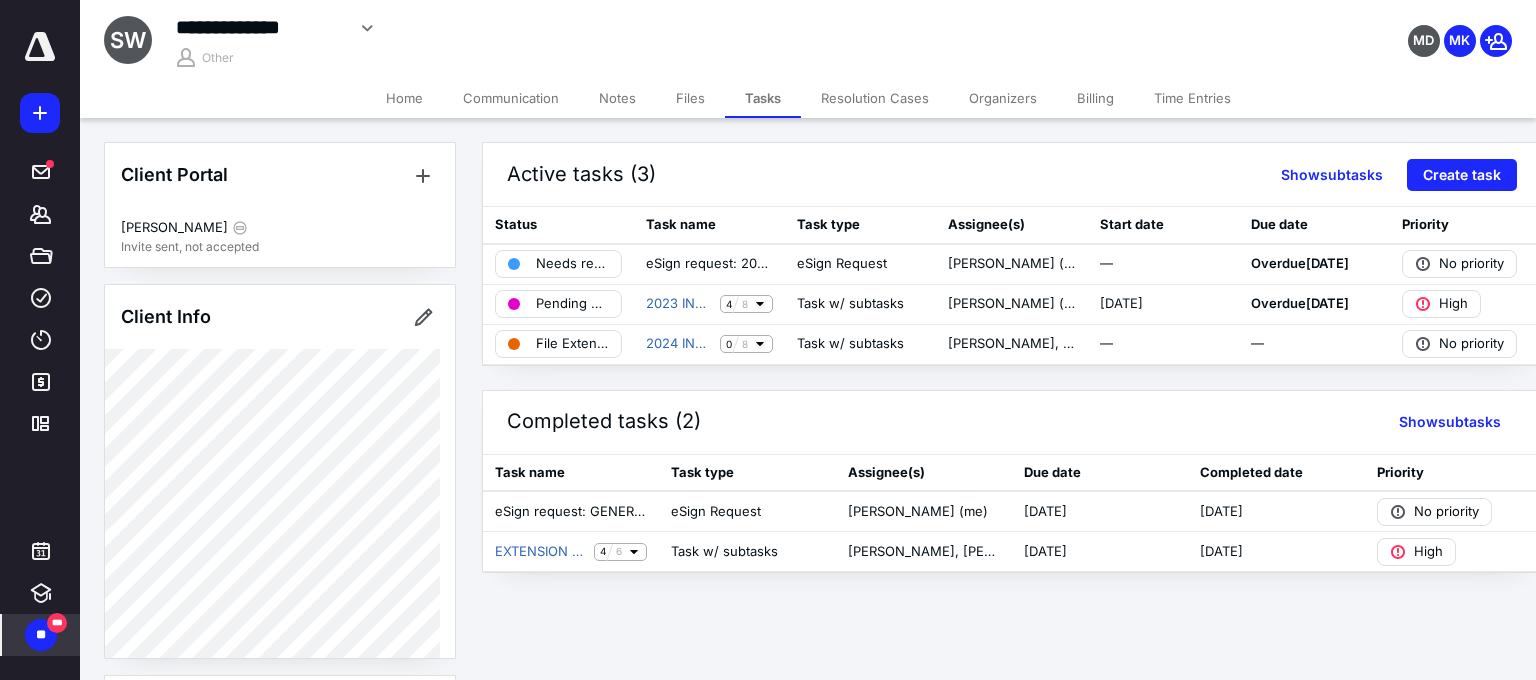 click on "Billing" at bounding box center [1095, 98] 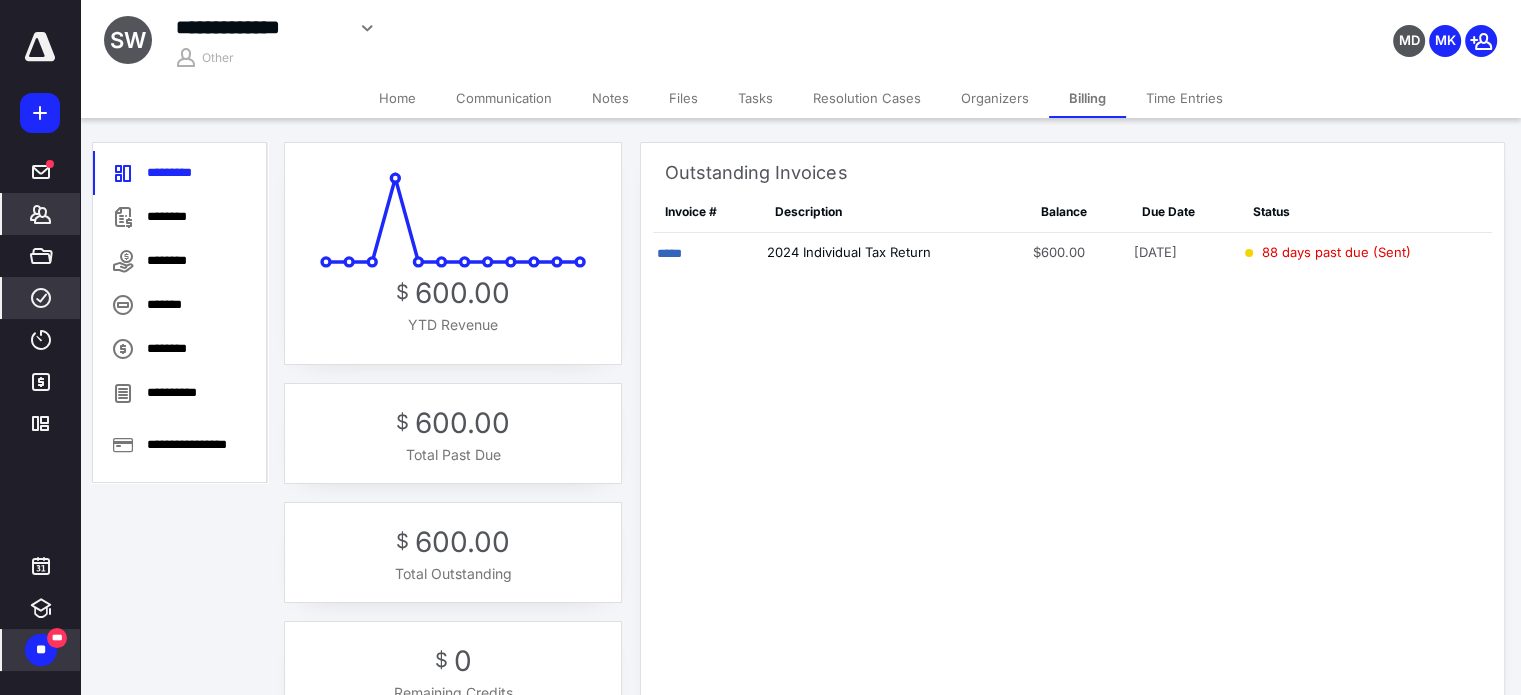 click 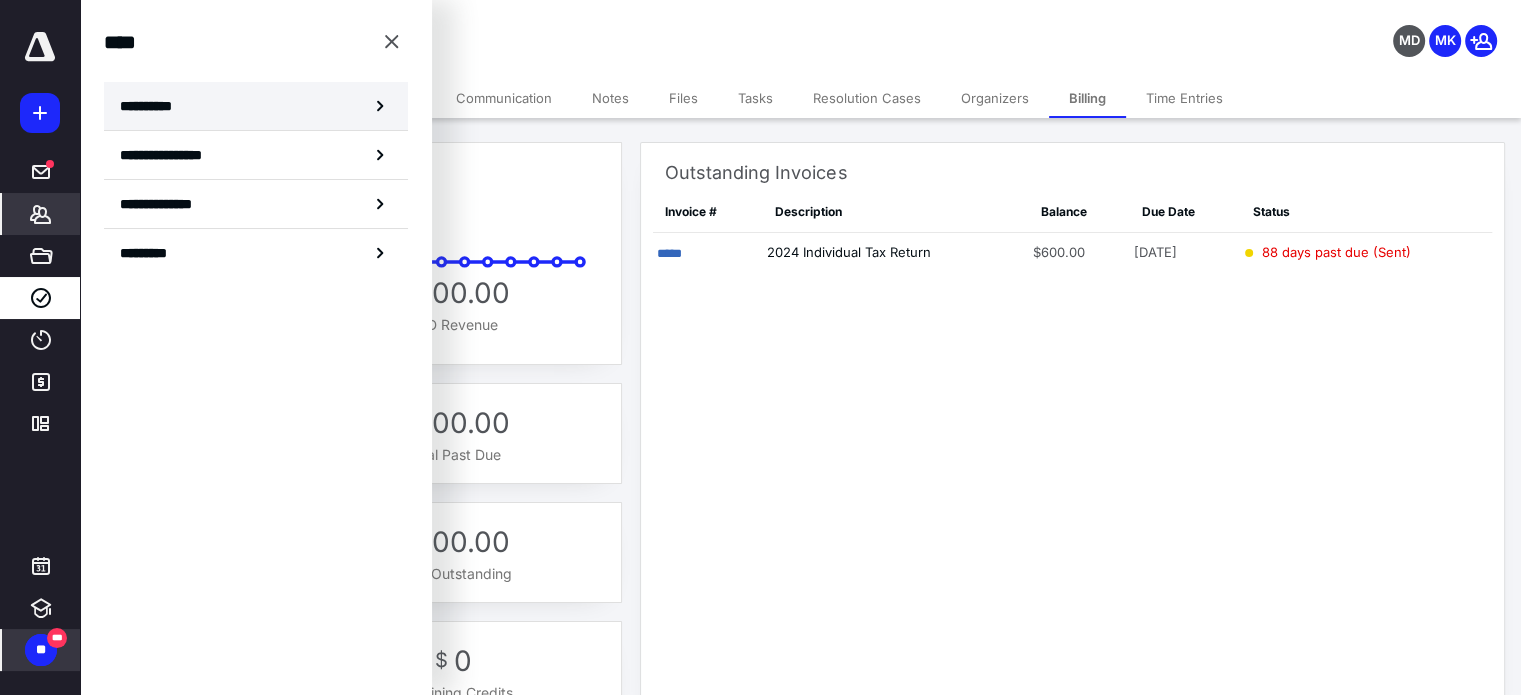 click on "**********" at bounding box center [153, 106] 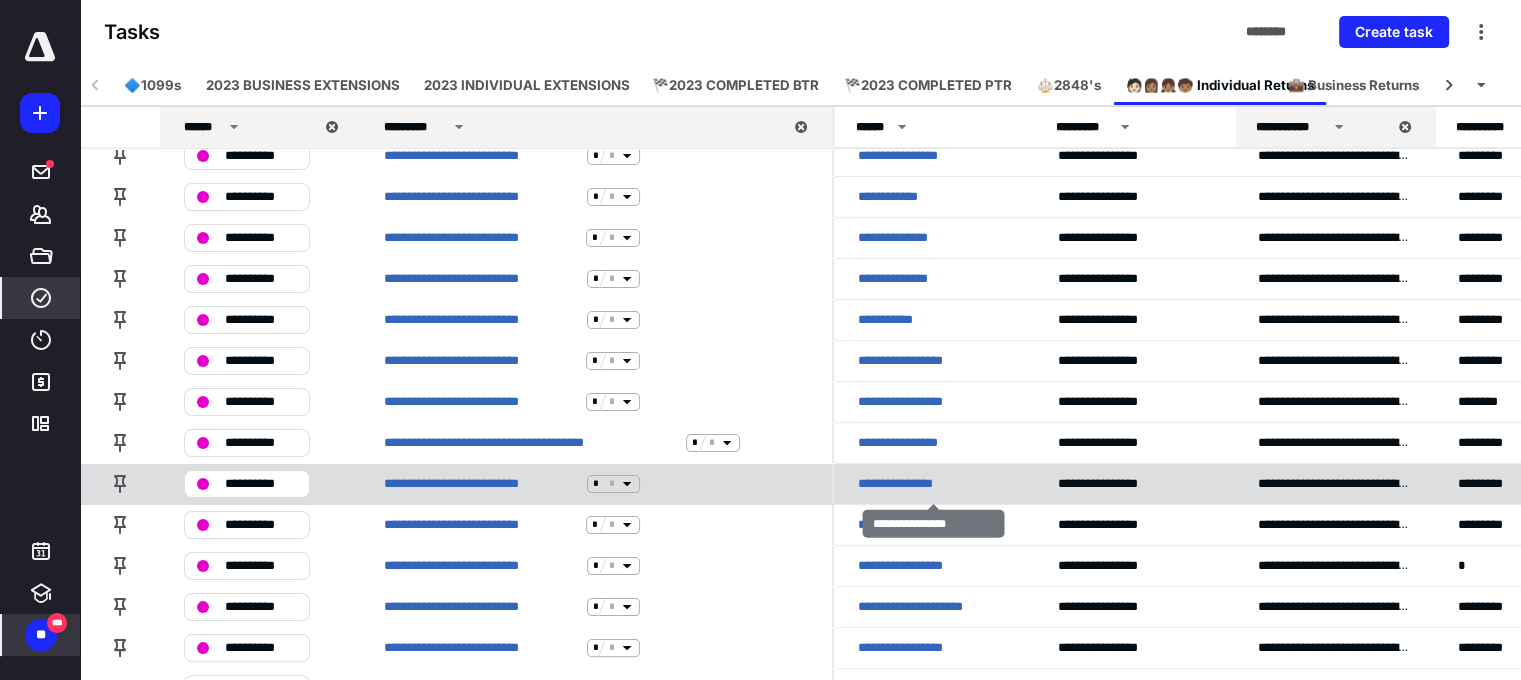 scroll, scrollTop: 400, scrollLeft: 0, axis: vertical 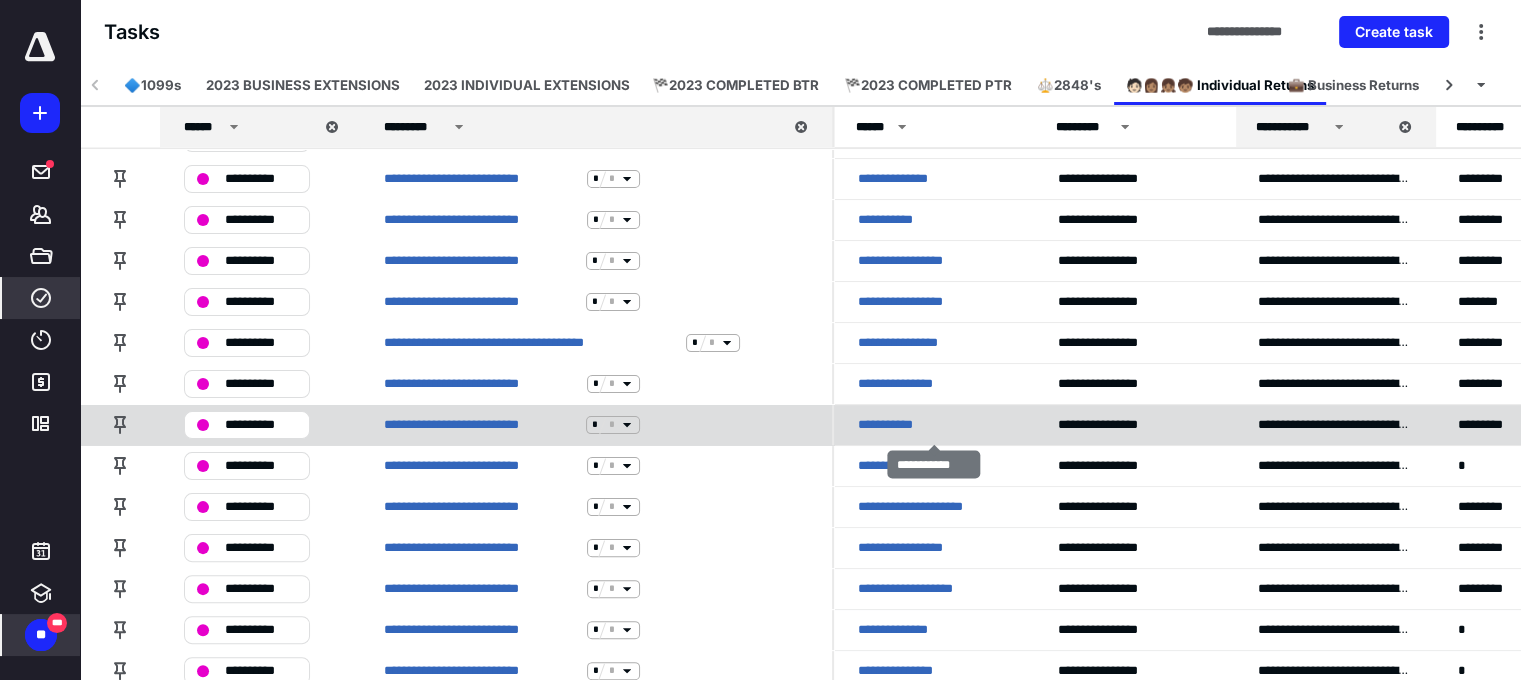 click on "**********" at bounding box center (897, 425) 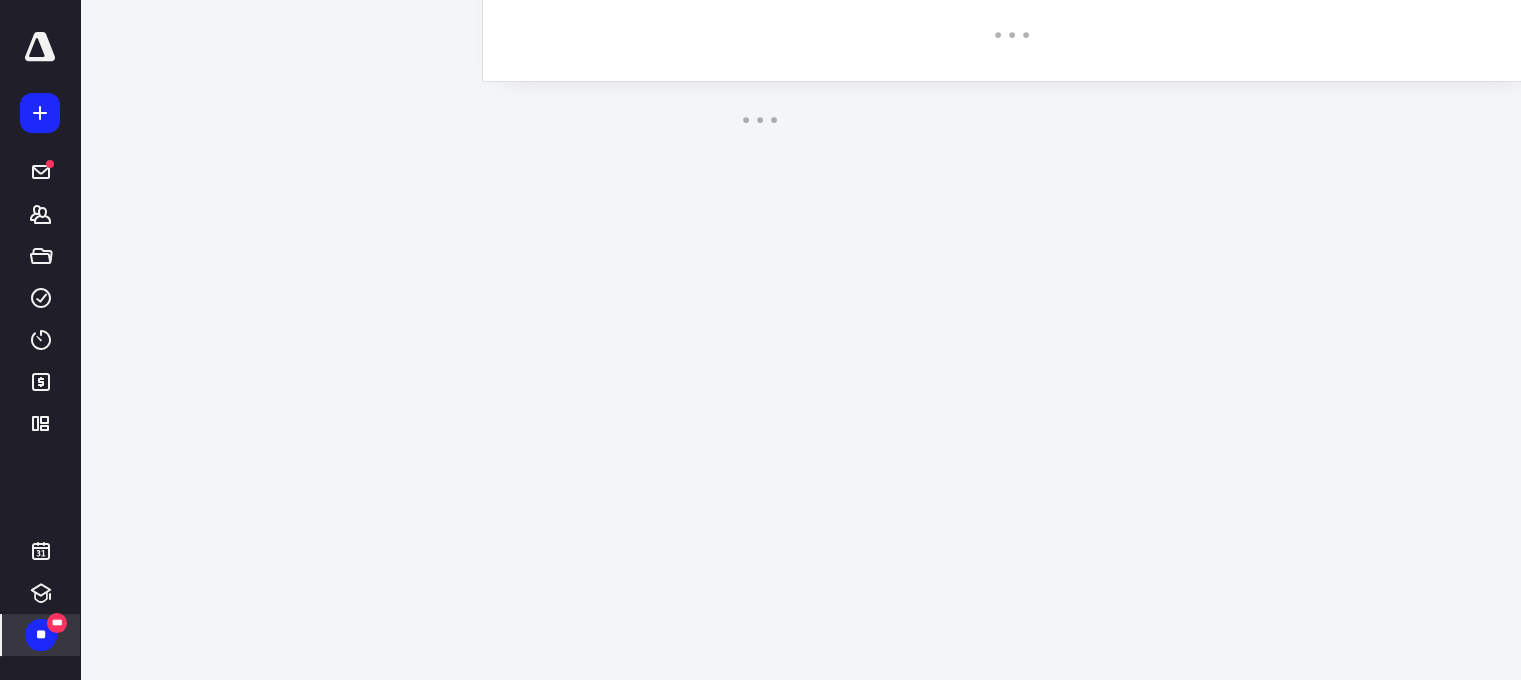 scroll, scrollTop: 0, scrollLeft: 0, axis: both 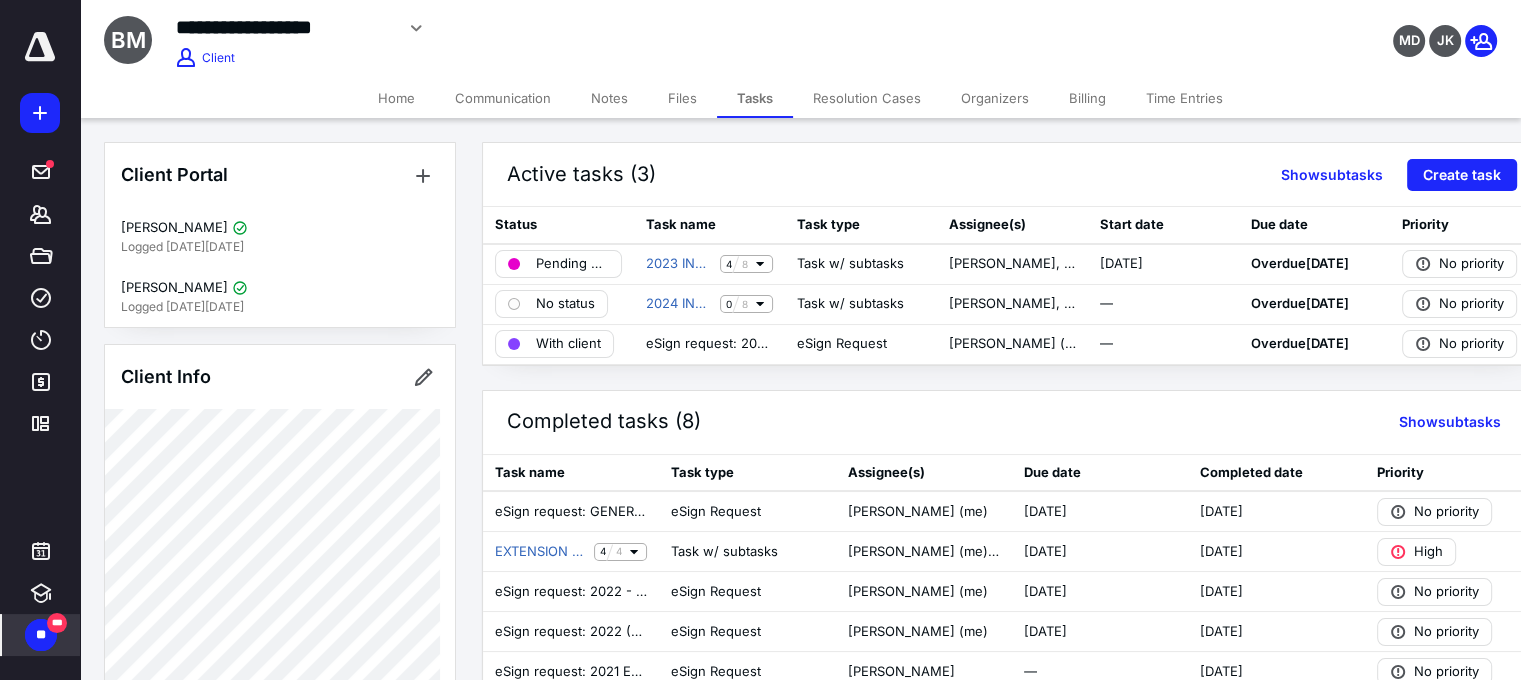 click on "Billing" at bounding box center [1087, 98] 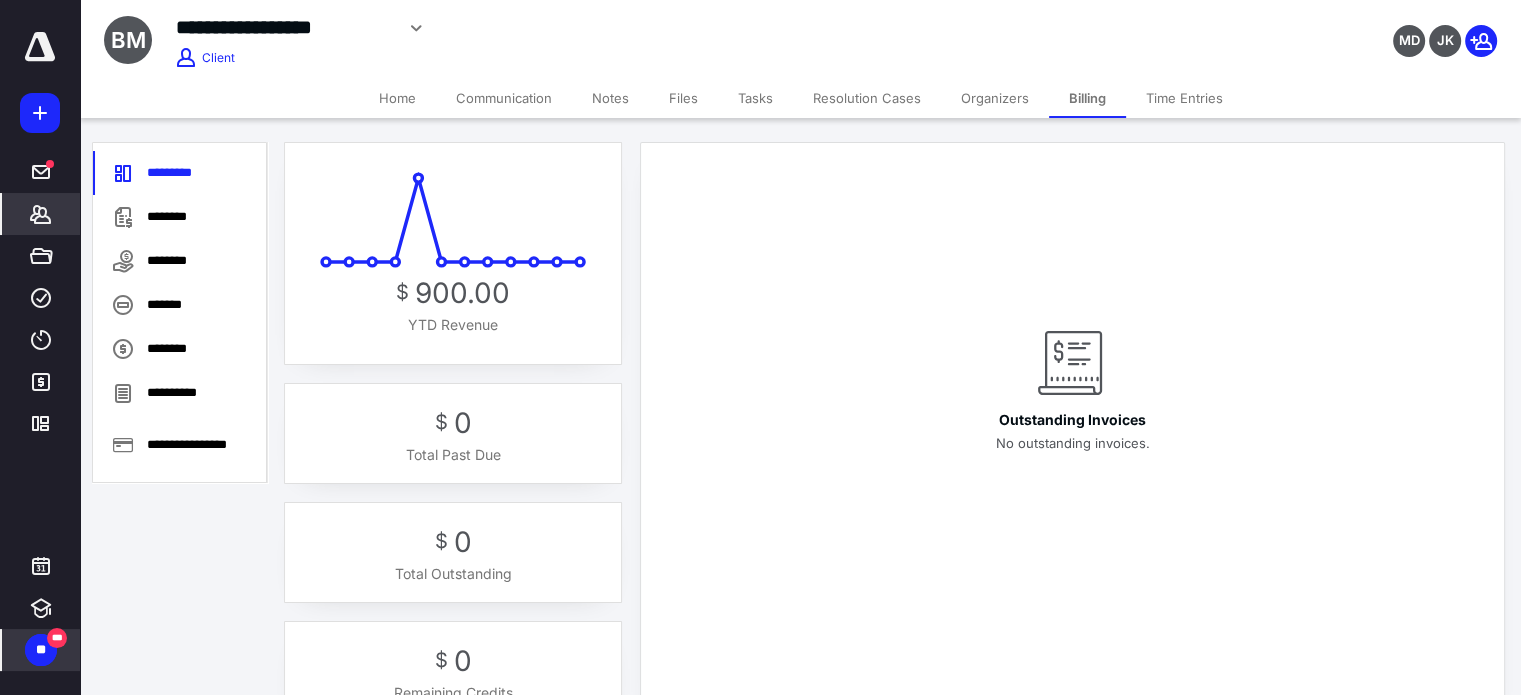click on "Files" at bounding box center (683, 98) 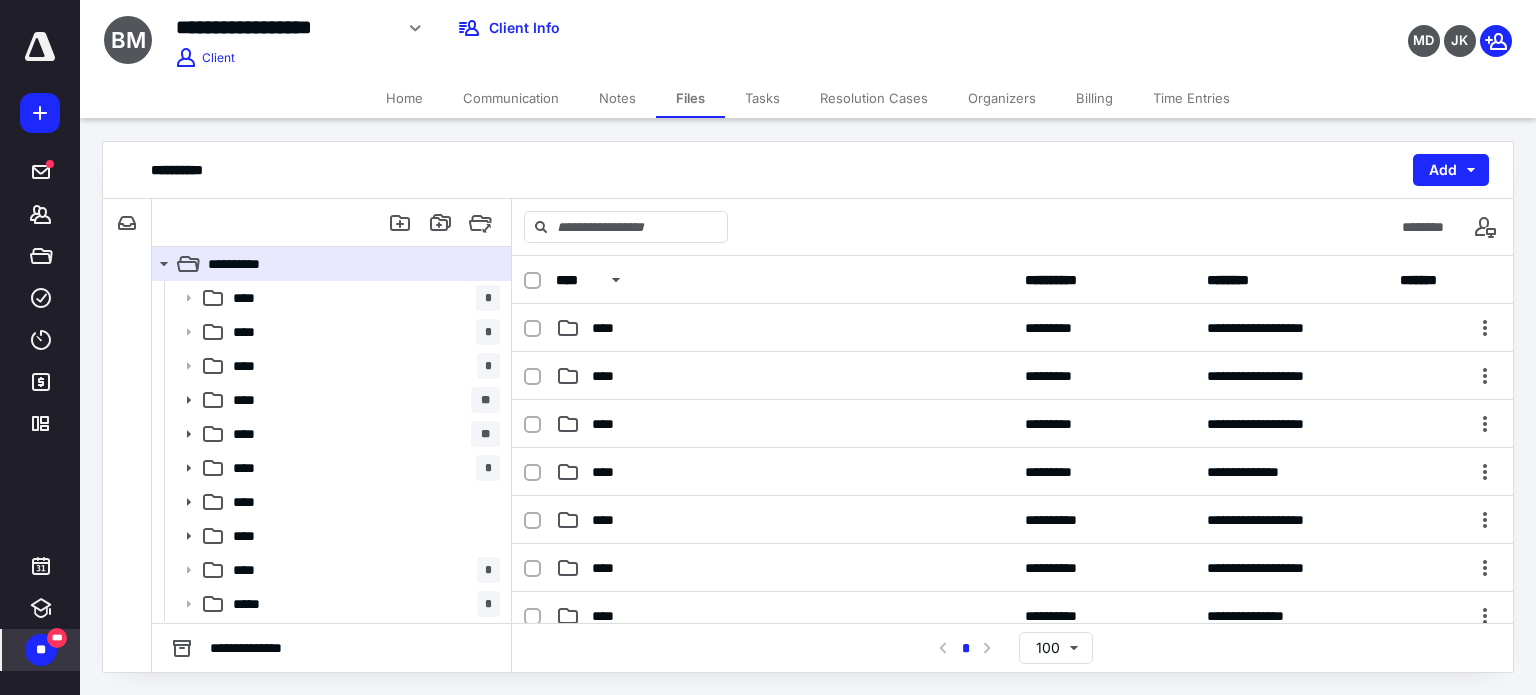 click on "Tasks" at bounding box center (762, 98) 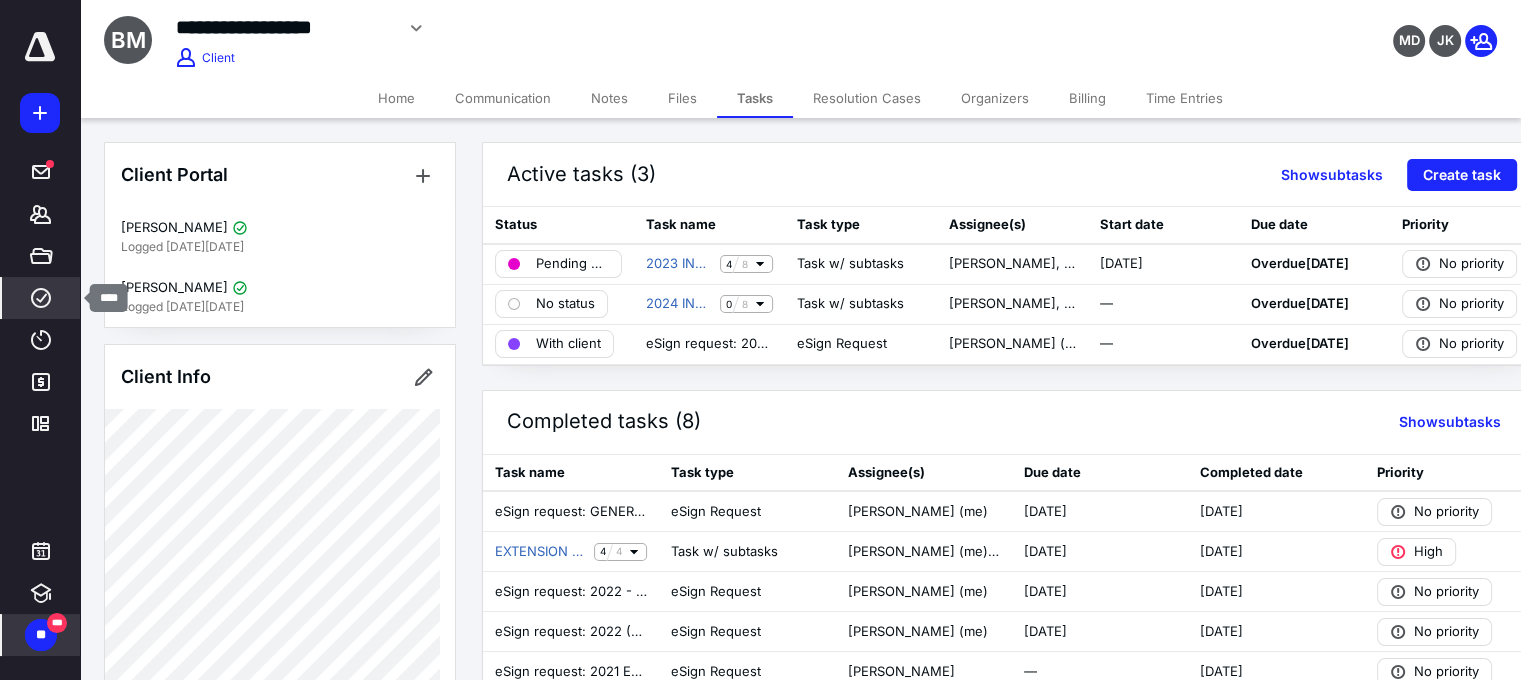 click on "****" at bounding box center [41, 298] 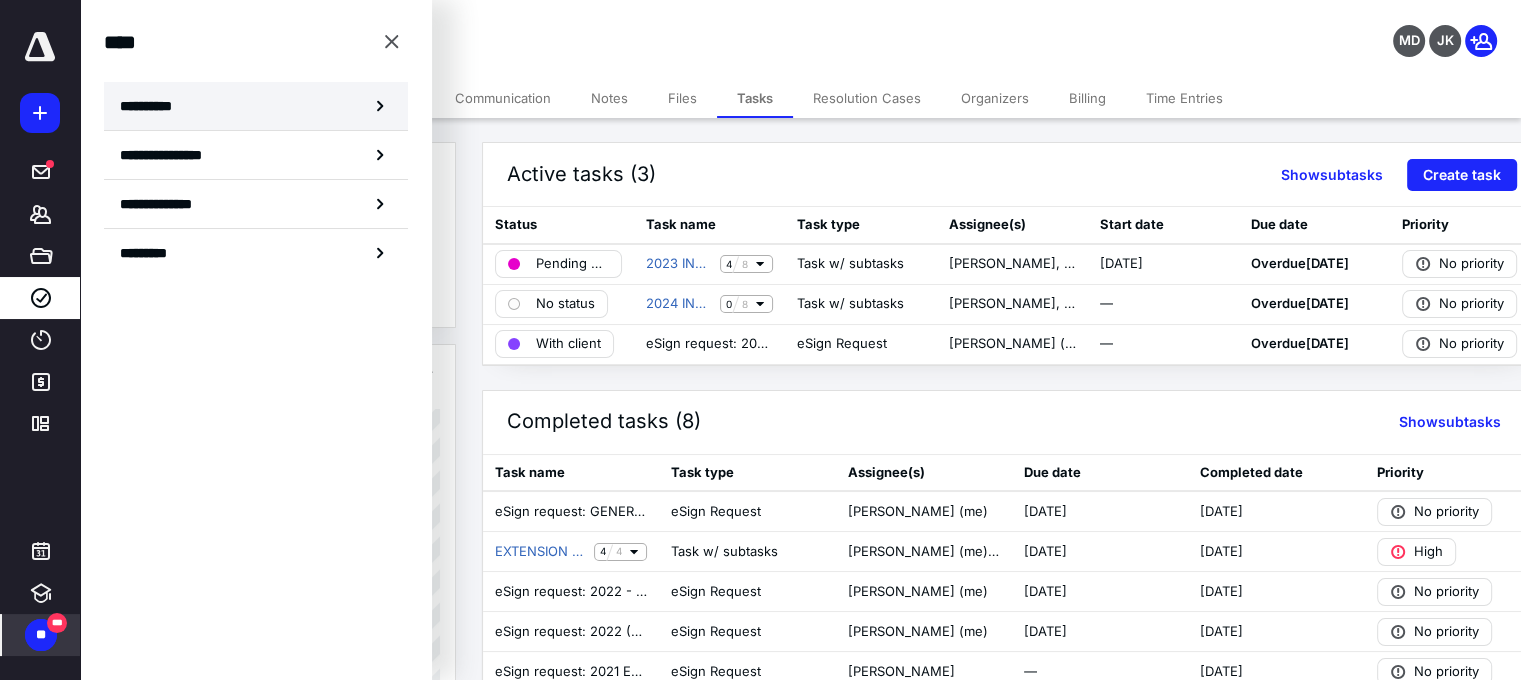 click on "**********" at bounding box center (153, 106) 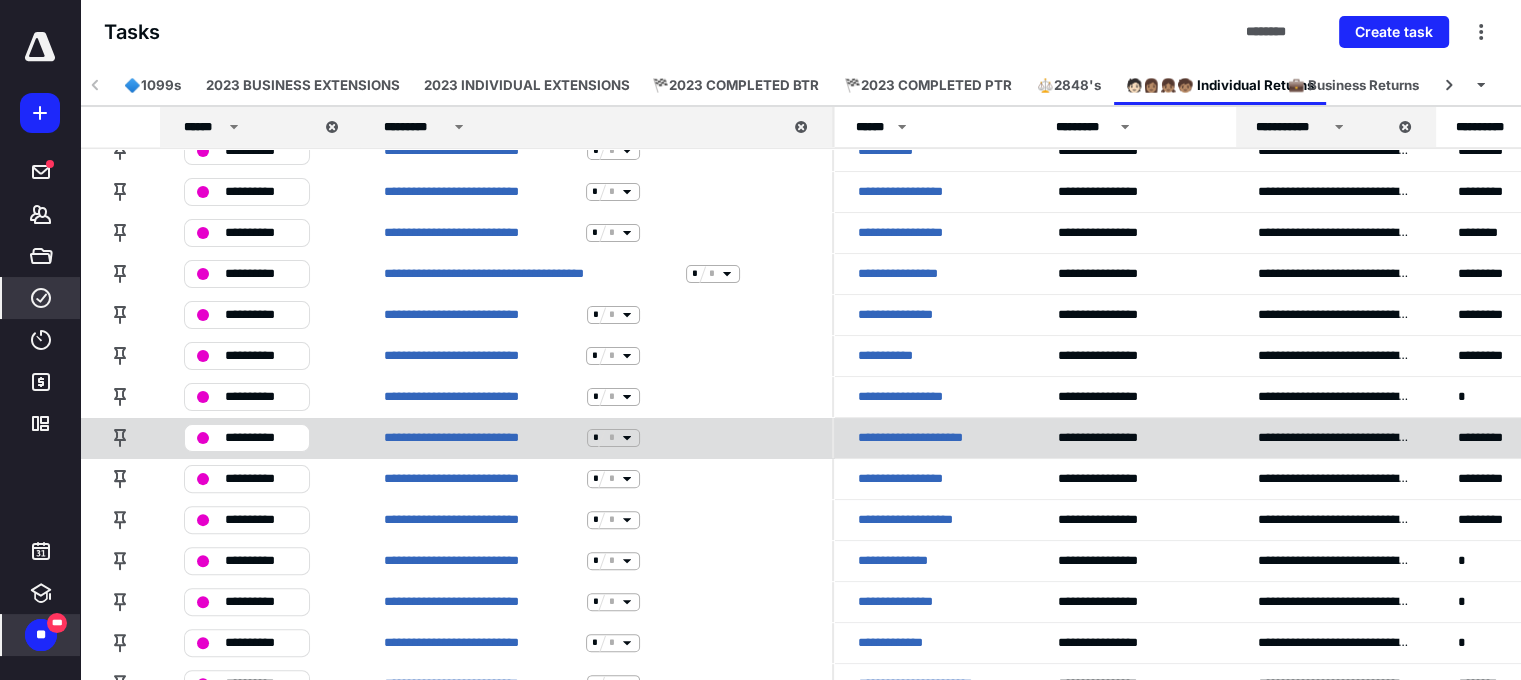scroll, scrollTop: 500, scrollLeft: 0, axis: vertical 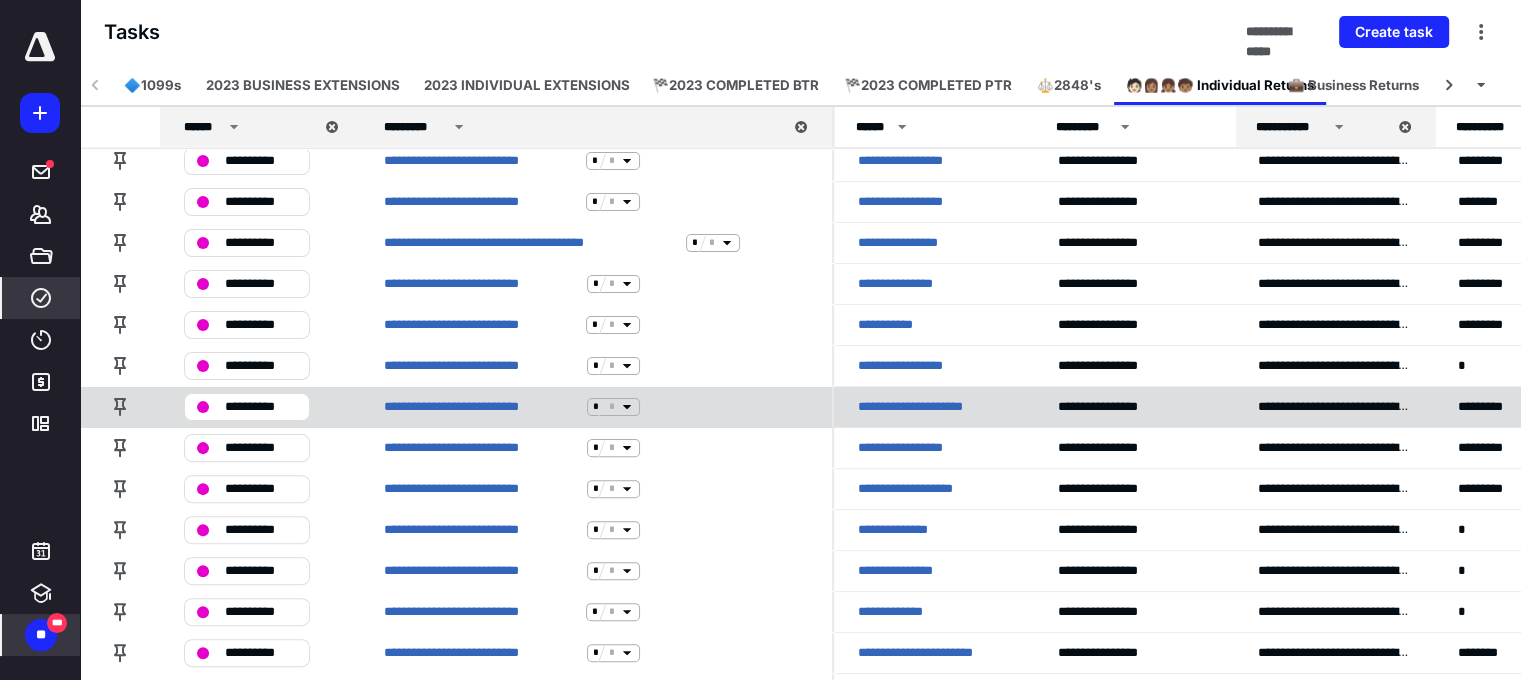 click on "**********" at bounding box center [934, 407] 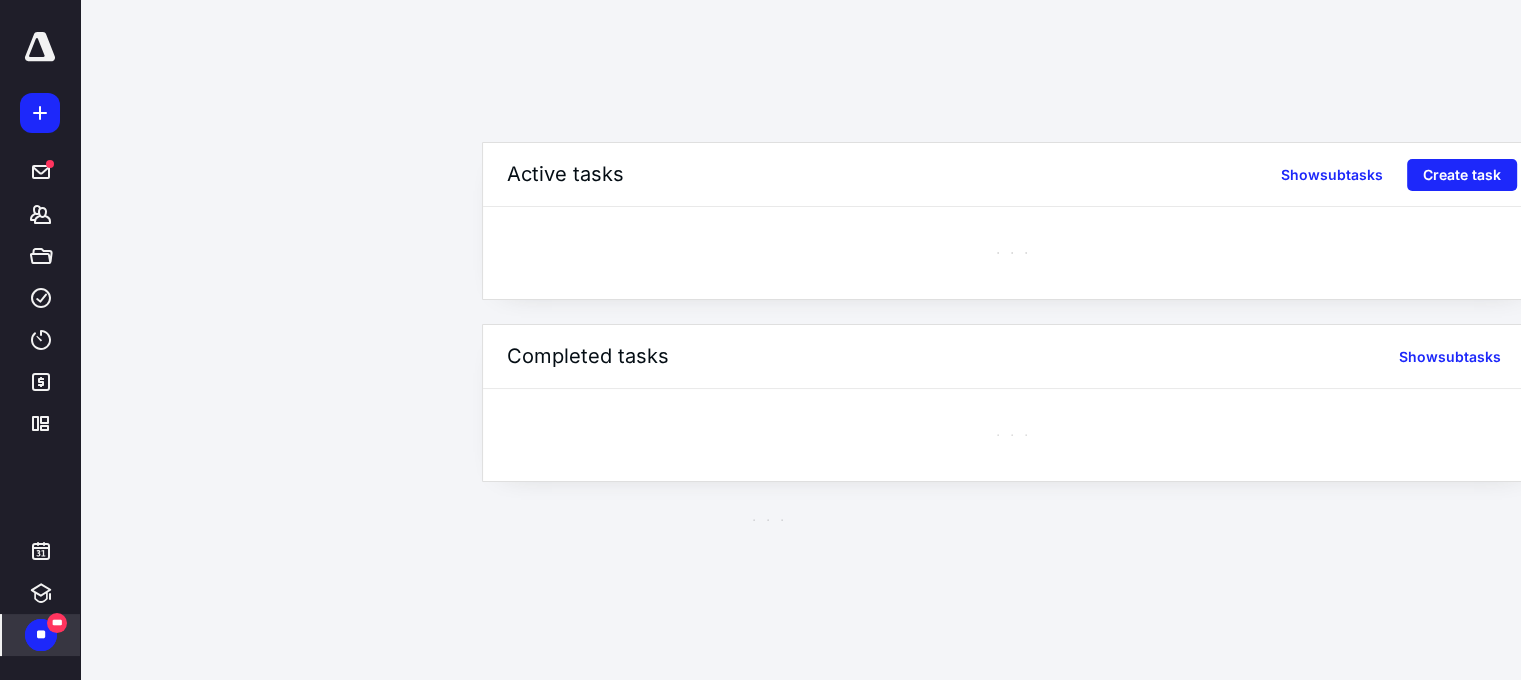 scroll, scrollTop: 0, scrollLeft: 0, axis: both 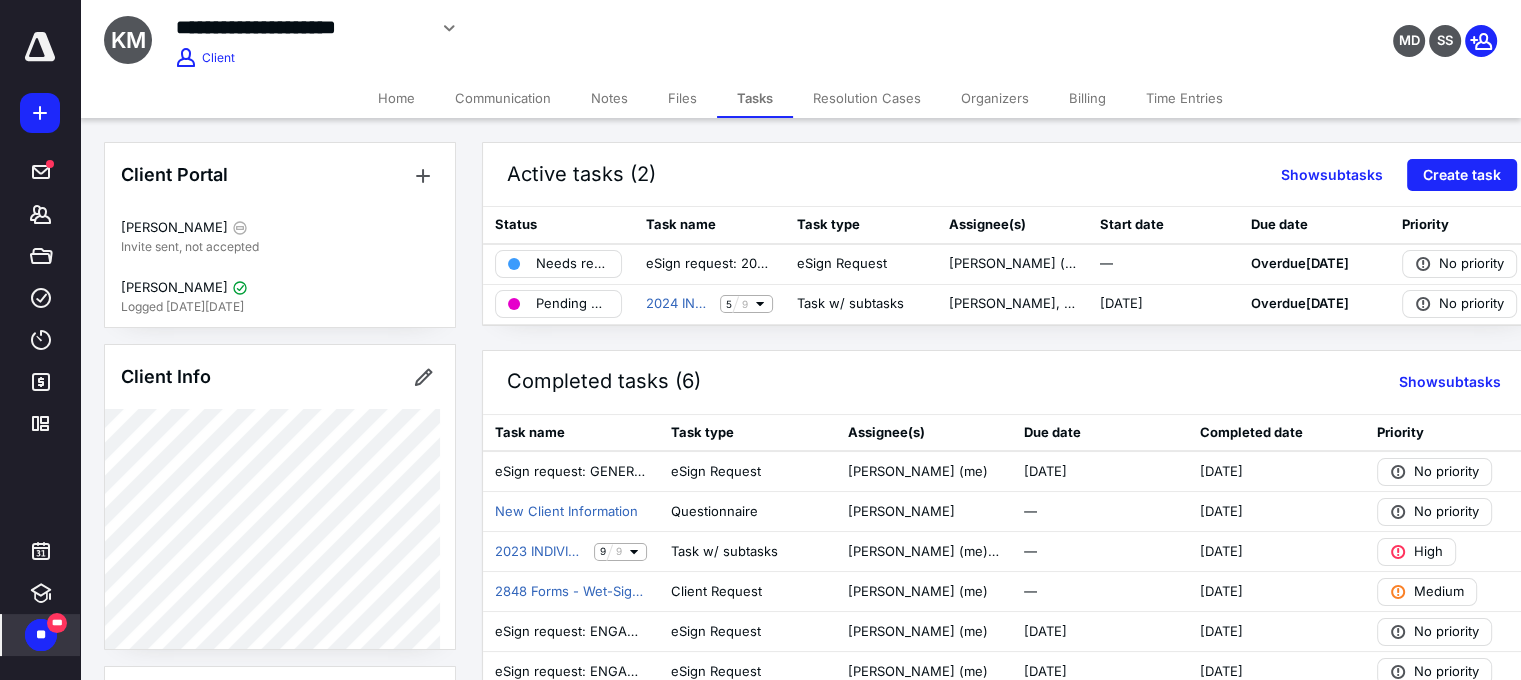click on "Billing" at bounding box center (1087, 98) 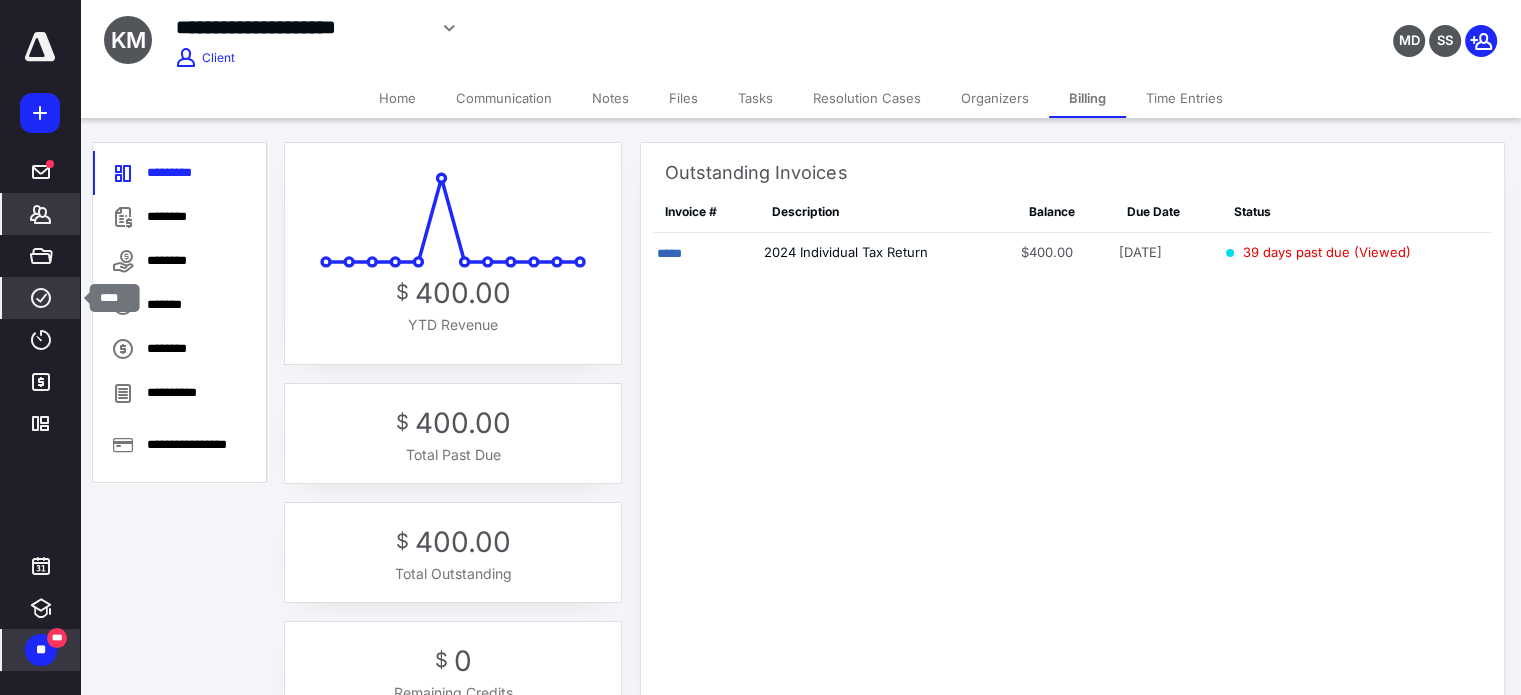 click 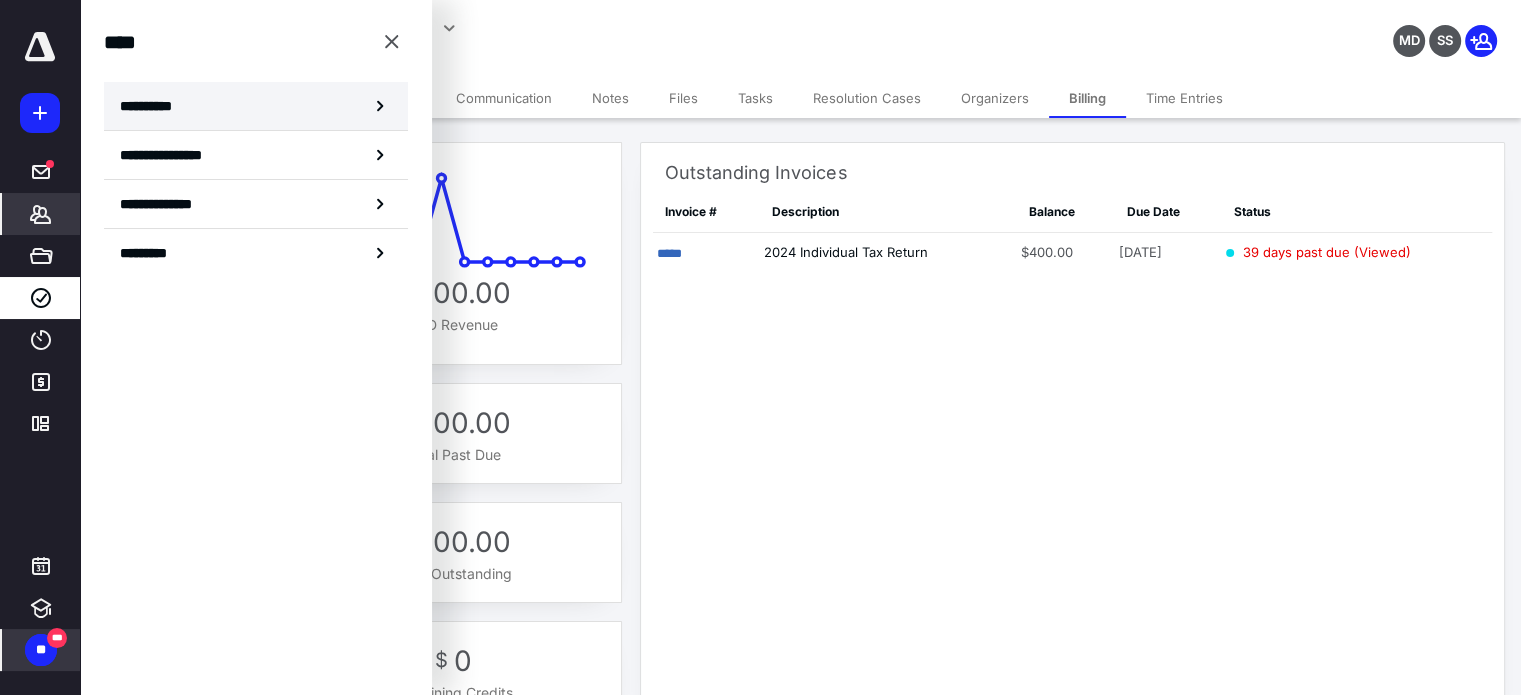 click on "**********" at bounding box center (256, 106) 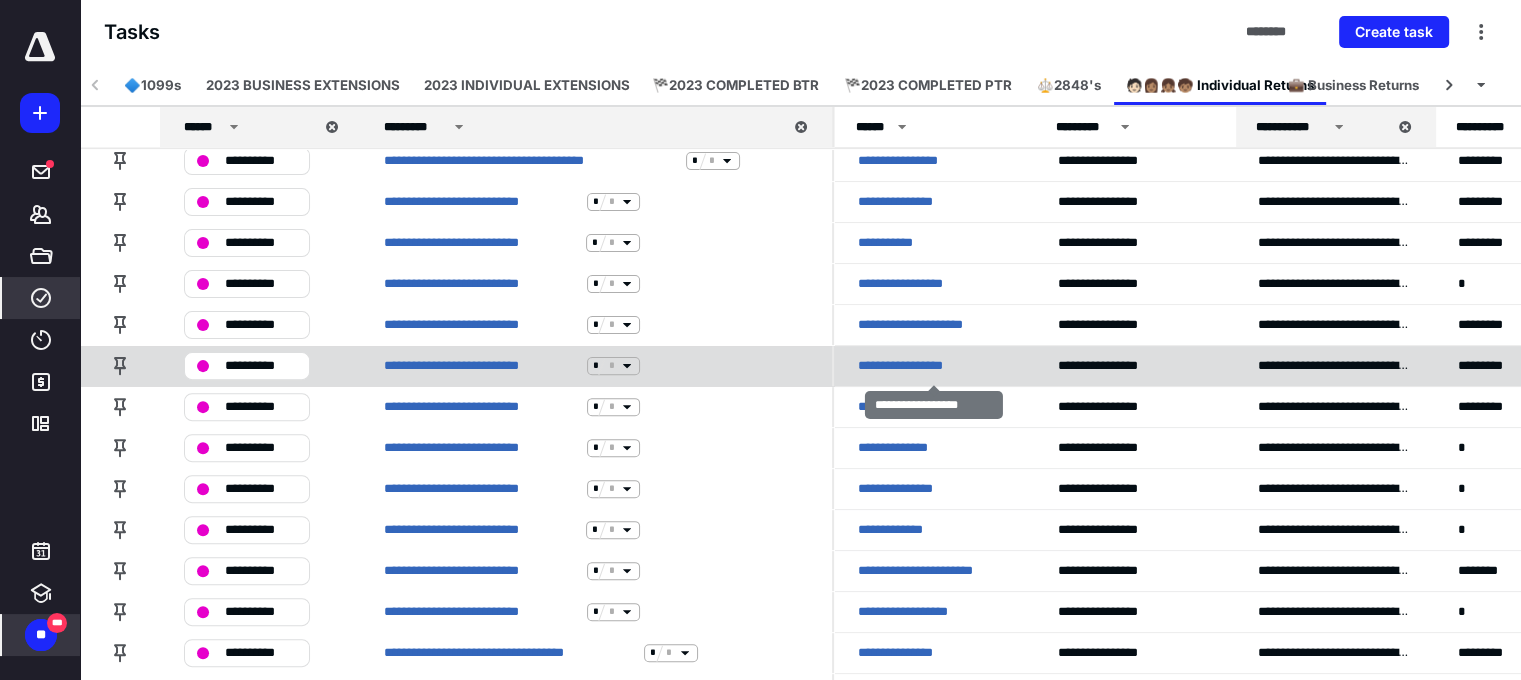 scroll, scrollTop: 600, scrollLeft: 0, axis: vertical 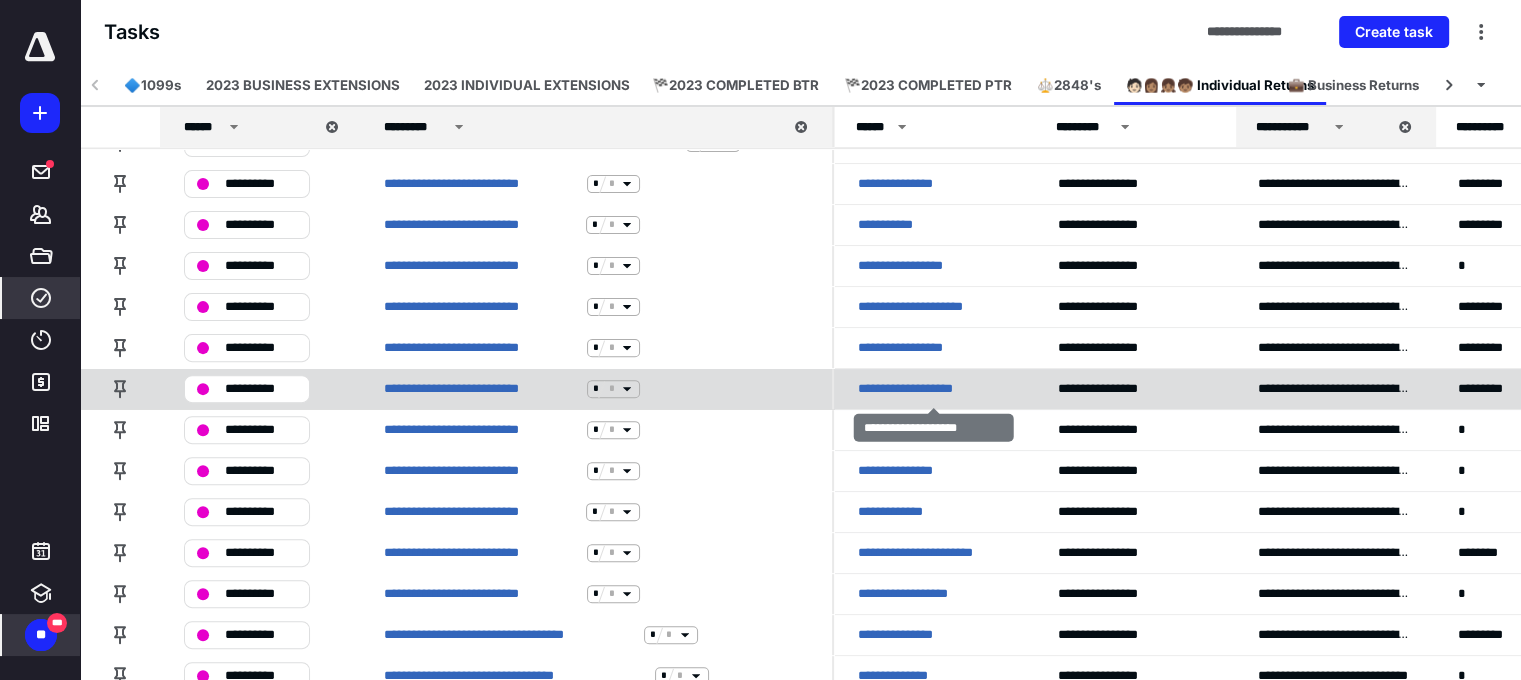 click on "**********" at bounding box center [933, 389] 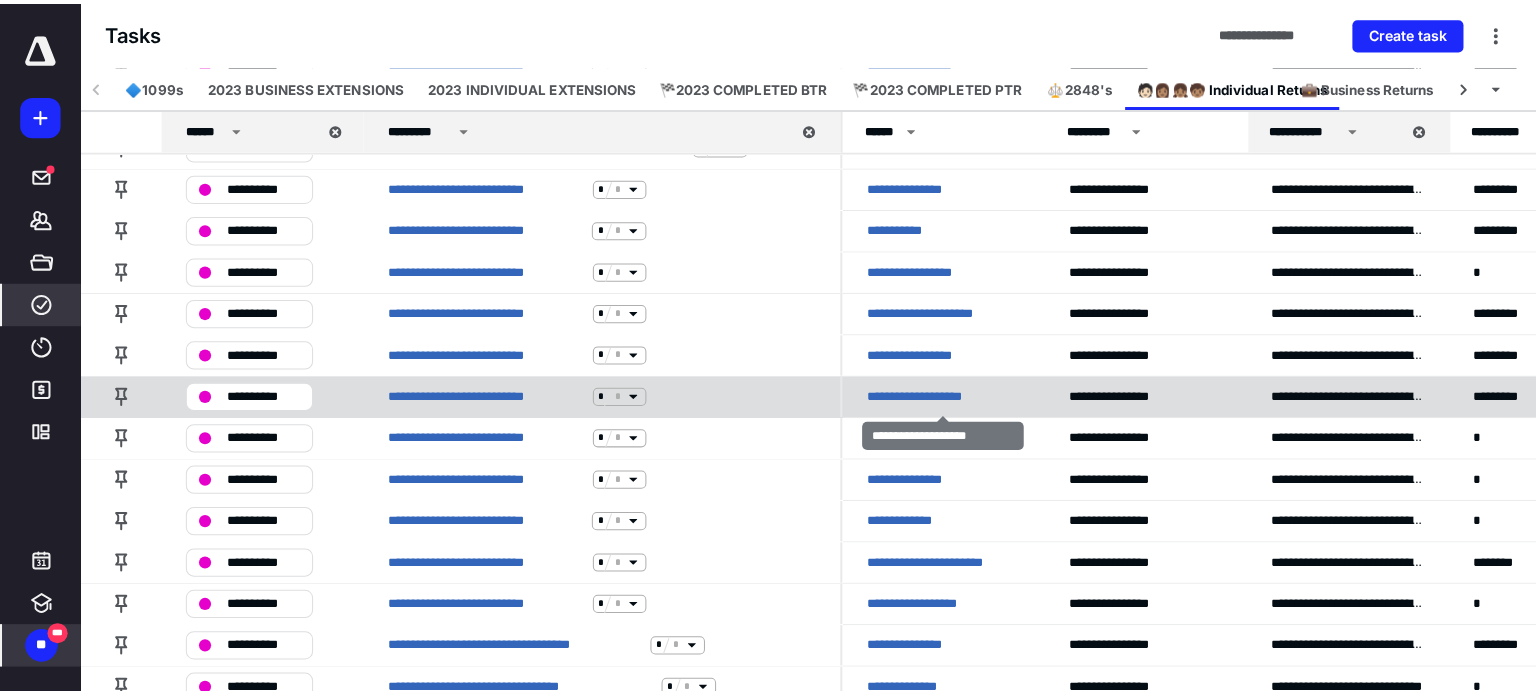scroll, scrollTop: 0, scrollLeft: 0, axis: both 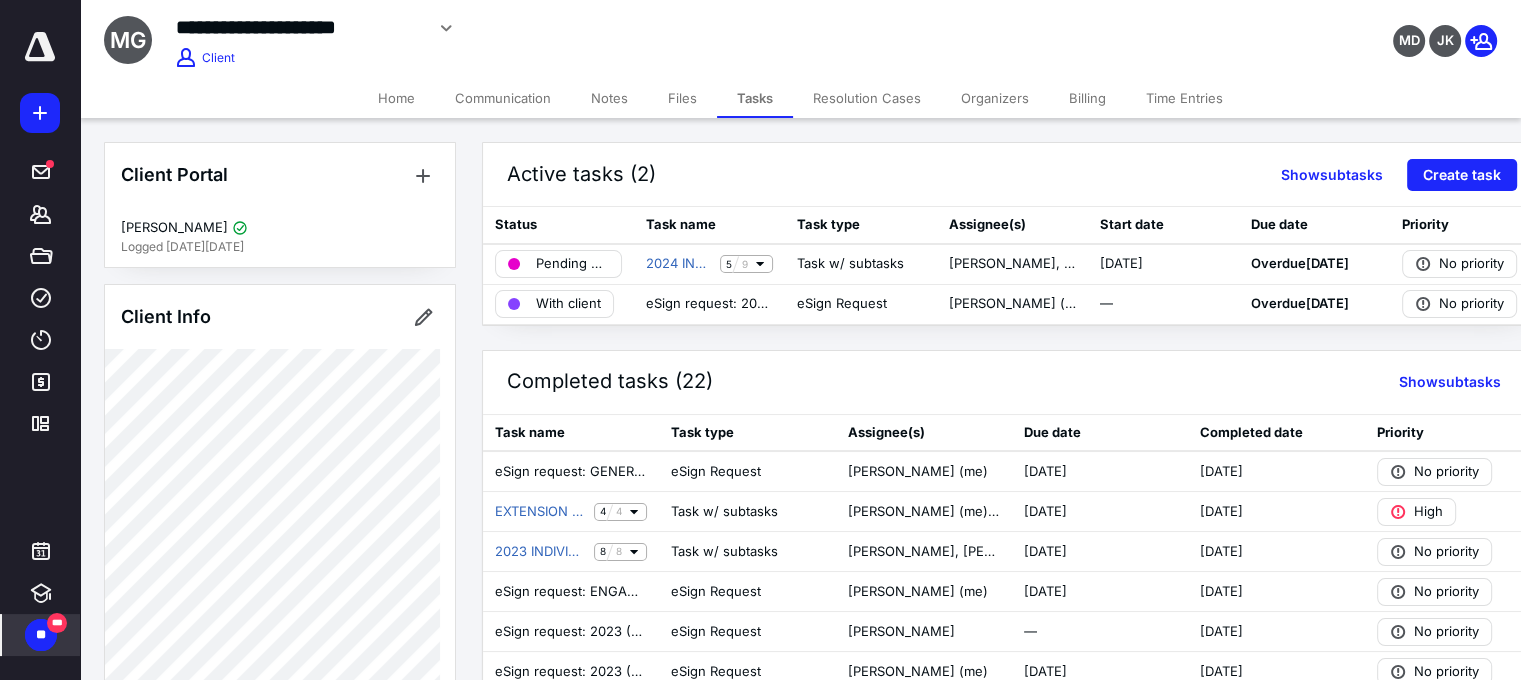 click on "Billing" at bounding box center [1087, 98] 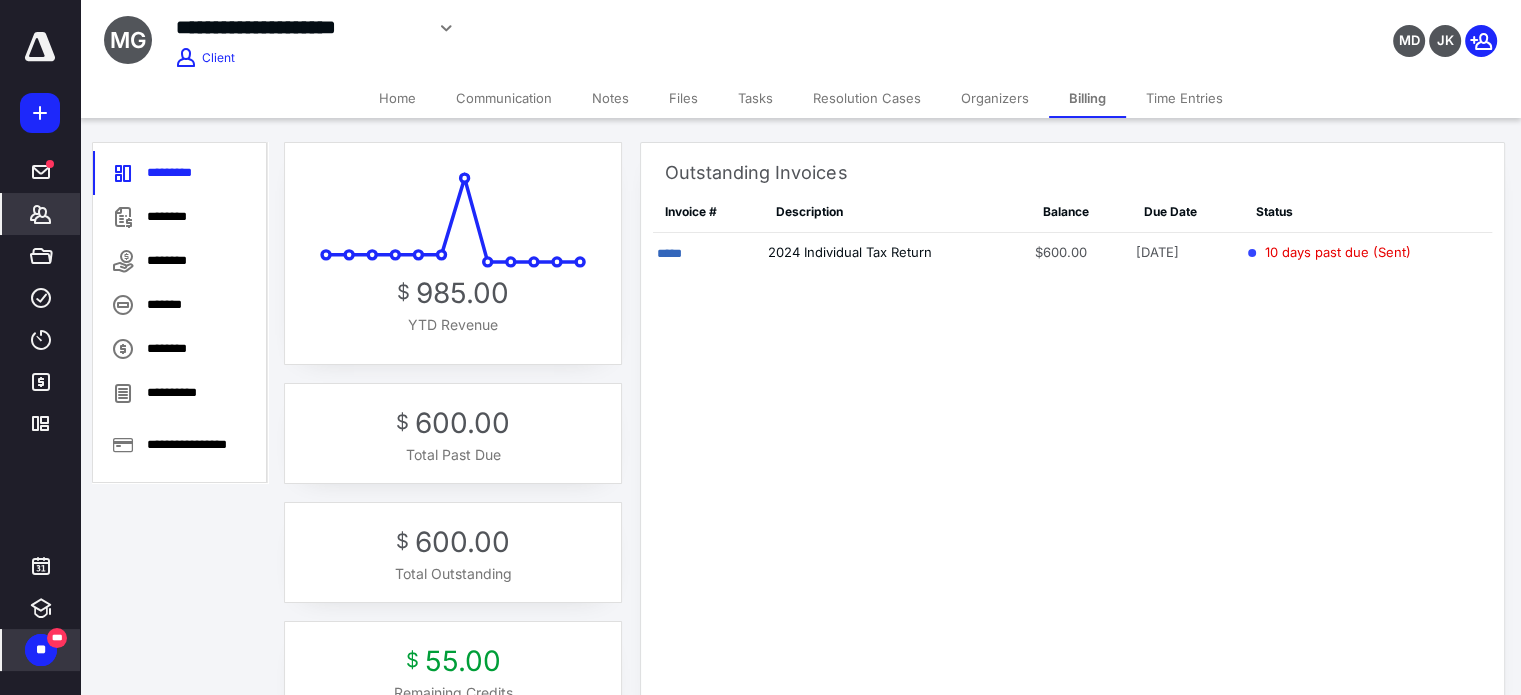 click on "Files" at bounding box center (683, 98) 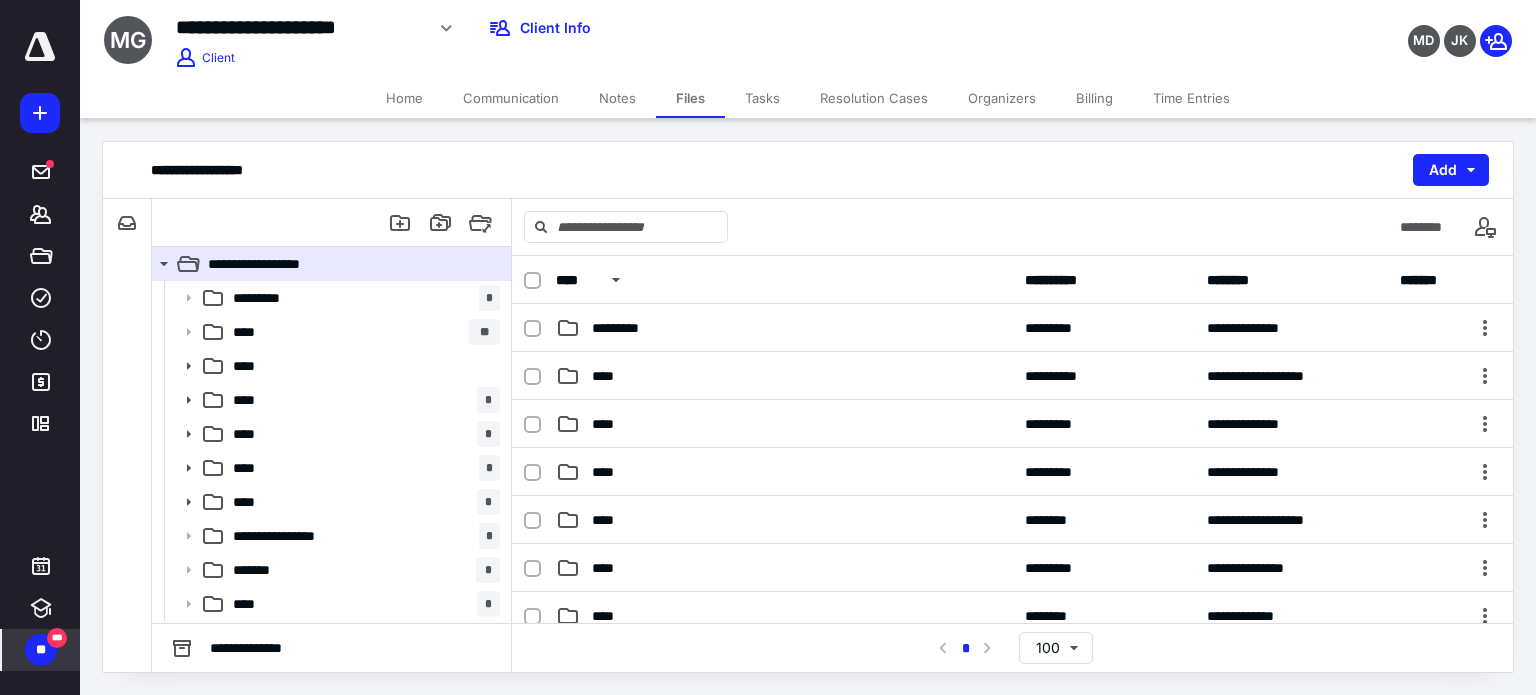 click on "Tasks" at bounding box center [762, 98] 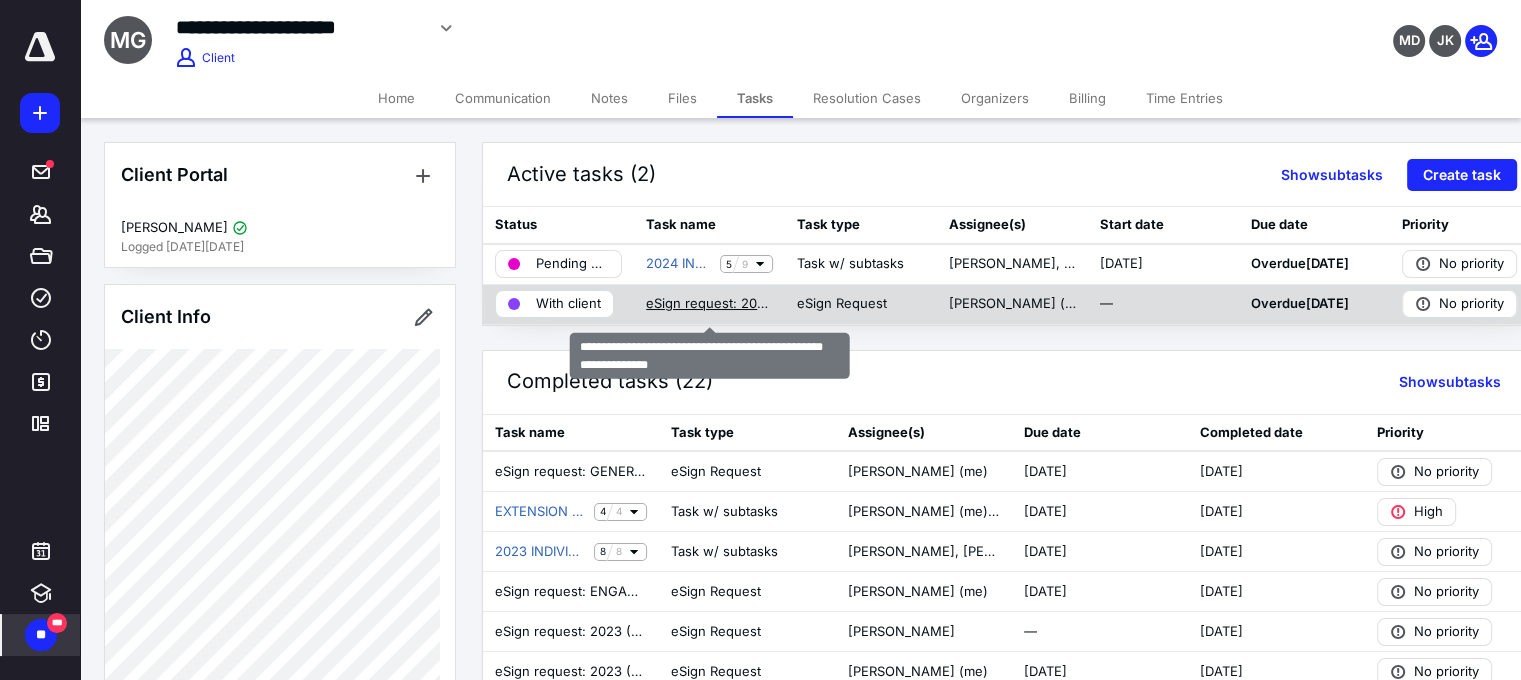 click on "eSign request: 2024 Signature Documents (SMITH & GYLDSTRAND).pdf" at bounding box center [709, 304] 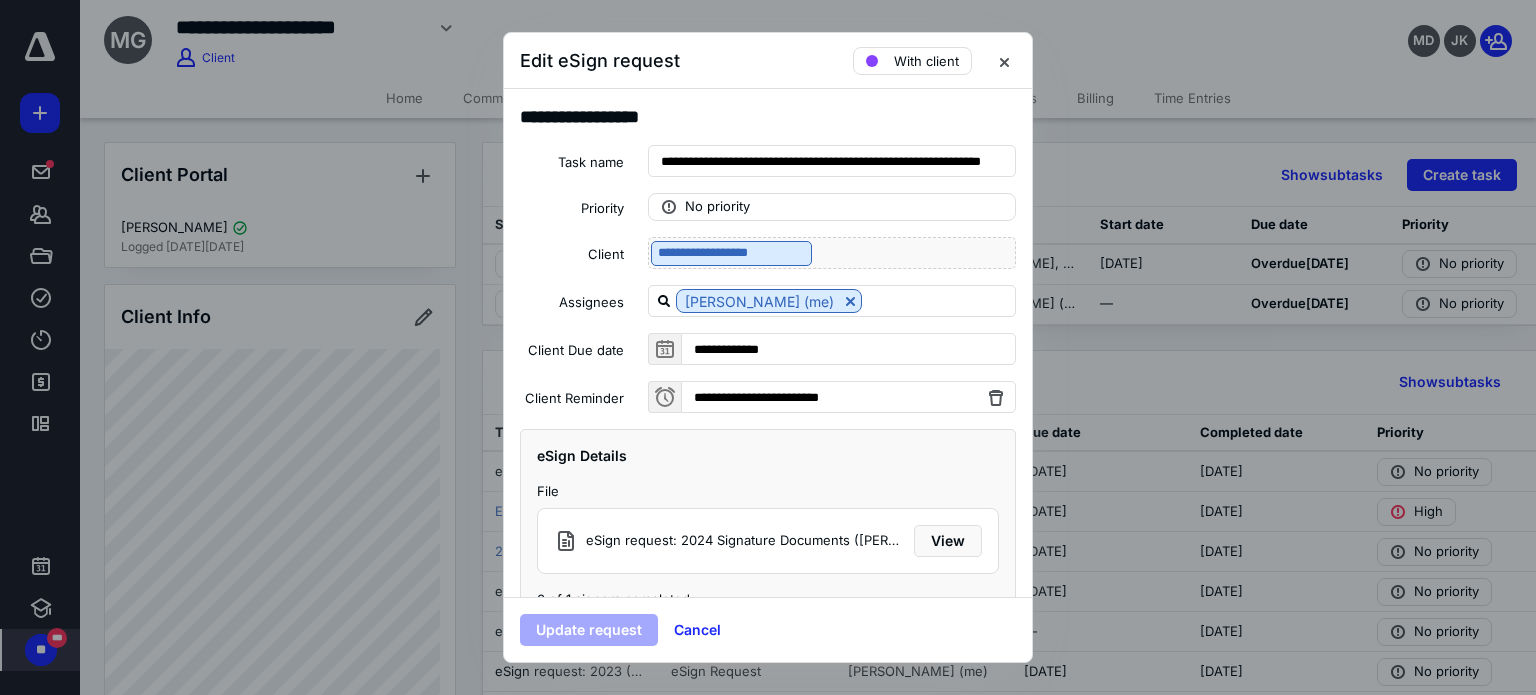 scroll, scrollTop: 136, scrollLeft: 0, axis: vertical 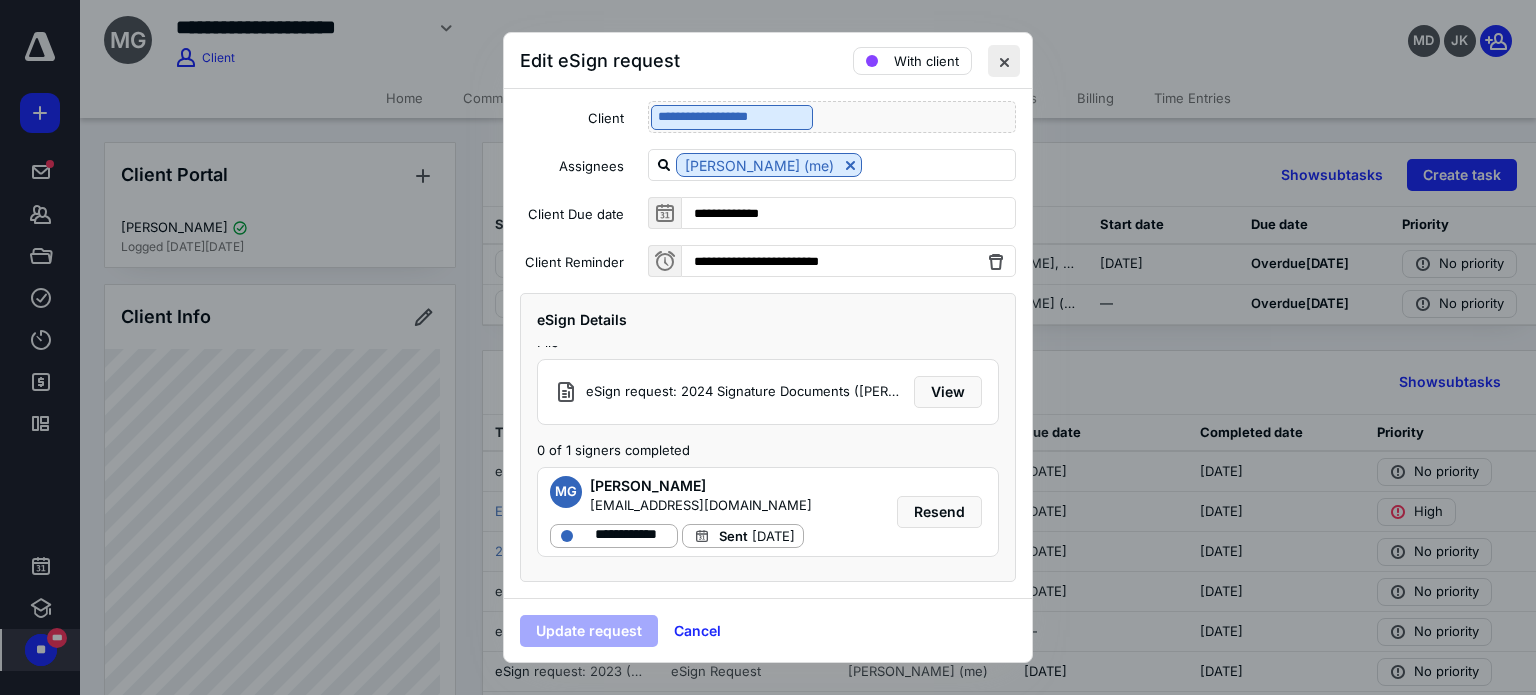 click at bounding box center [1004, 61] 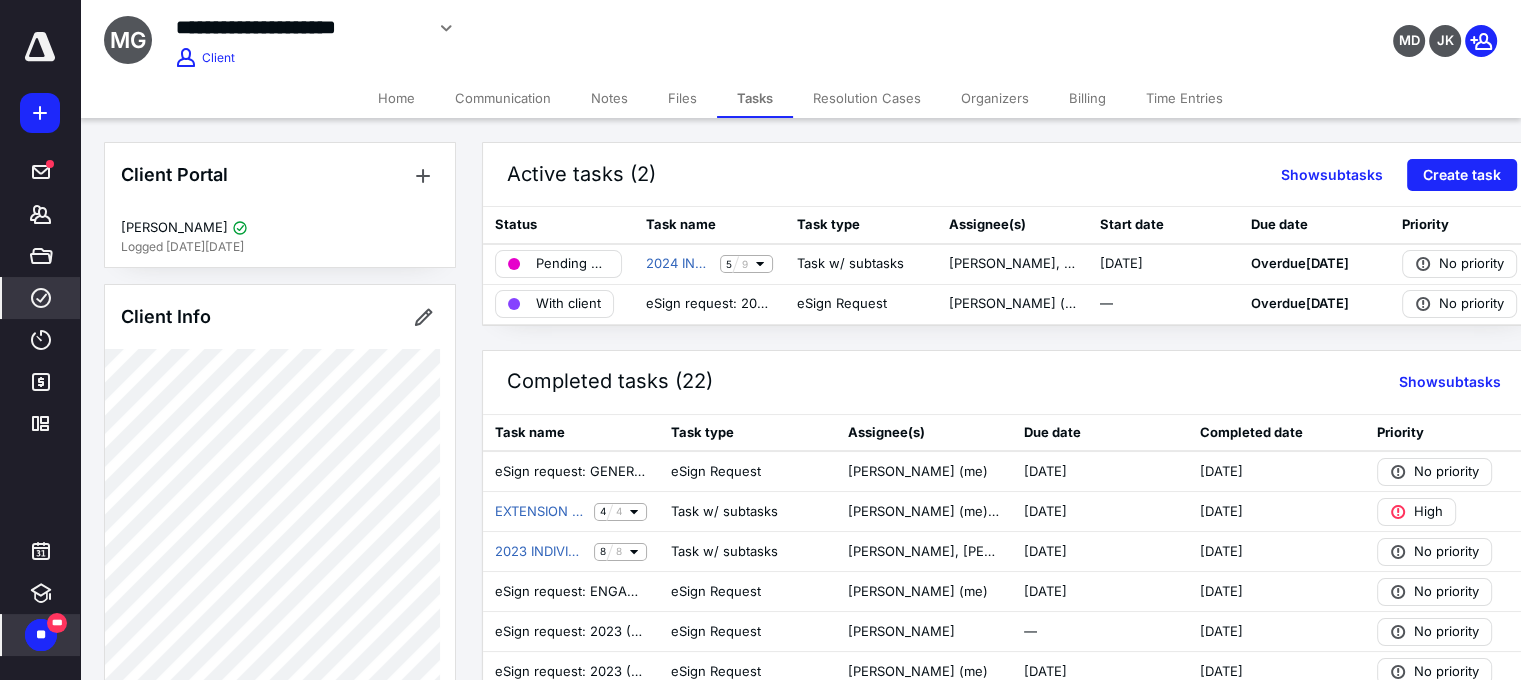 click 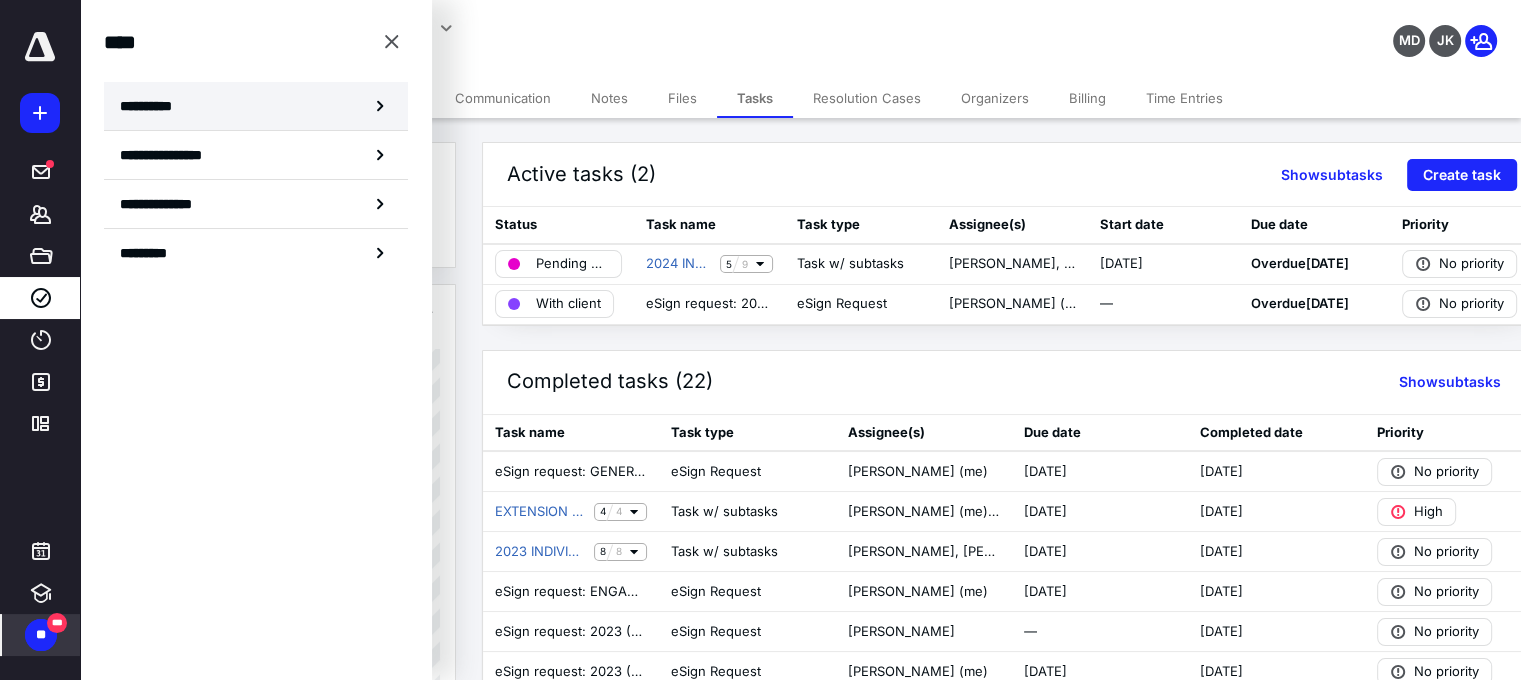 click on "**********" at bounding box center [153, 106] 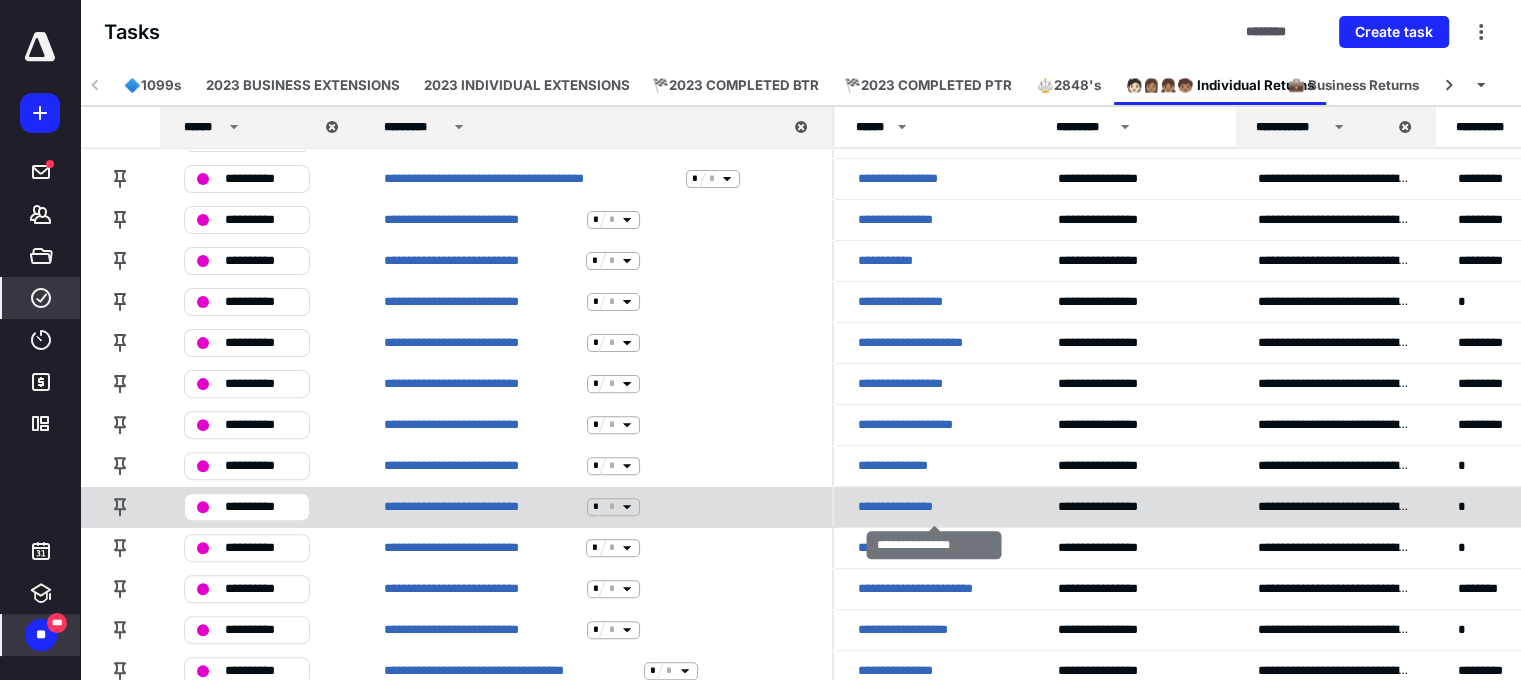 scroll, scrollTop: 600, scrollLeft: 0, axis: vertical 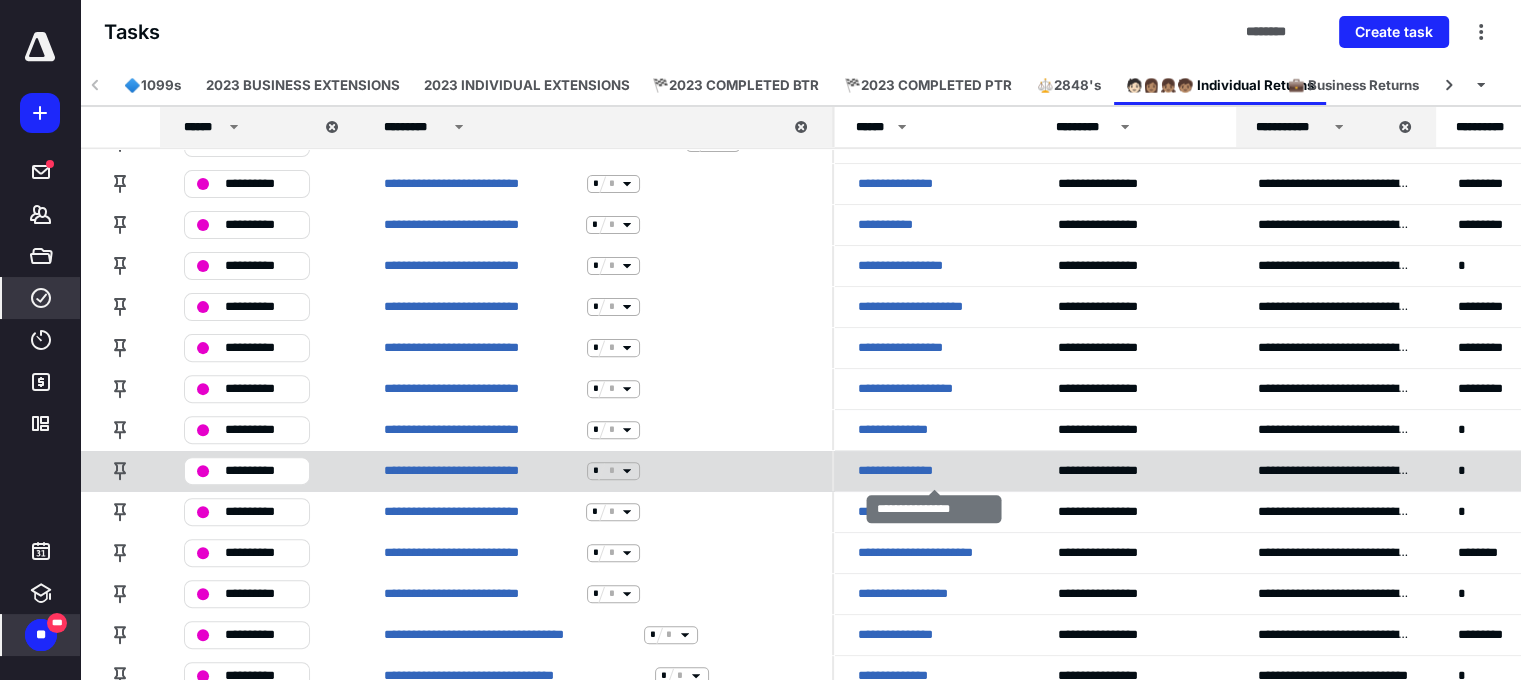 click on "**********" at bounding box center [919, 471] 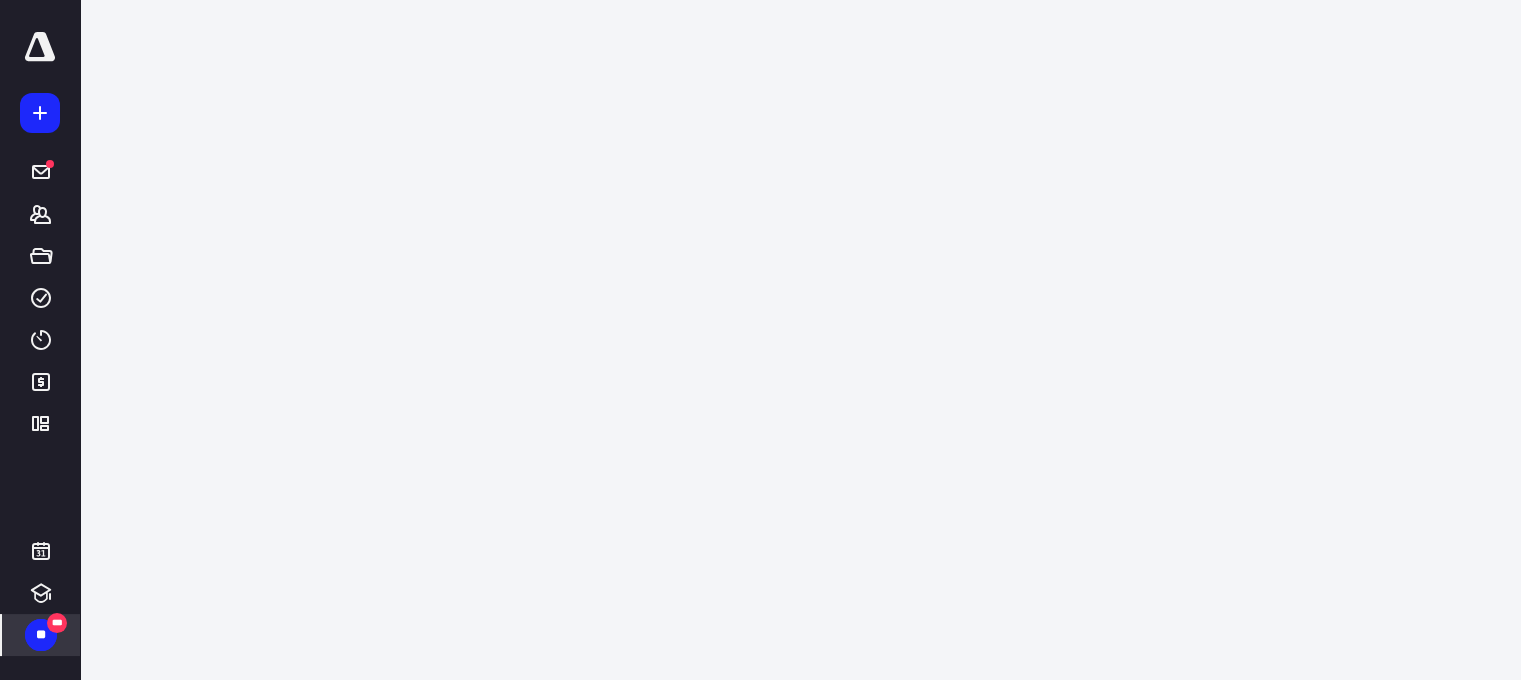 scroll, scrollTop: 0, scrollLeft: 0, axis: both 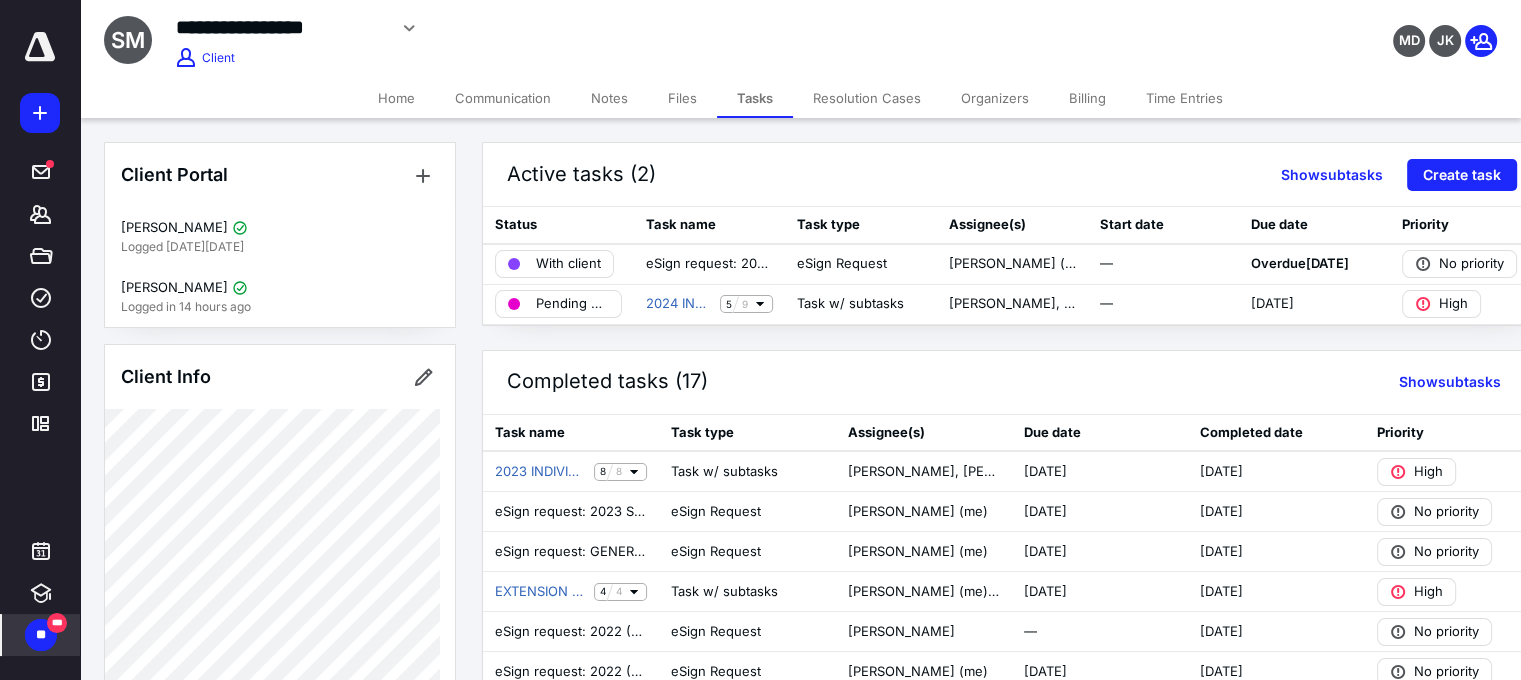 click on "Billing" at bounding box center [1087, 98] 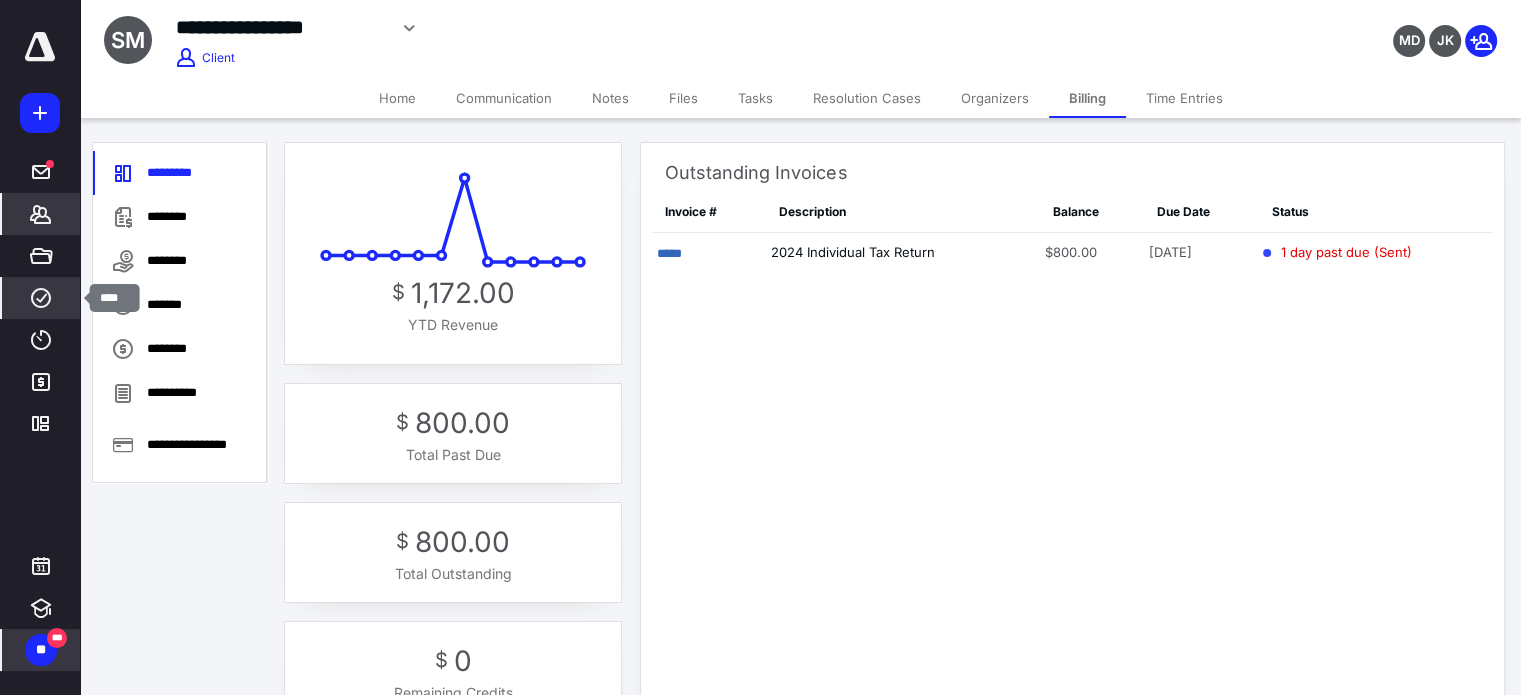 click 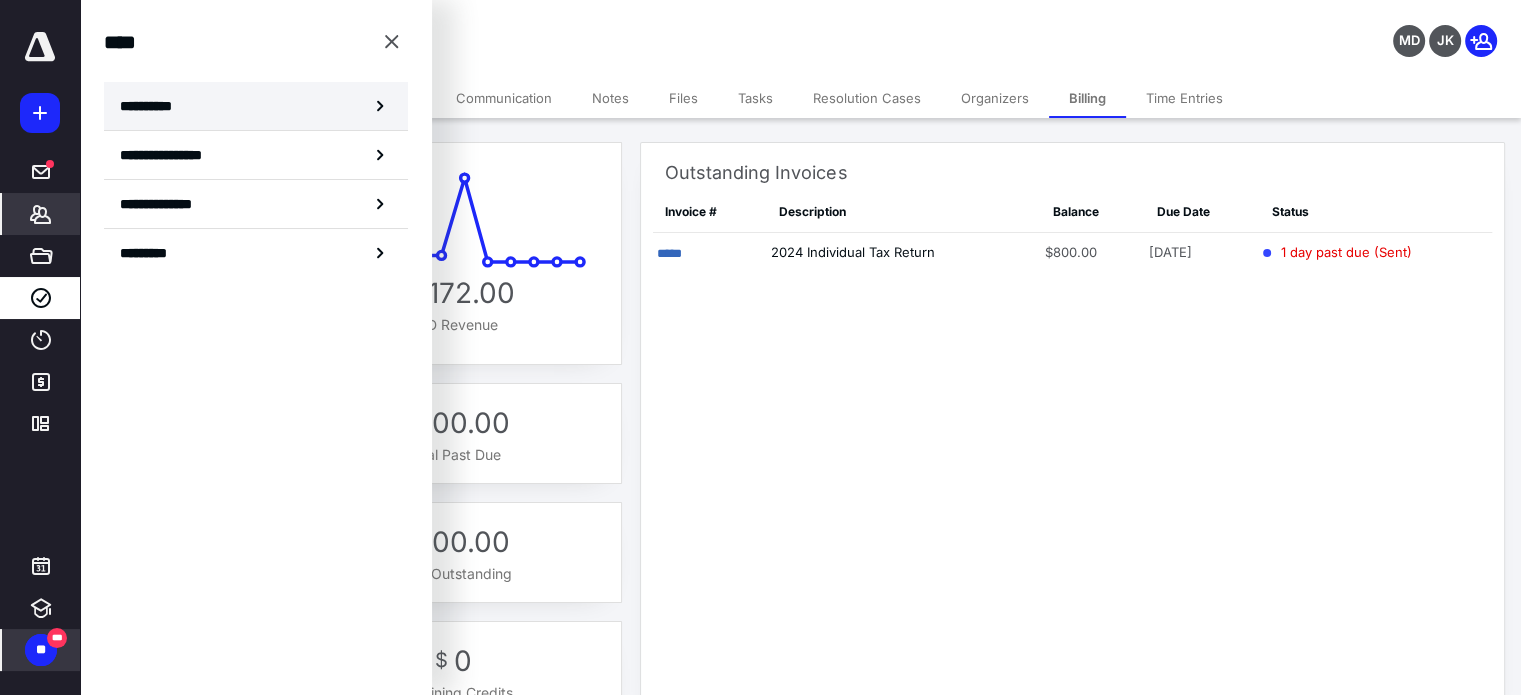 click on "**********" at bounding box center (256, 106) 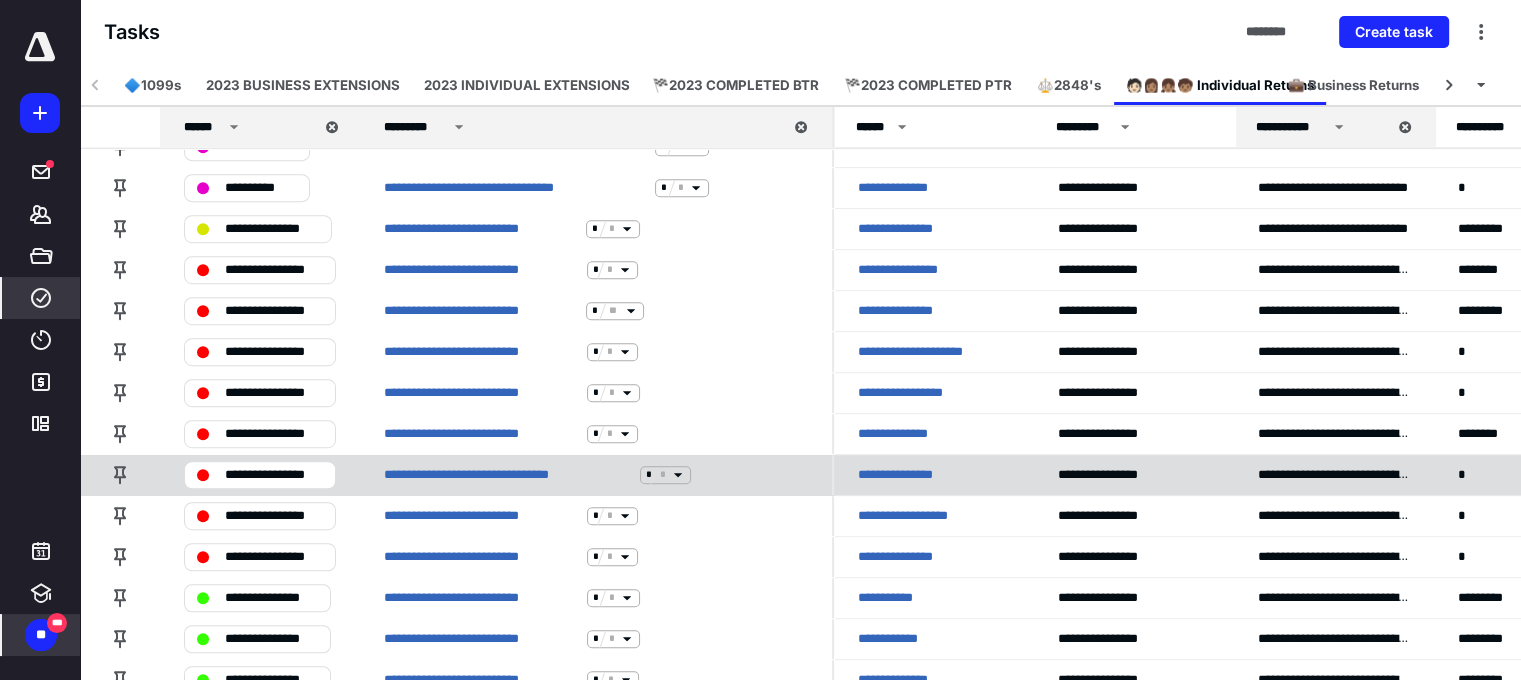 scroll, scrollTop: 900, scrollLeft: 0, axis: vertical 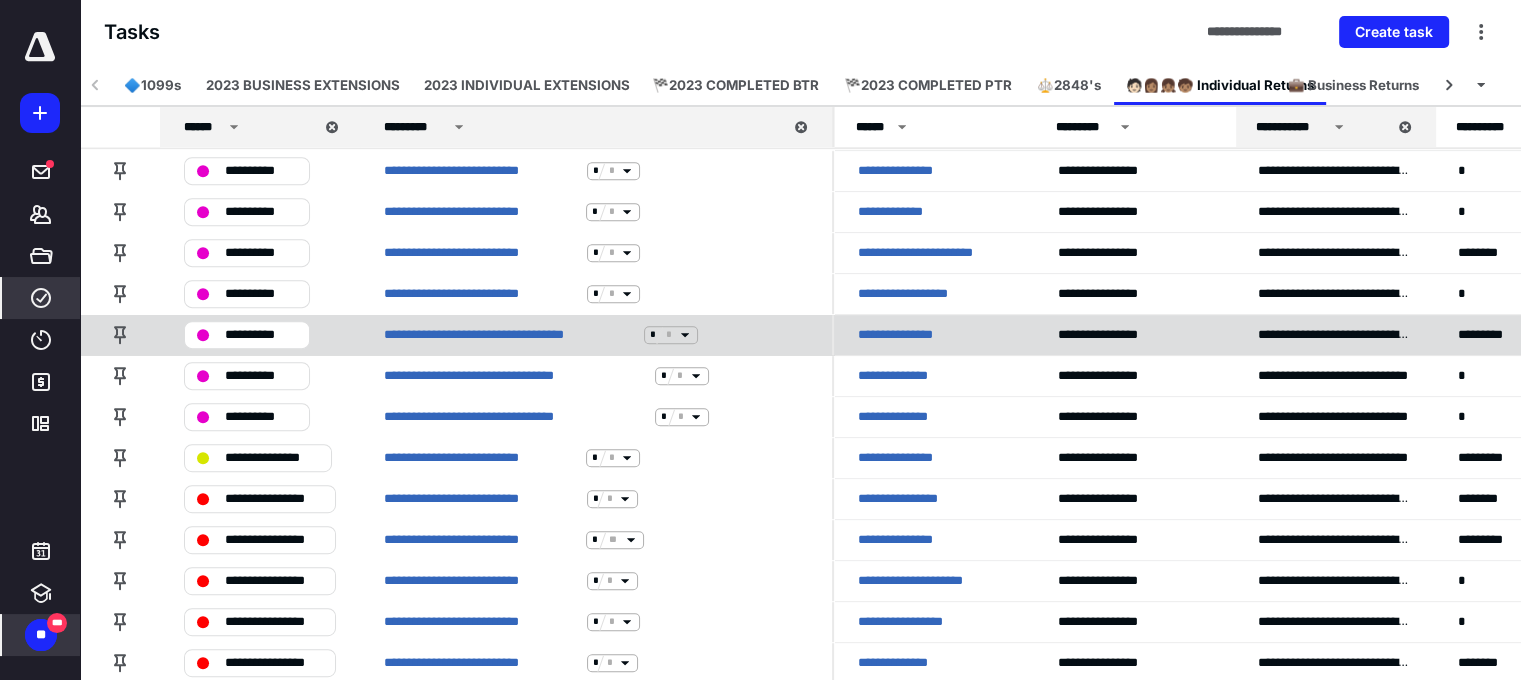 click on "**********" at bounding box center (914, 335) 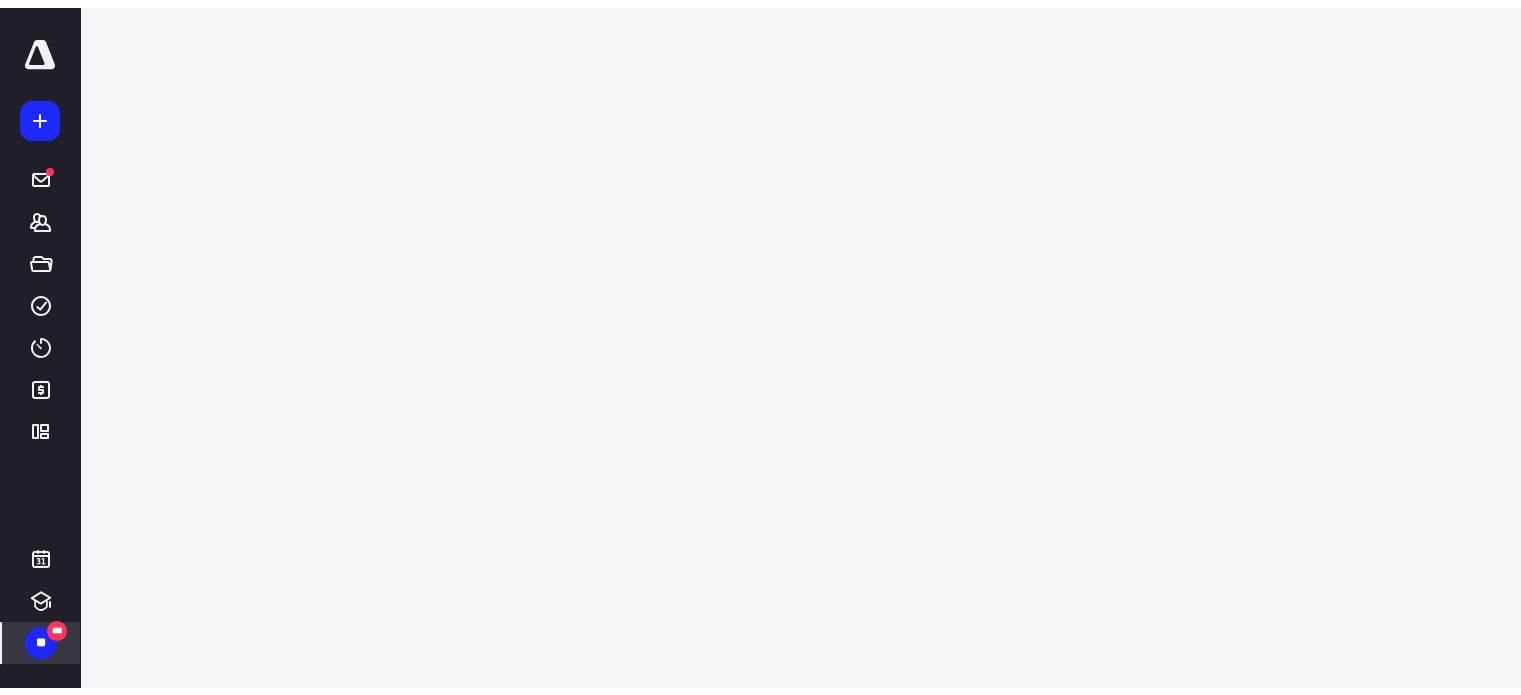 scroll, scrollTop: 0, scrollLeft: 0, axis: both 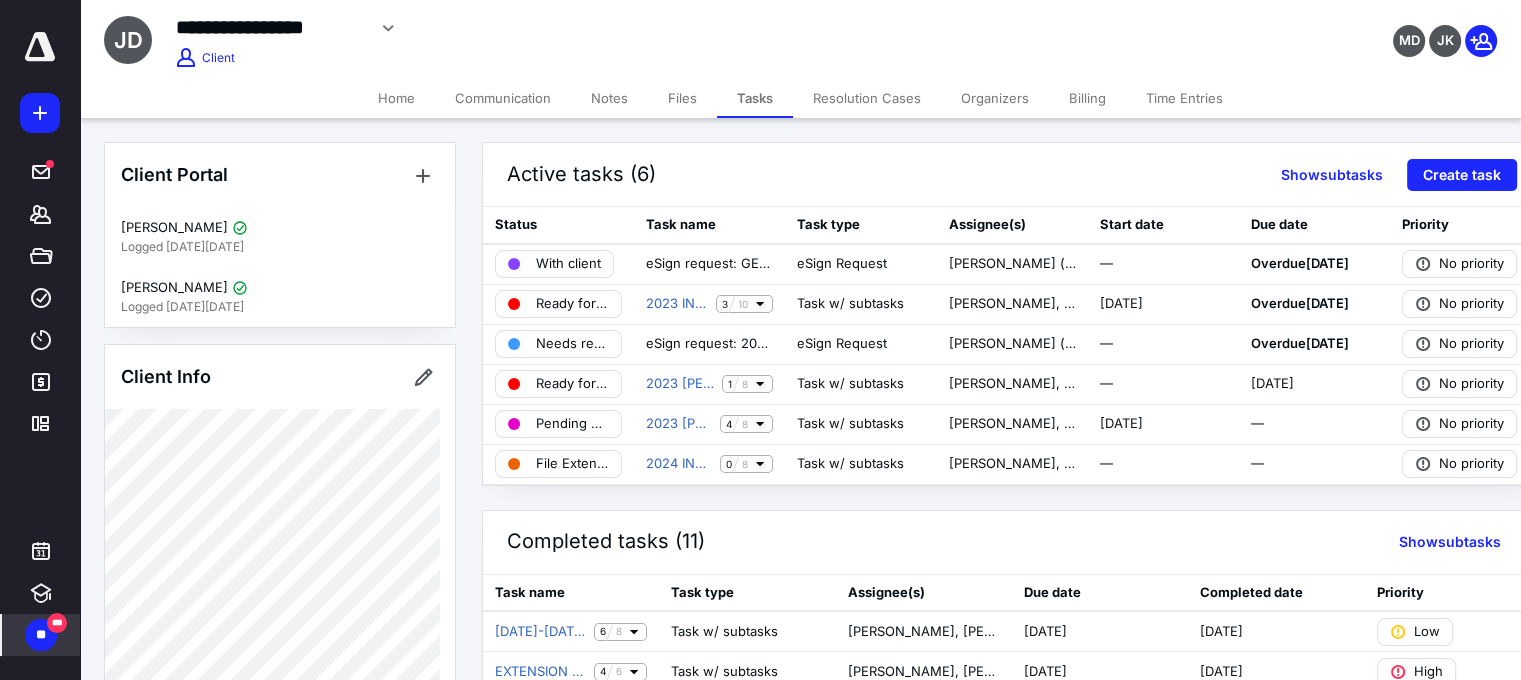 click on "Files" at bounding box center (682, 98) 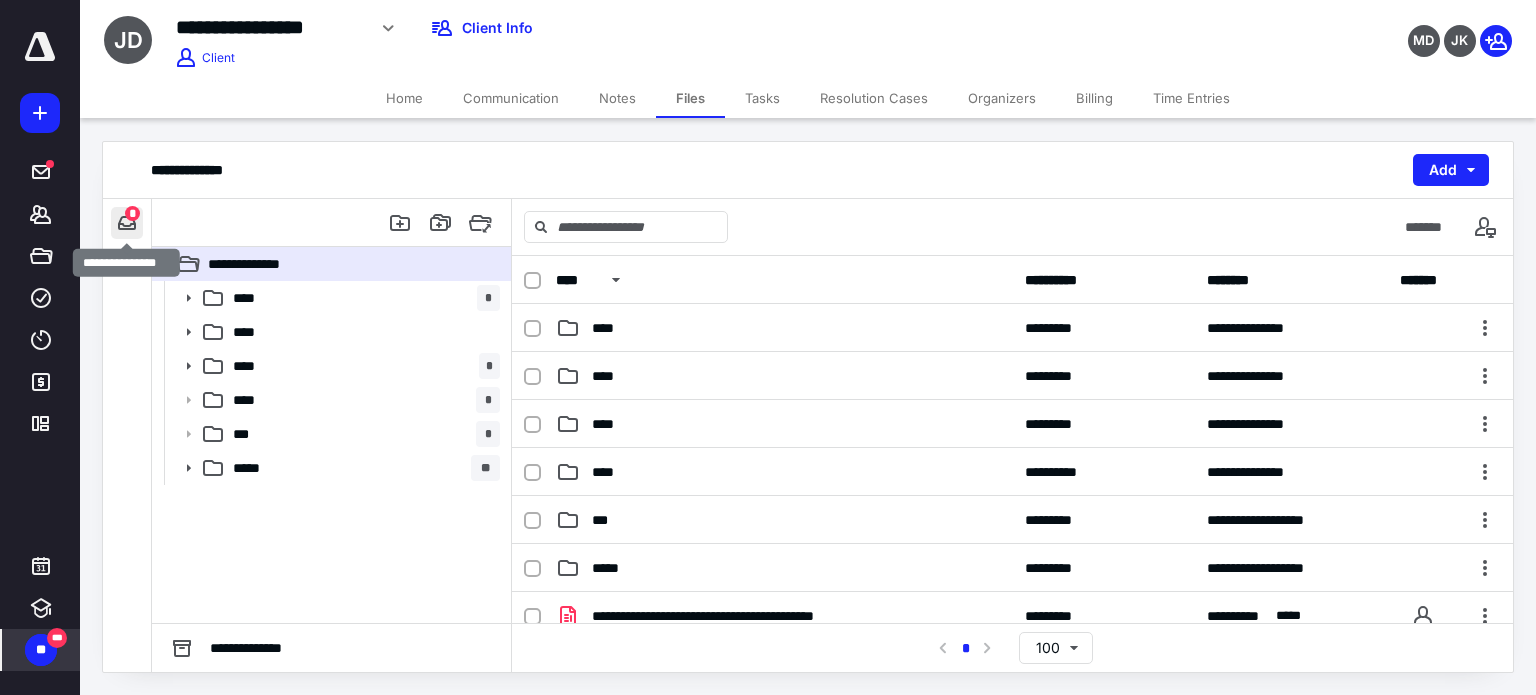 click at bounding box center [127, 223] 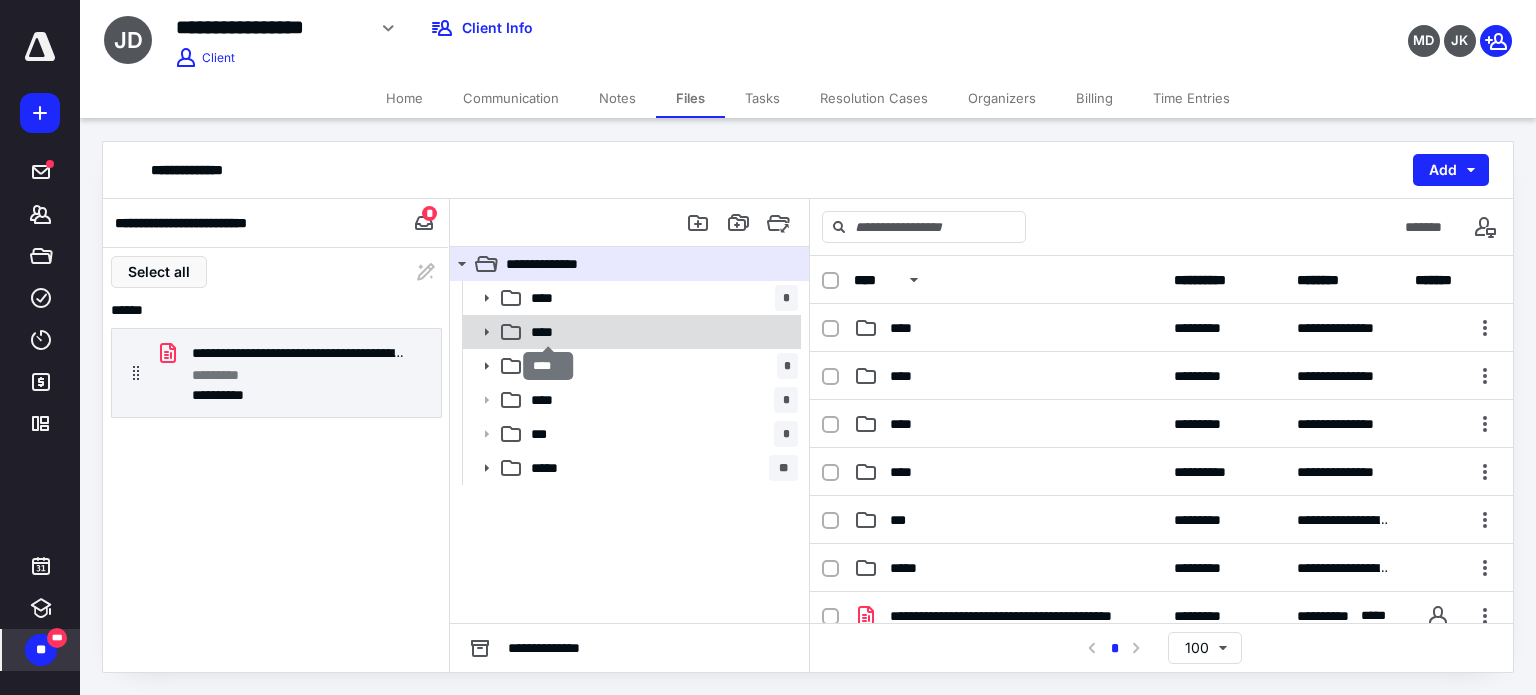 click on "****" at bounding box center (548, 332) 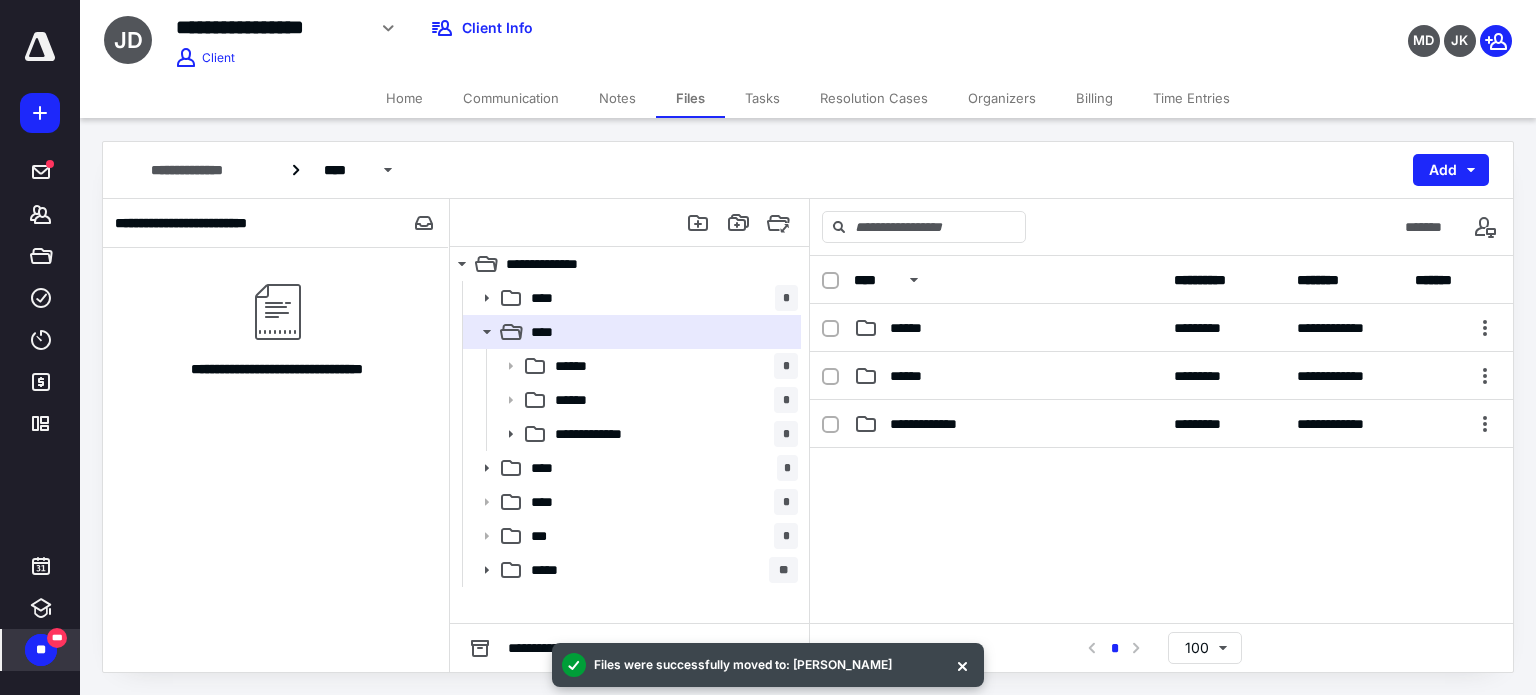 click on "Tasks" at bounding box center [762, 98] 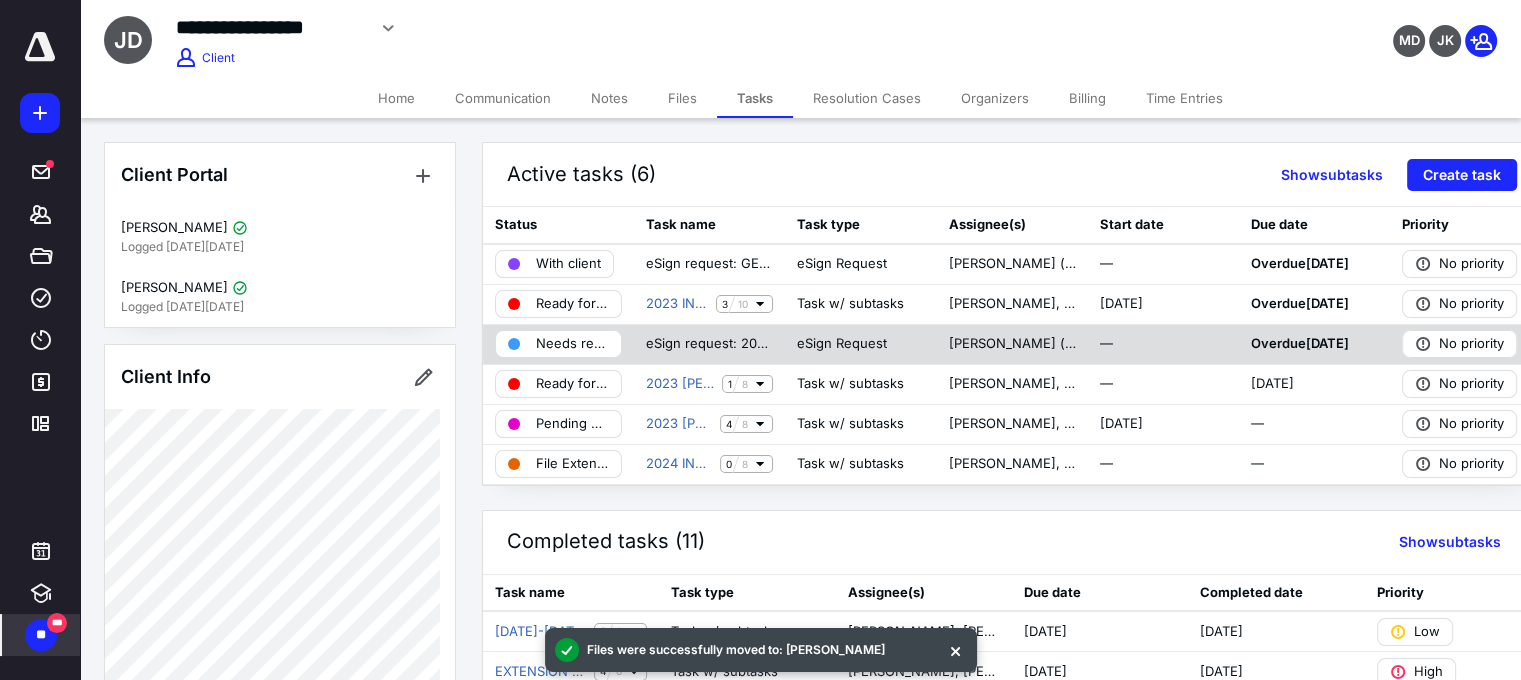 click on "Needs review" at bounding box center [572, 344] 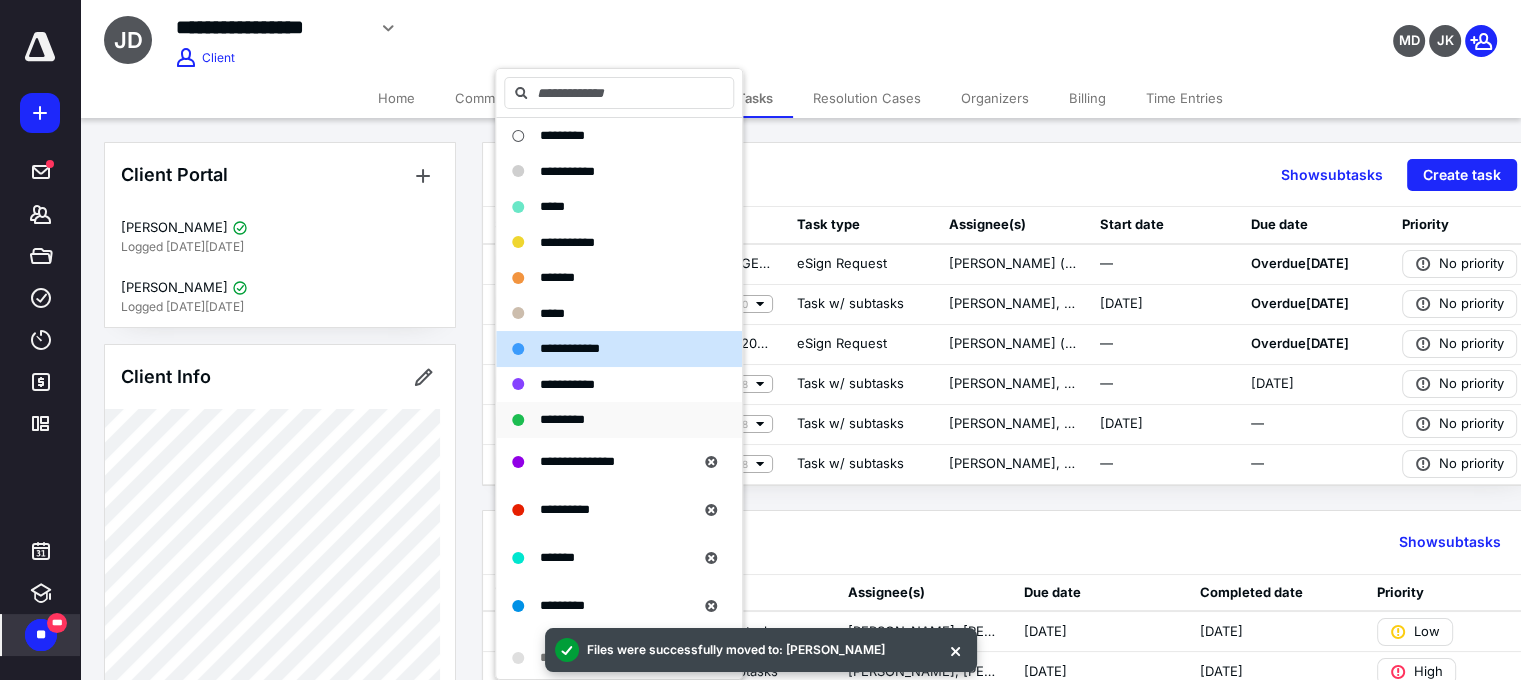 click on "*********" at bounding box center (562, 419) 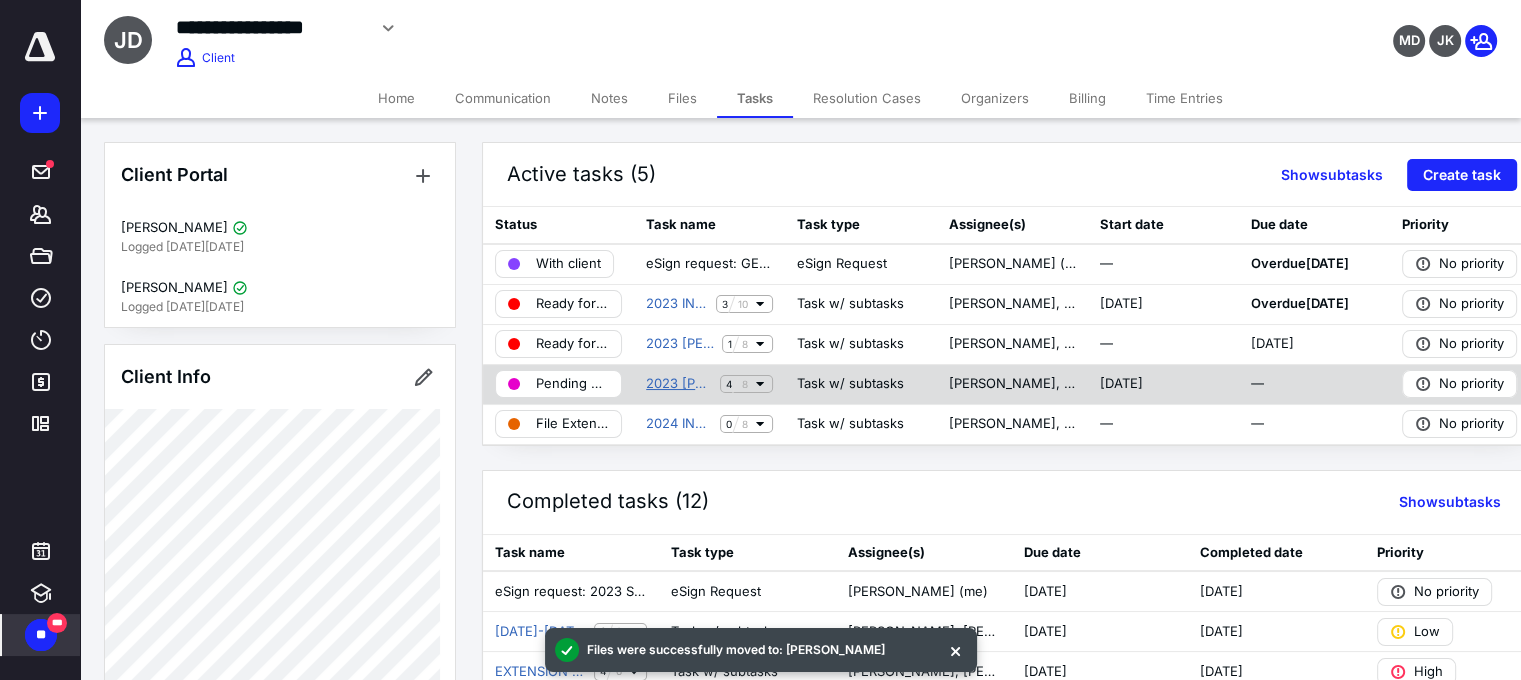 click on "2023  [PERSON_NAME] - INDIVIDUAL TAX RETURN" at bounding box center [679, 384] 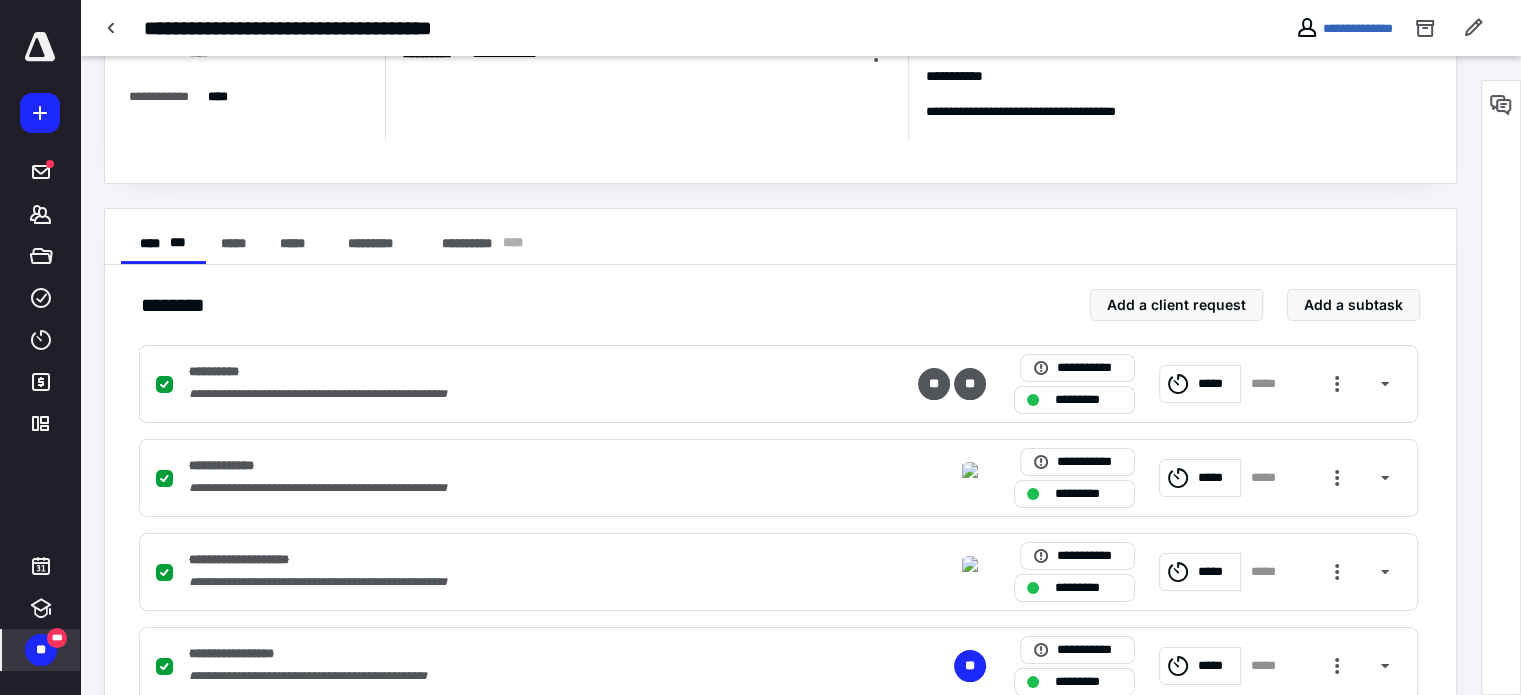 scroll, scrollTop: 500, scrollLeft: 0, axis: vertical 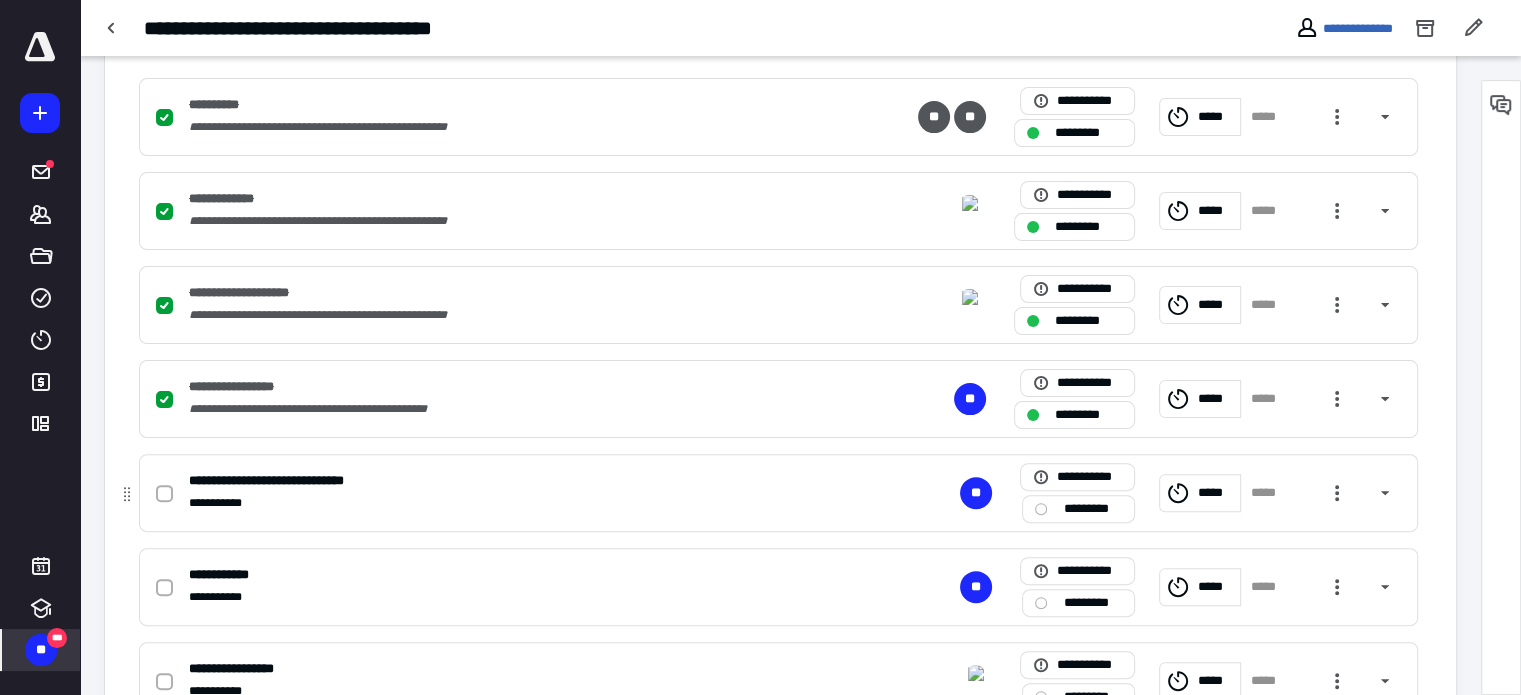 click at bounding box center [164, 494] 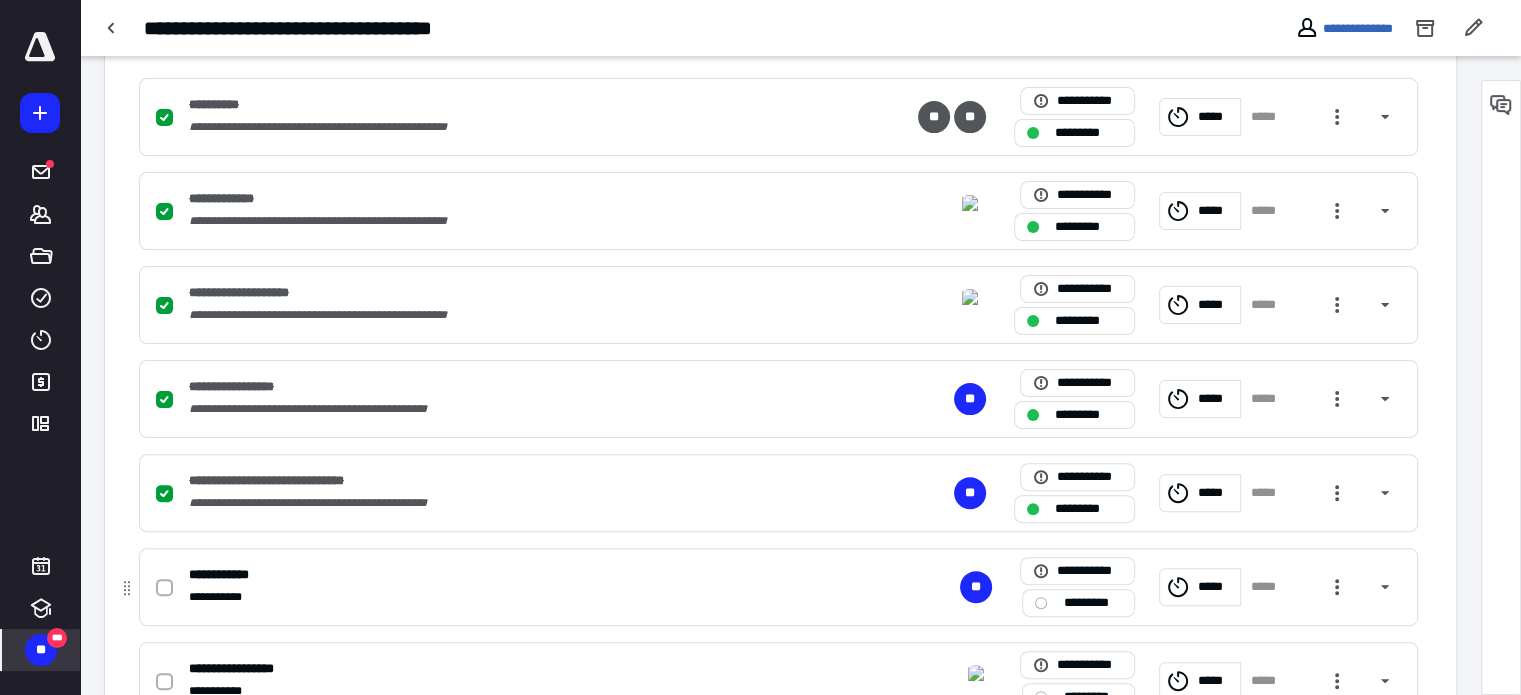 click at bounding box center (164, 588) 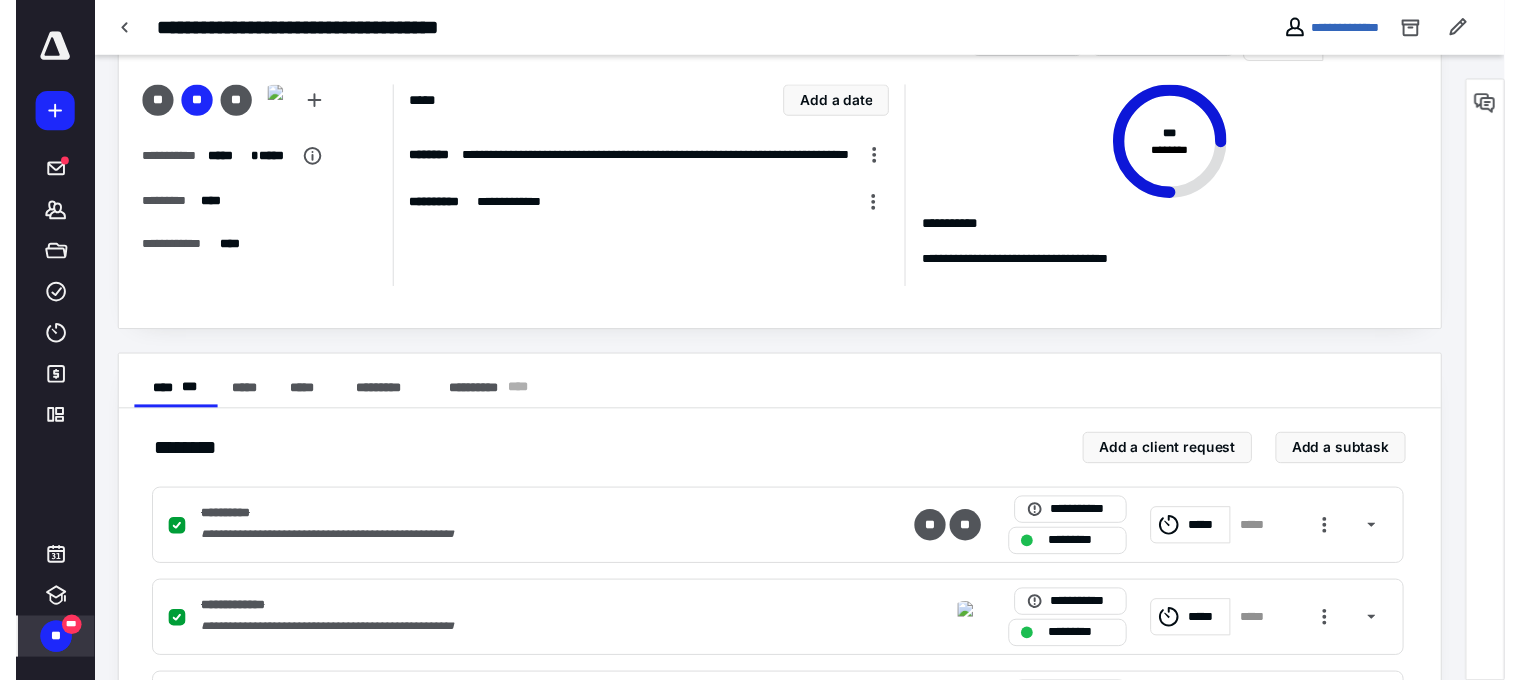 scroll, scrollTop: 0, scrollLeft: 0, axis: both 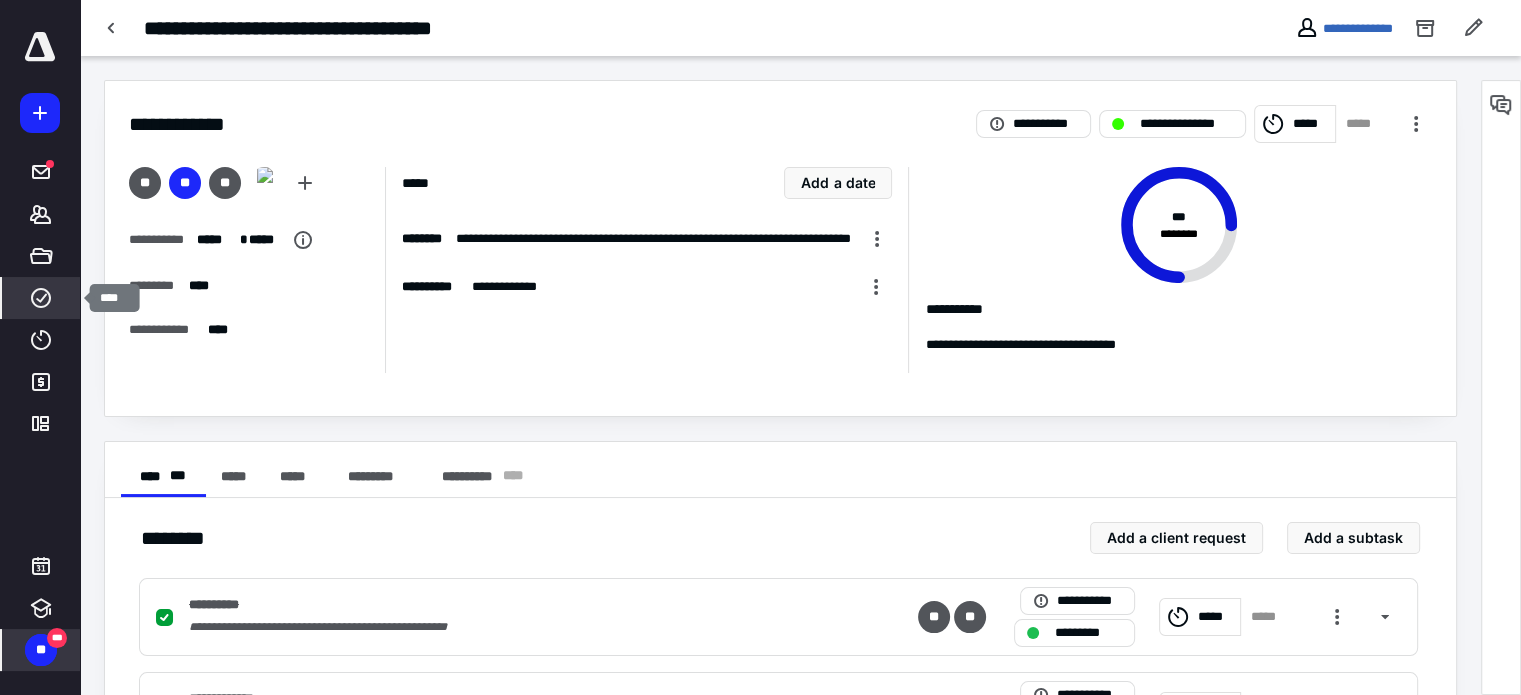 click 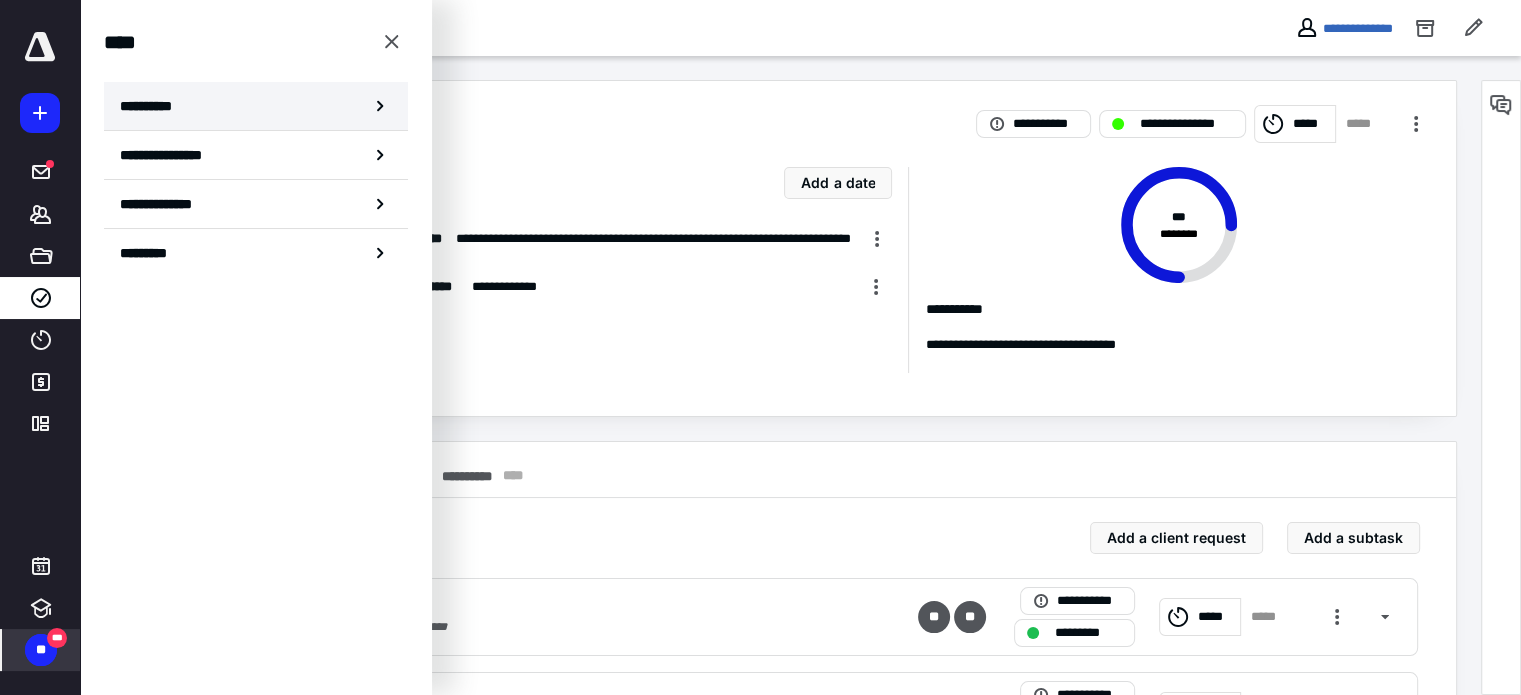 click on "**********" at bounding box center [153, 106] 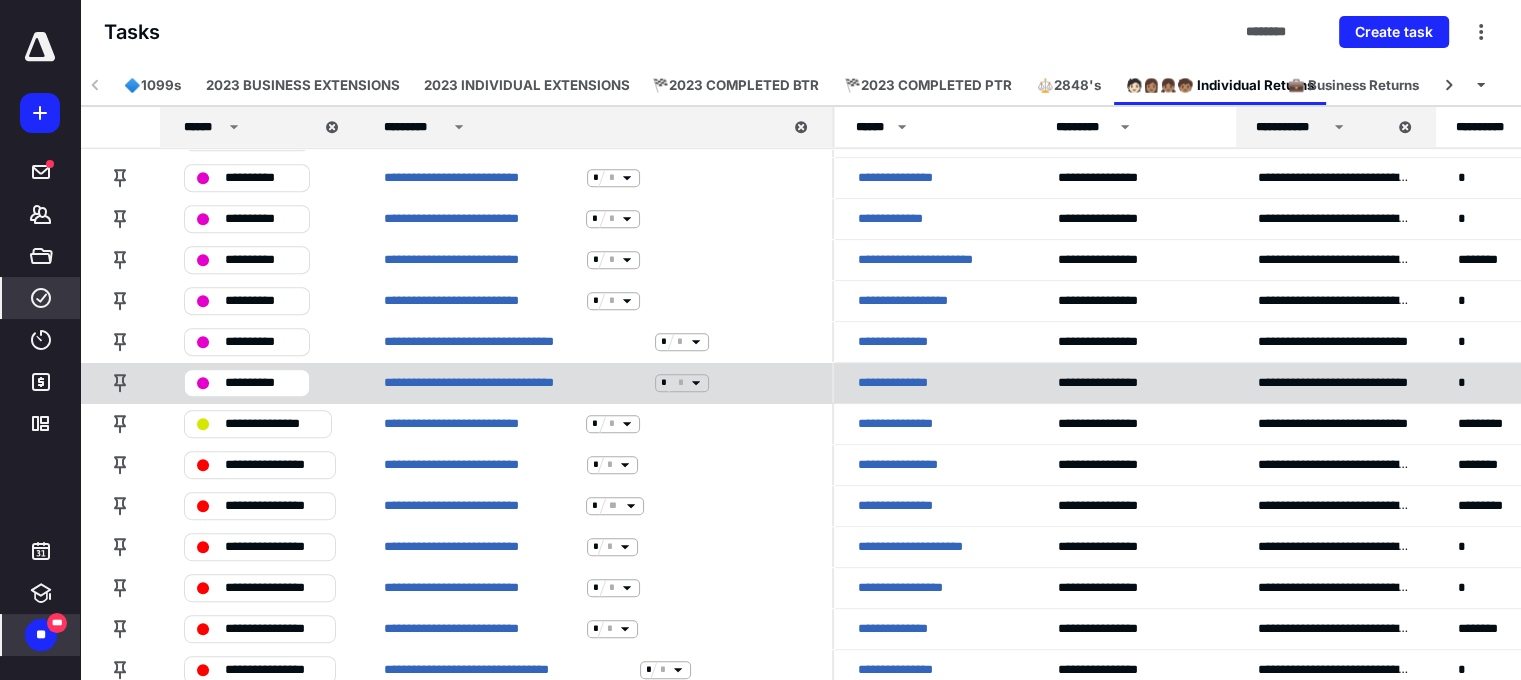 scroll, scrollTop: 900, scrollLeft: 0, axis: vertical 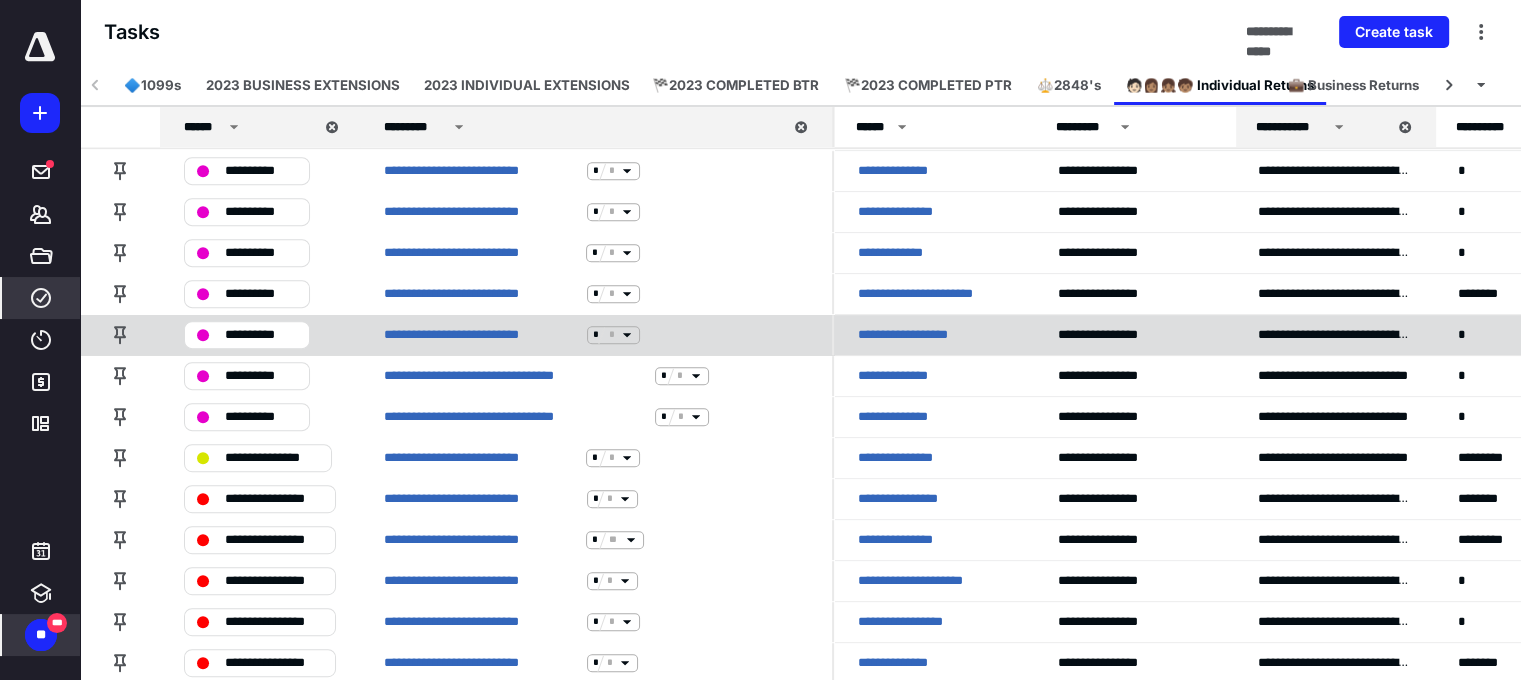click on "**********" at bounding box center (930, 335) 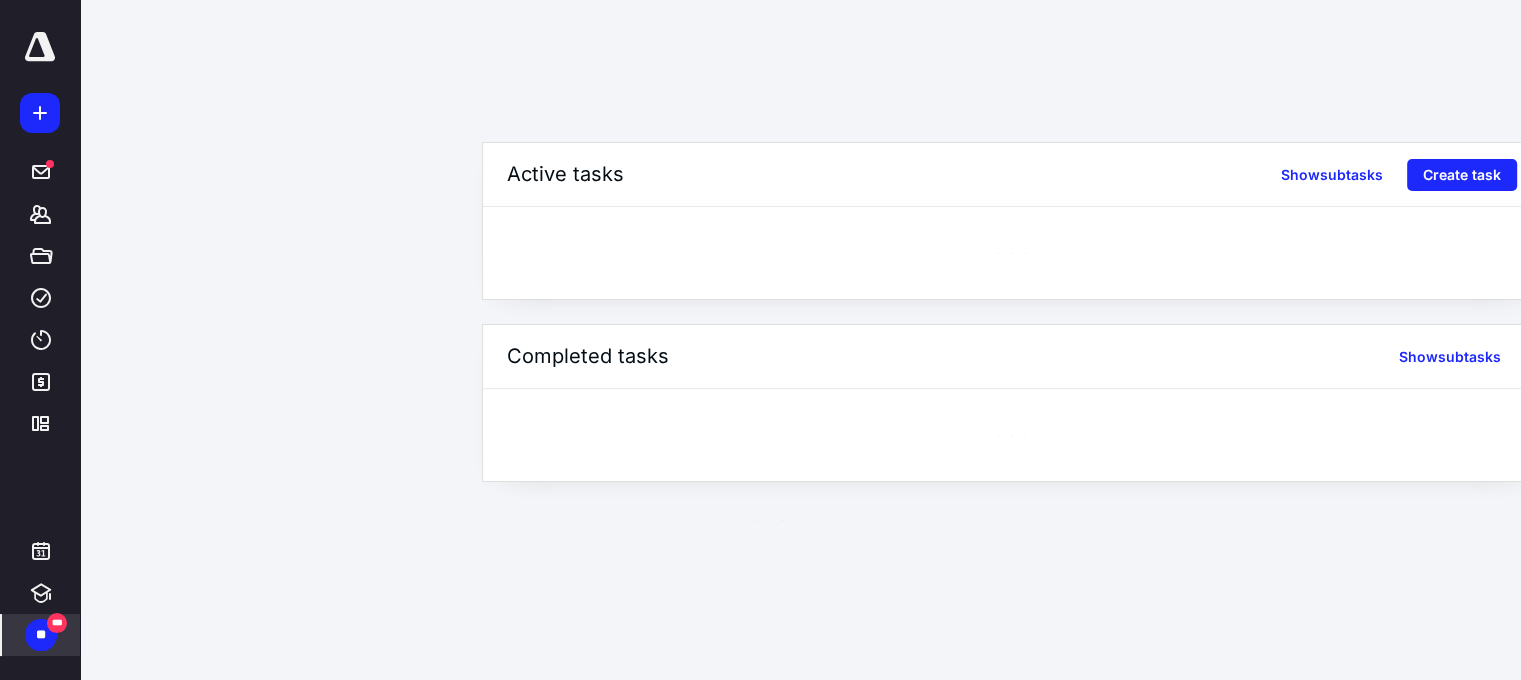 scroll, scrollTop: 0, scrollLeft: 0, axis: both 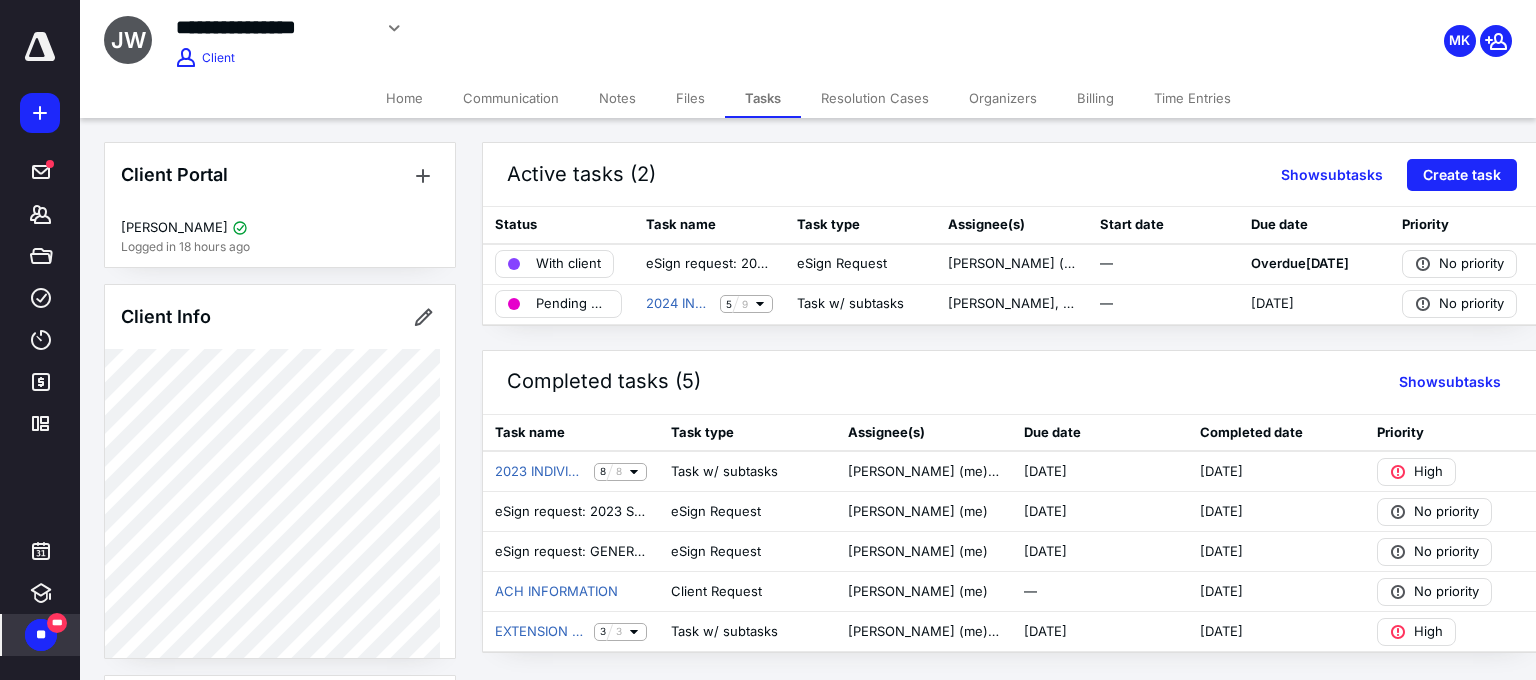 click on "Billing" at bounding box center (1095, 98) 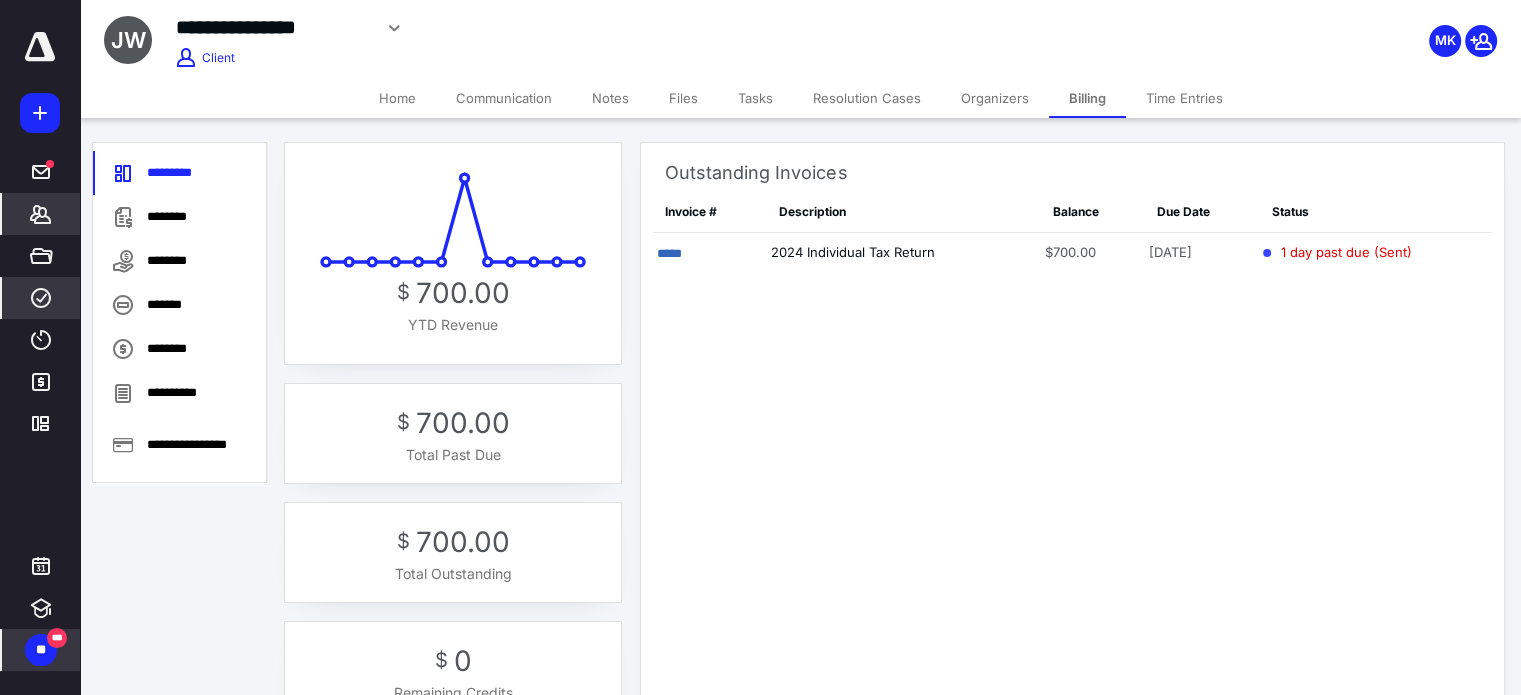 click 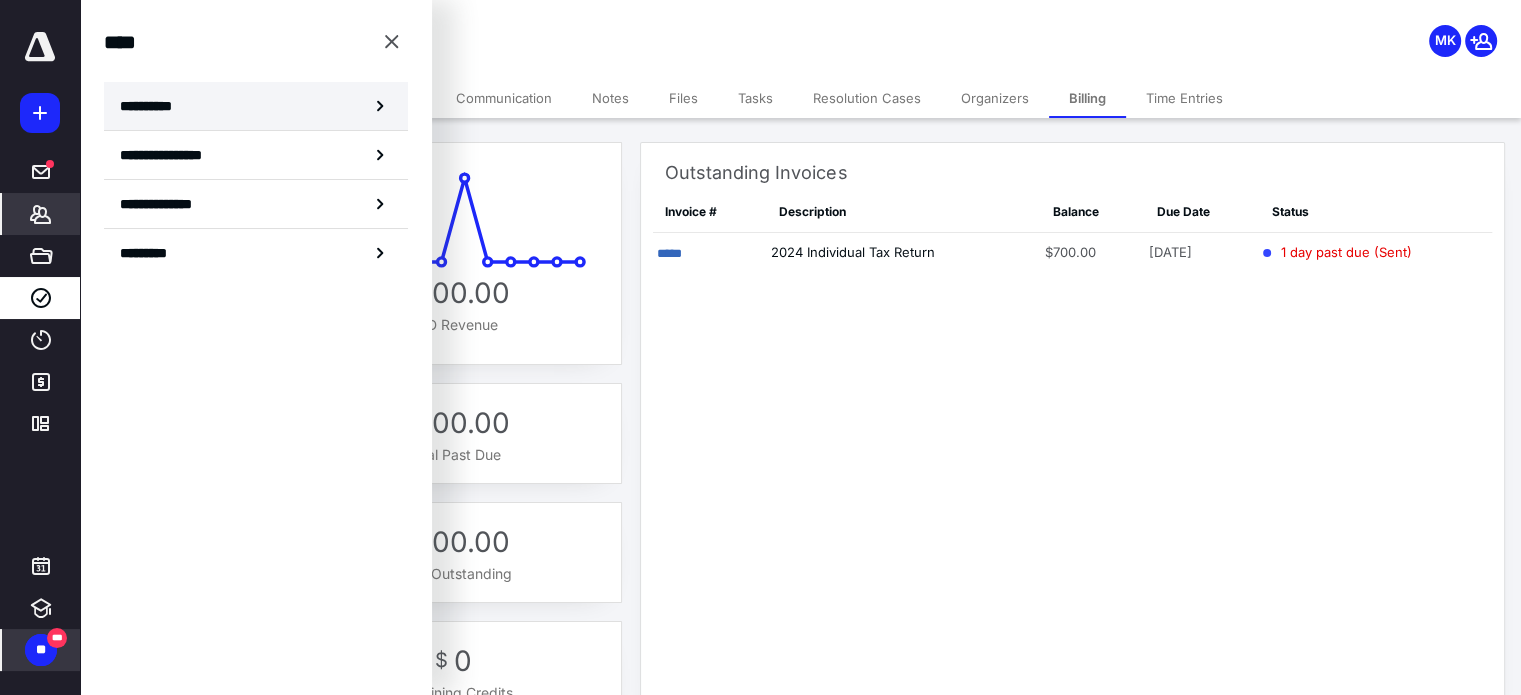click on "**********" at bounding box center [153, 106] 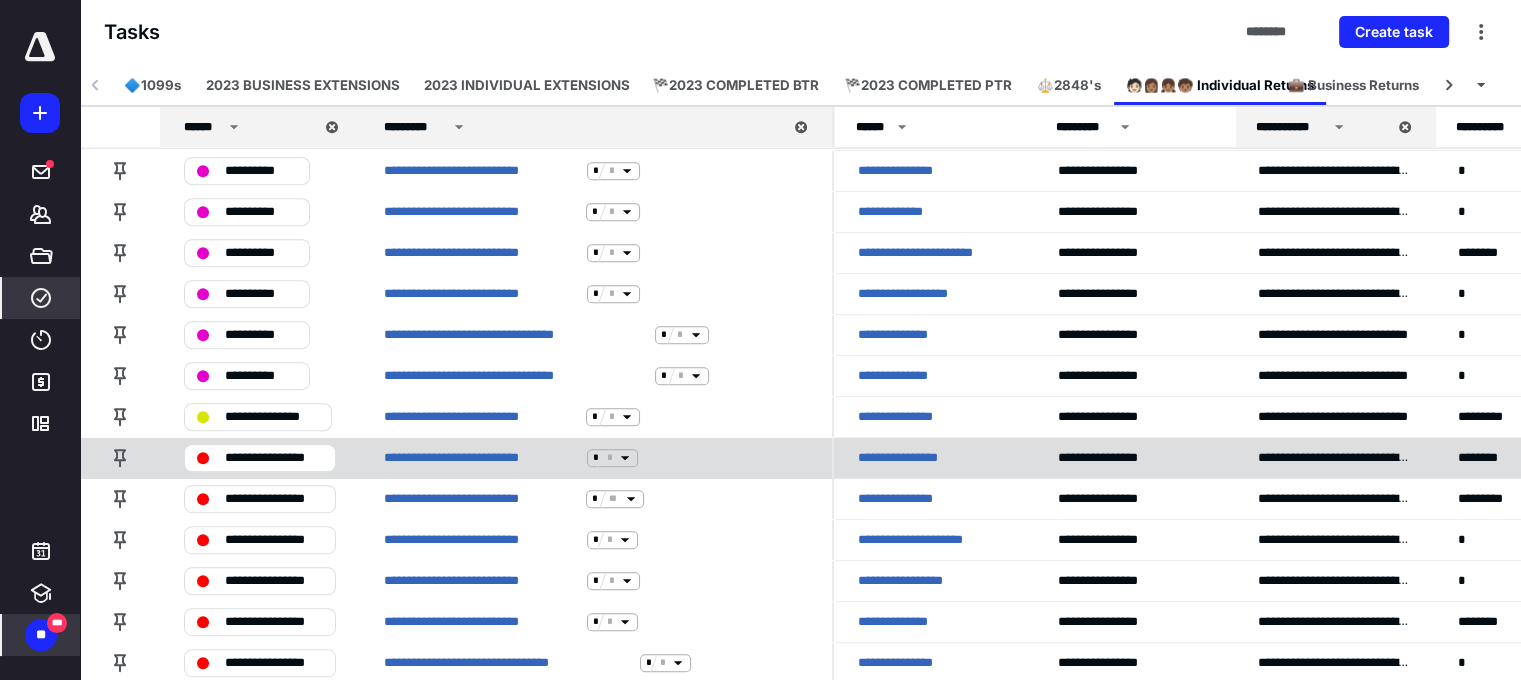scroll, scrollTop: 1000, scrollLeft: 0, axis: vertical 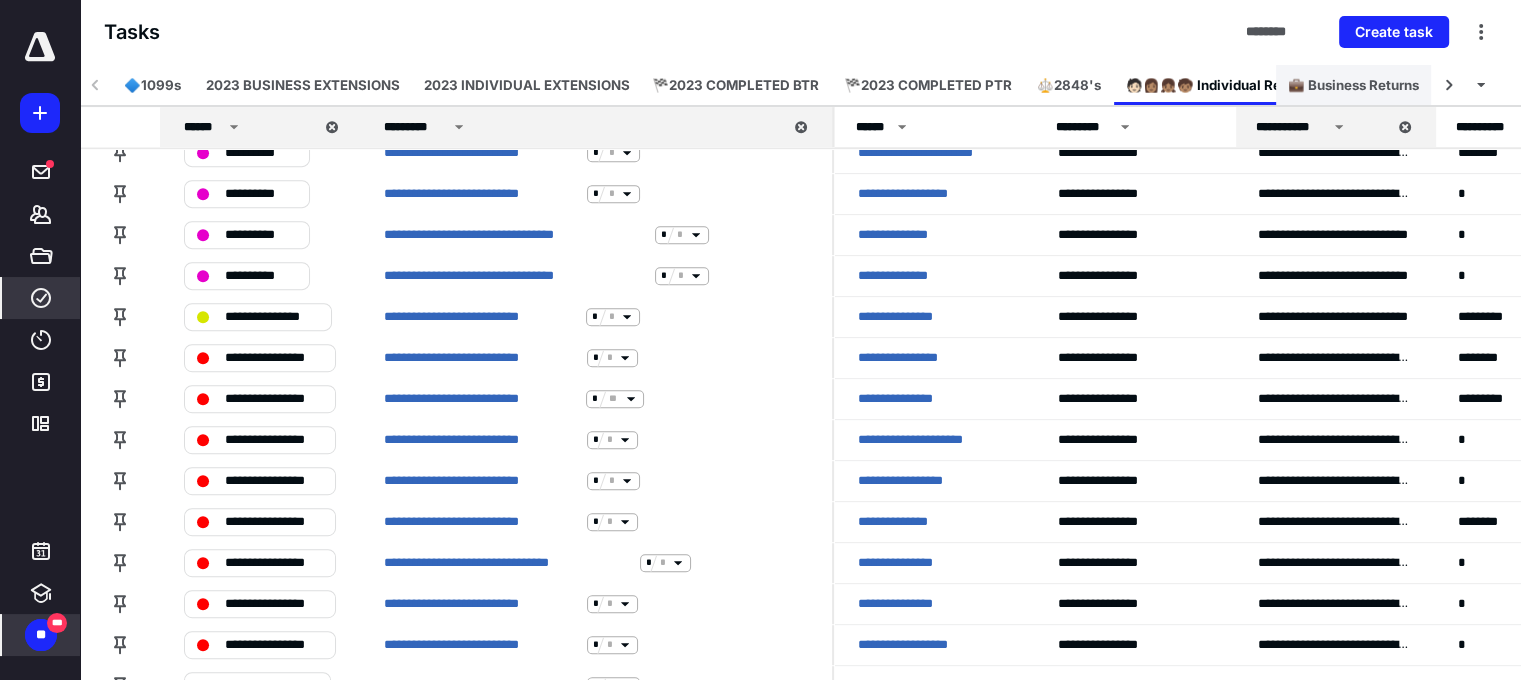 click on "💼 Business Returns" at bounding box center (1353, 85) 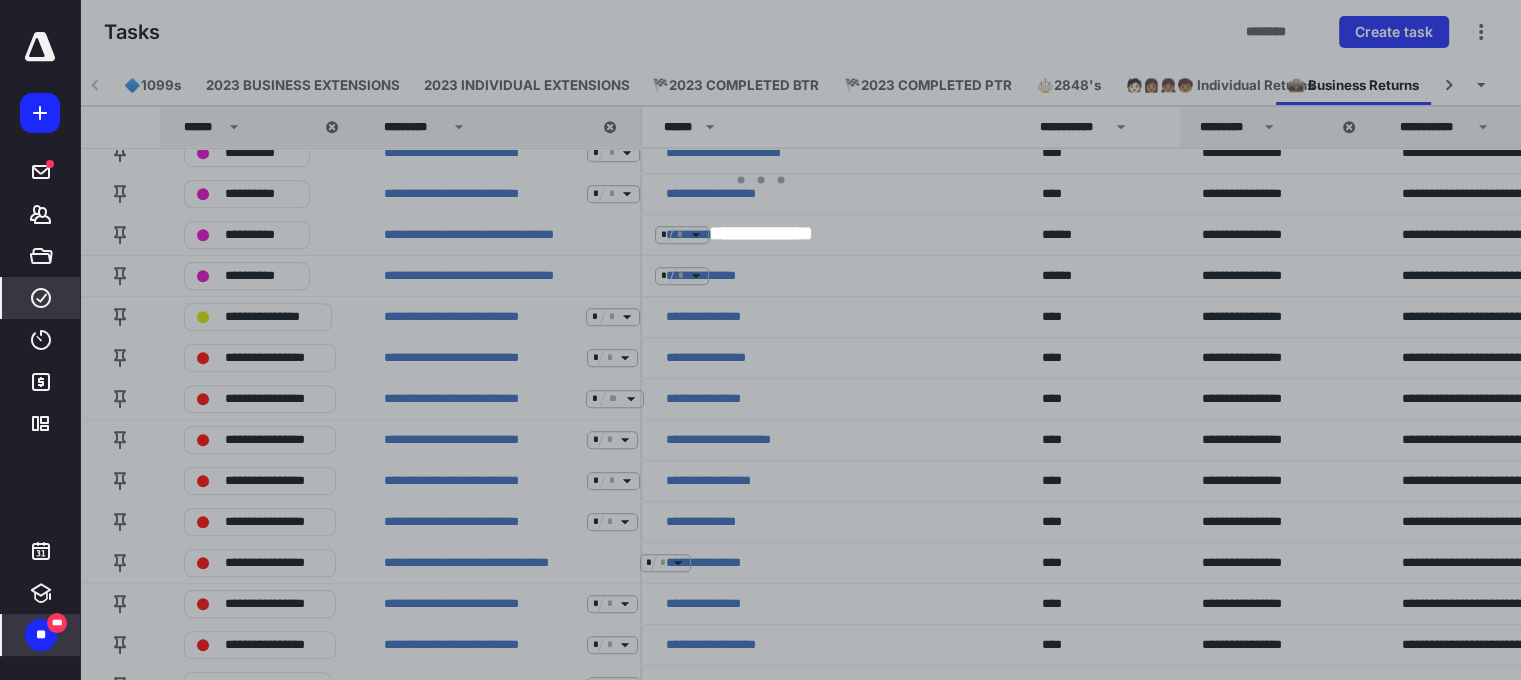 scroll, scrollTop: 0, scrollLeft: 2, axis: horizontal 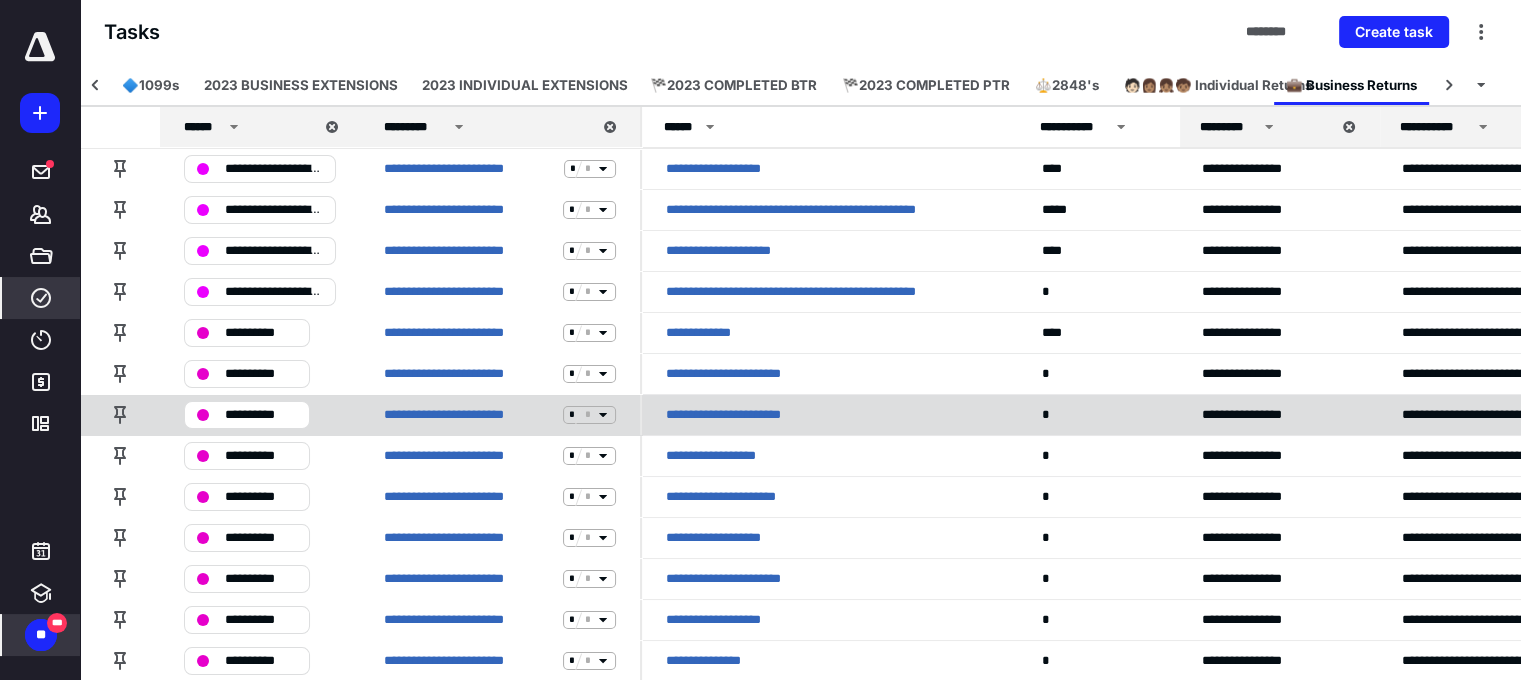 click on "**********" at bounding box center [752, 415] 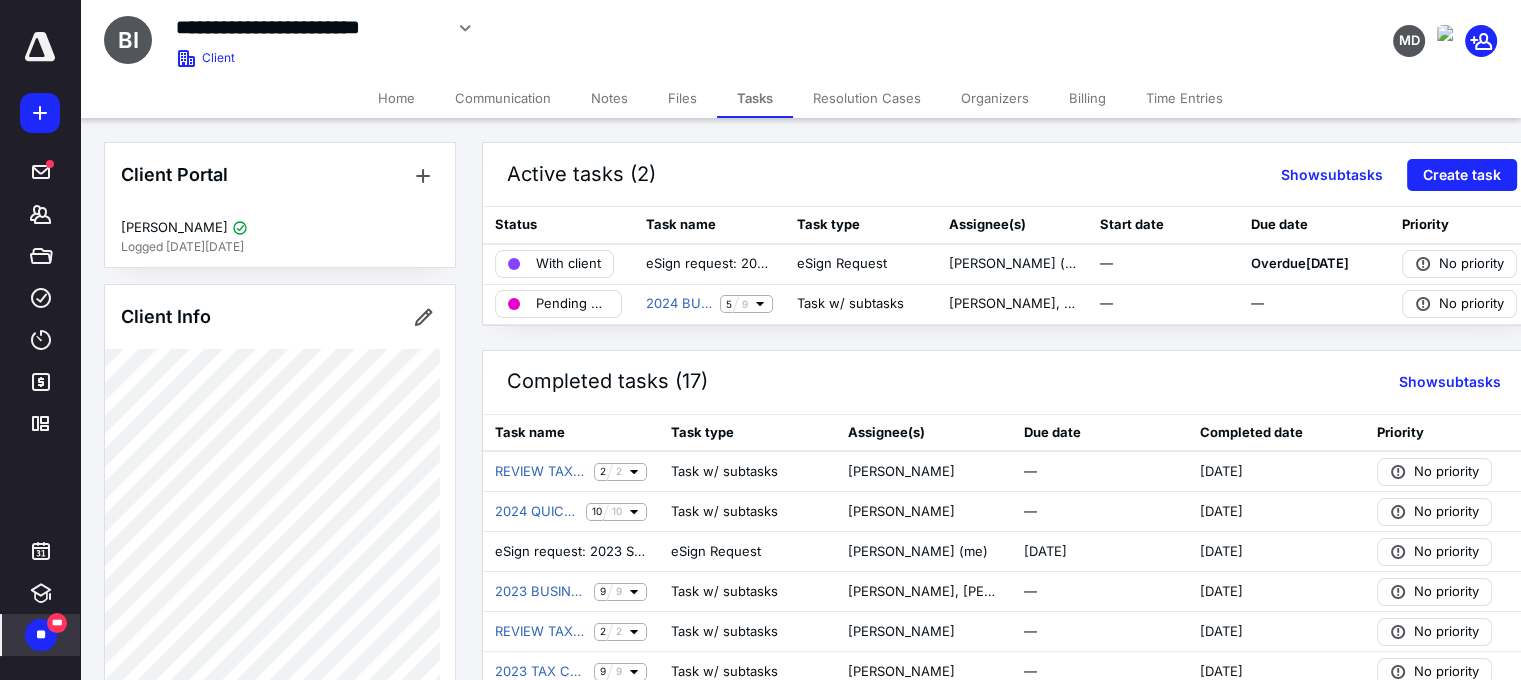 click on "Billing" at bounding box center (1087, 98) 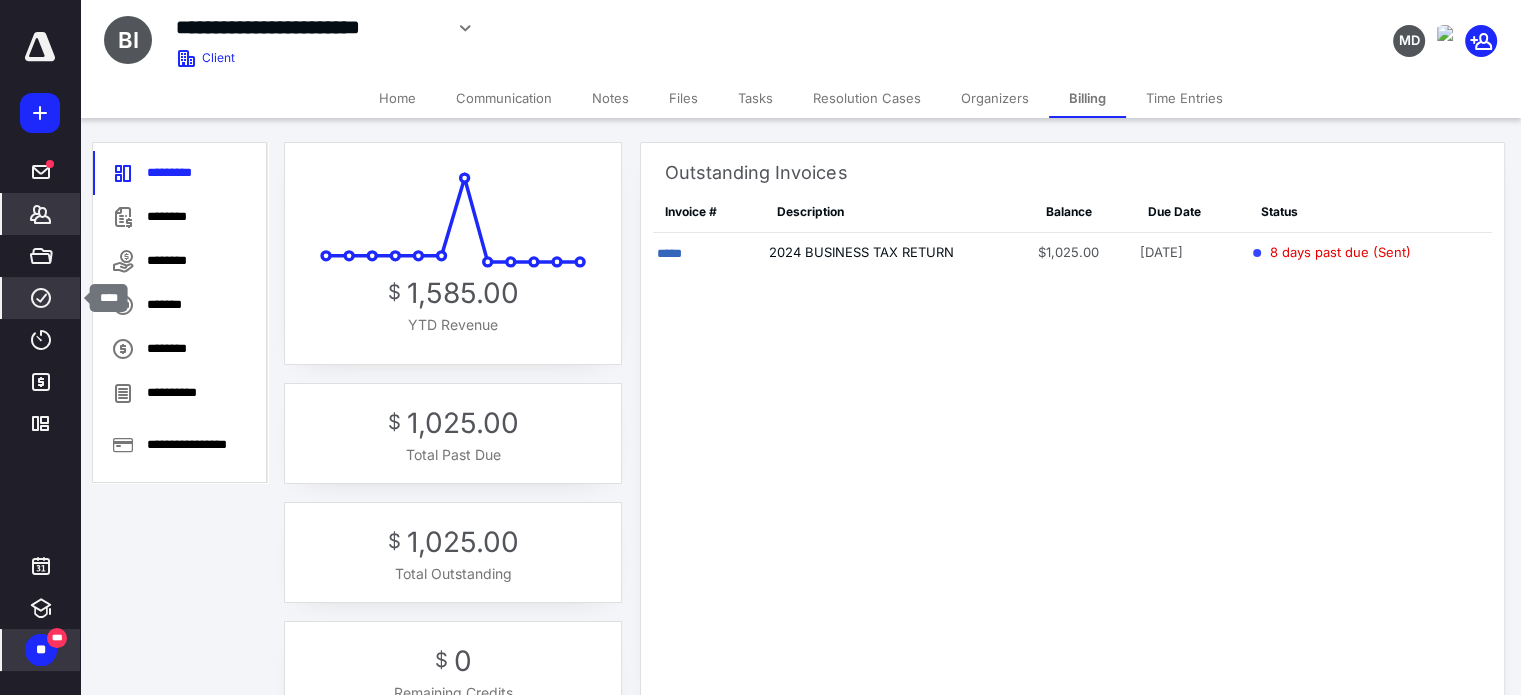 click 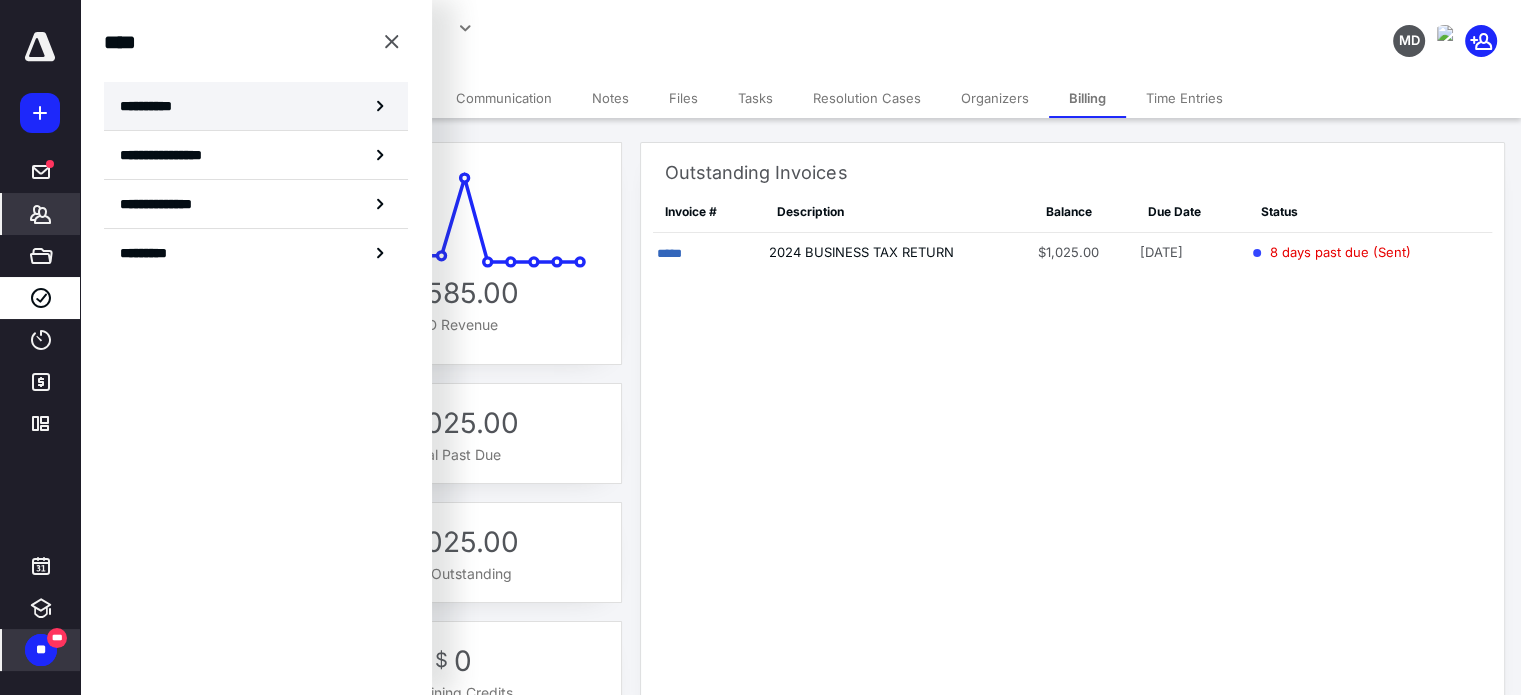 click on "**********" at bounding box center [256, 106] 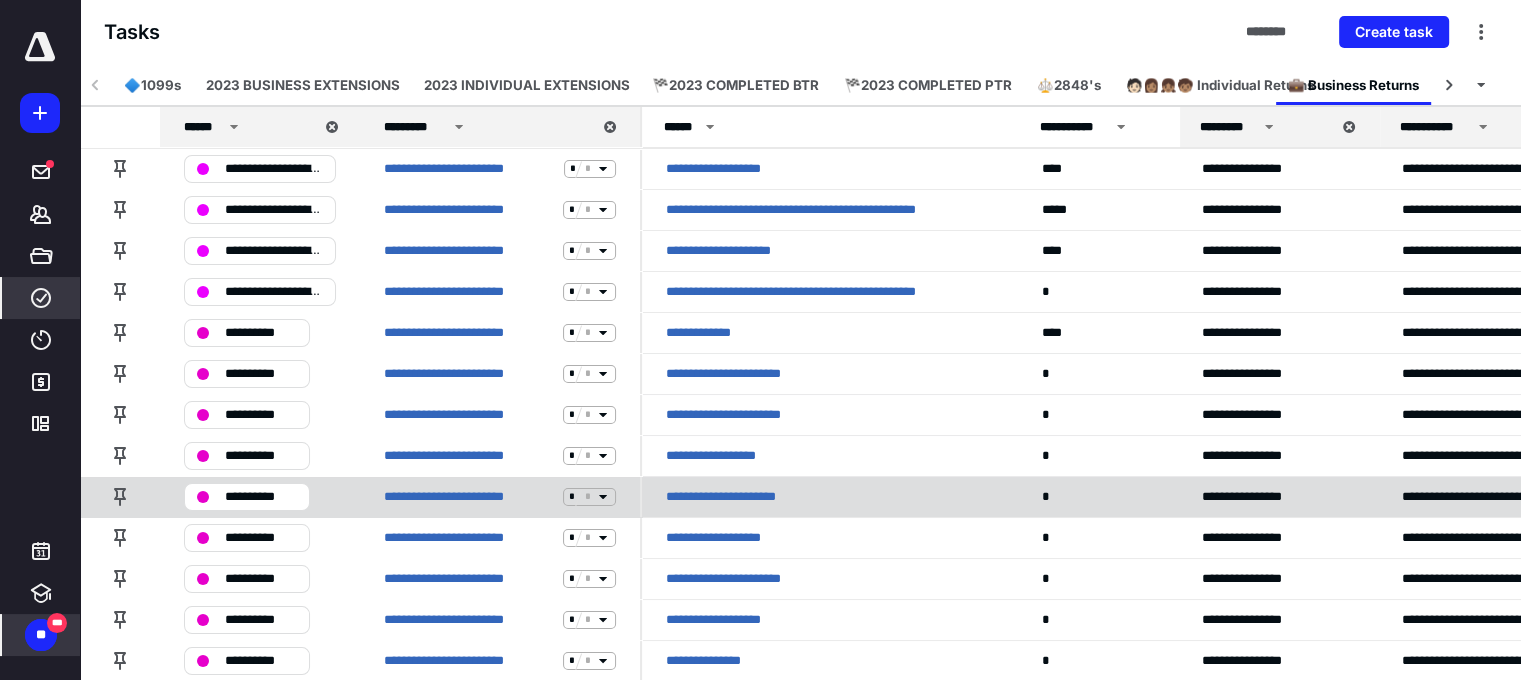 click on "**********" at bounding box center [746, 497] 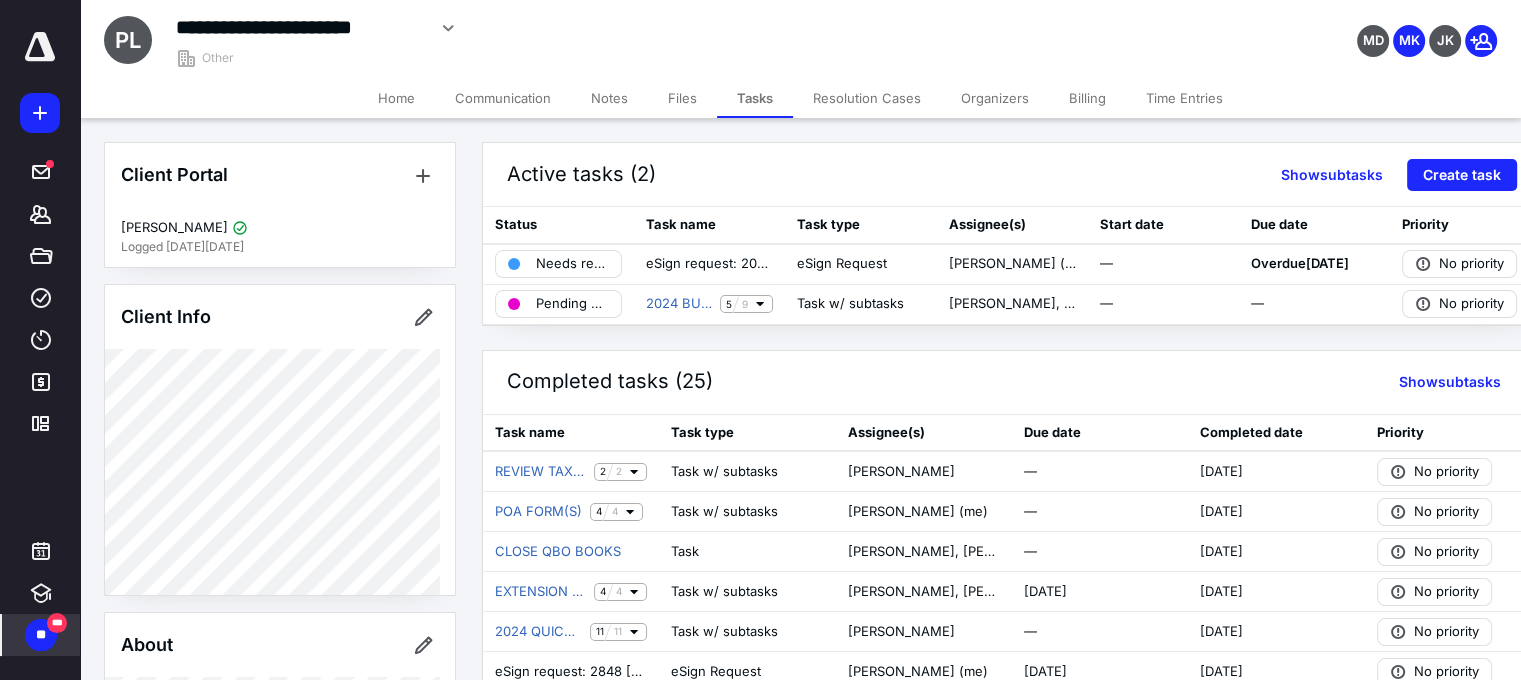 click on "Billing" at bounding box center (1087, 98) 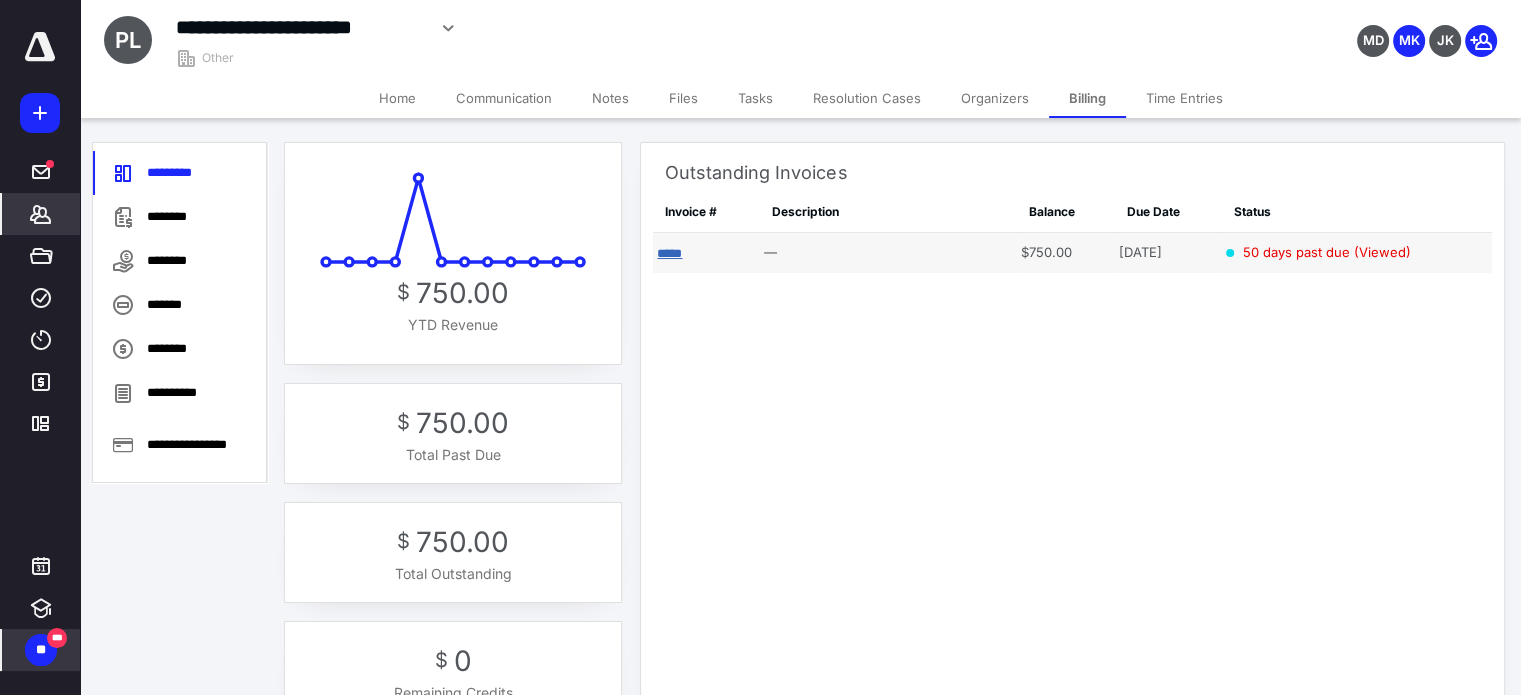 click on "*****" at bounding box center [669, 253] 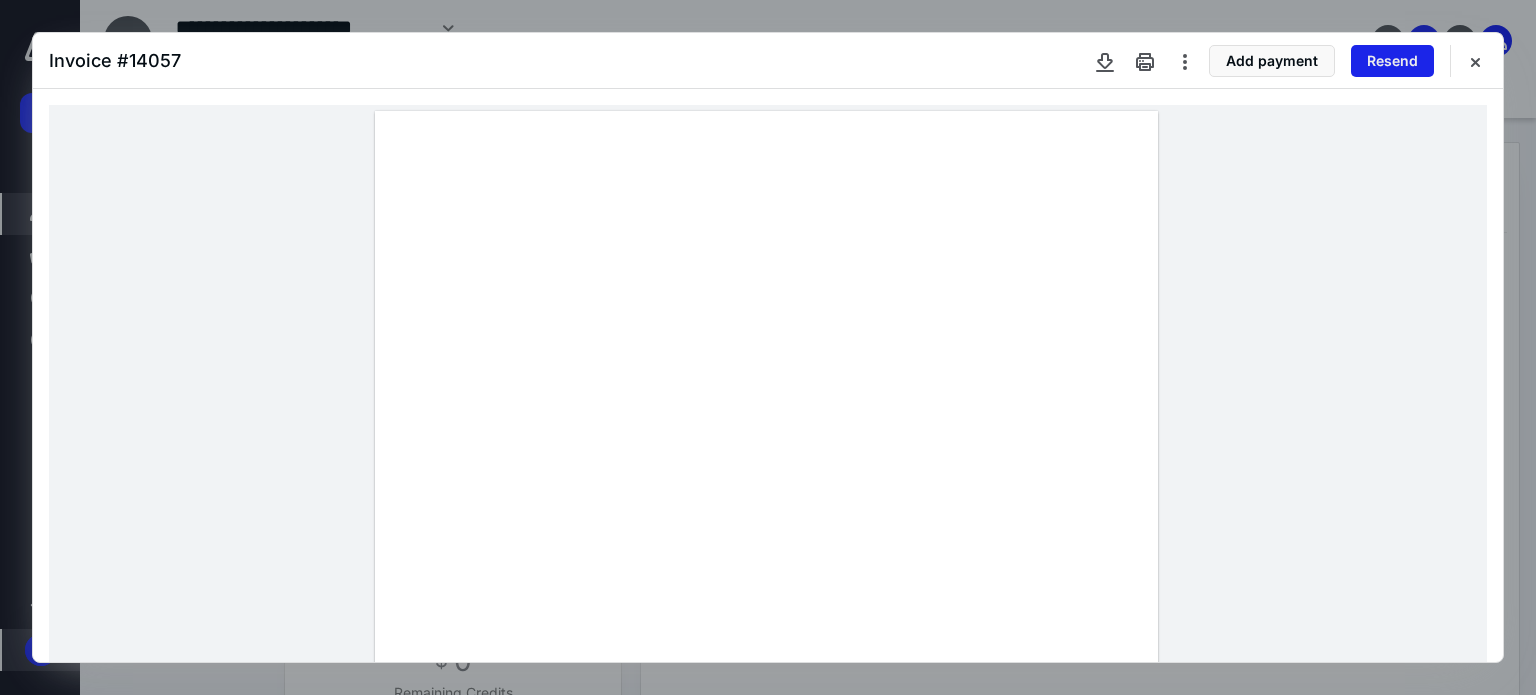 click on "Resend" at bounding box center (1392, 61) 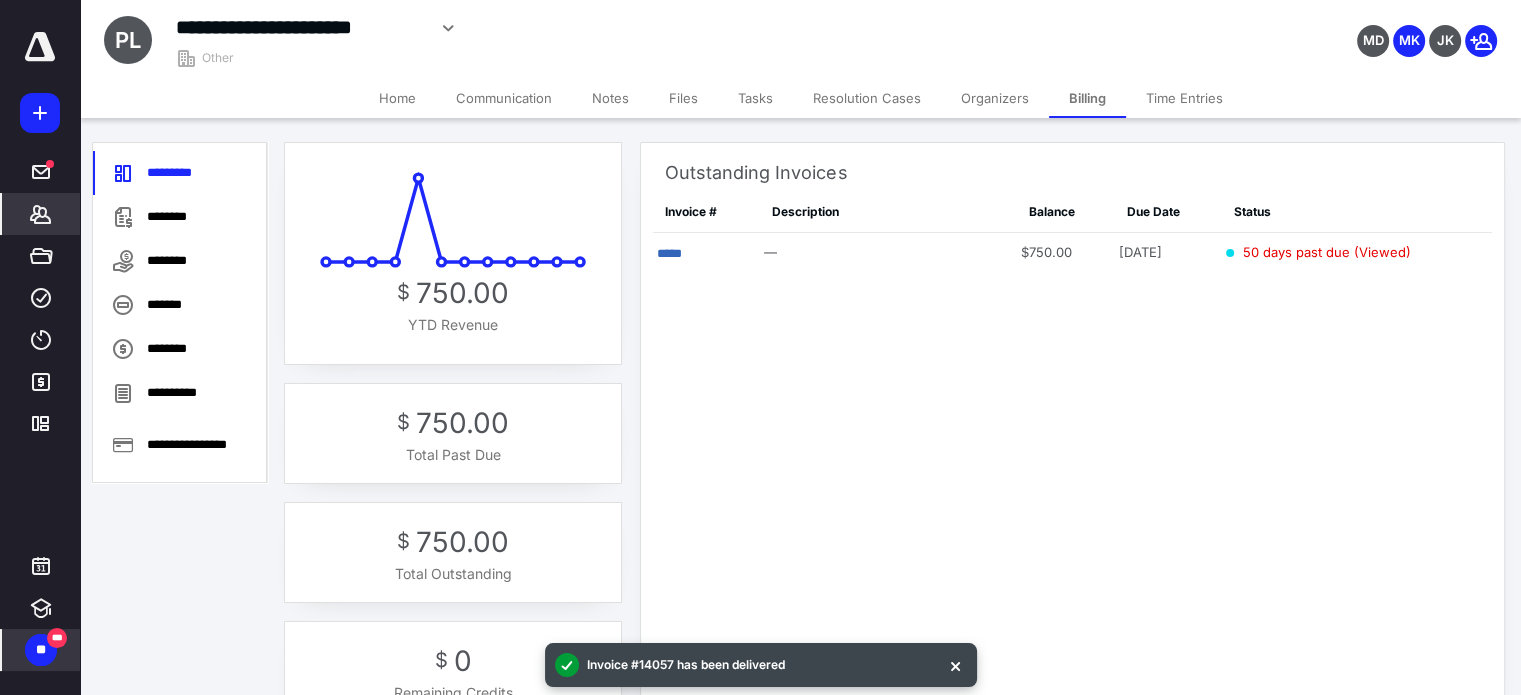 click on "**" at bounding box center [41, 650] 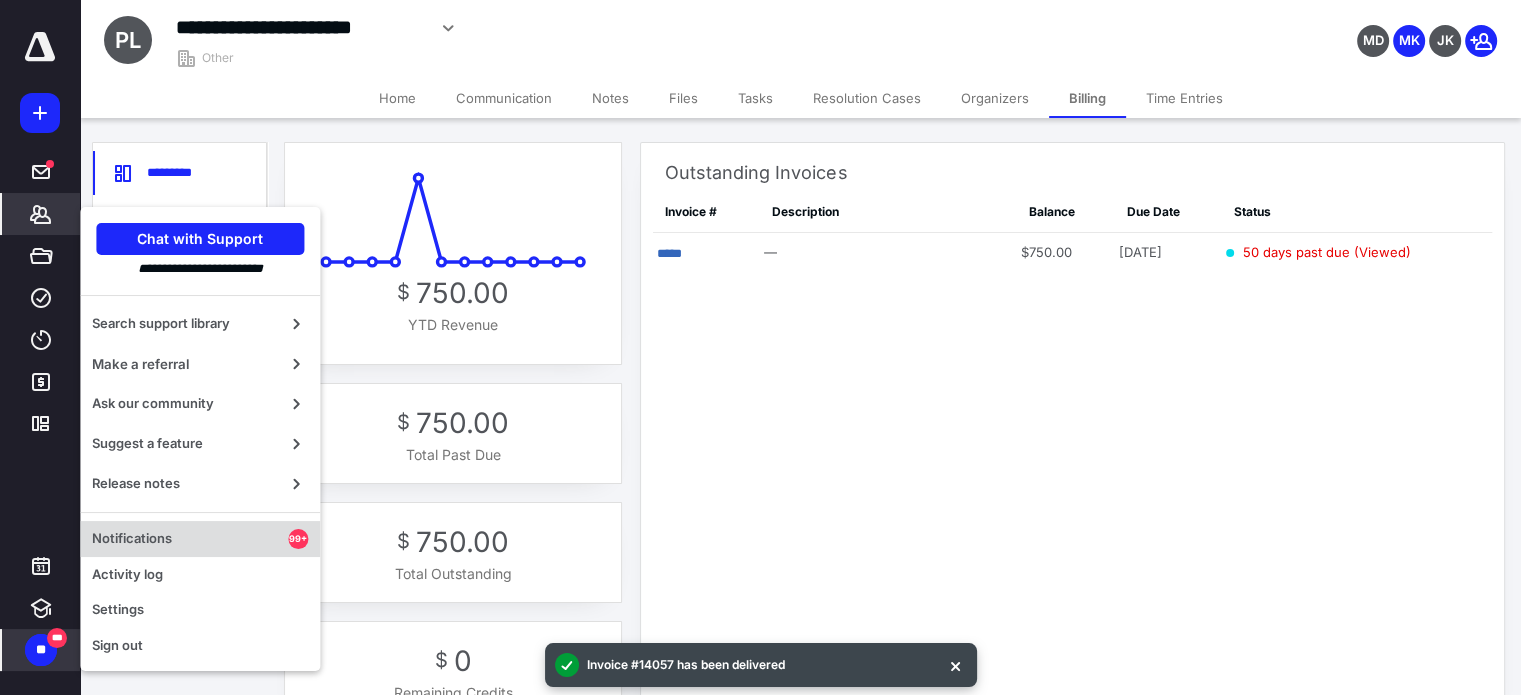 click on "Notifications" at bounding box center [190, 539] 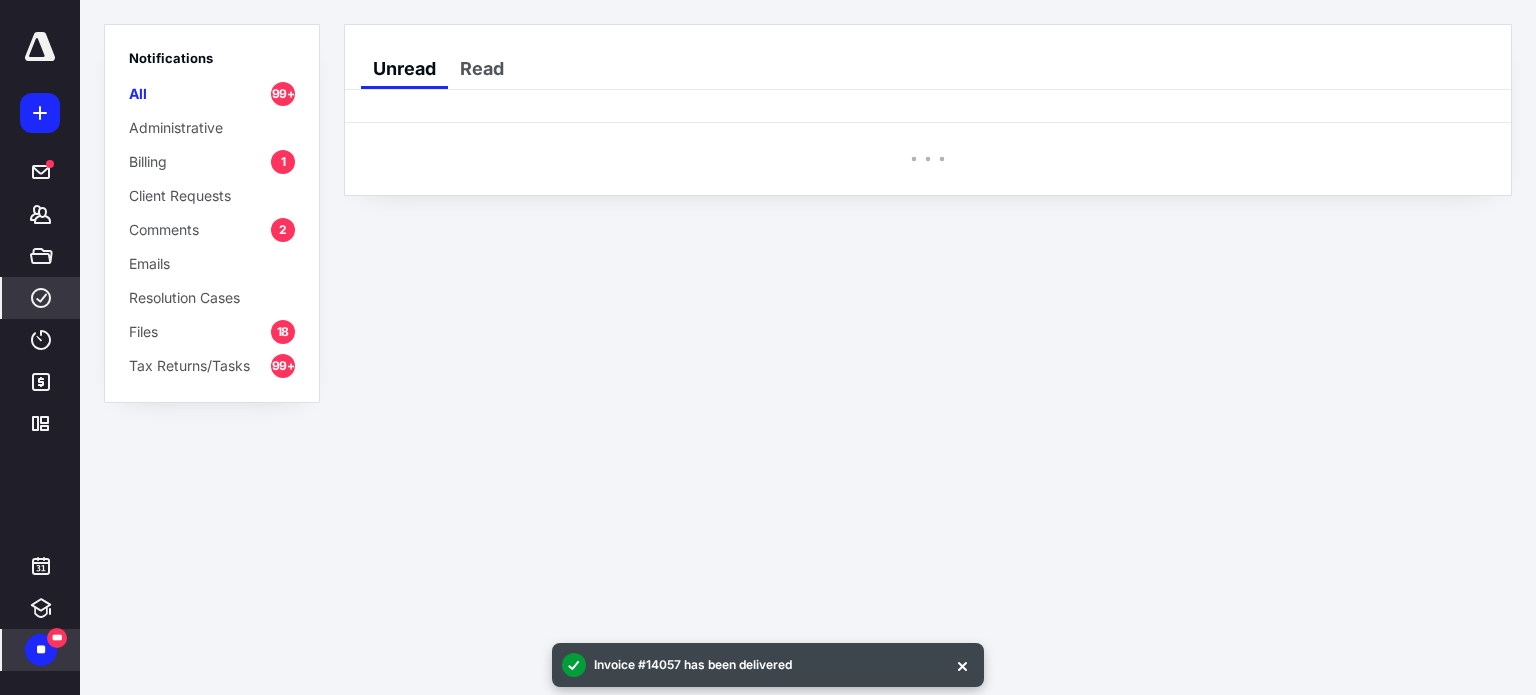 click 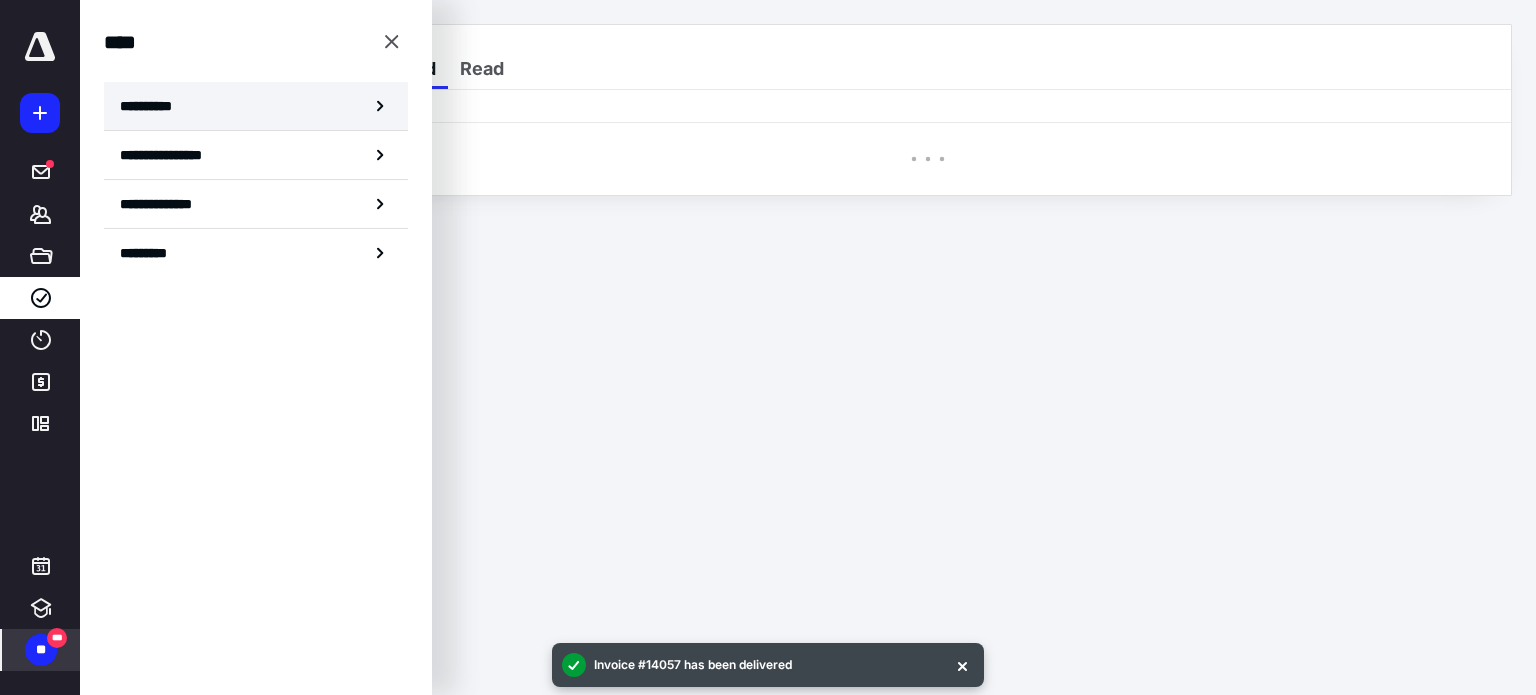 click on "**********" at bounding box center (256, 106) 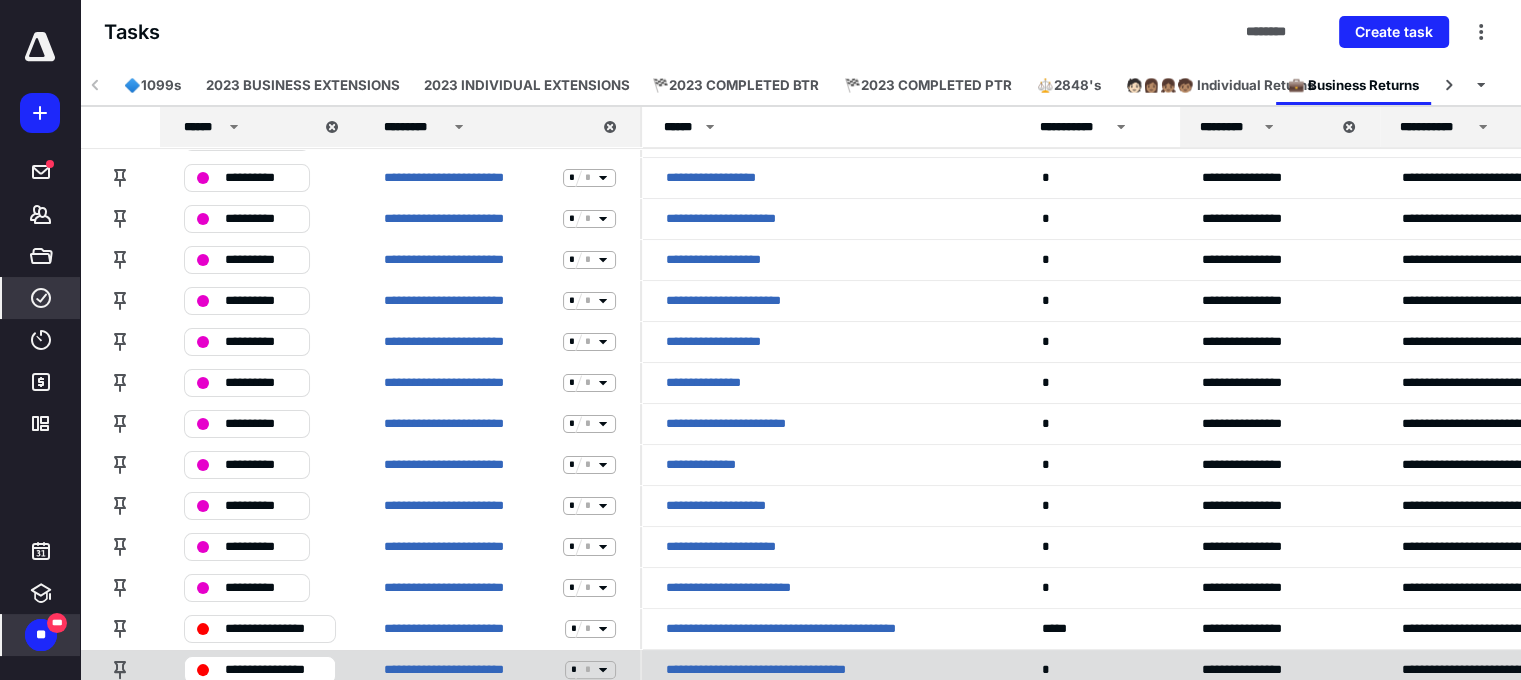 scroll, scrollTop: 400, scrollLeft: 0, axis: vertical 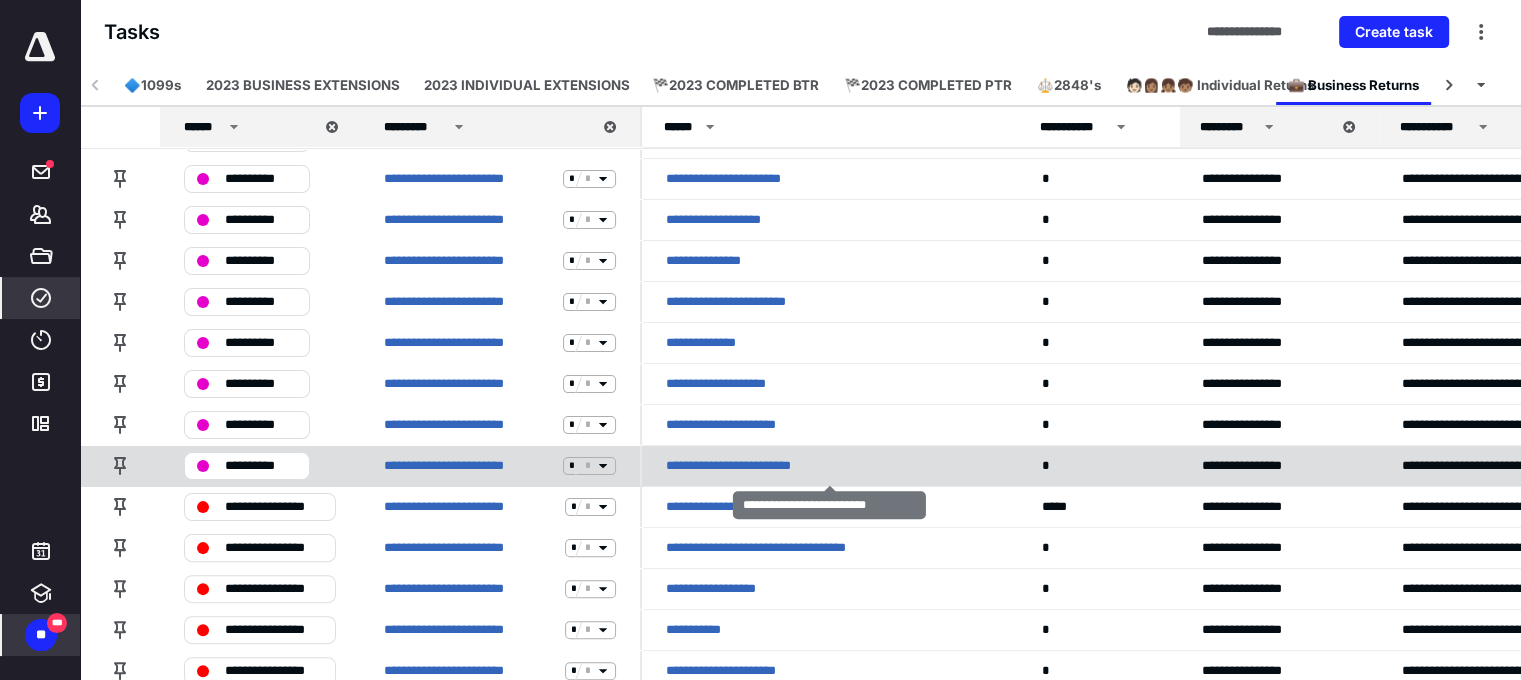 click on "**********" at bounding box center [760, 466] 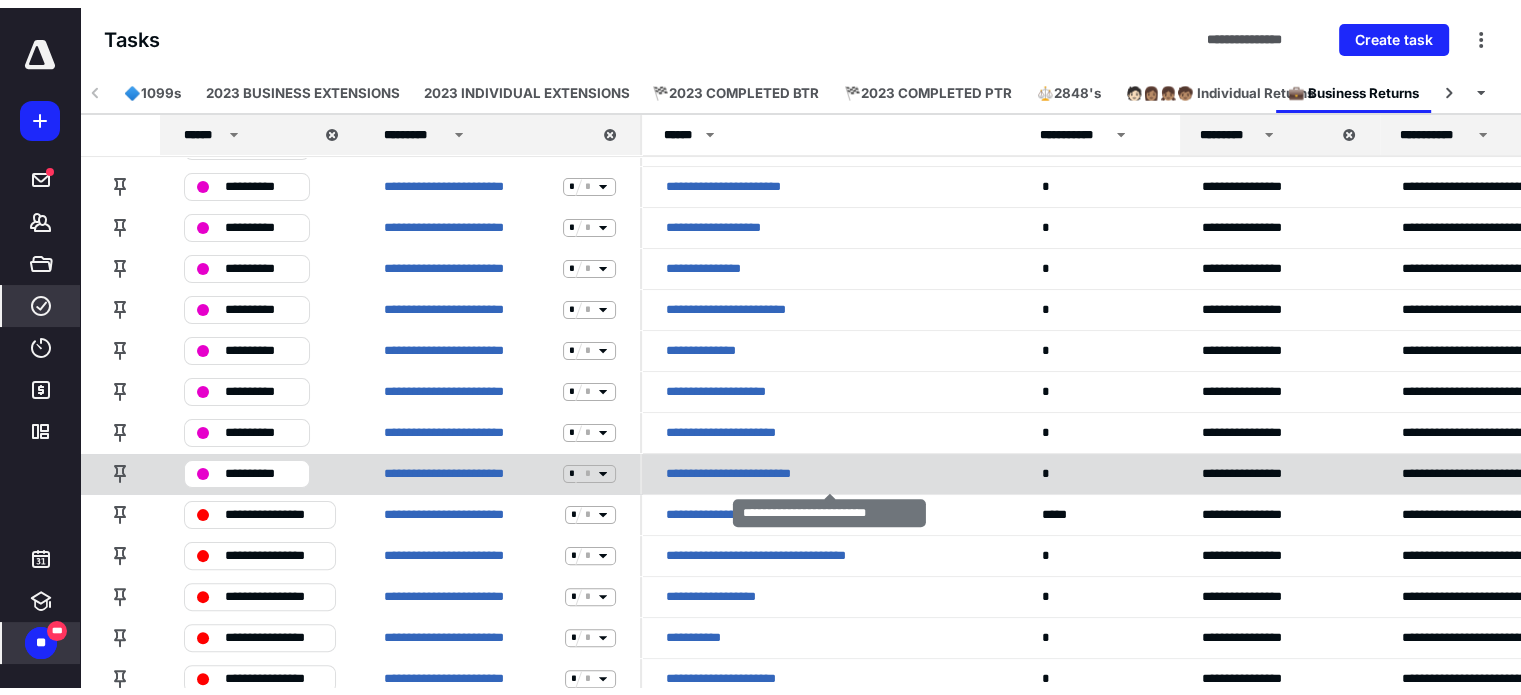 scroll, scrollTop: 0, scrollLeft: 0, axis: both 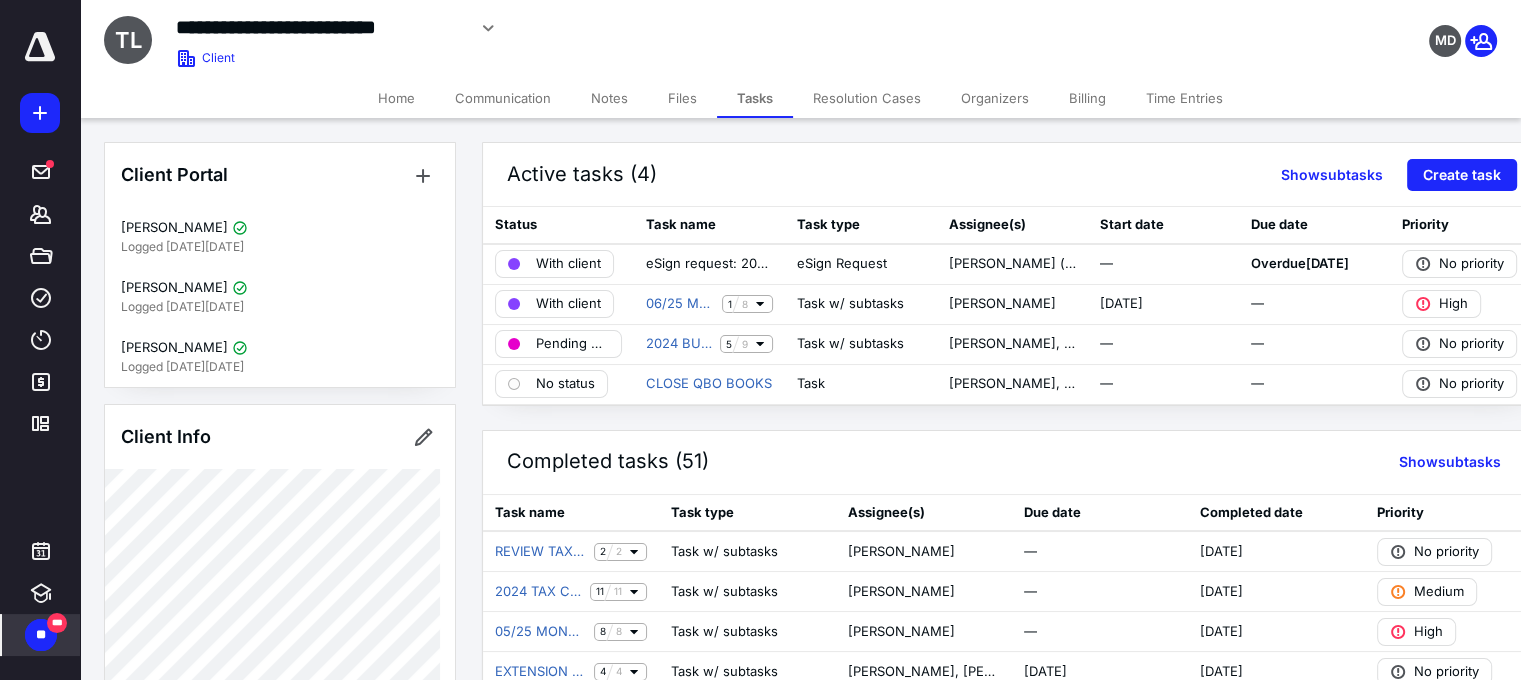 click on "Billing" at bounding box center (1087, 98) 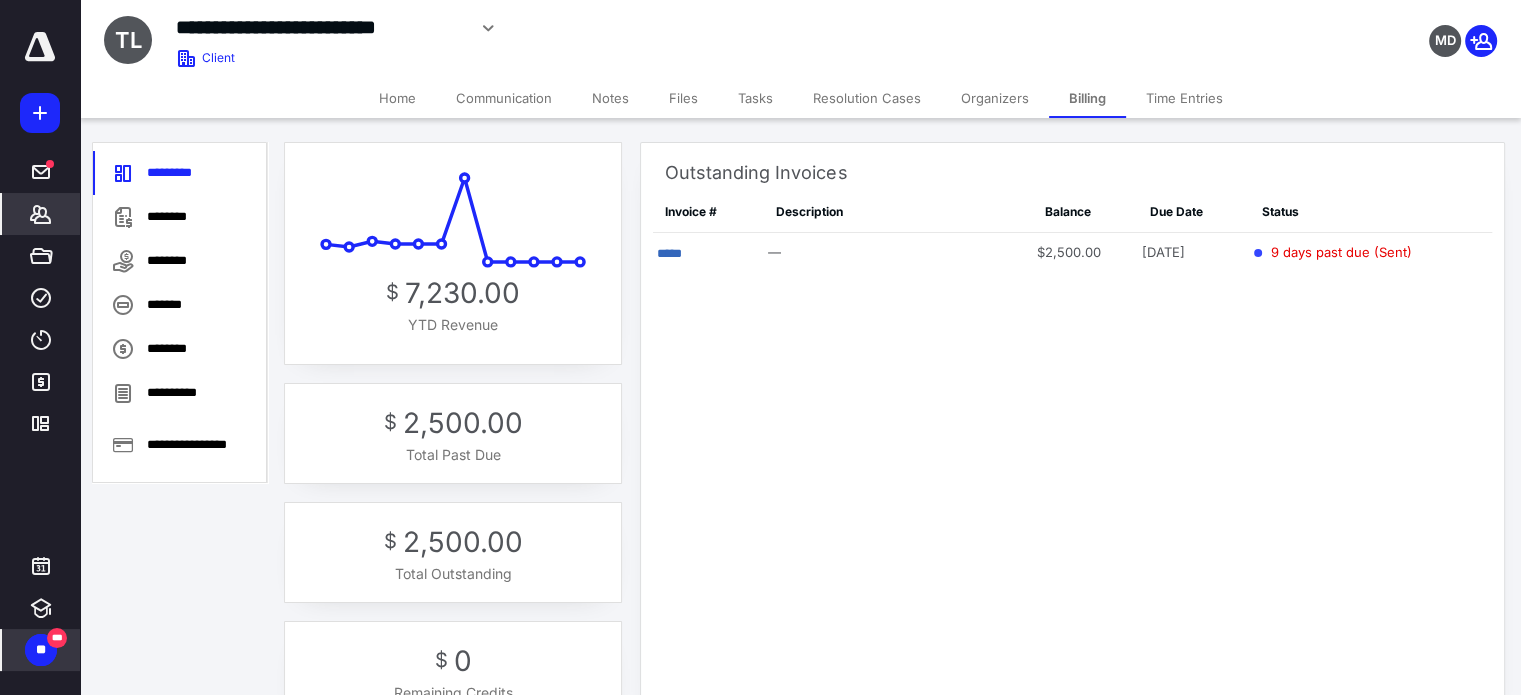click on "**" at bounding box center (41, 650) 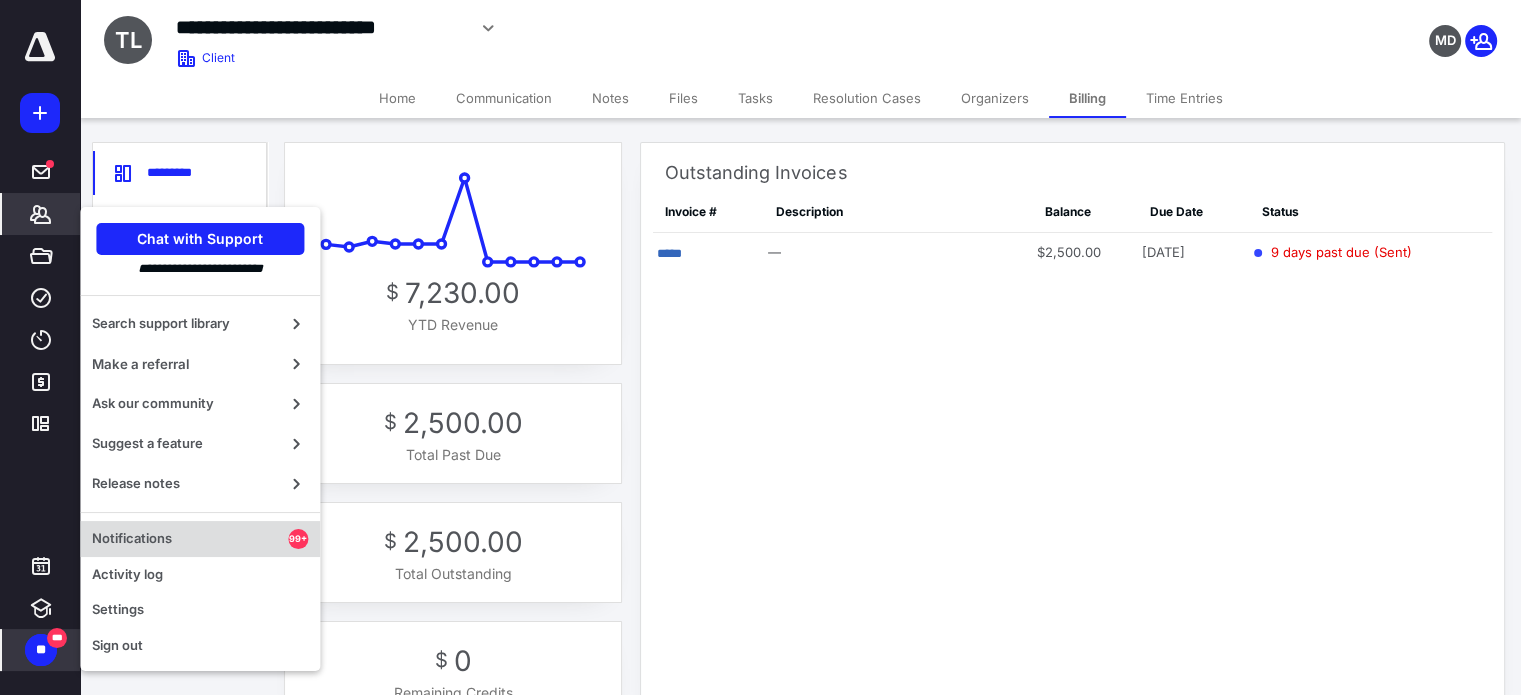click on "Notifications" at bounding box center (190, 539) 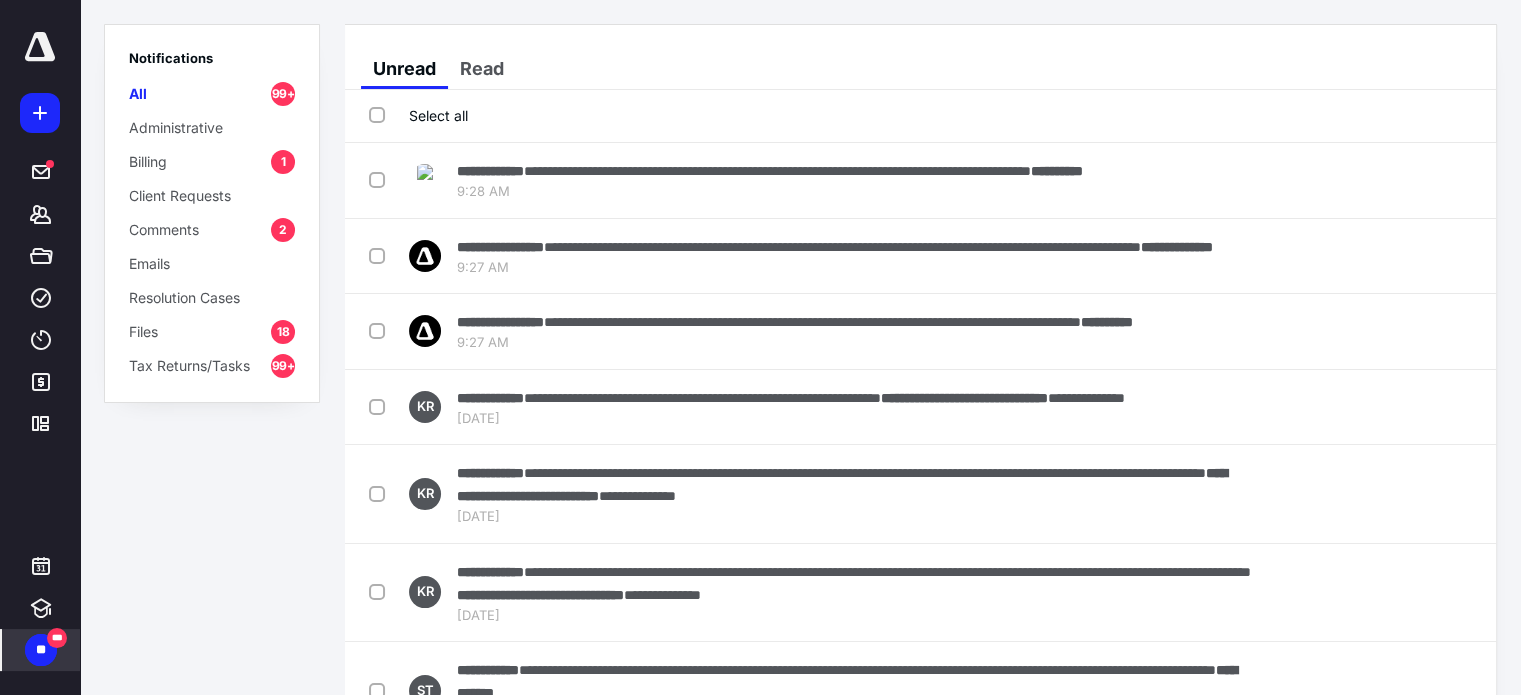 click on "**" at bounding box center (41, 650) 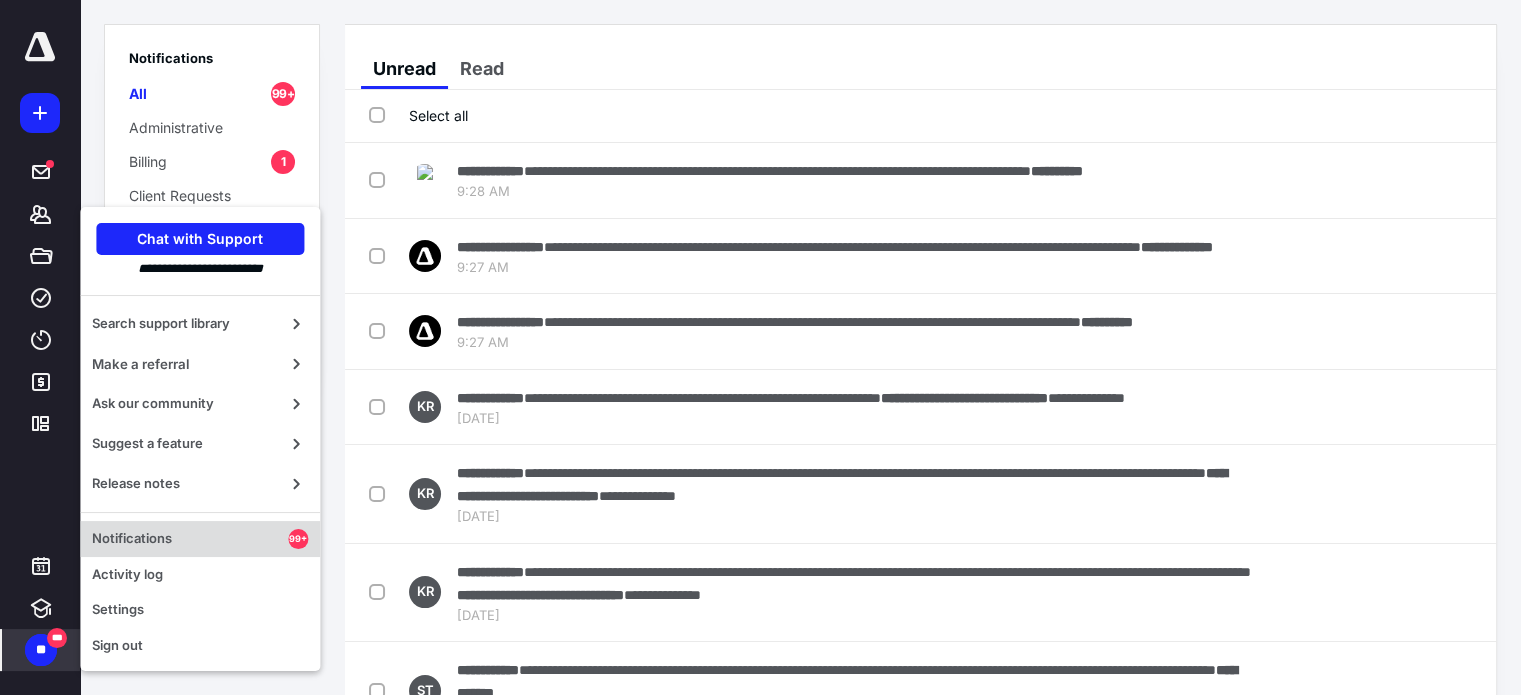 click on "Notifications 99+" at bounding box center [200, 539] 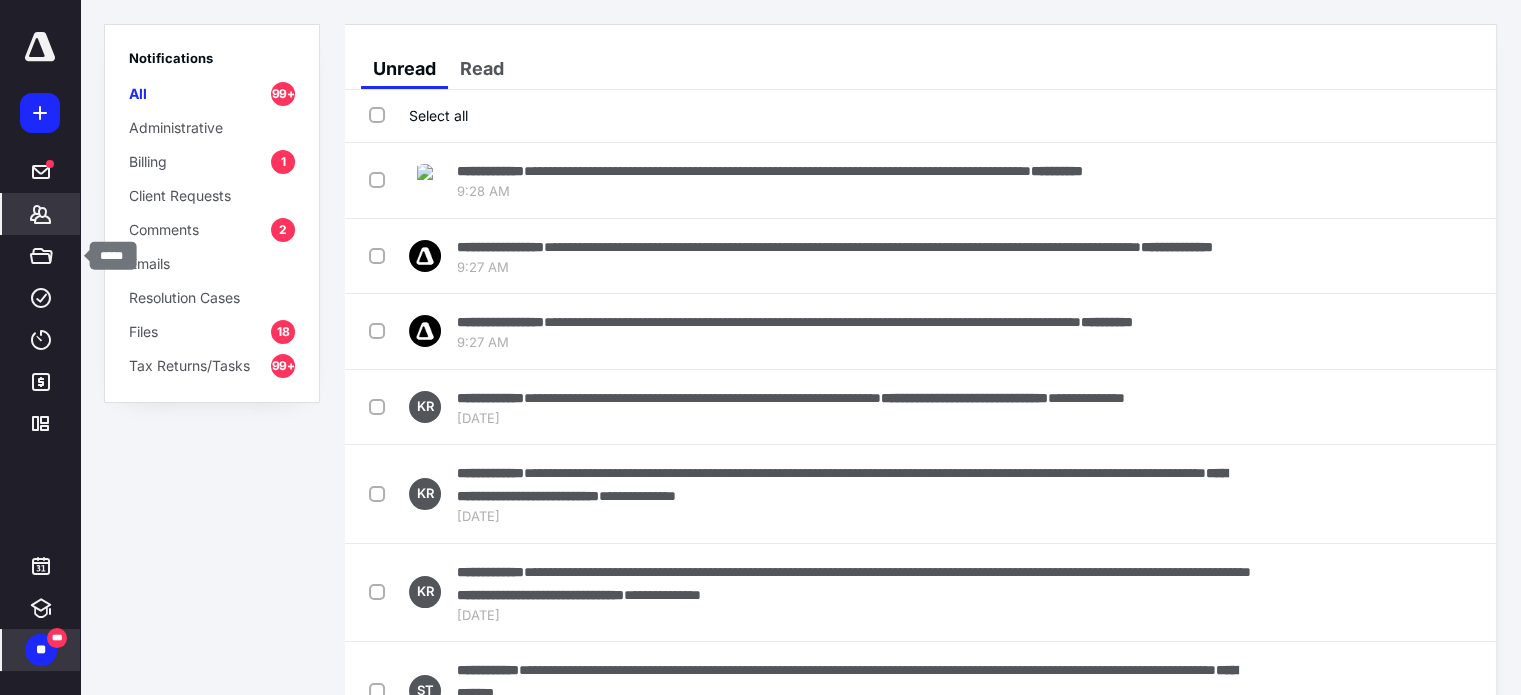 click on "*******" at bounding box center (41, 214) 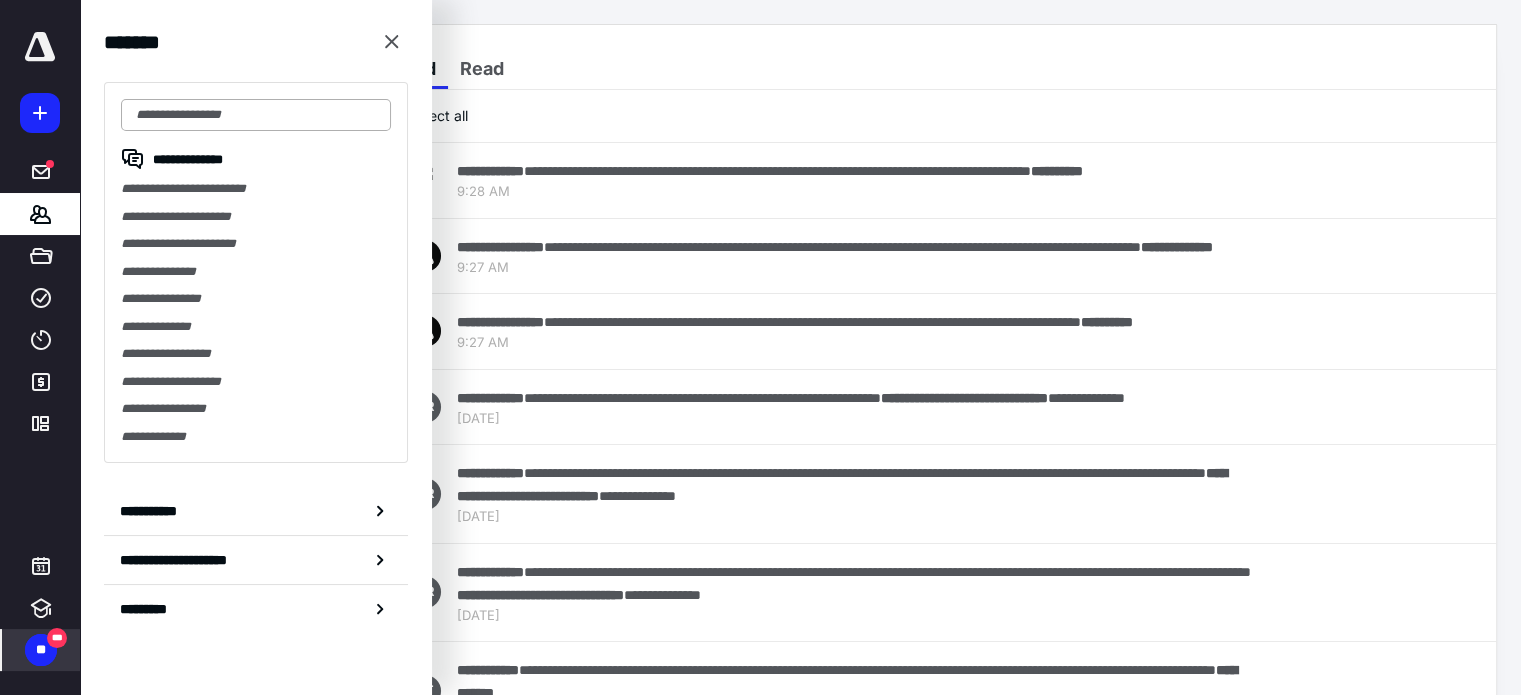 click at bounding box center (256, 115) 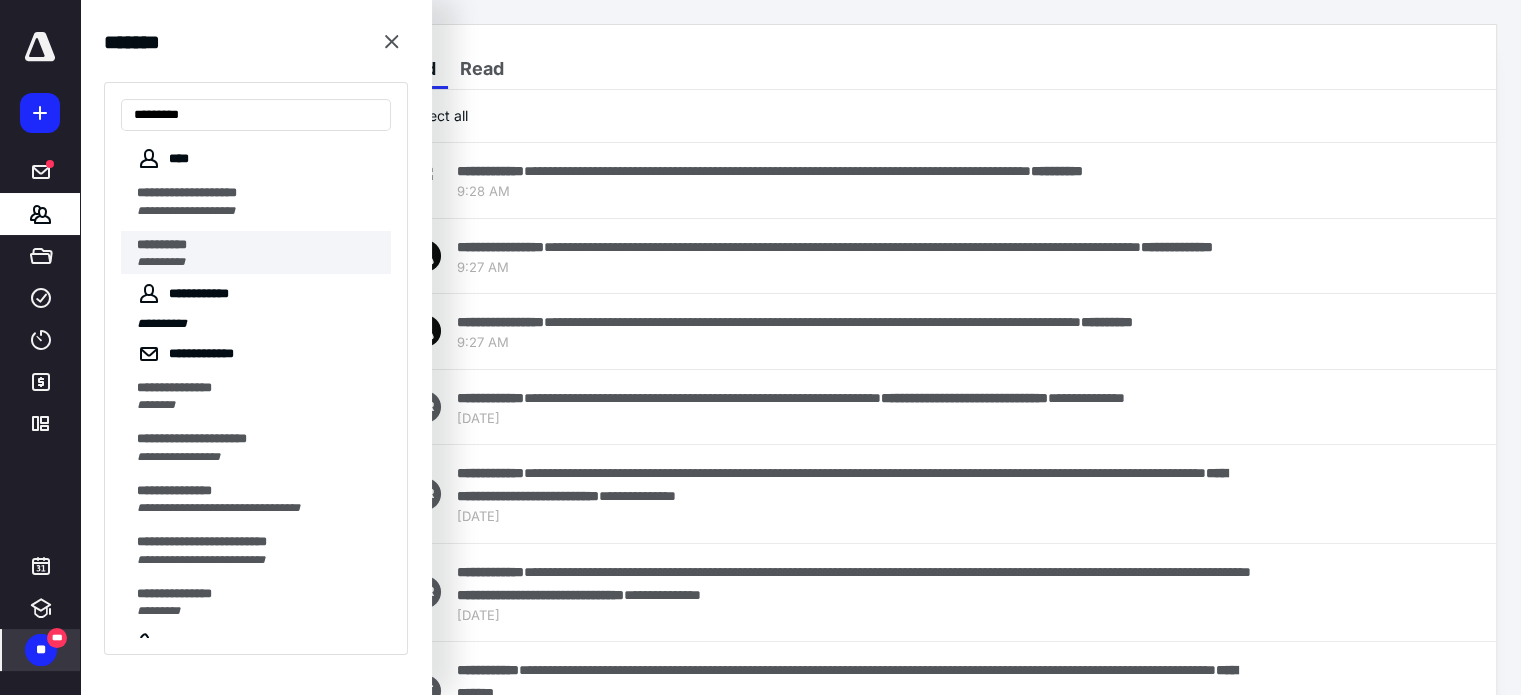 type on "*********" 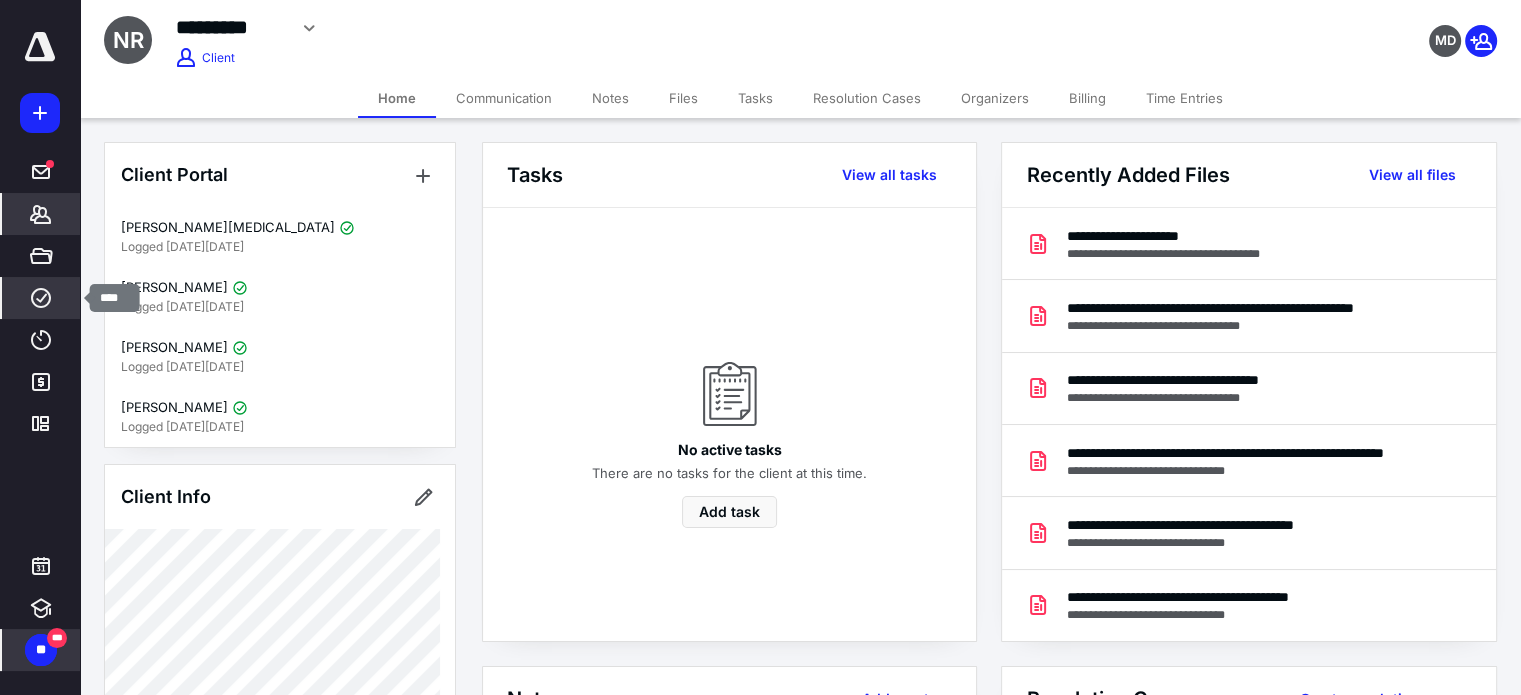 click 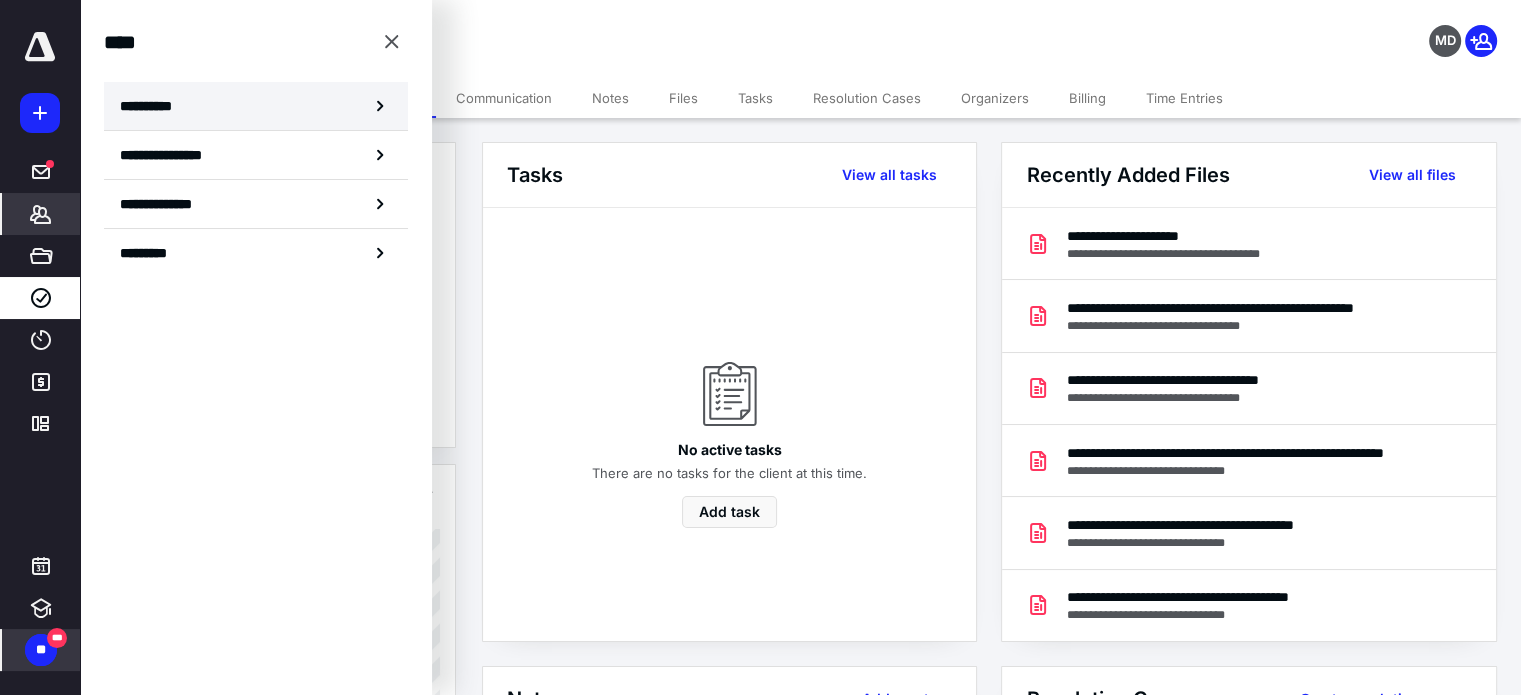 click on "**********" at bounding box center [153, 106] 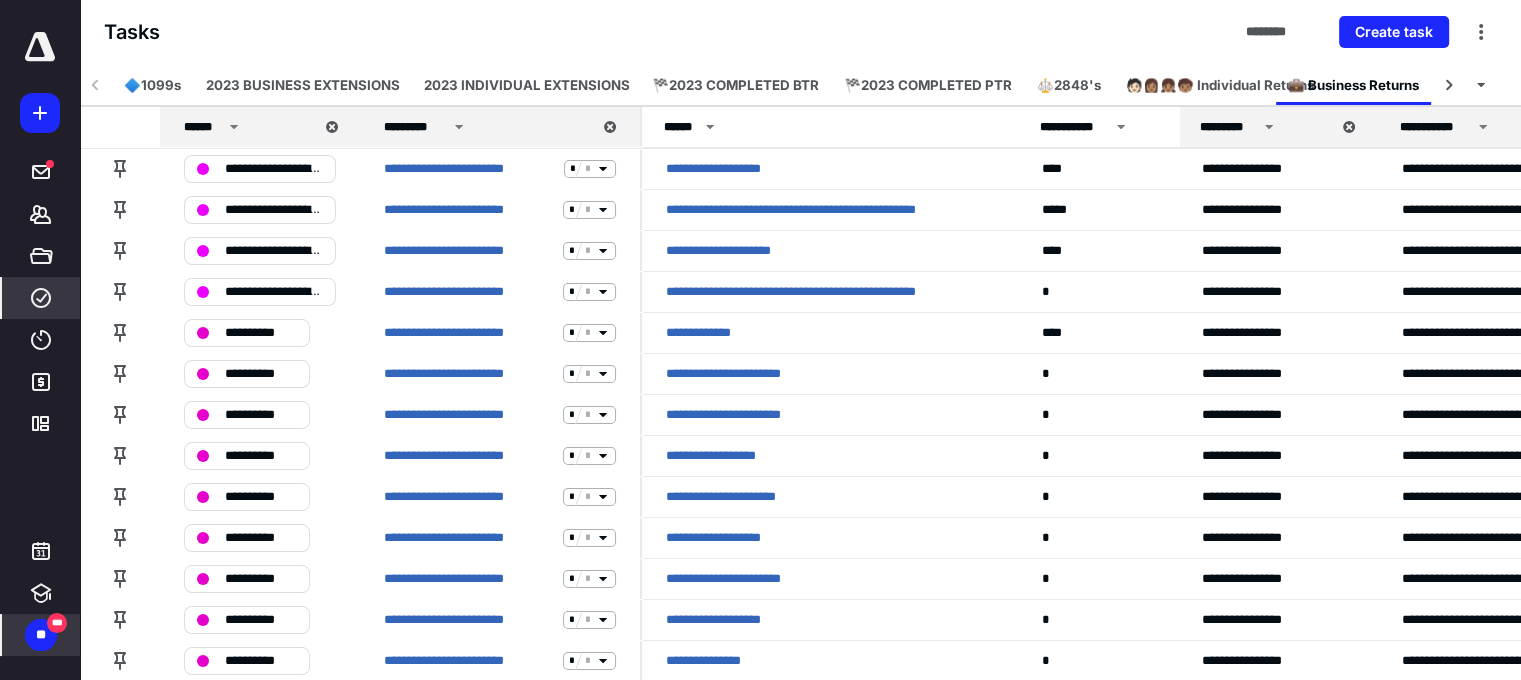 click on "**" at bounding box center [41, 635] 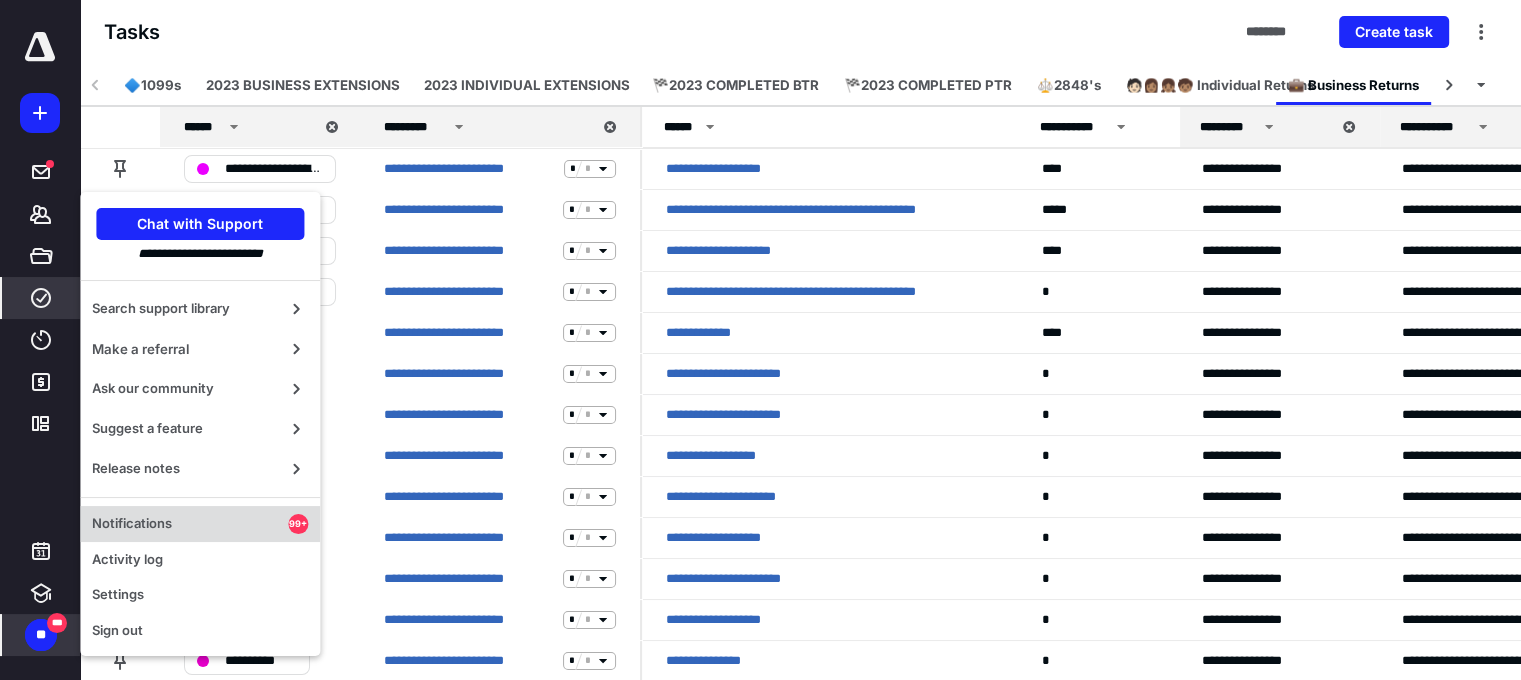 click on "Notifications" at bounding box center (190, 524) 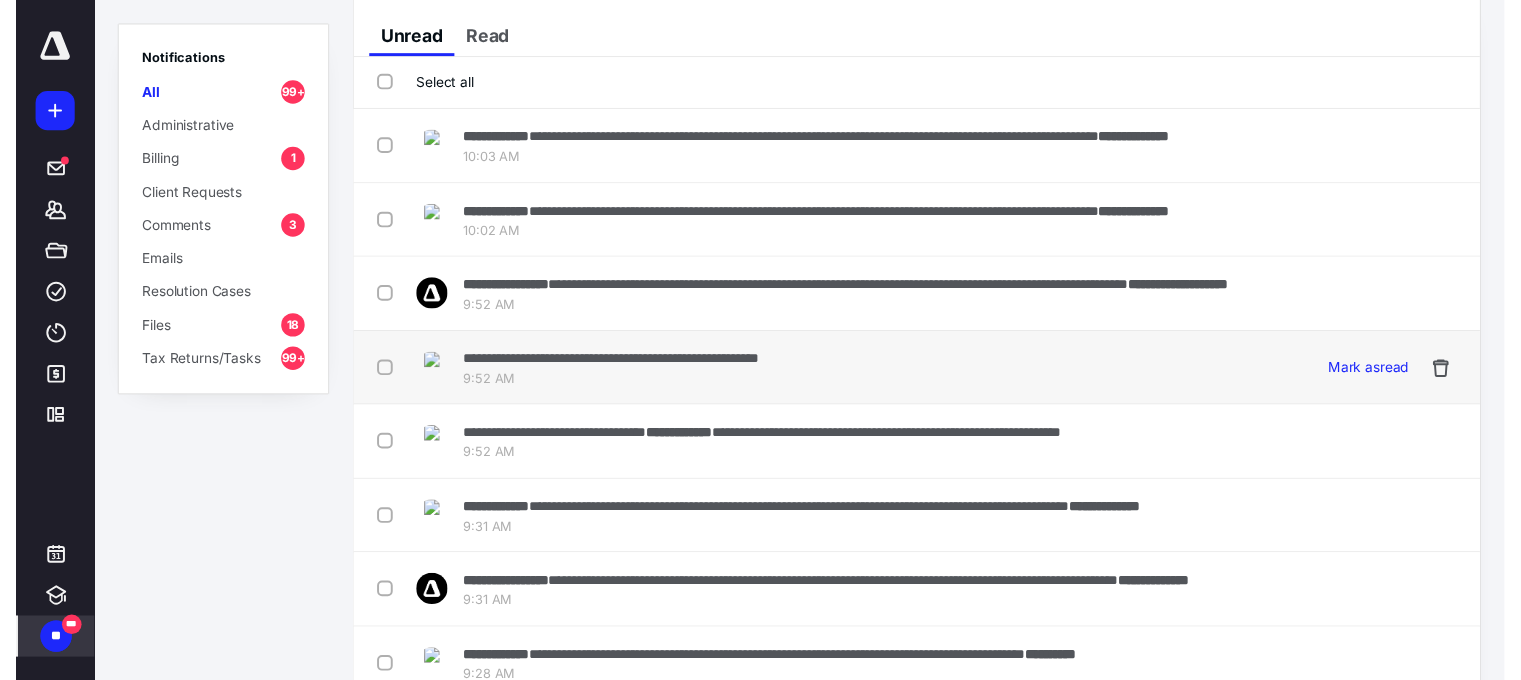 scroll, scrollTop: 0, scrollLeft: 0, axis: both 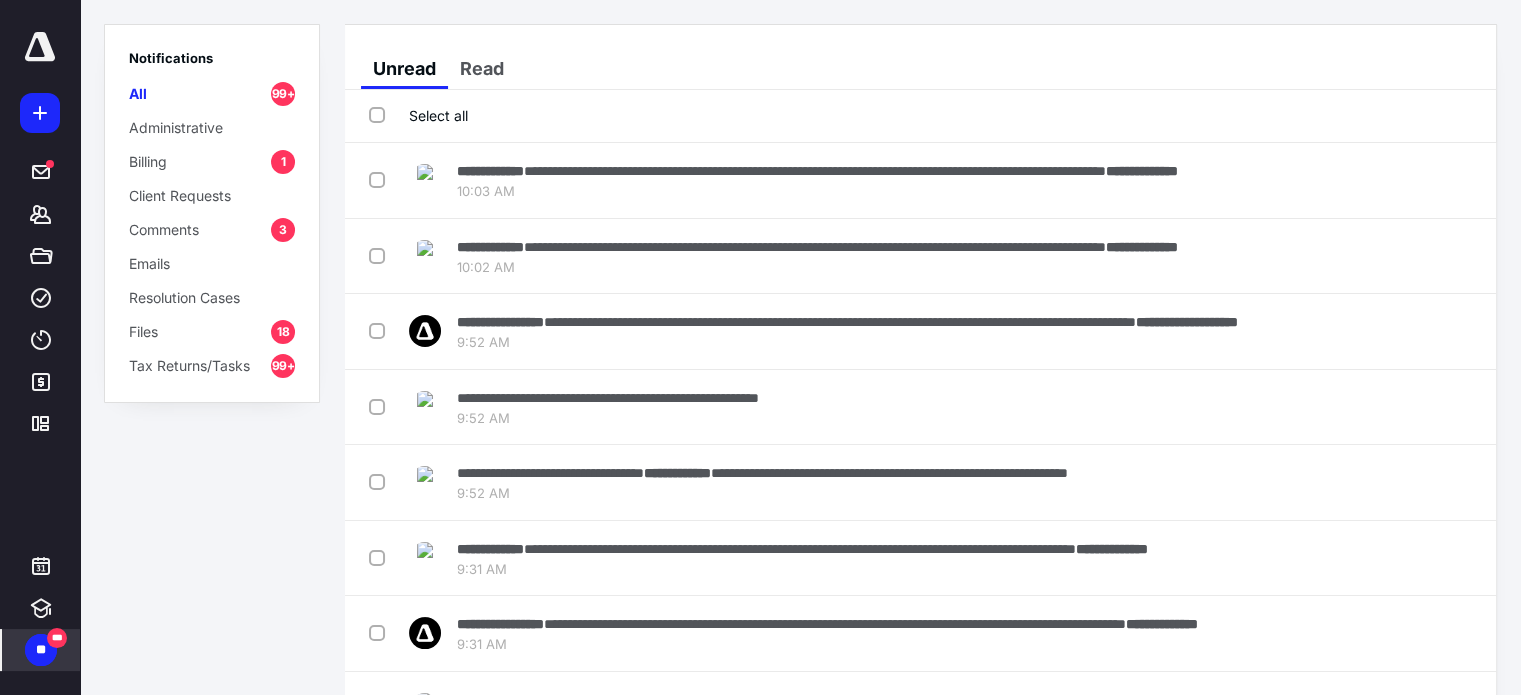 click on "** ***" at bounding box center (41, 650) 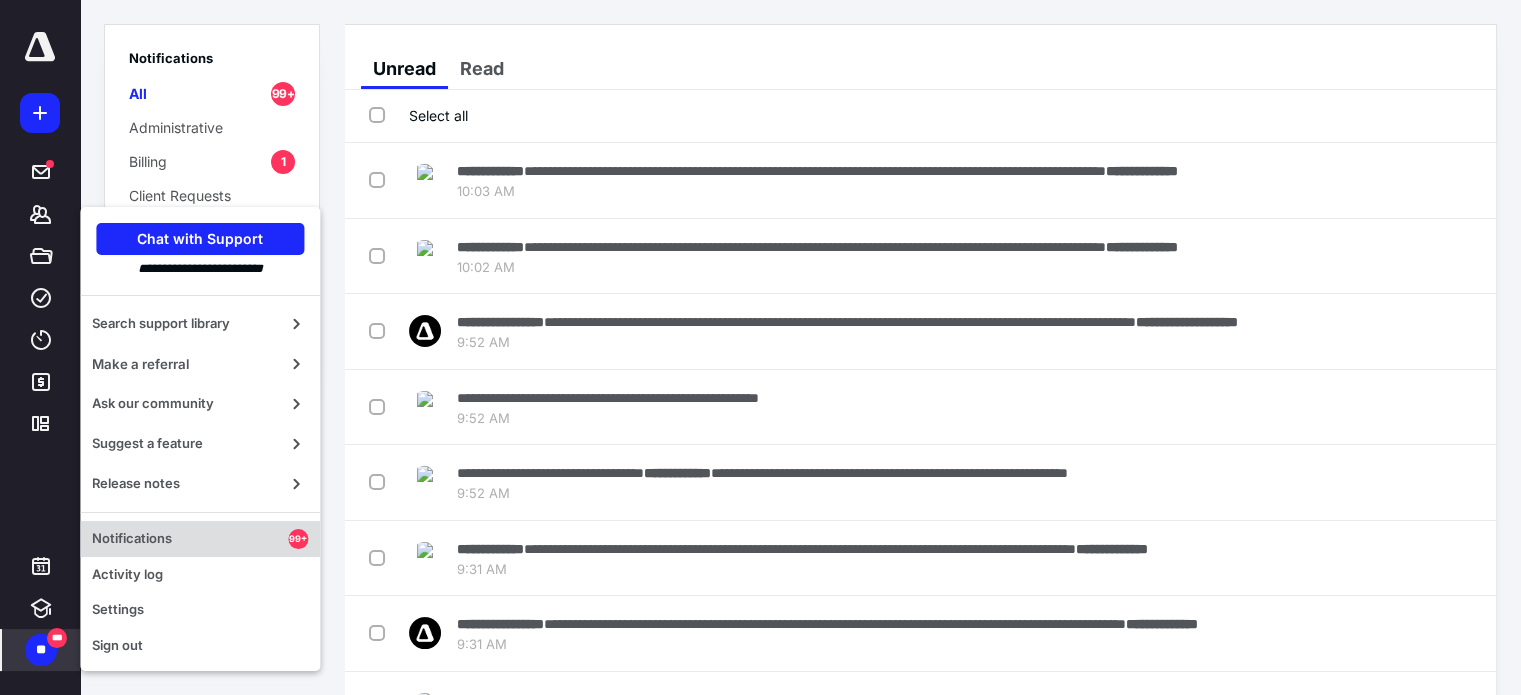 click on "Notifications" at bounding box center [190, 539] 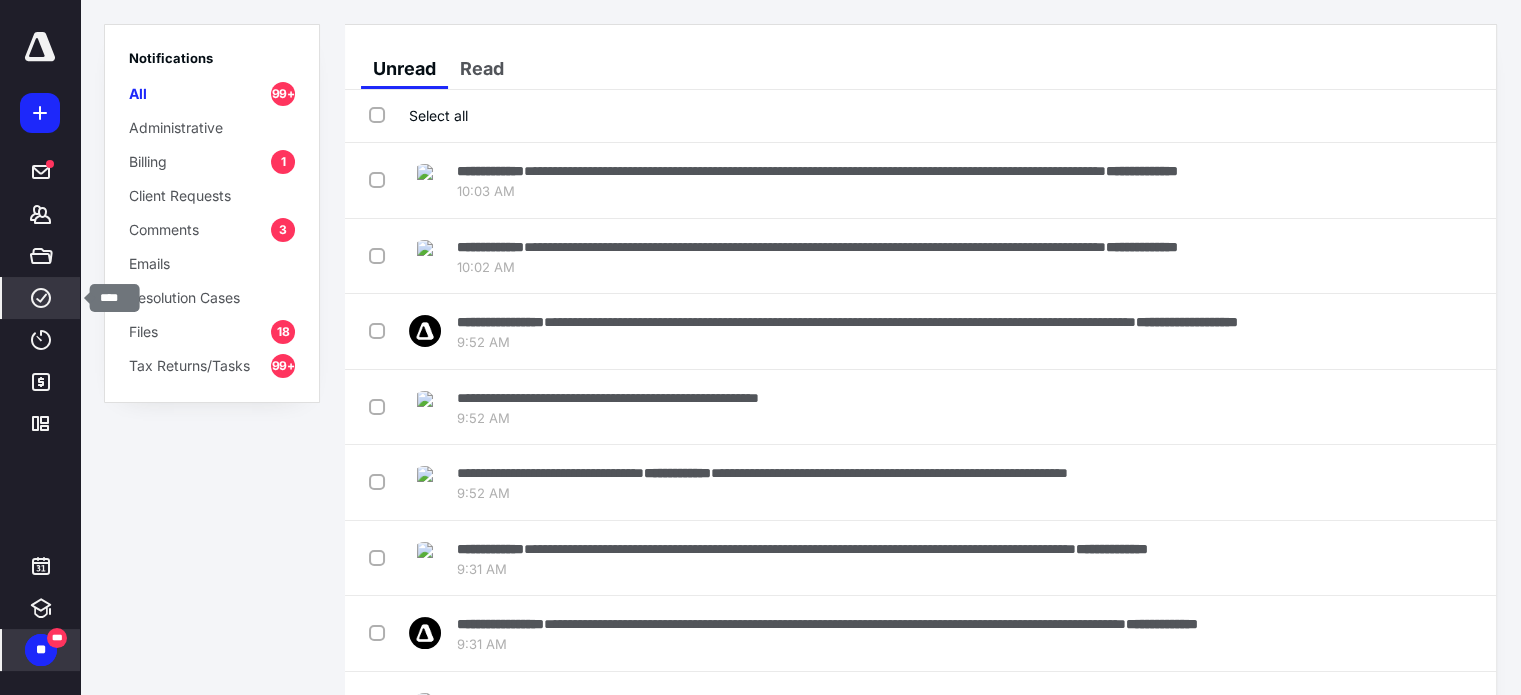 click on "****" at bounding box center [41, 298] 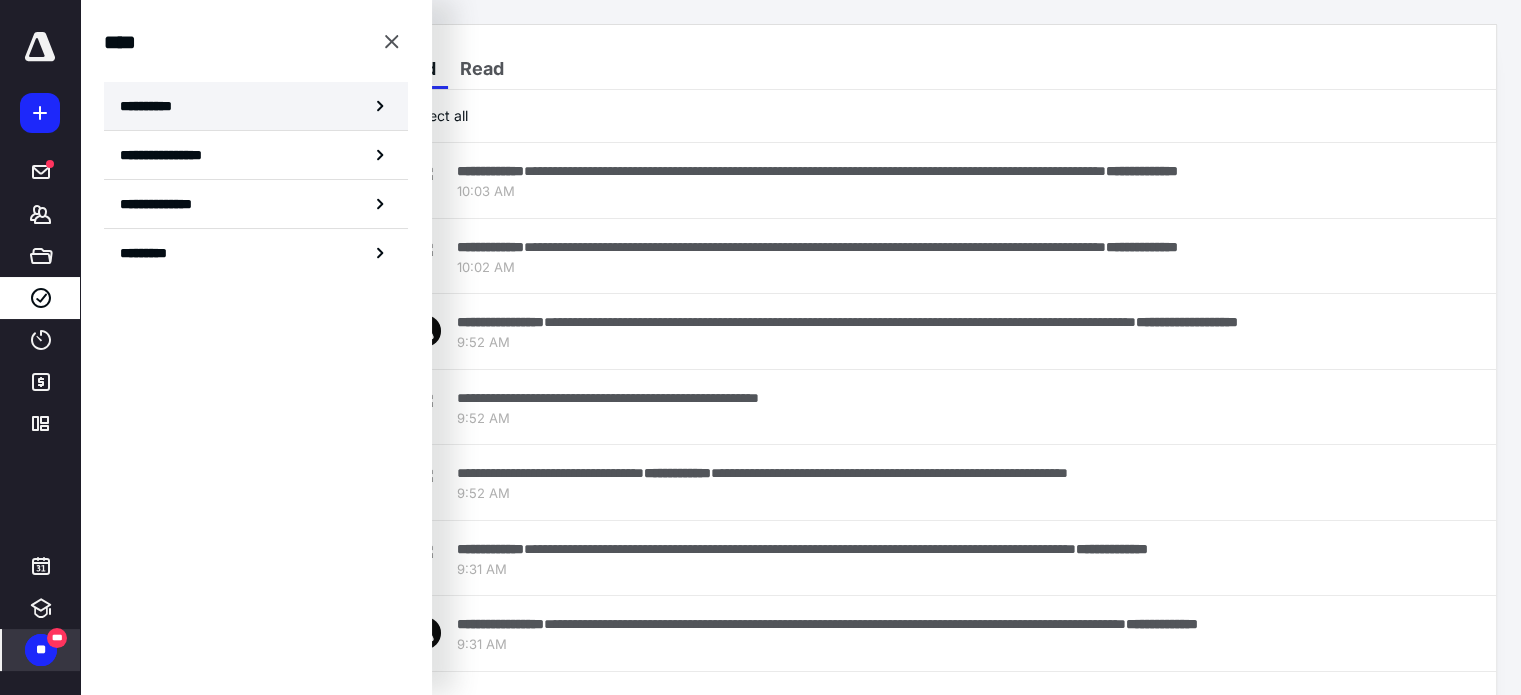 click on "**********" at bounding box center [153, 106] 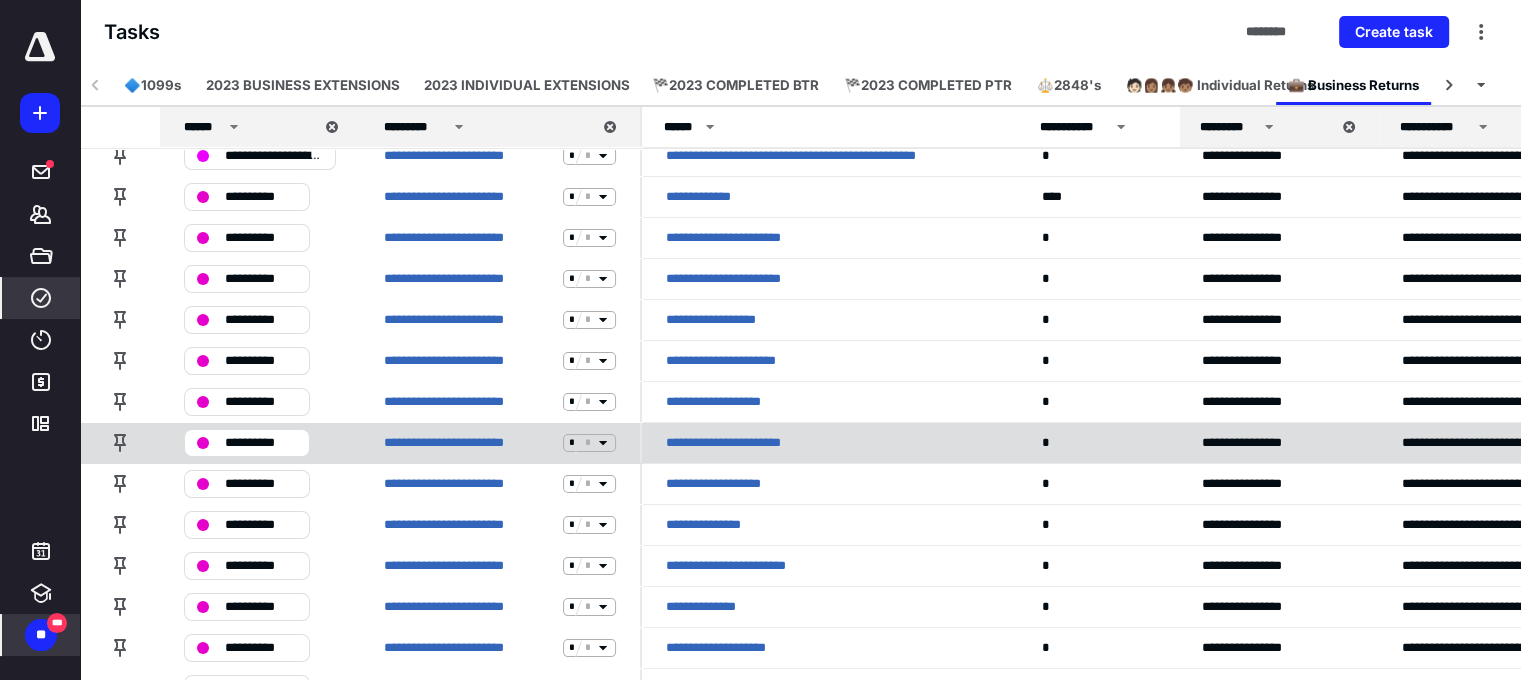 scroll, scrollTop: 400, scrollLeft: 0, axis: vertical 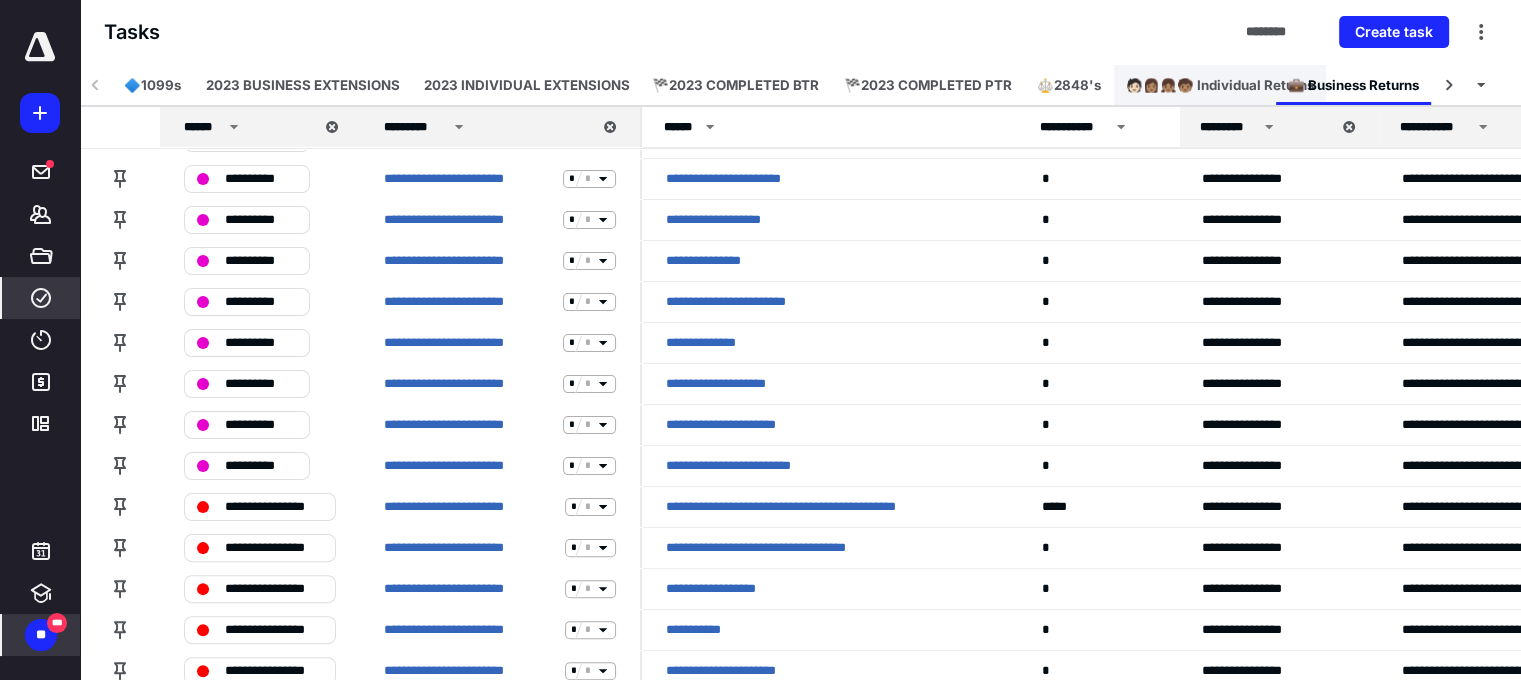 click on "🧑🏻‍👩🏽‍👧🏽‍🧒🏽 Individual Returns" at bounding box center (1220, 85) 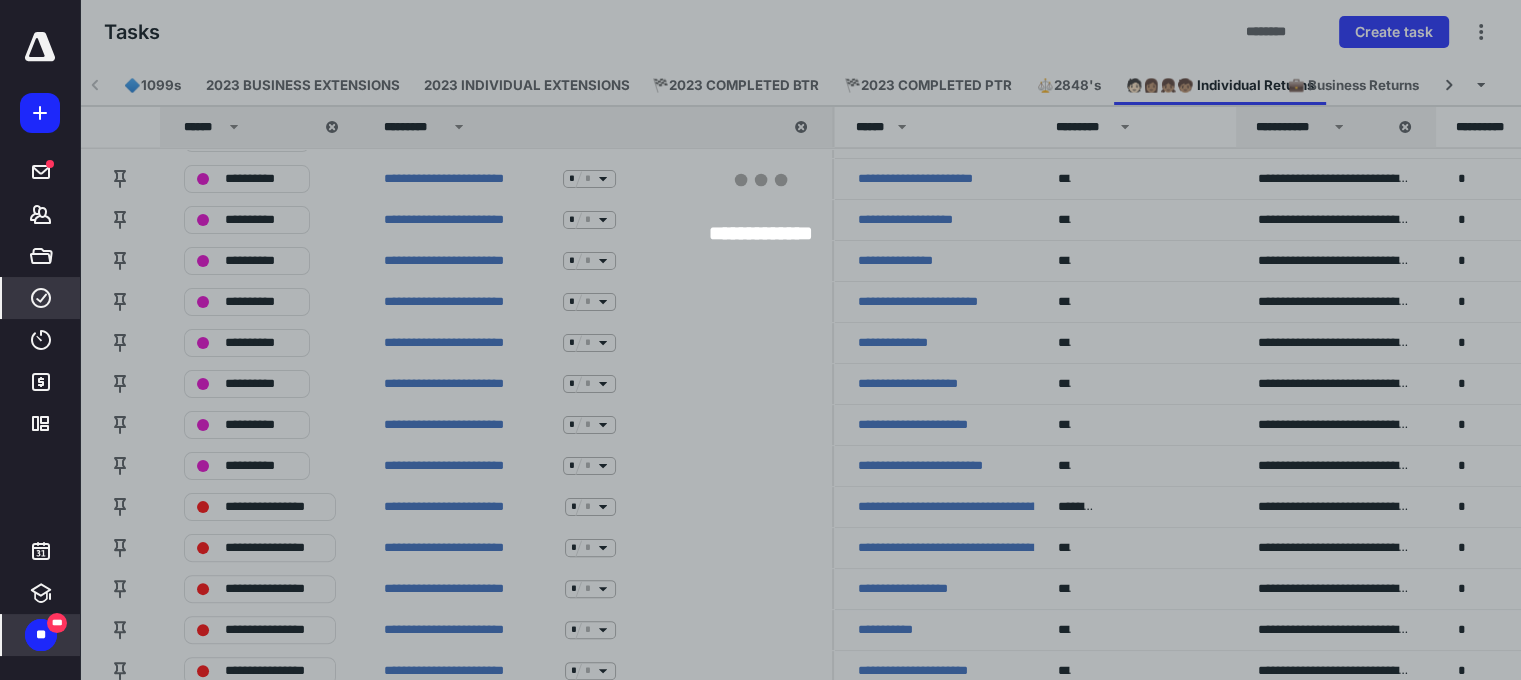 scroll, scrollTop: 0, scrollLeft: 2, axis: horizontal 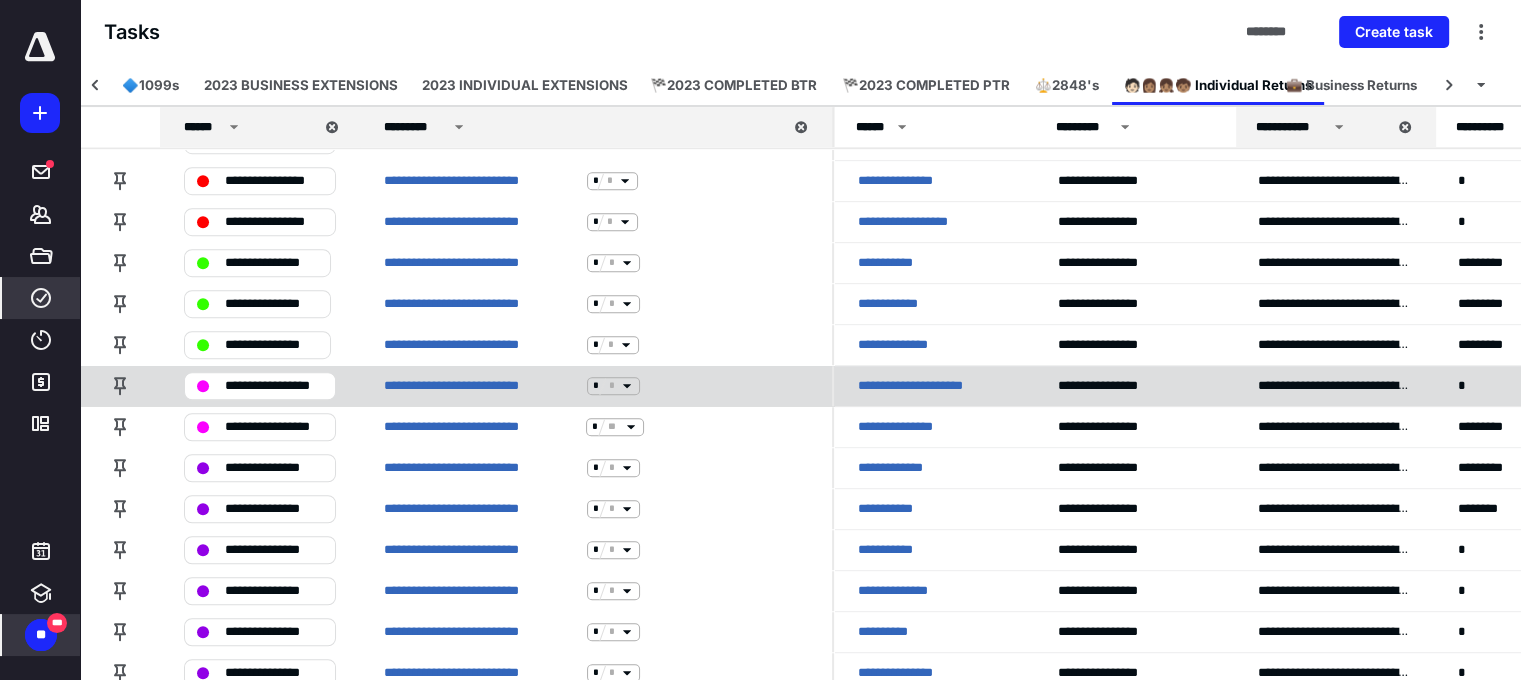 click on "**********" at bounding box center (933, 386) 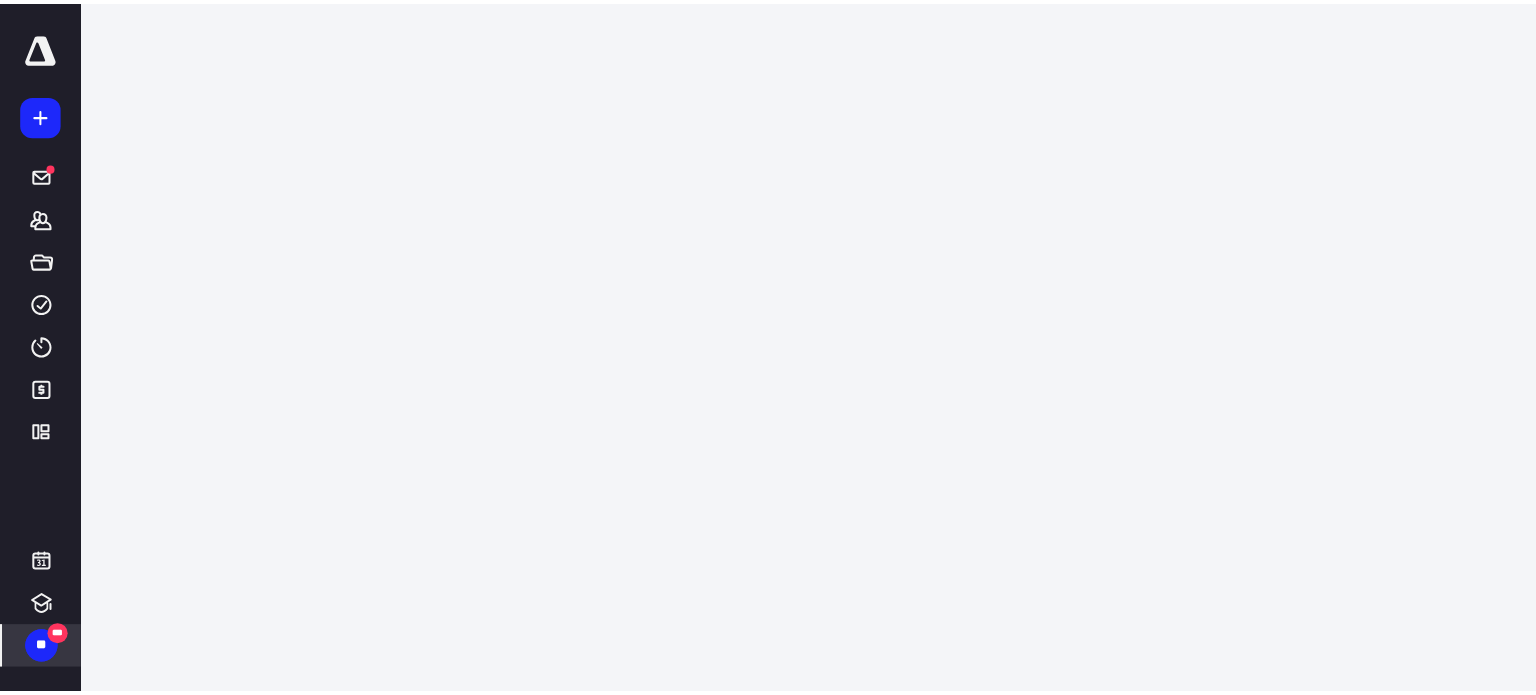 scroll, scrollTop: 0, scrollLeft: 0, axis: both 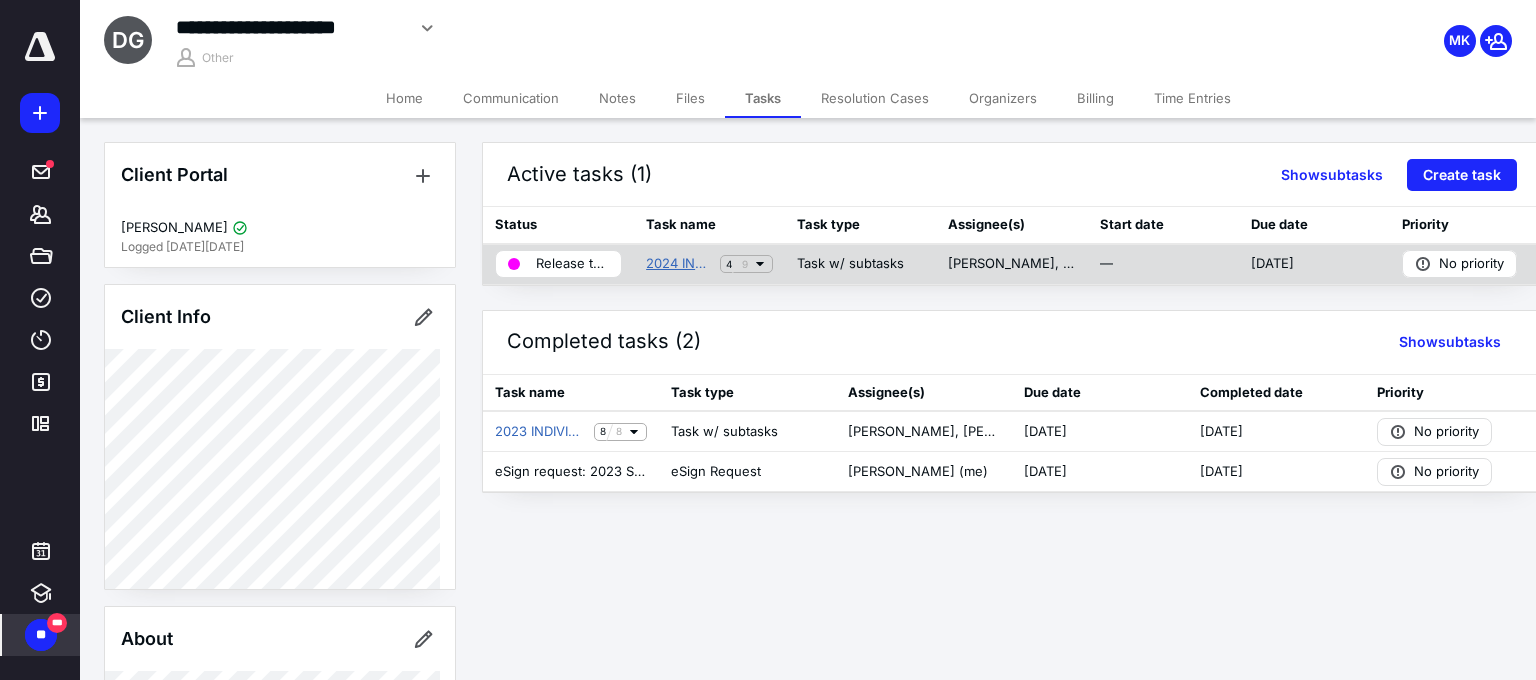 click on "2024  INDIVIDUAL TAX RETURN" at bounding box center (679, 264) 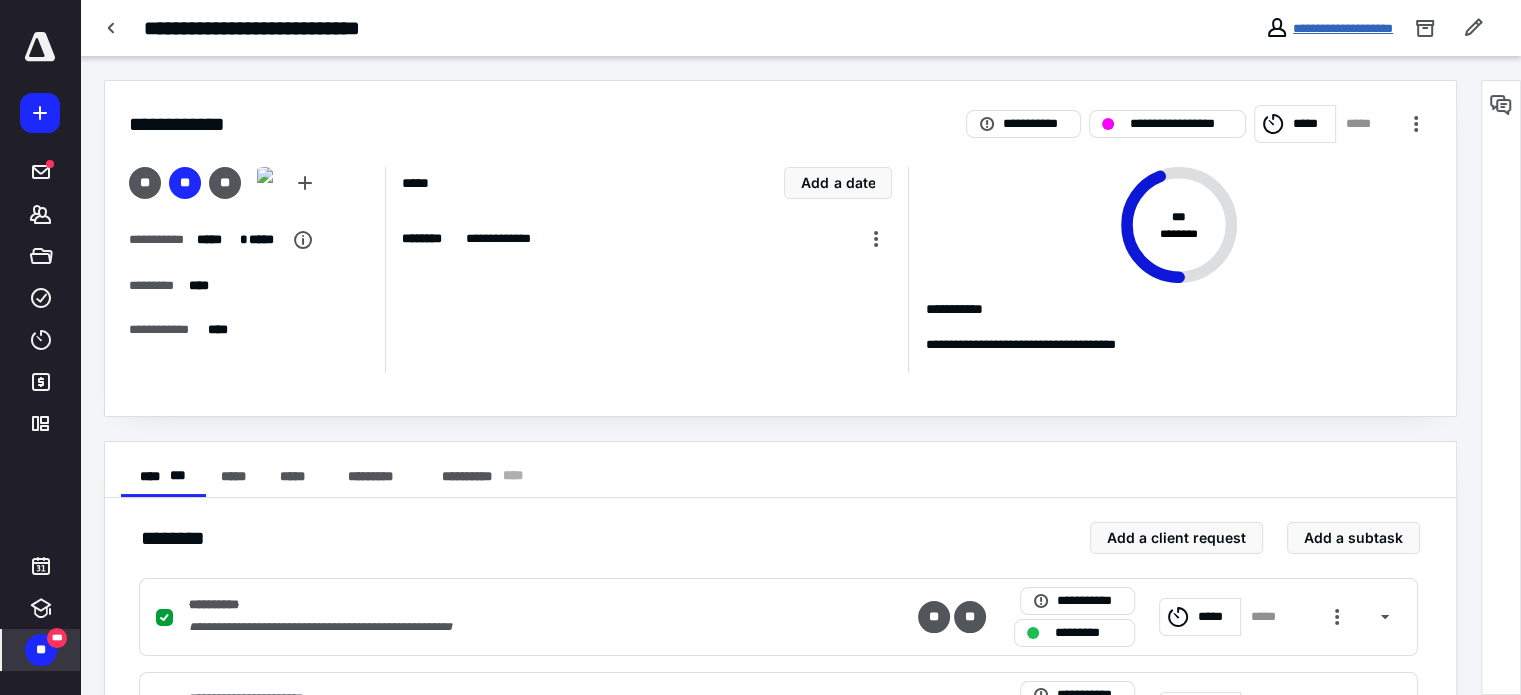 click on "**********" at bounding box center [1343, 28] 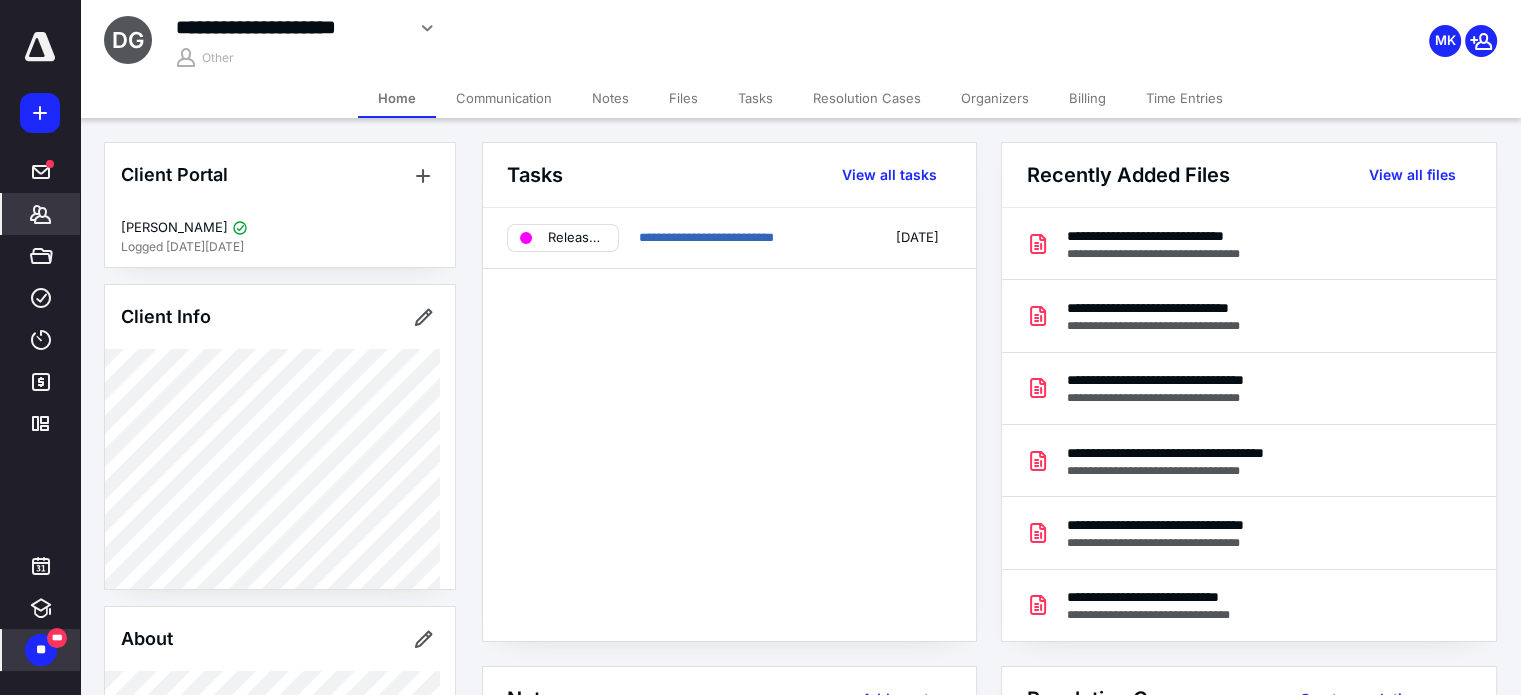 click on "Files" at bounding box center [683, 98] 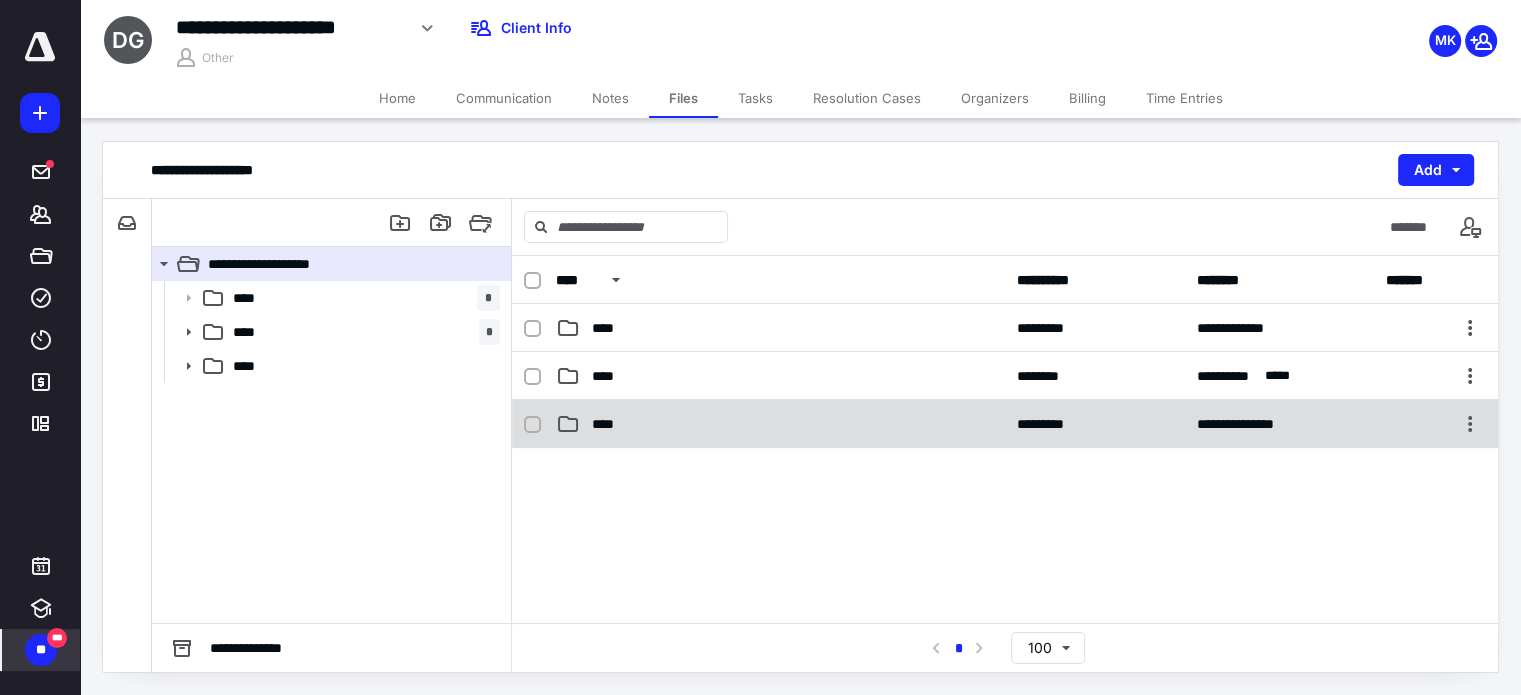 click on "****" at bounding box center (780, 424) 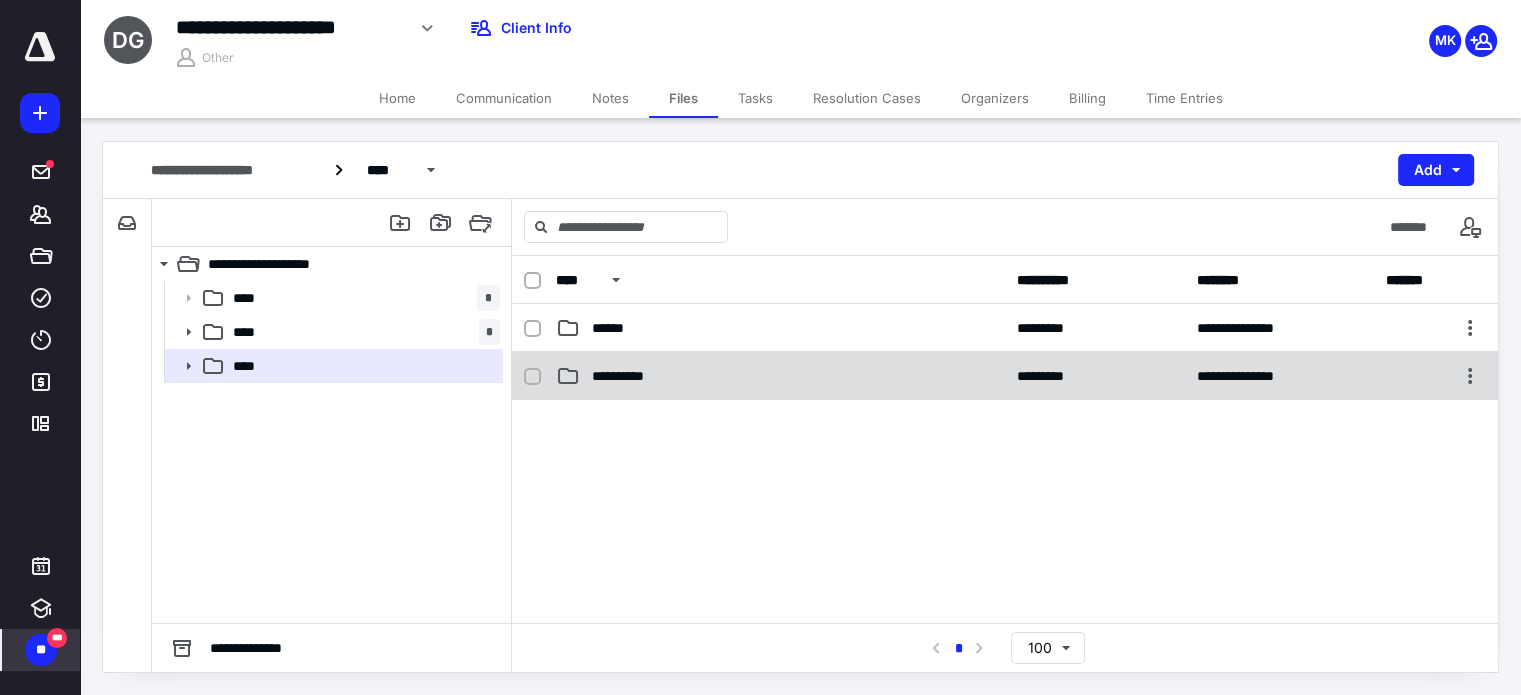 click on "**********" at bounding box center [635, 376] 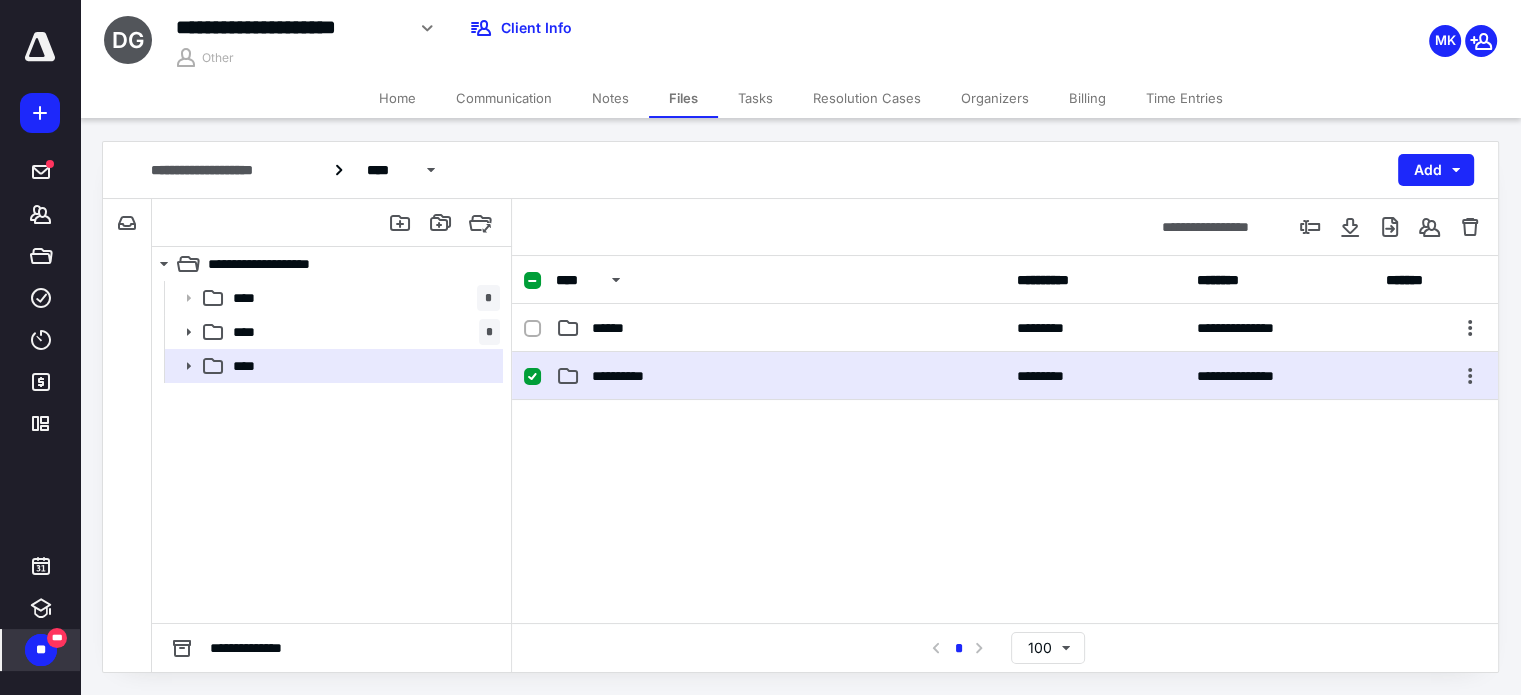 click on "**********" at bounding box center [635, 376] 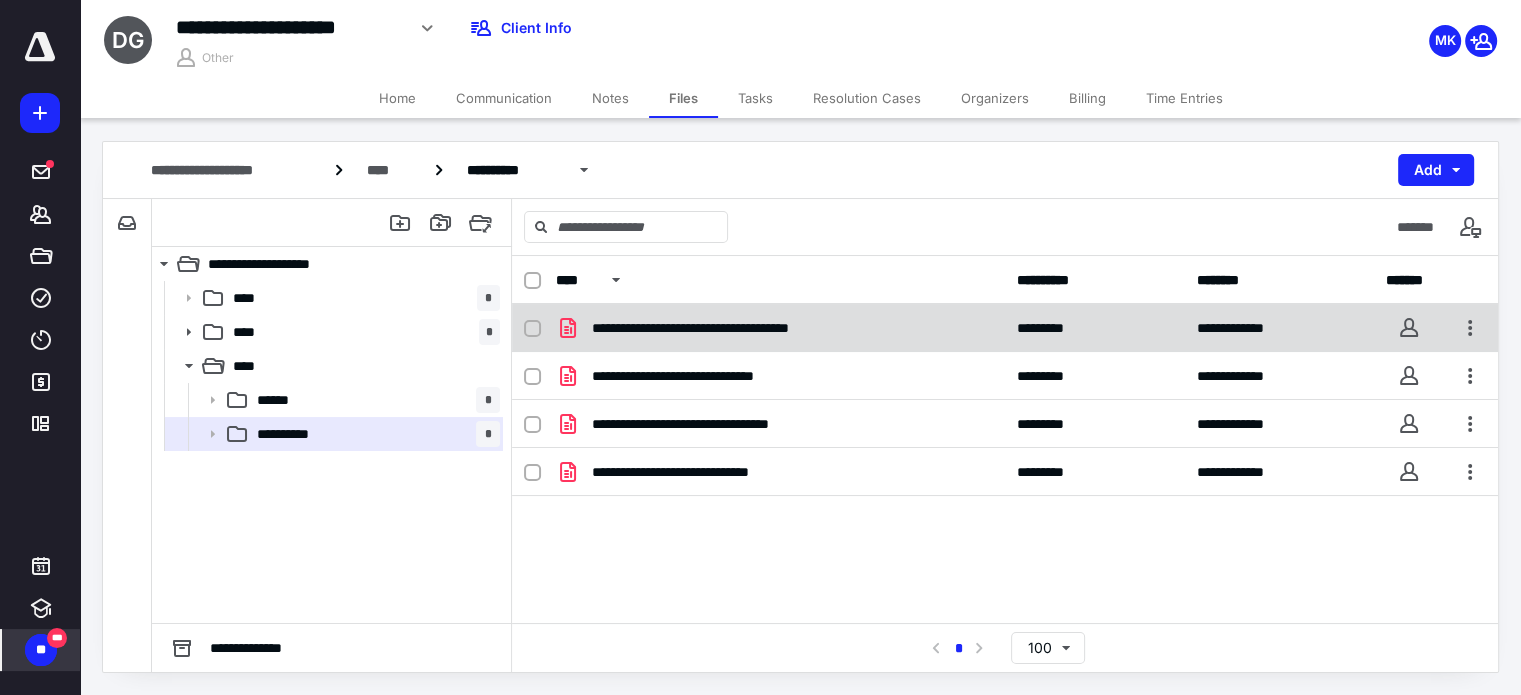 click on "**********" at bounding box center (745, 328) 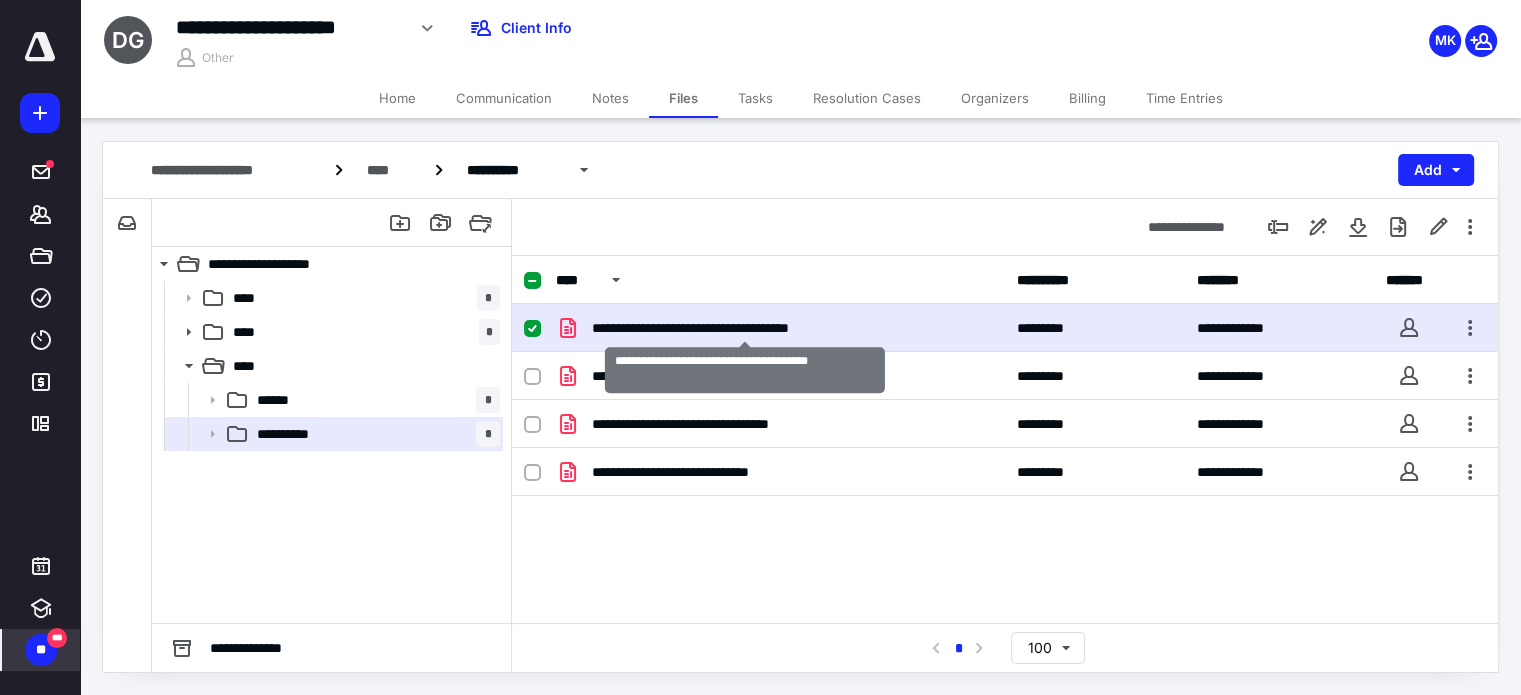 click on "**********" at bounding box center (745, 328) 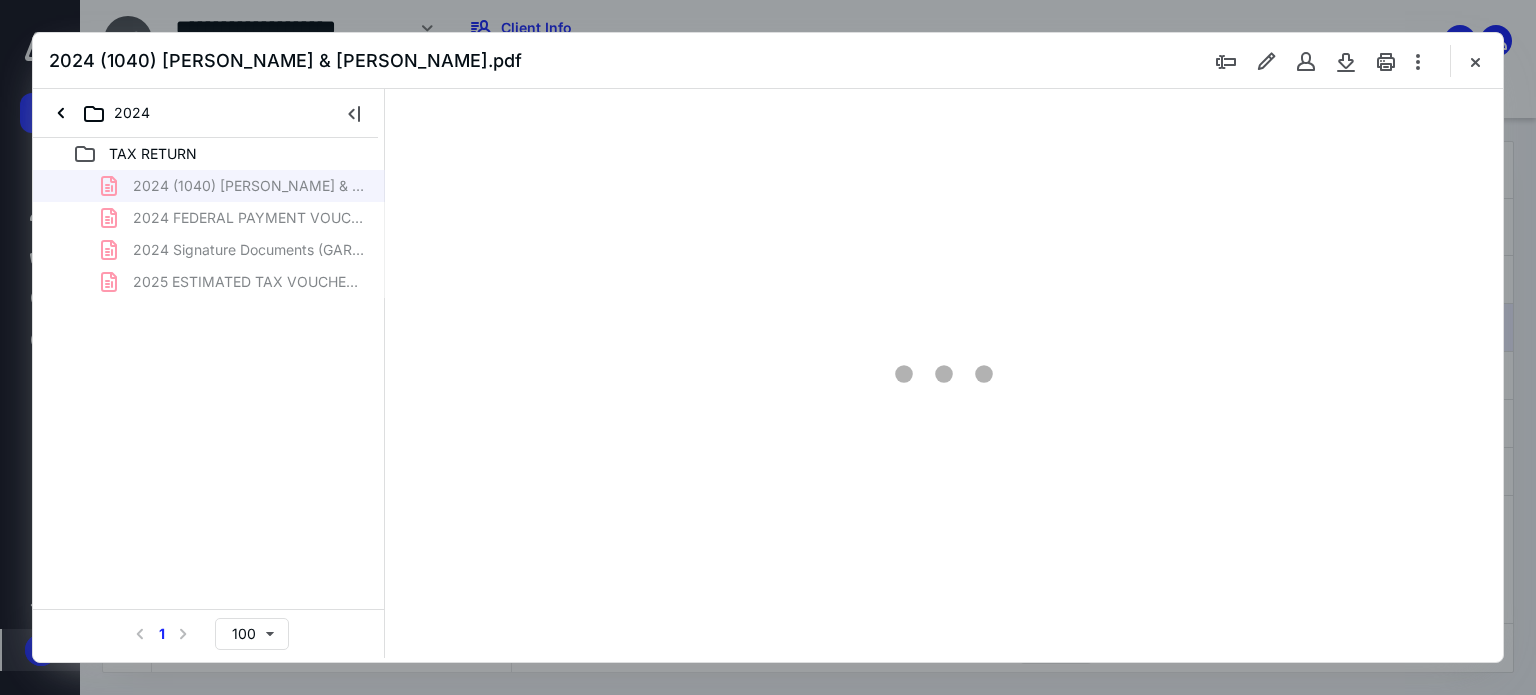 scroll, scrollTop: 0, scrollLeft: 0, axis: both 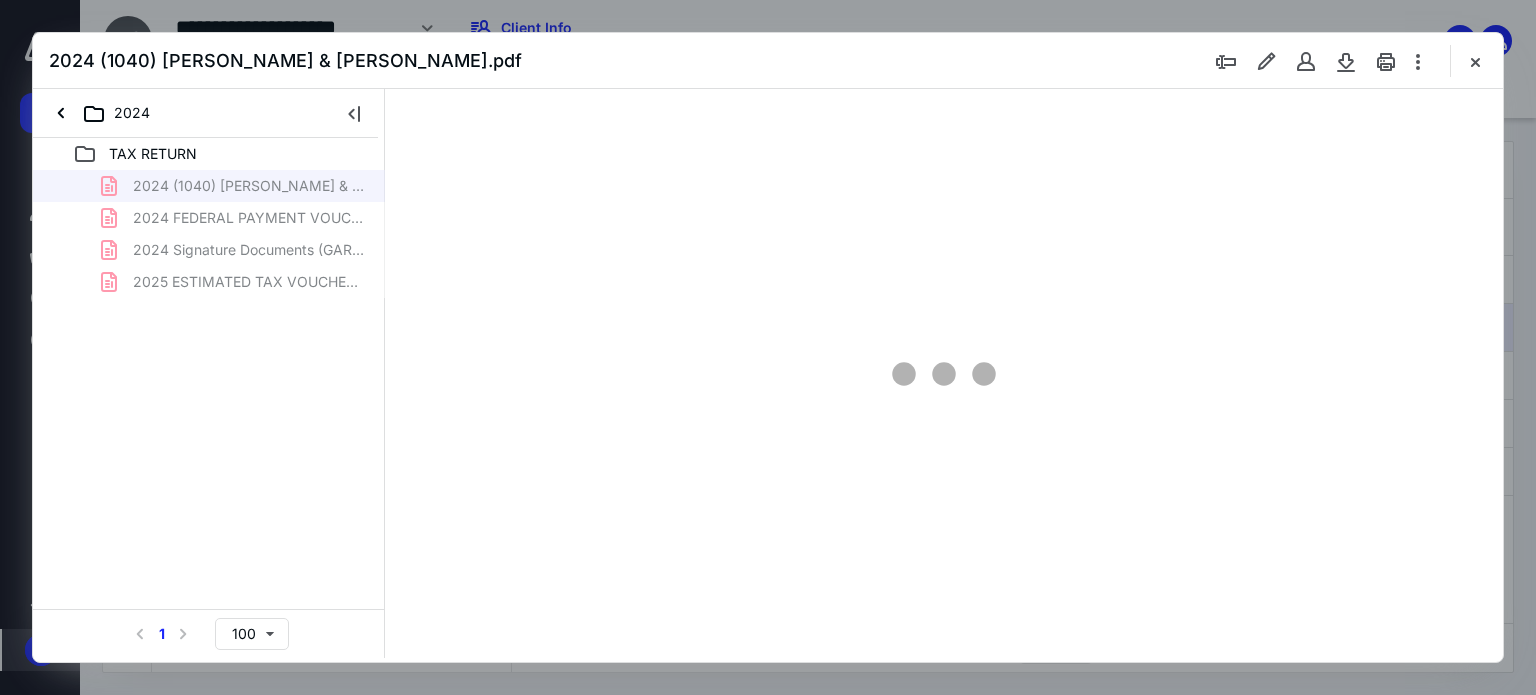 type on "62" 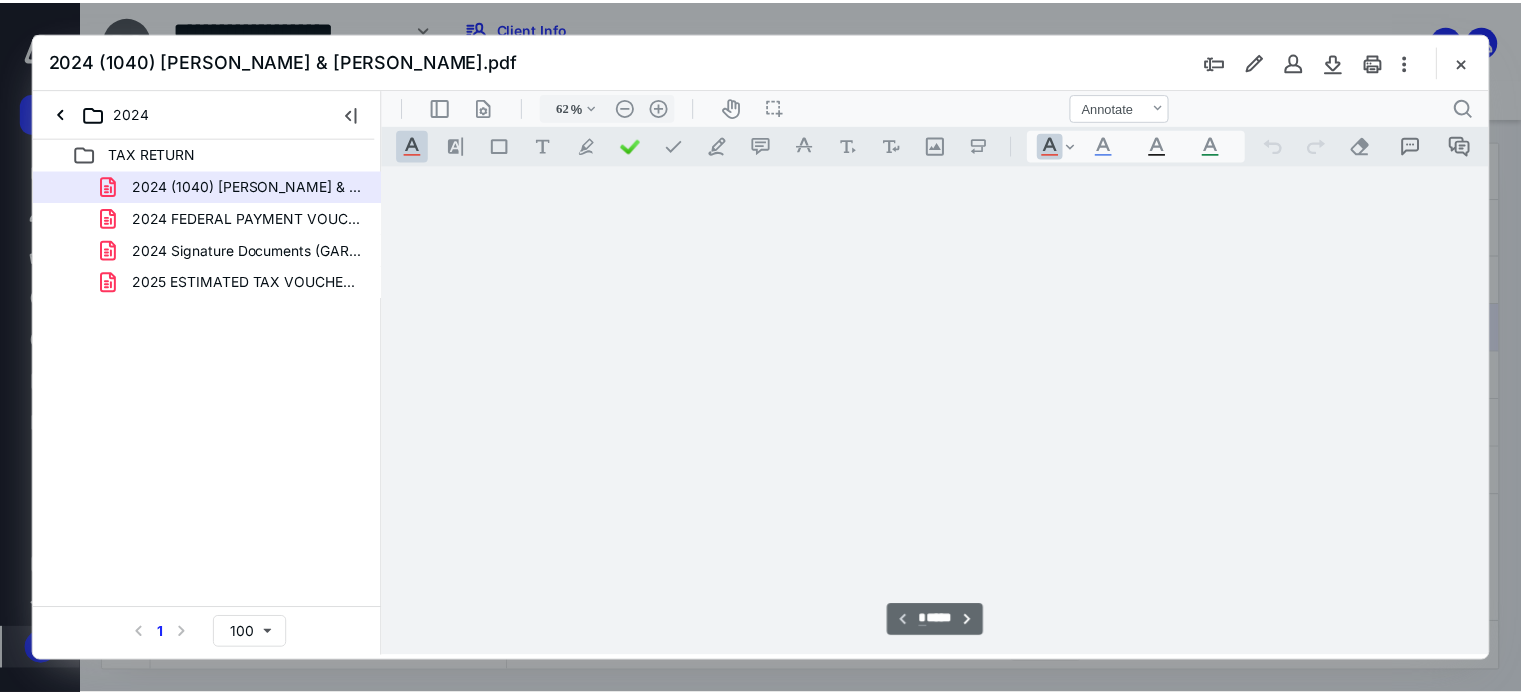 scroll, scrollTop: 78, scrollLeft: 0, axis: vertical 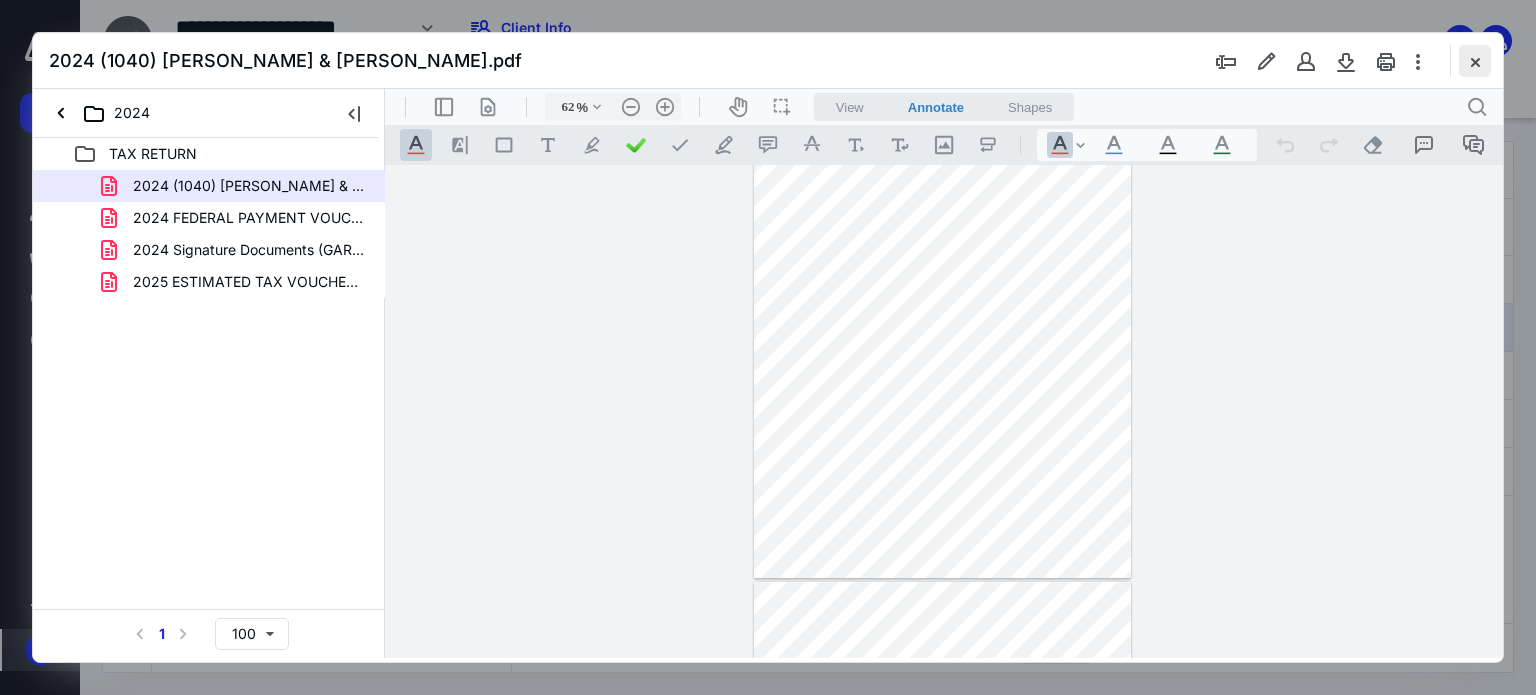 click at bounding box center (1475, 61) 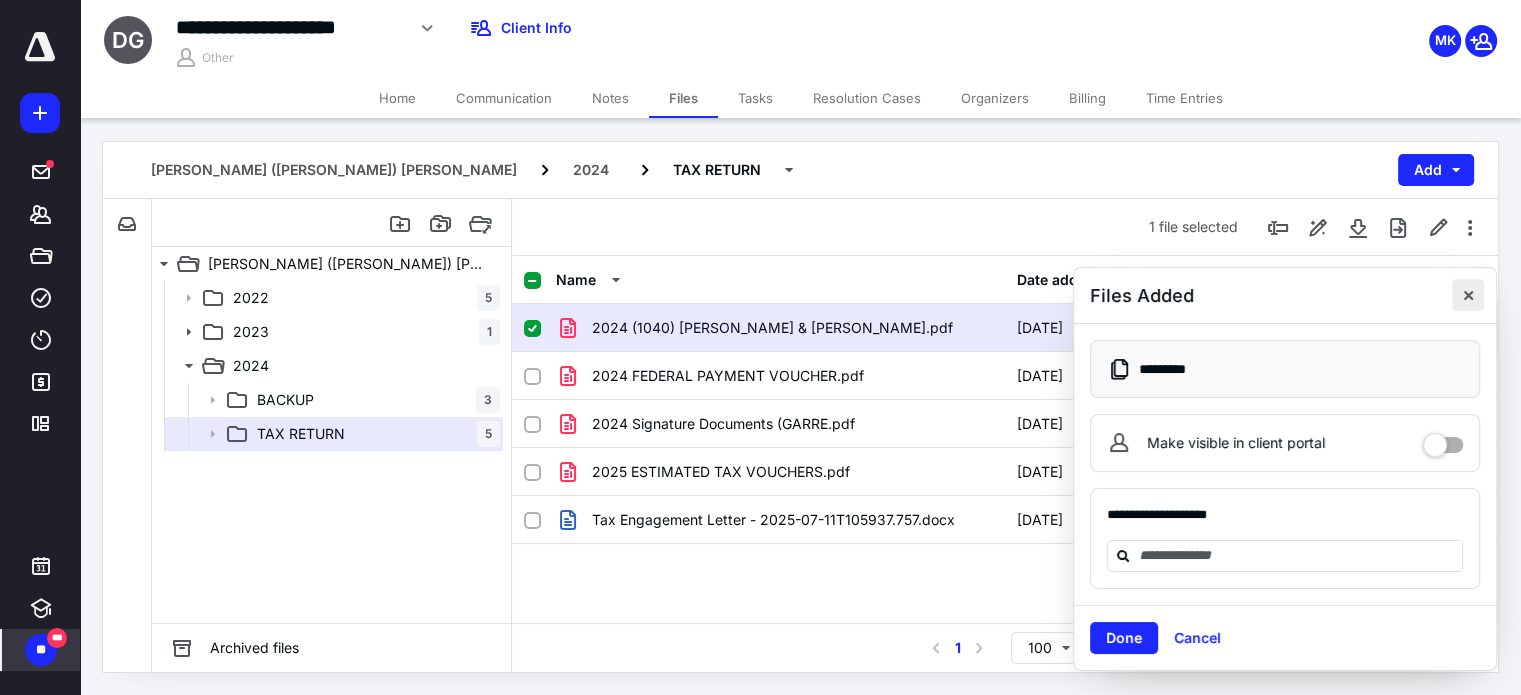 click at bounding box center [1468, 295] 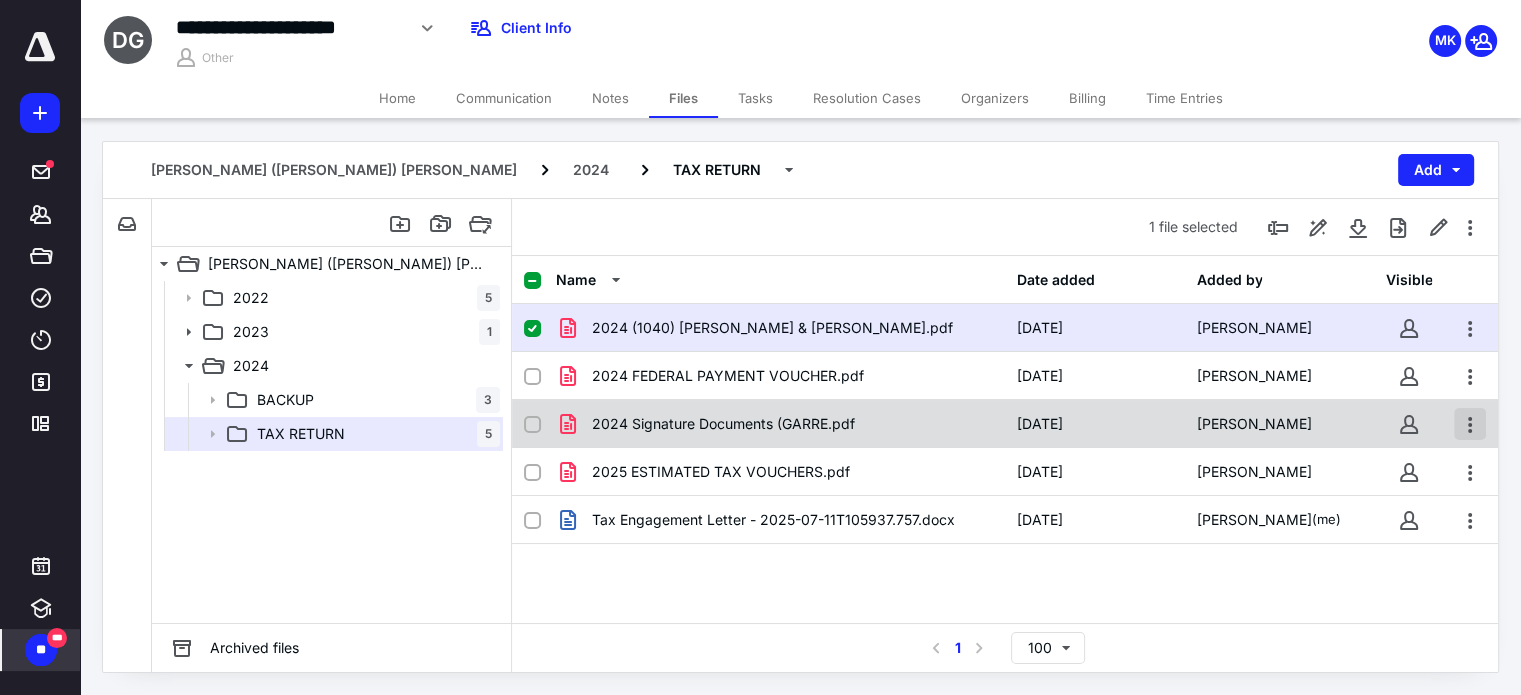 click at bounding box center [1470, 424] 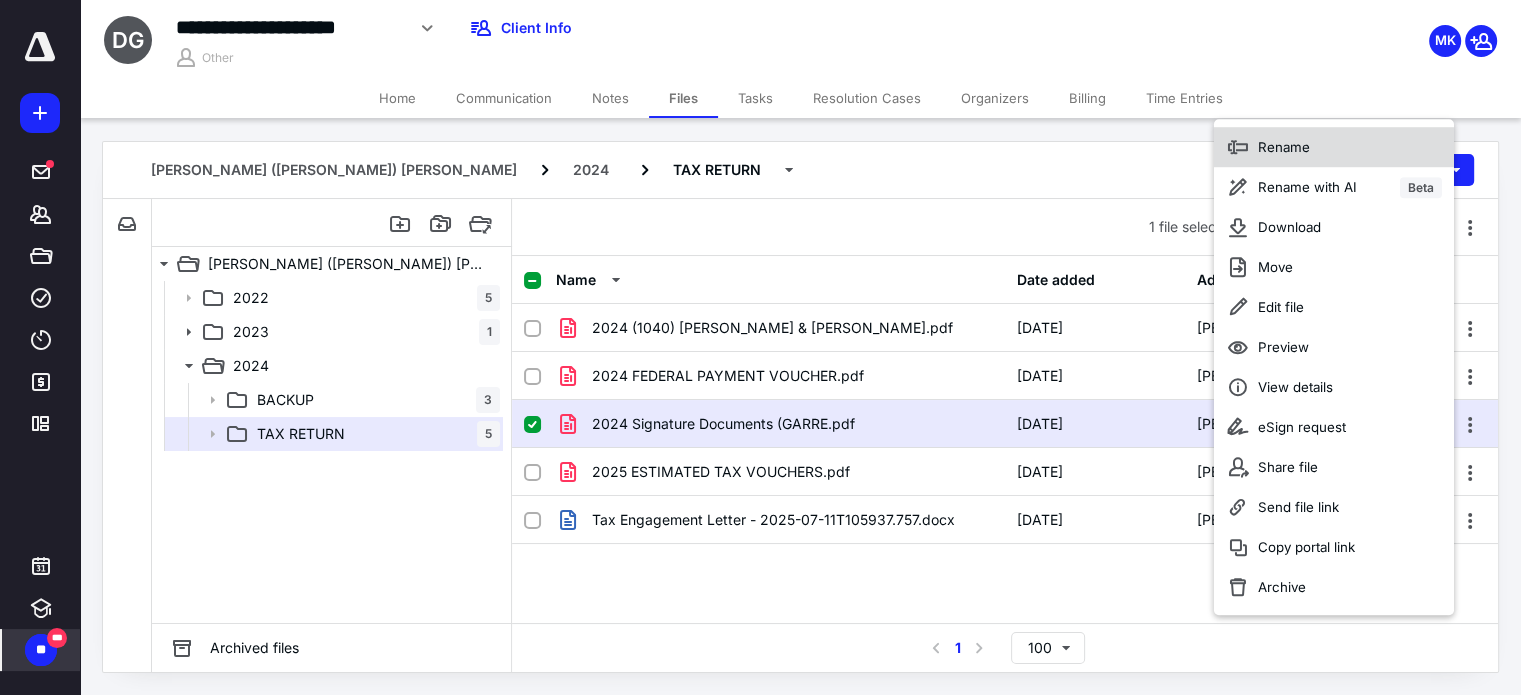 click on "Rename" at bounding box center (1284, 147) 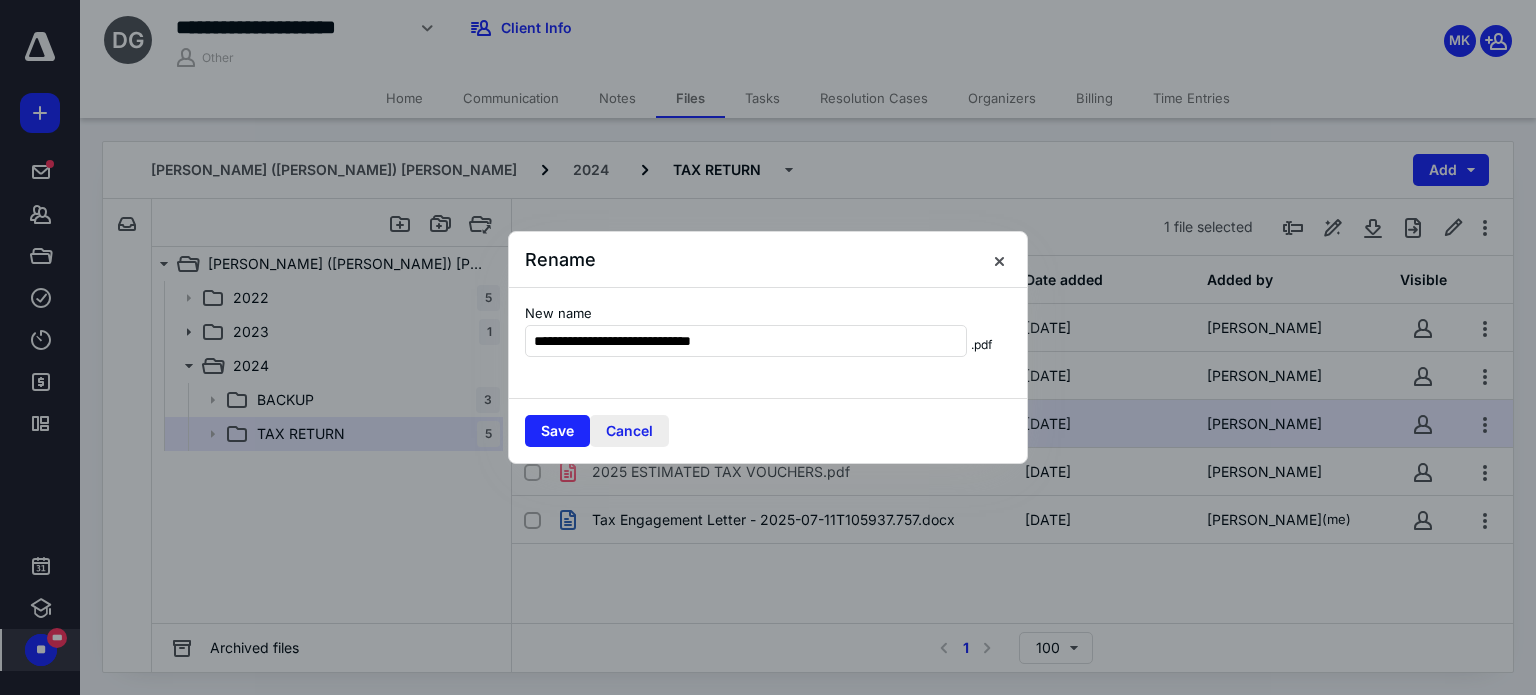 click on "Cancel" at bounding box center [629, 431] 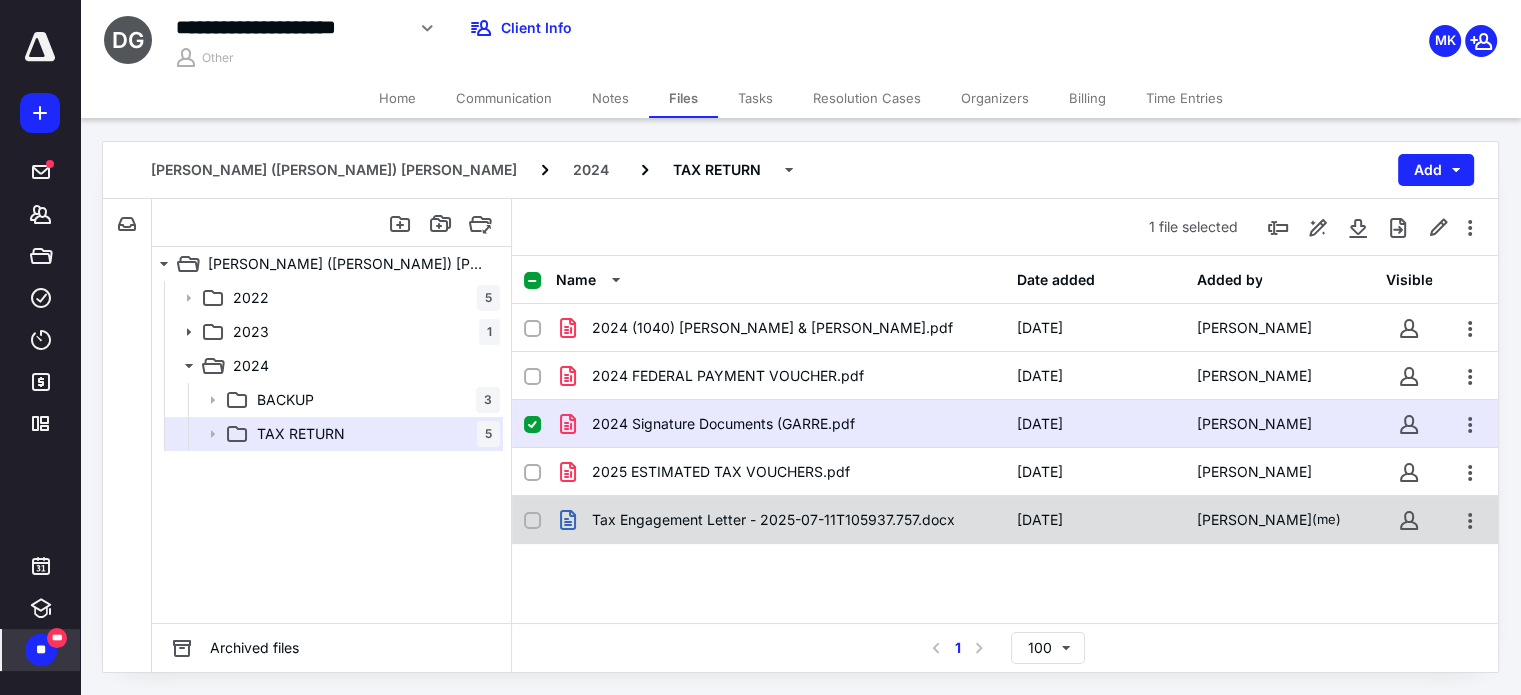 click at bounding box center (532, 521) 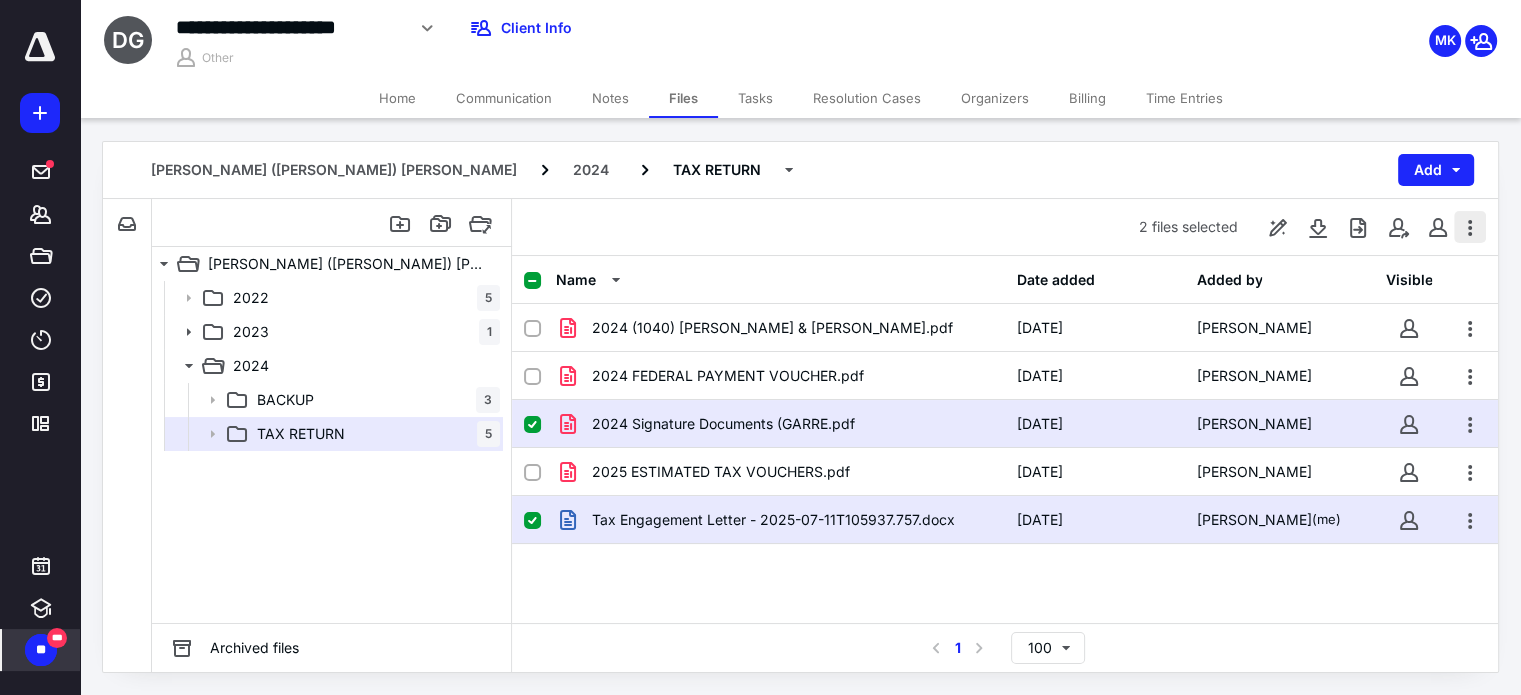 click at bounding box center (1470, 227) 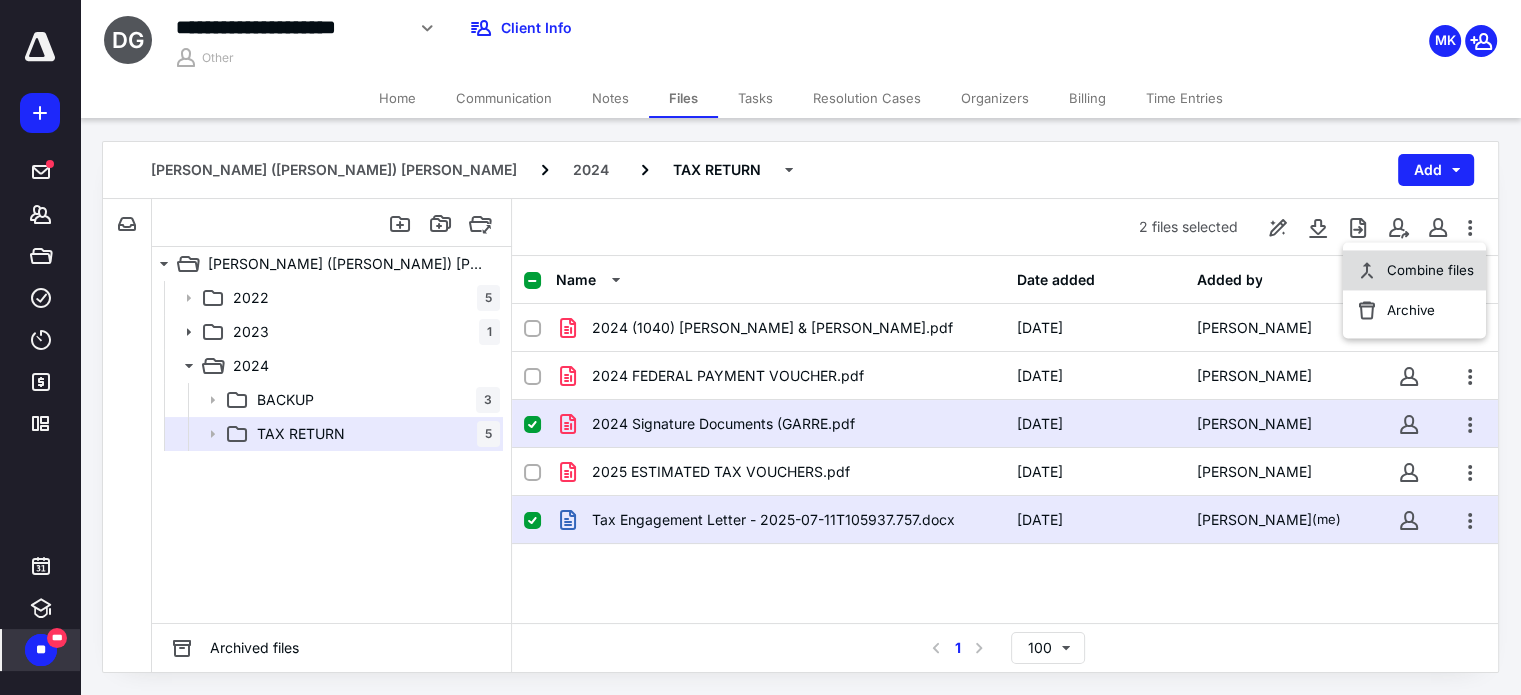 click on "Combine files" at bounding box center [1430, 270] 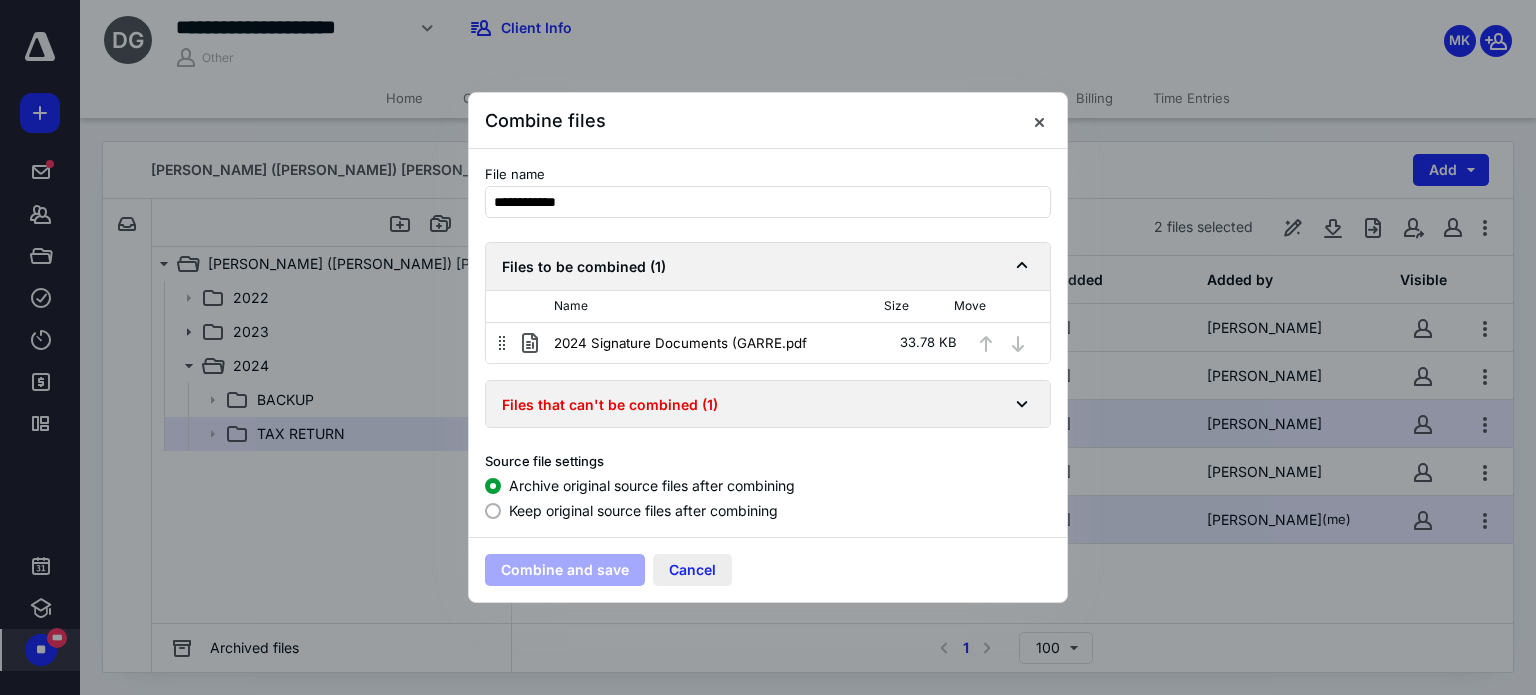 click on "Cancel" at bounding box center (692, 570) 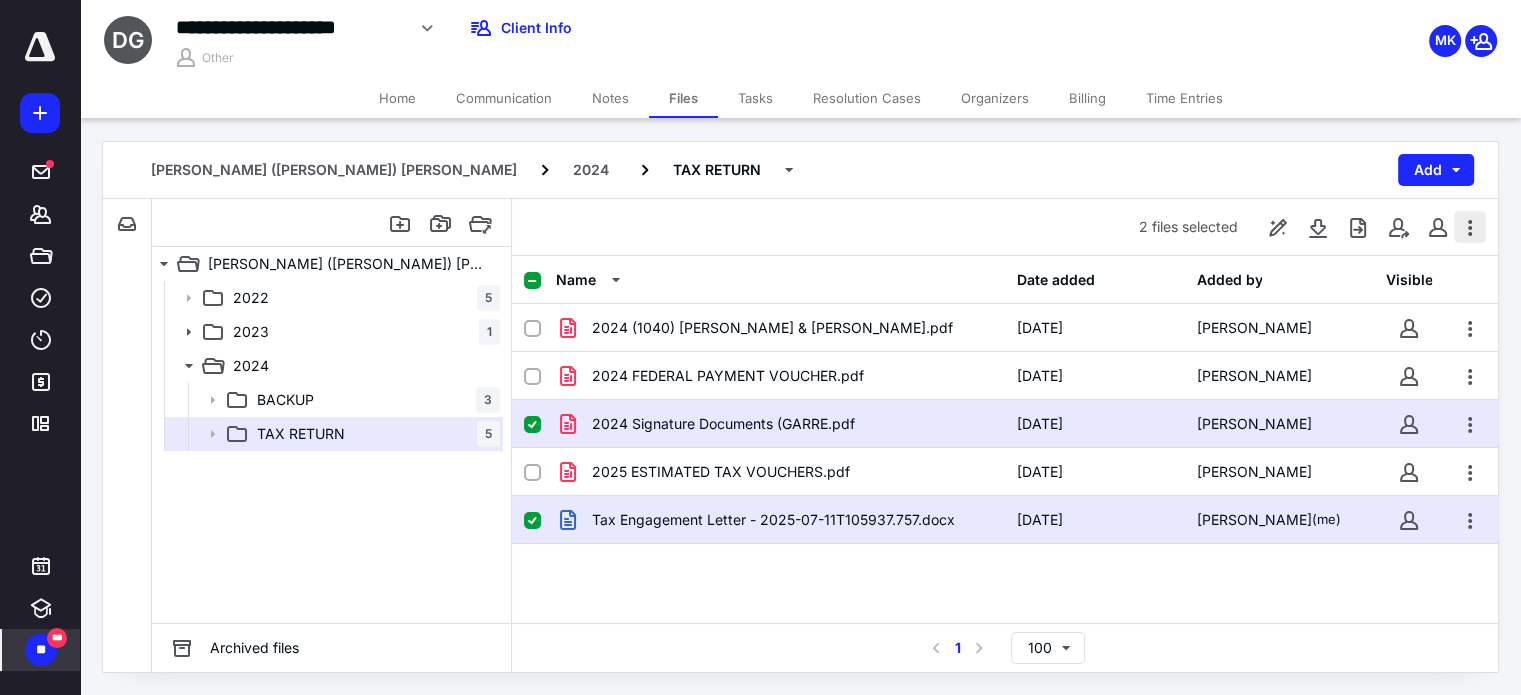 click at bounding box center (1470, 227) 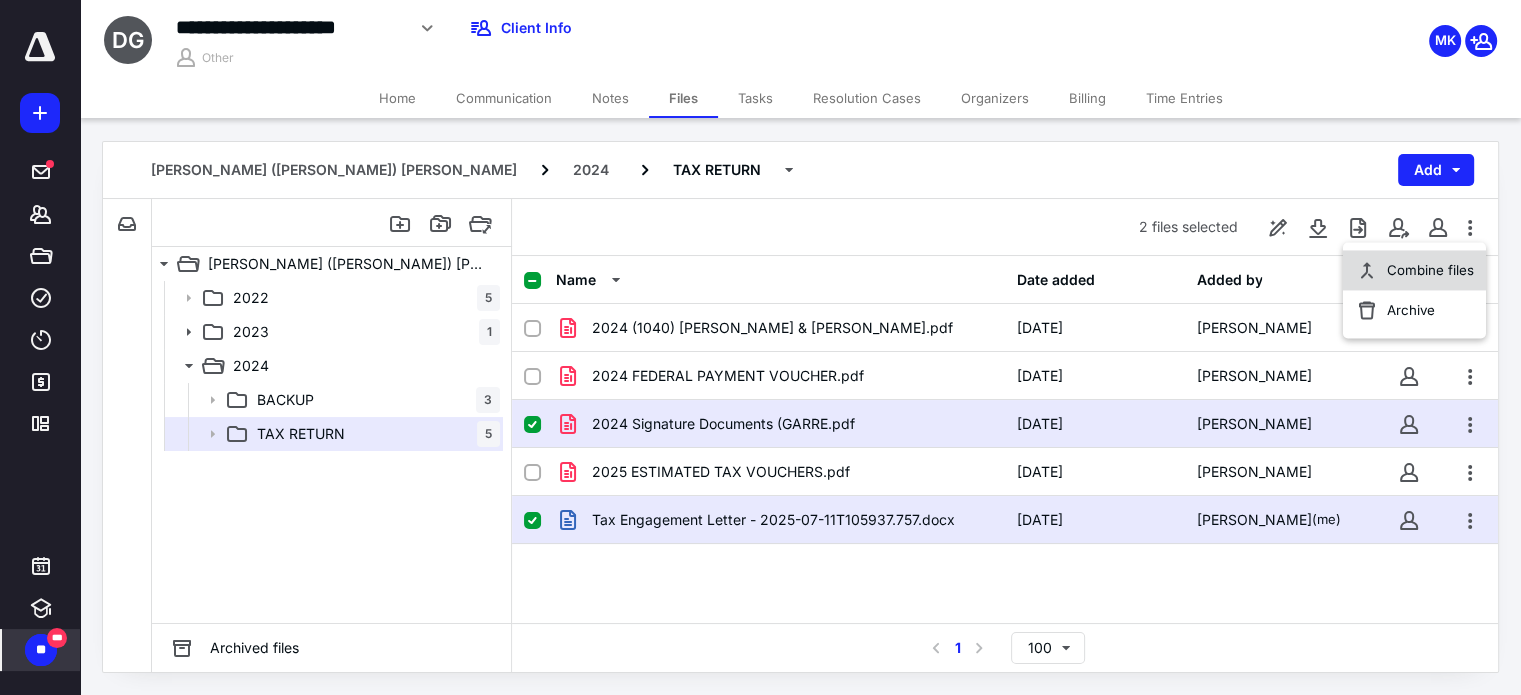 click on "Combine files" at bounding box center [1430, 270] 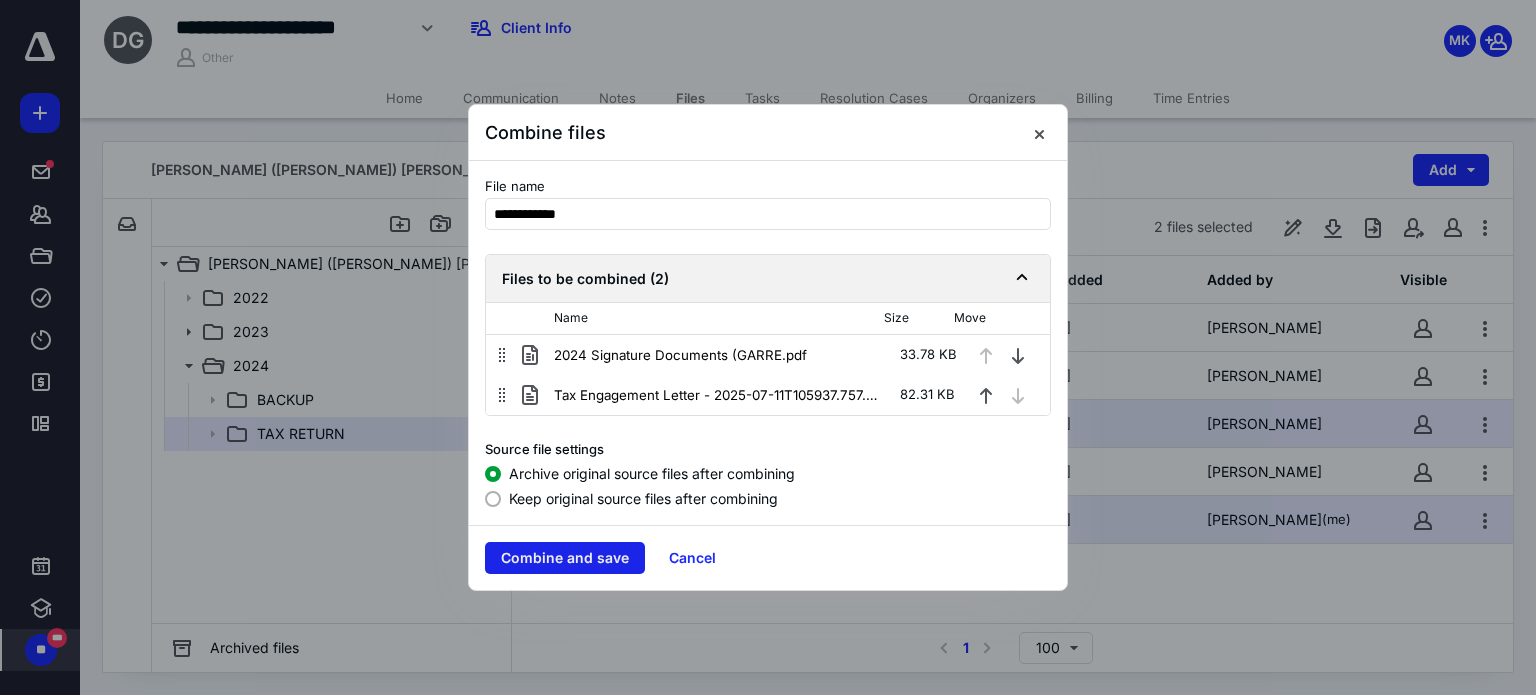 click on "Combine and save" at bounding box center [565, 558] 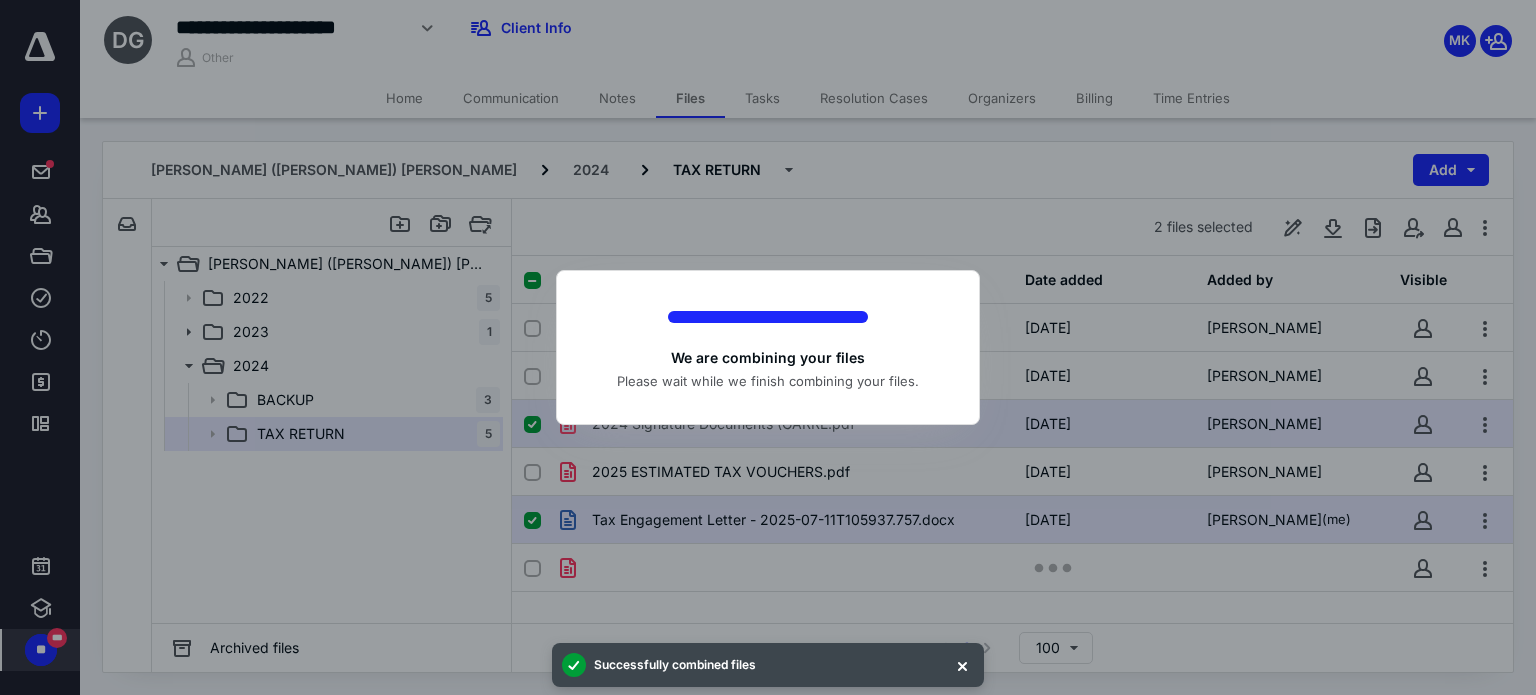 checkbox on "false" 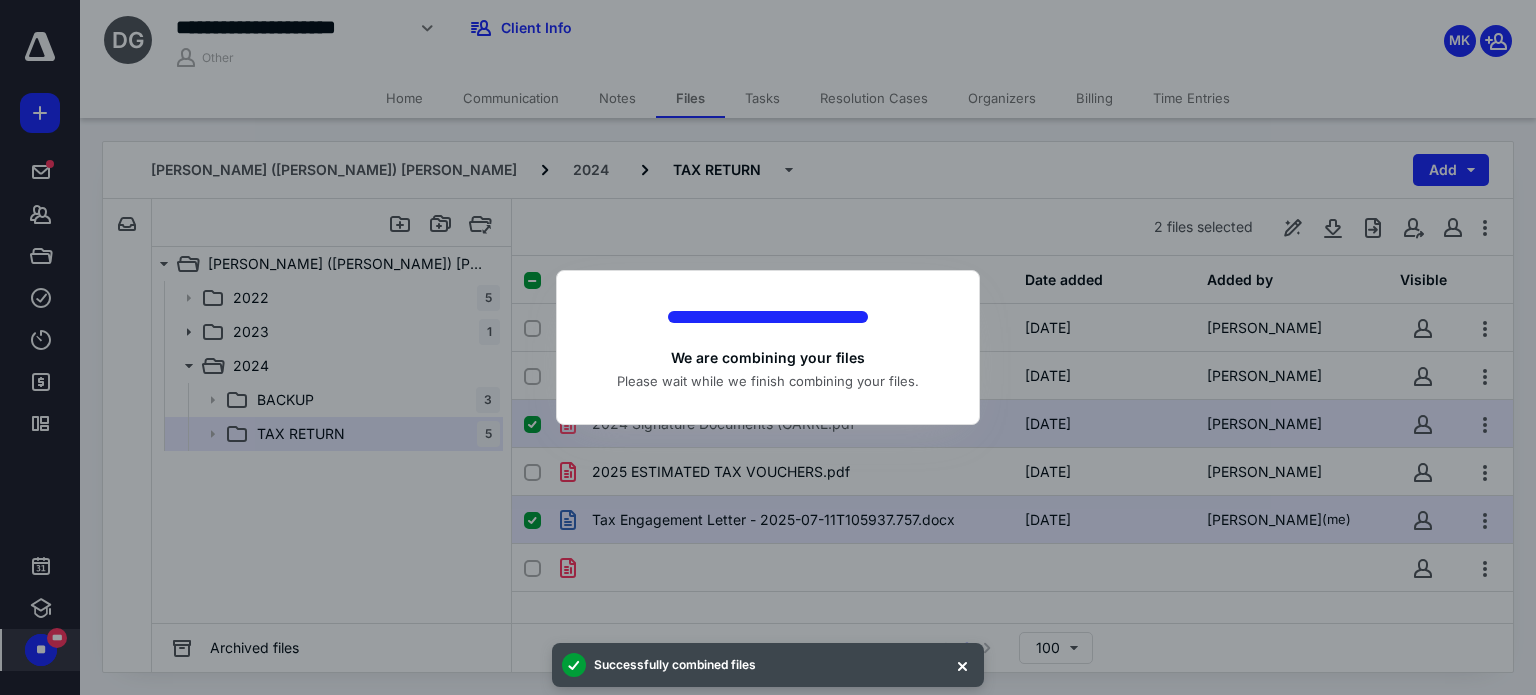 checkbox on "false" 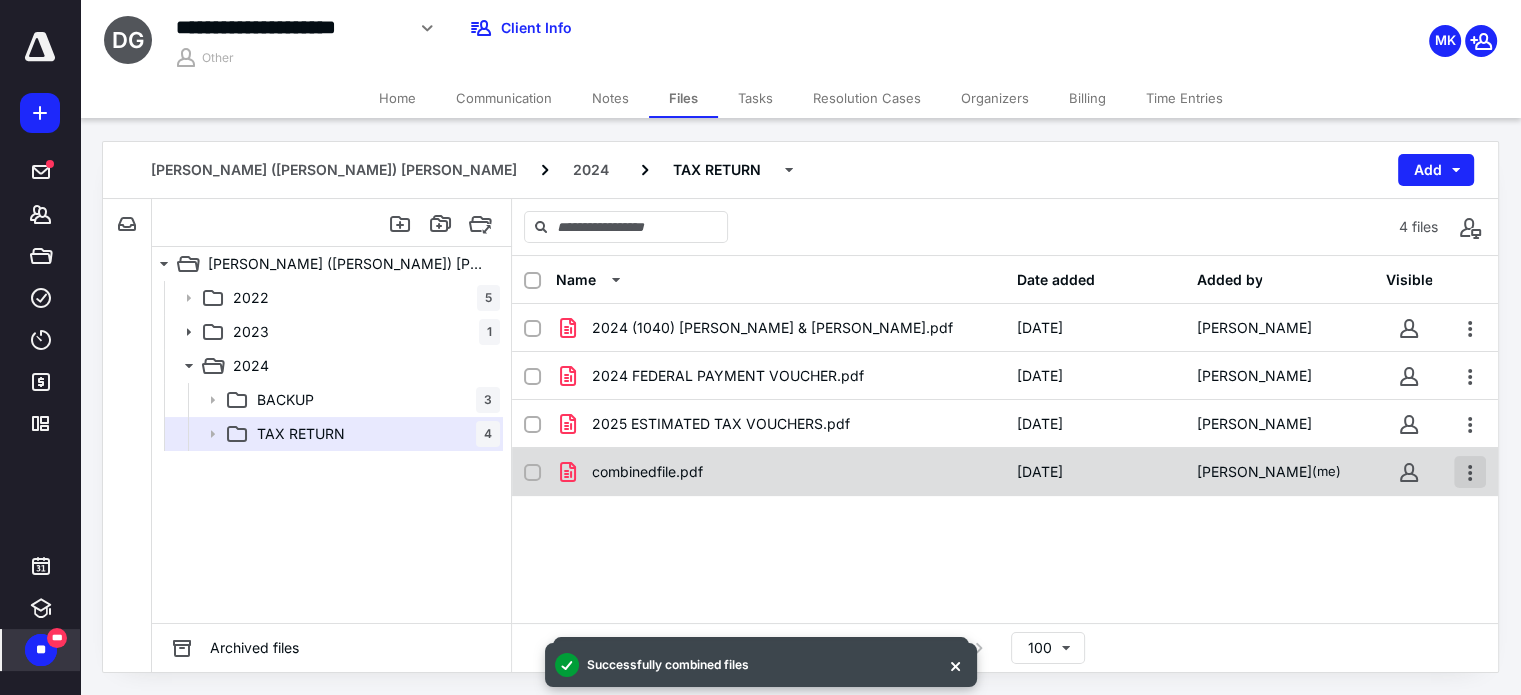 click at bounding box center [1470, 472] 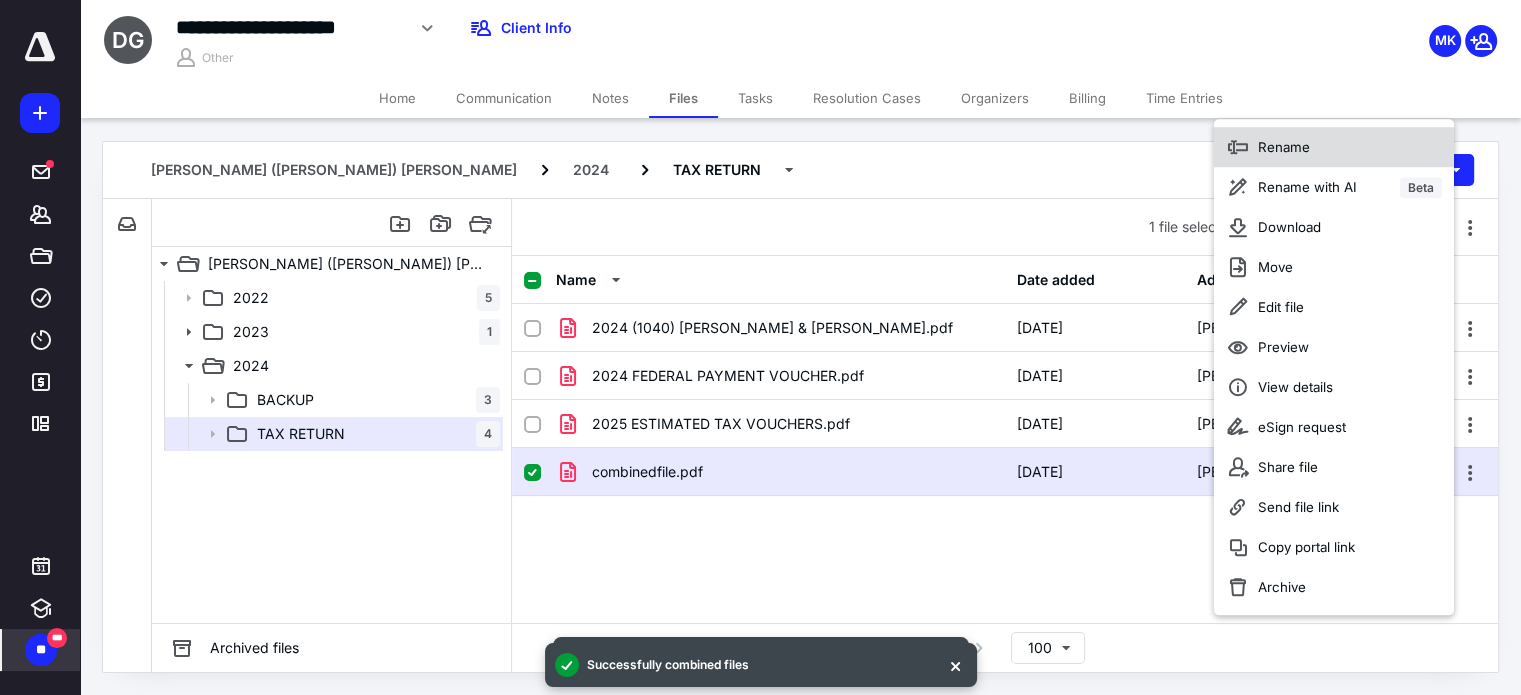 click on "Rename" at bounding box center [1334, 147] 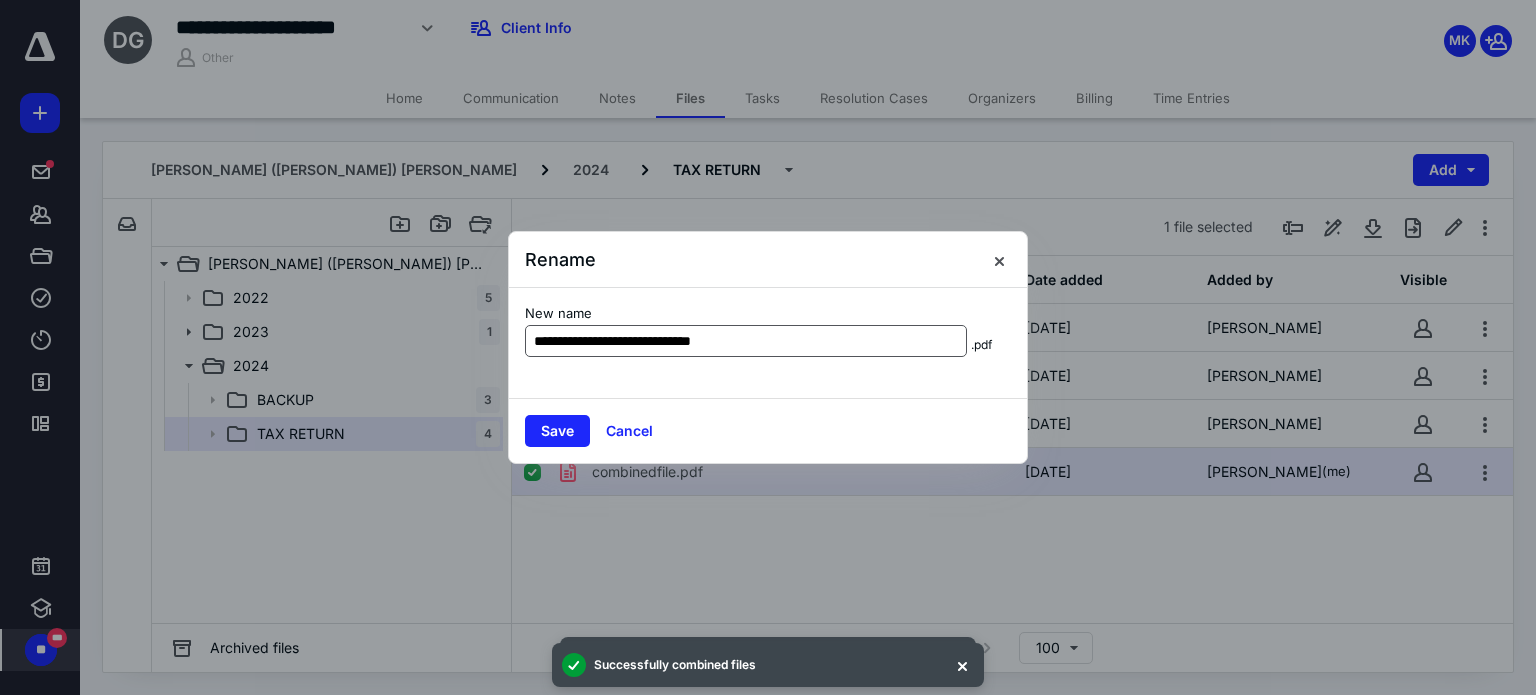 click on "**********" at bounding box center [746, 341] 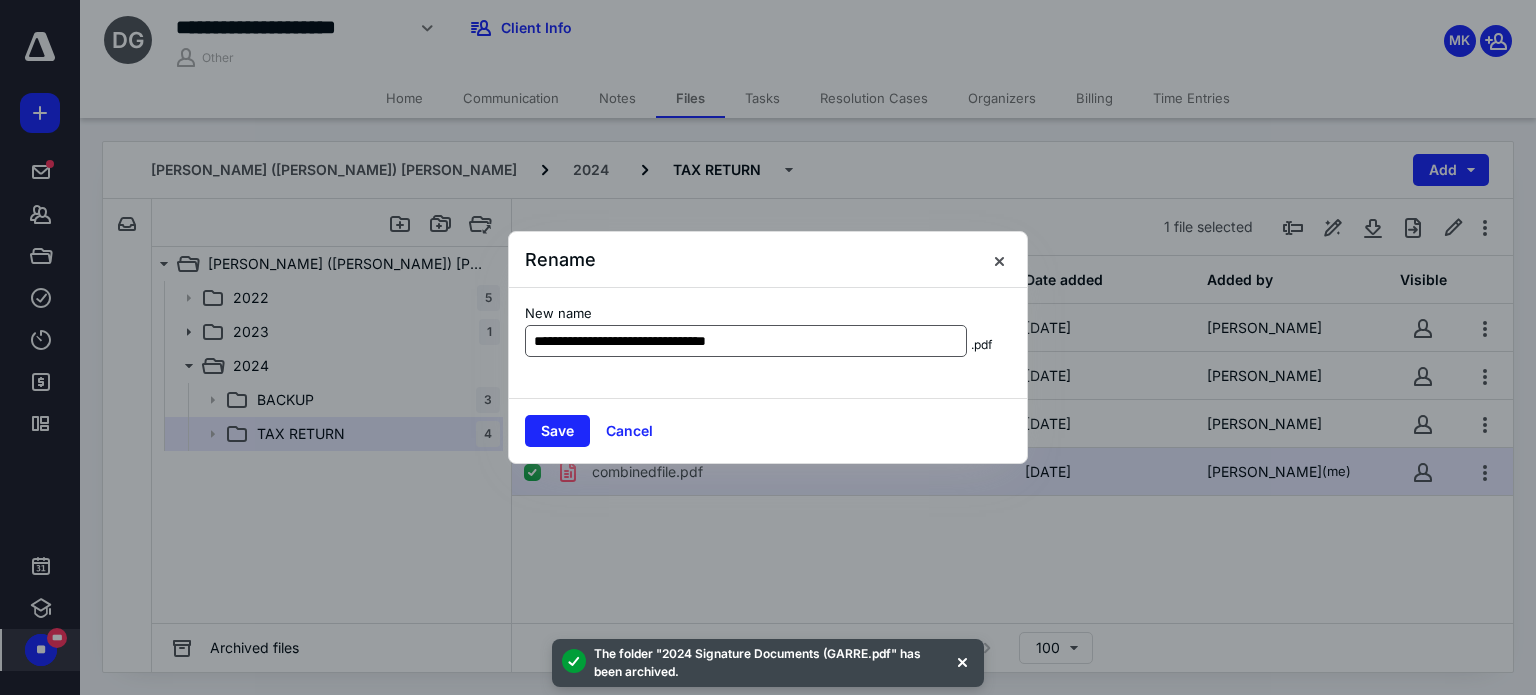 click on "**********" at bounding box center (746, 341) 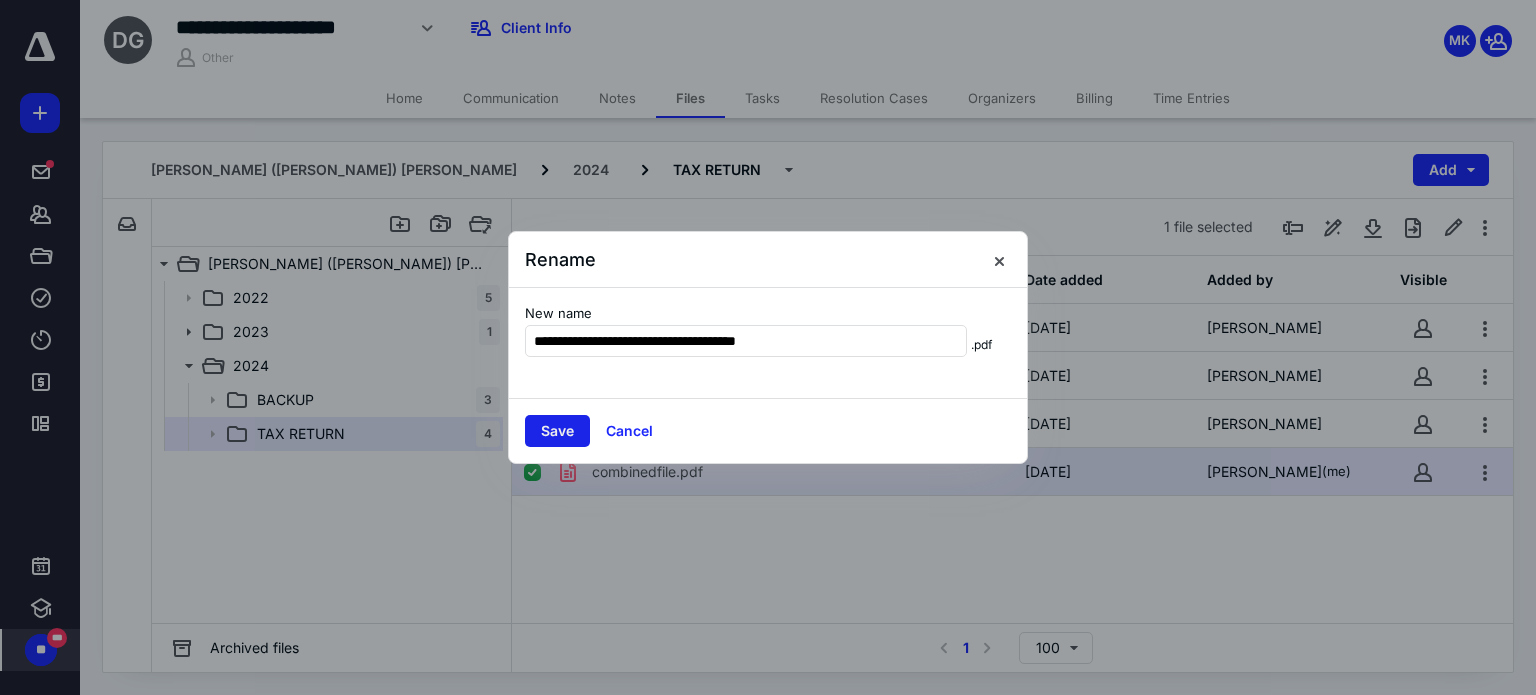 type on "**********" 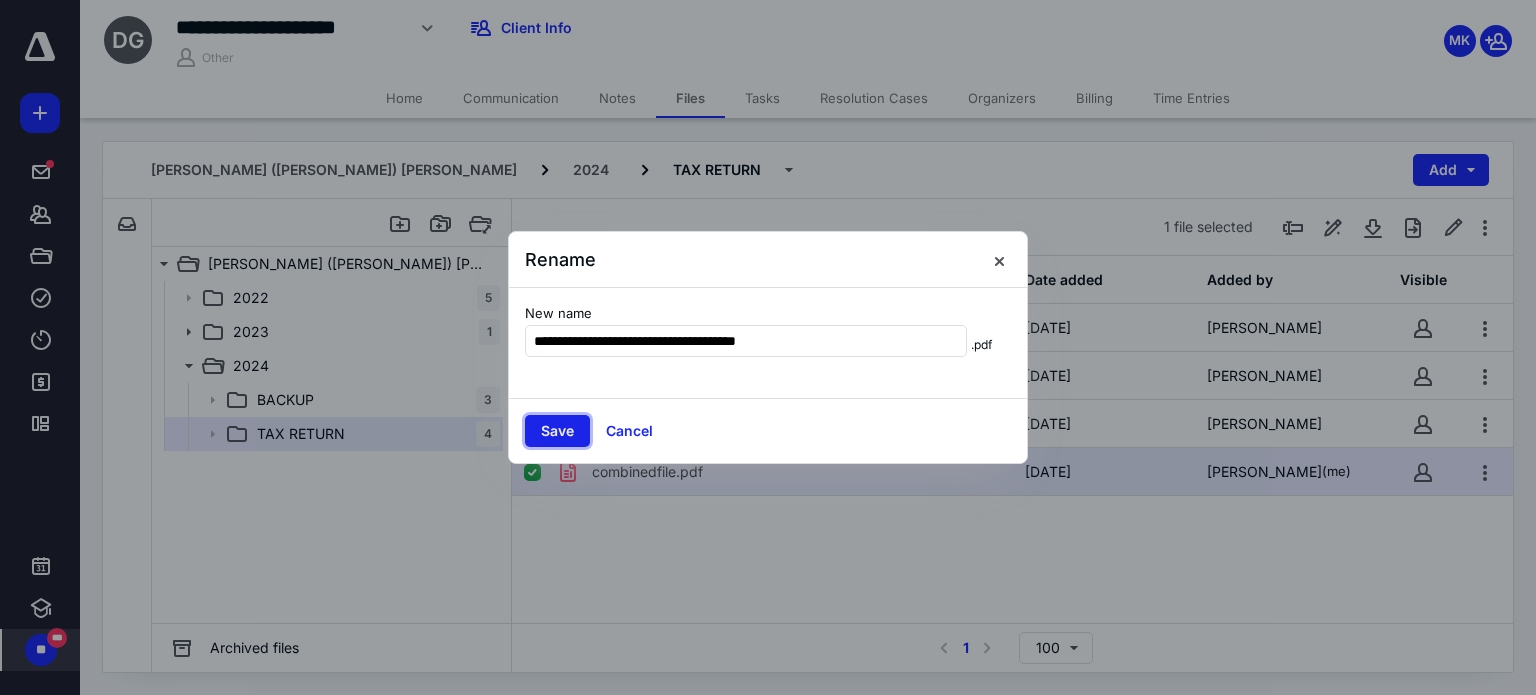 click on "Save" at bounding box center [557, 431] 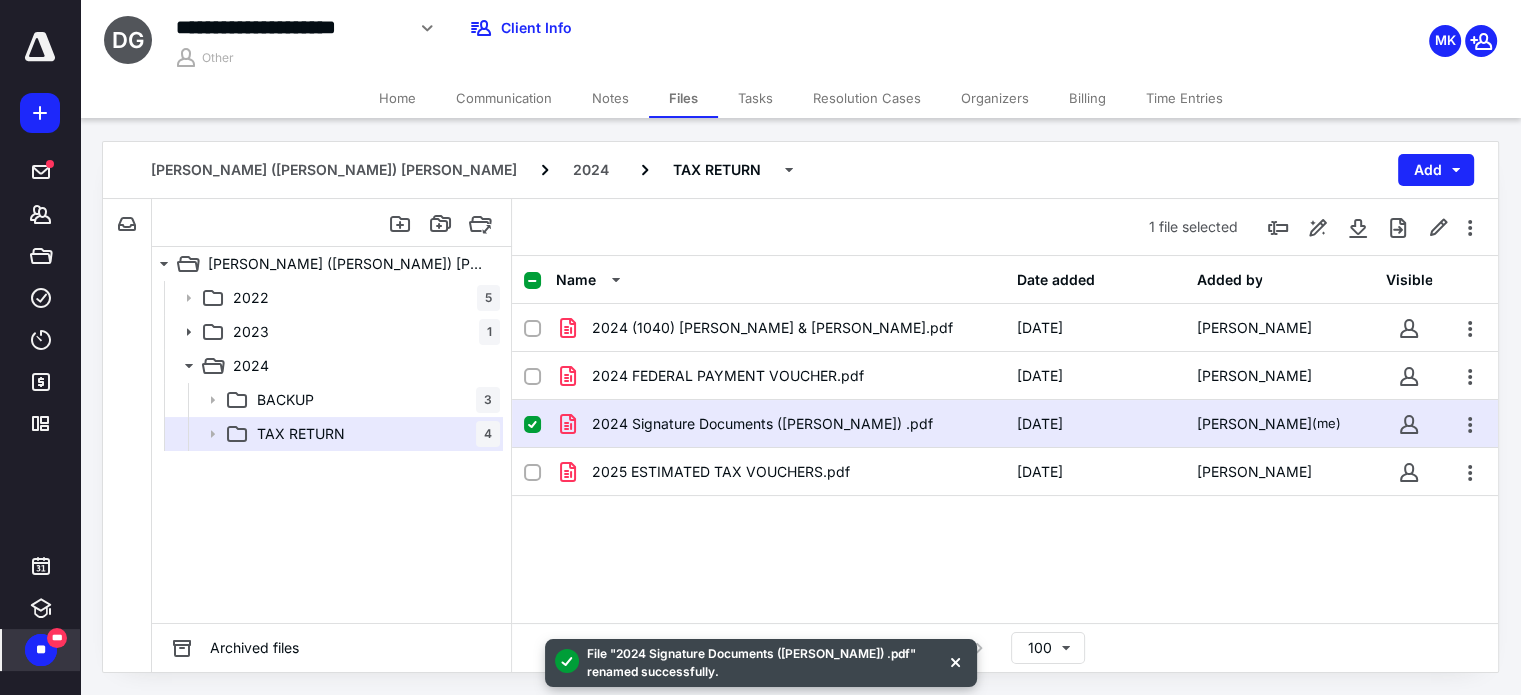 click 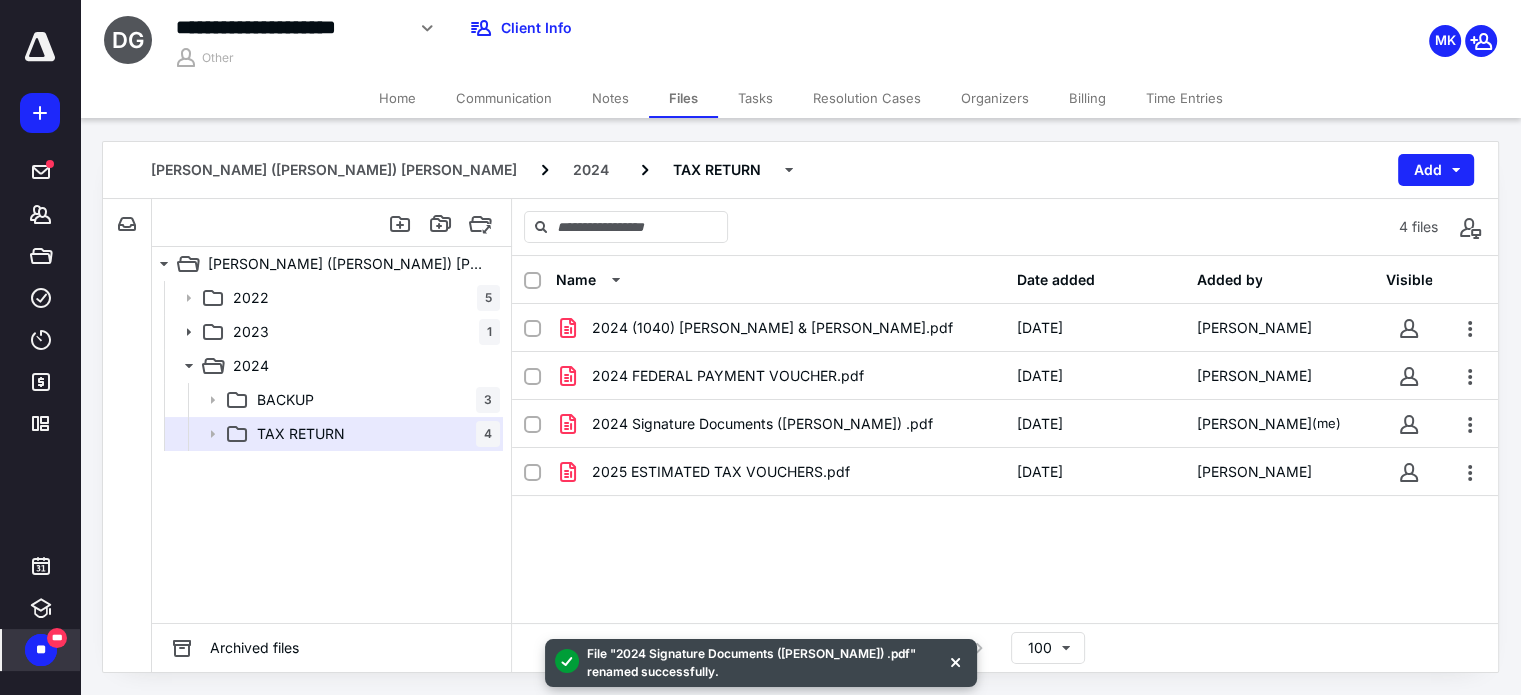 click 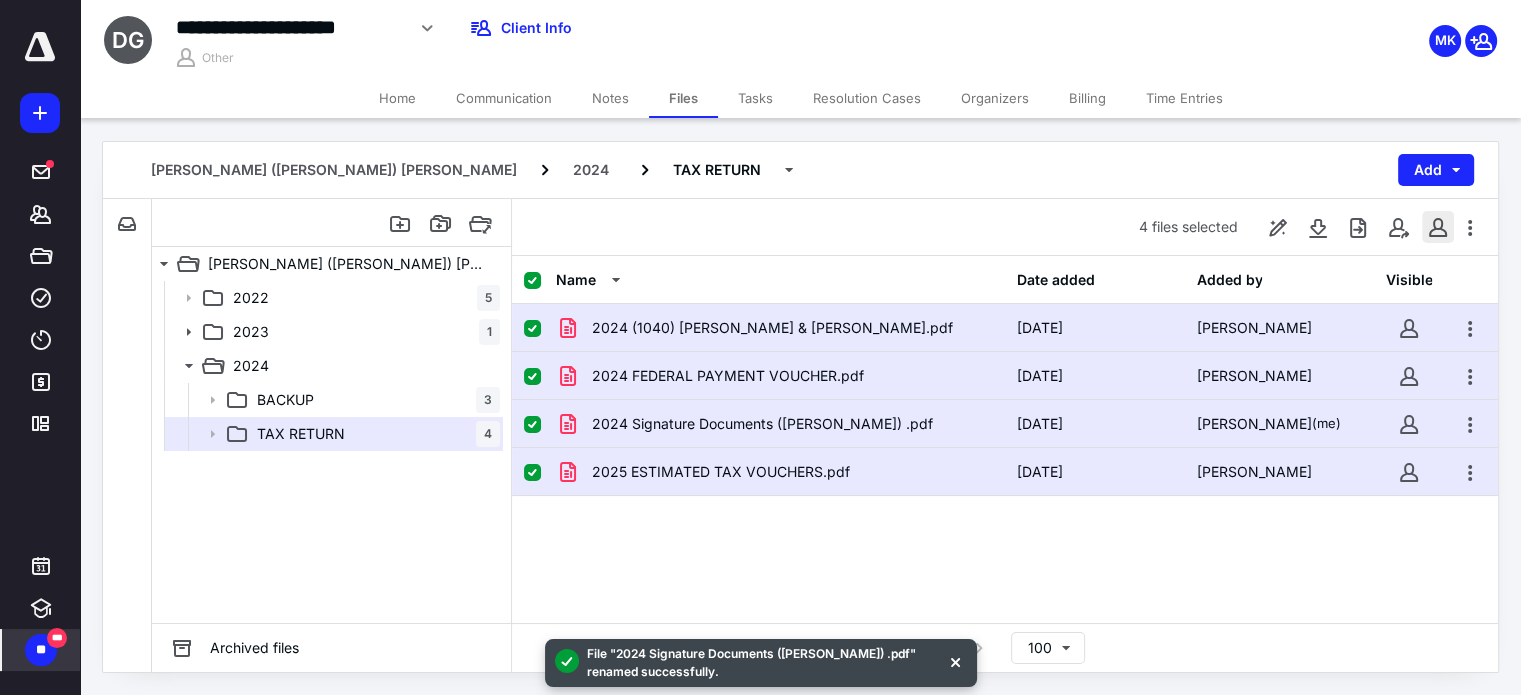 click at bounding box center (1438, 227) 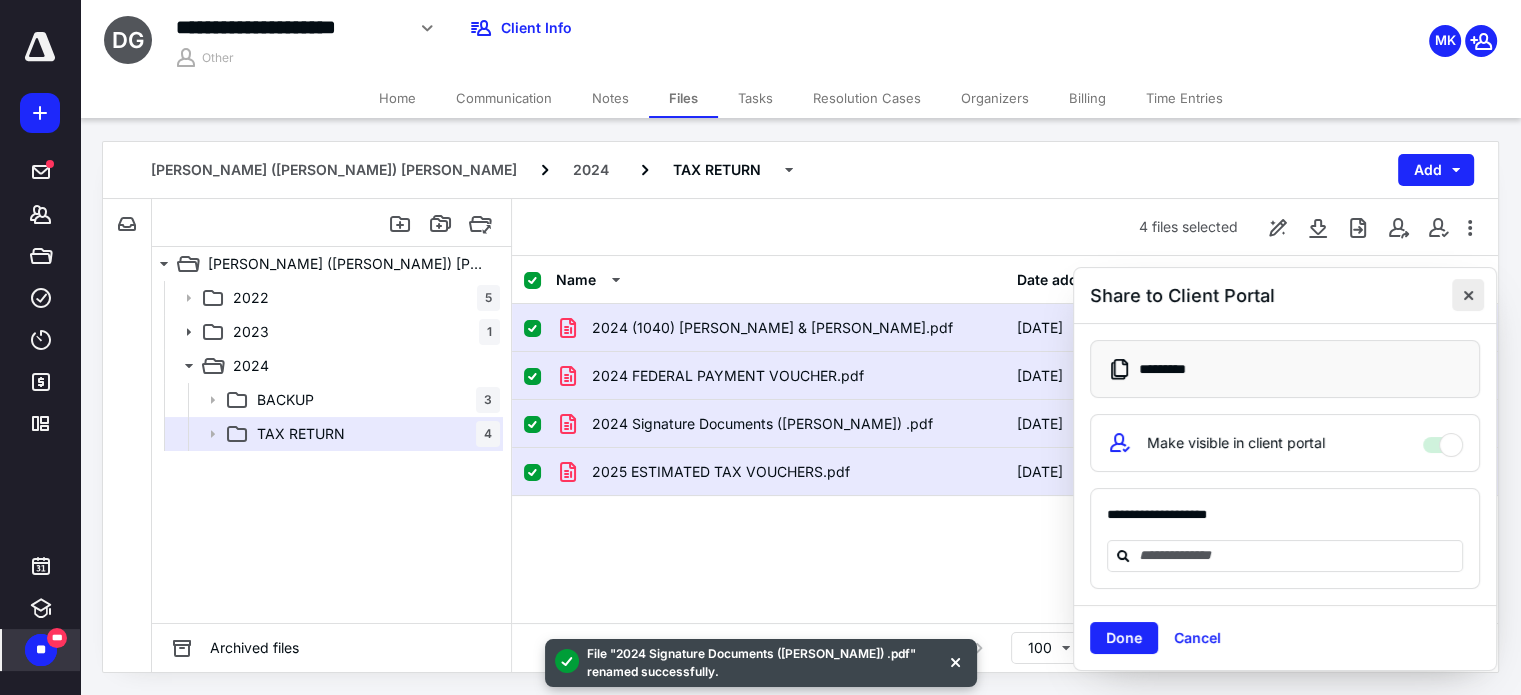 click at bounding box center [1468, 295] 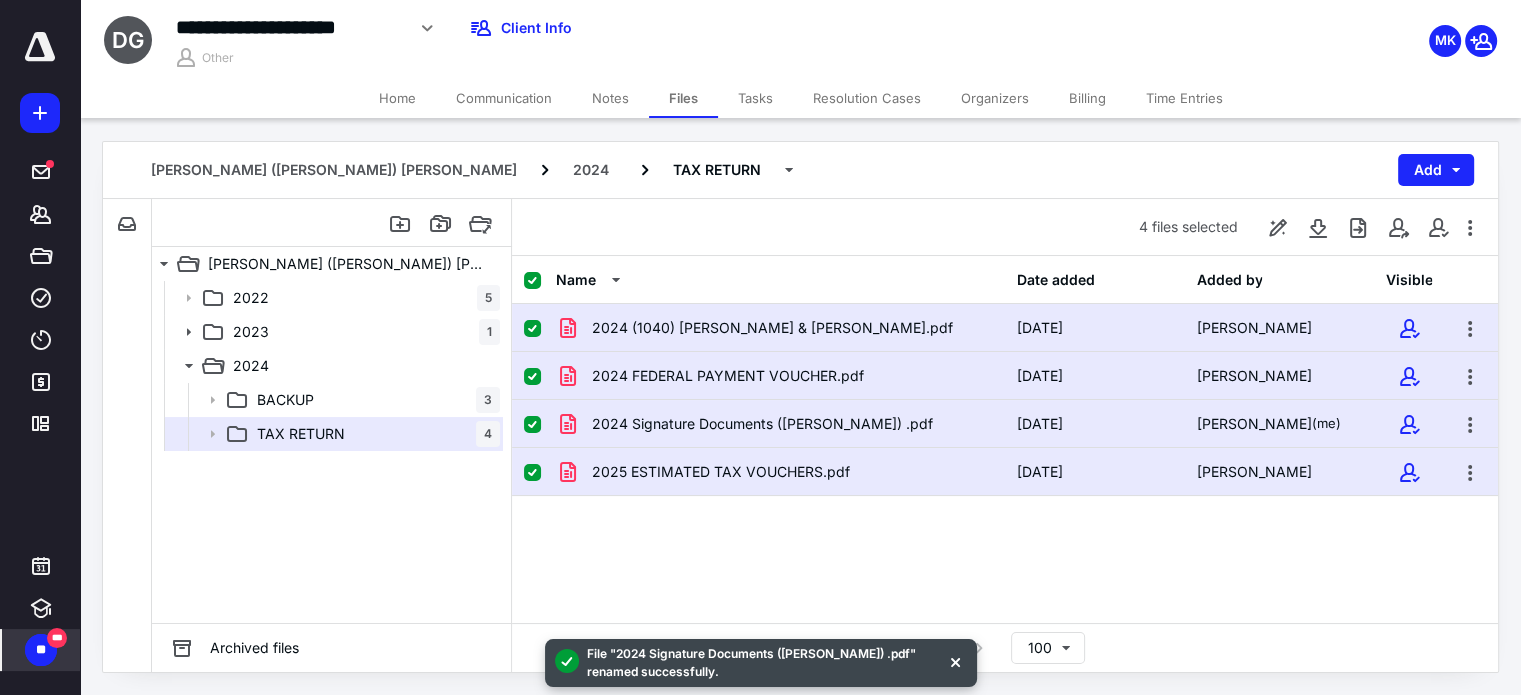 click 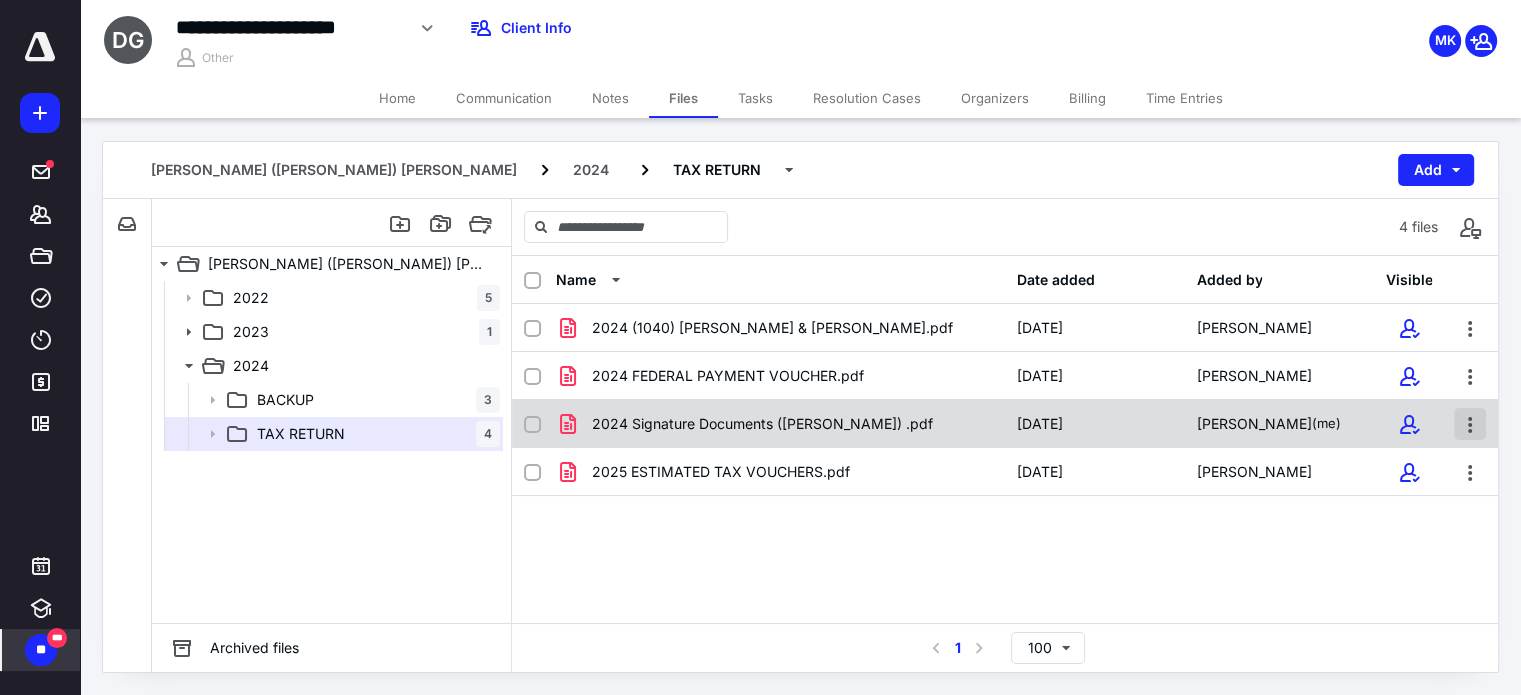 click at bounding box center (1470, 424) 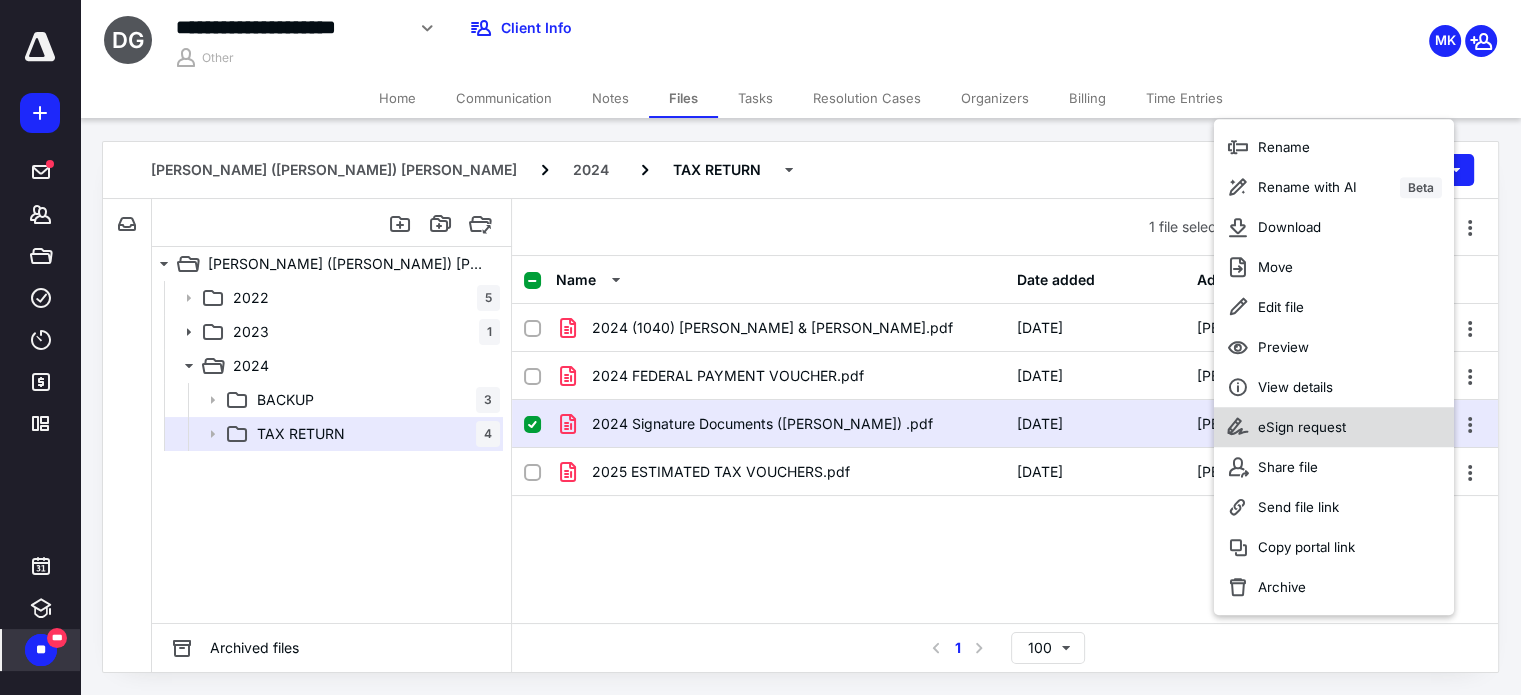 click on "eSign request" at bounding box center [1302, 427] 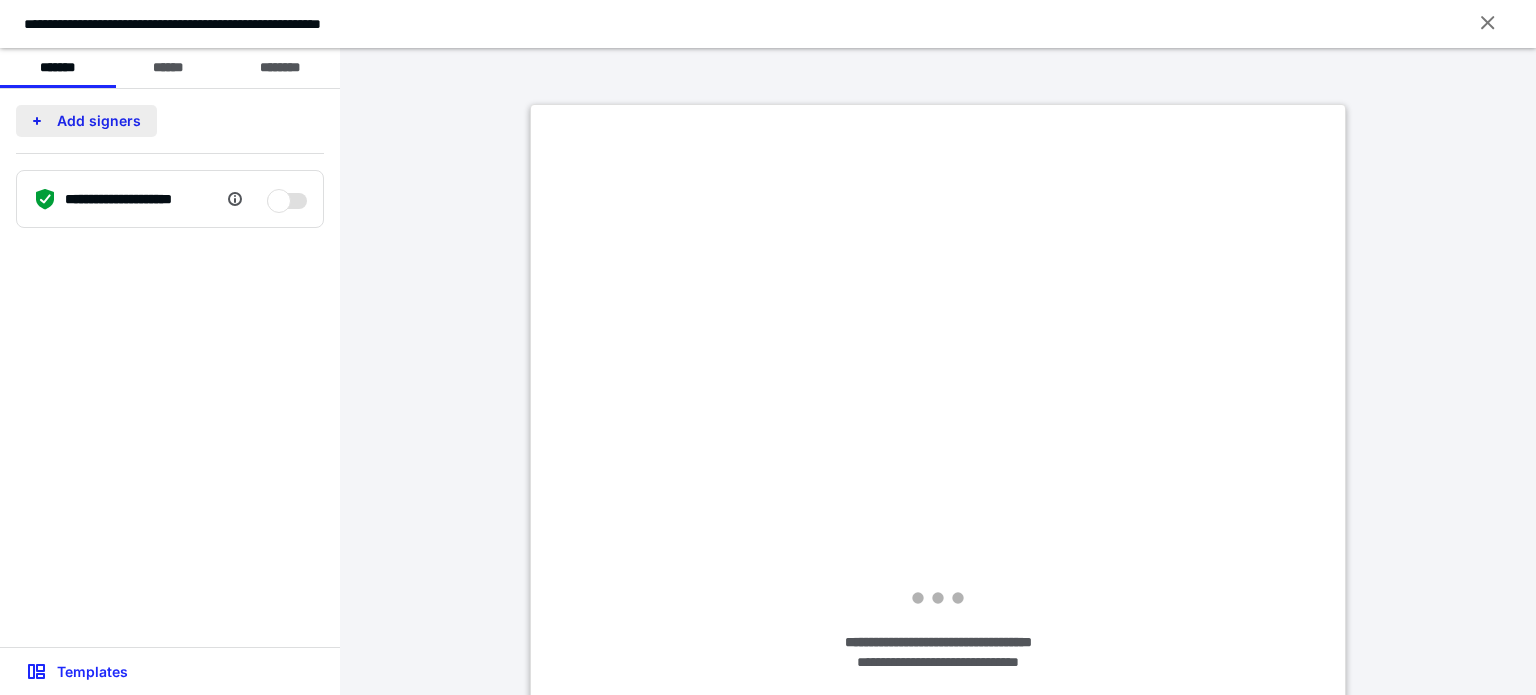 click on "Add signers" at bounding box center (86, 121) 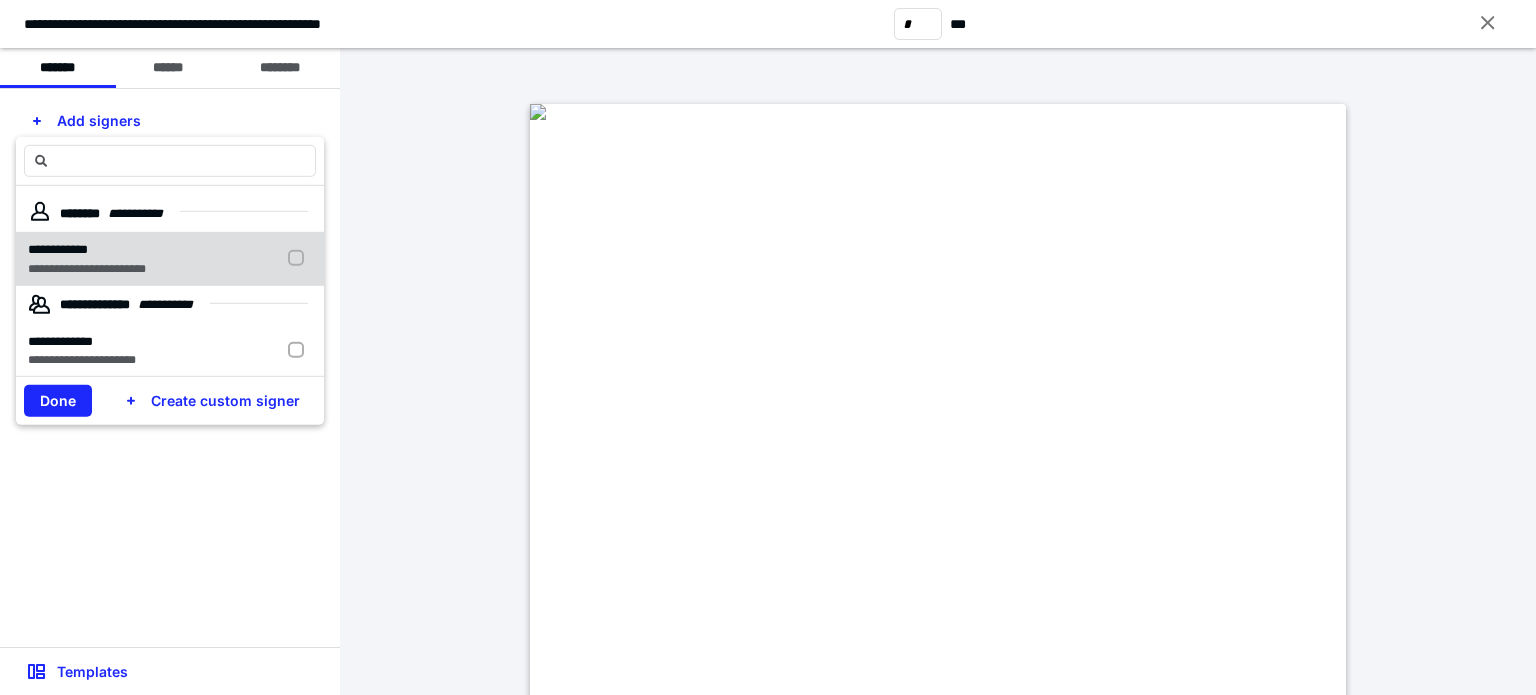click at bounding box center [300, 258] 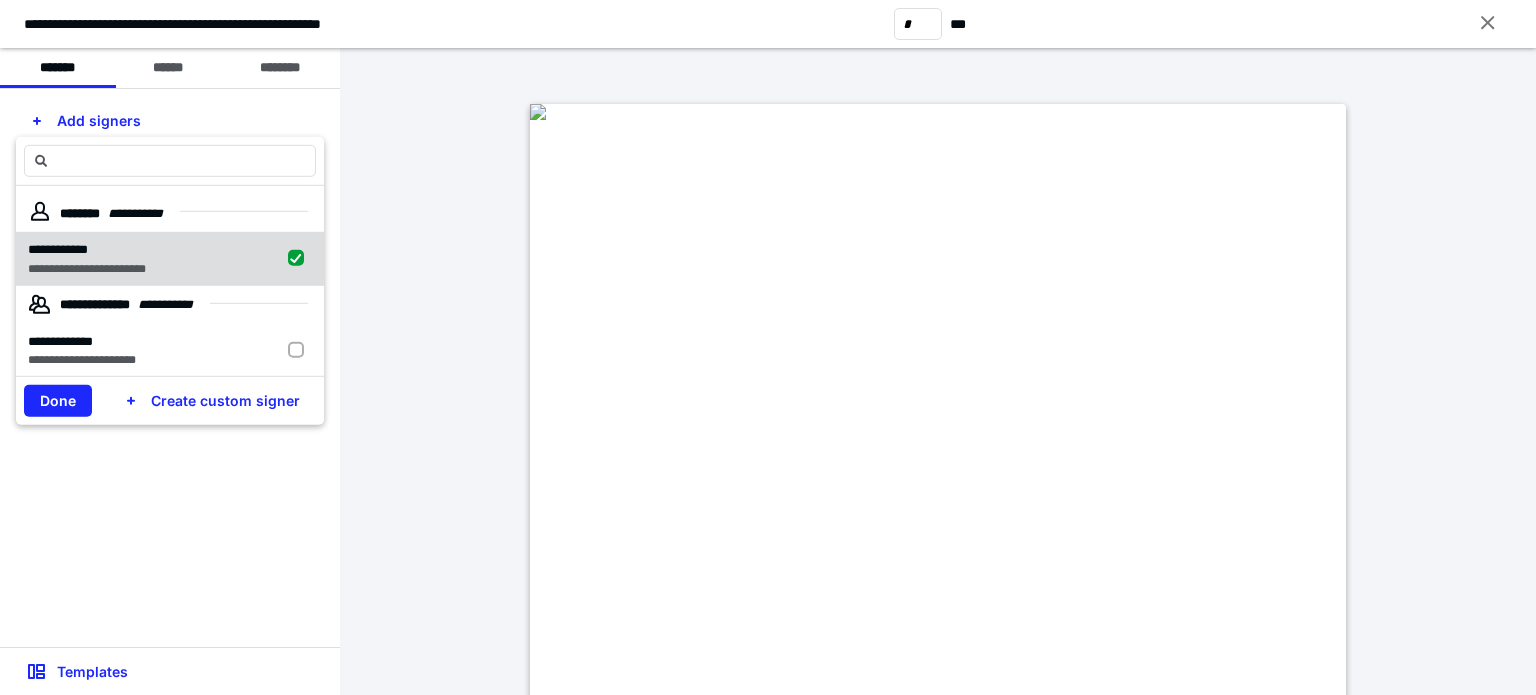 checkbox on "true" 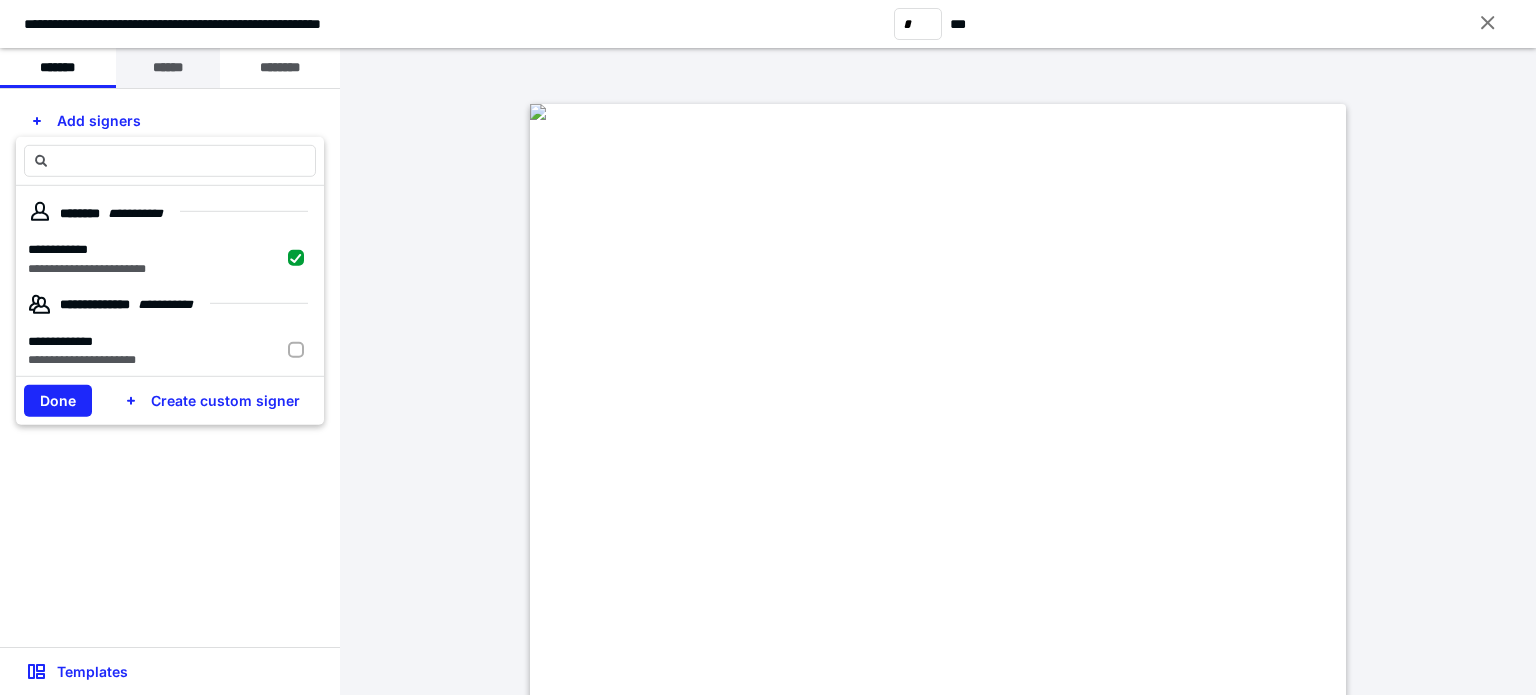 click on "******" at bounding box center [168, 68] 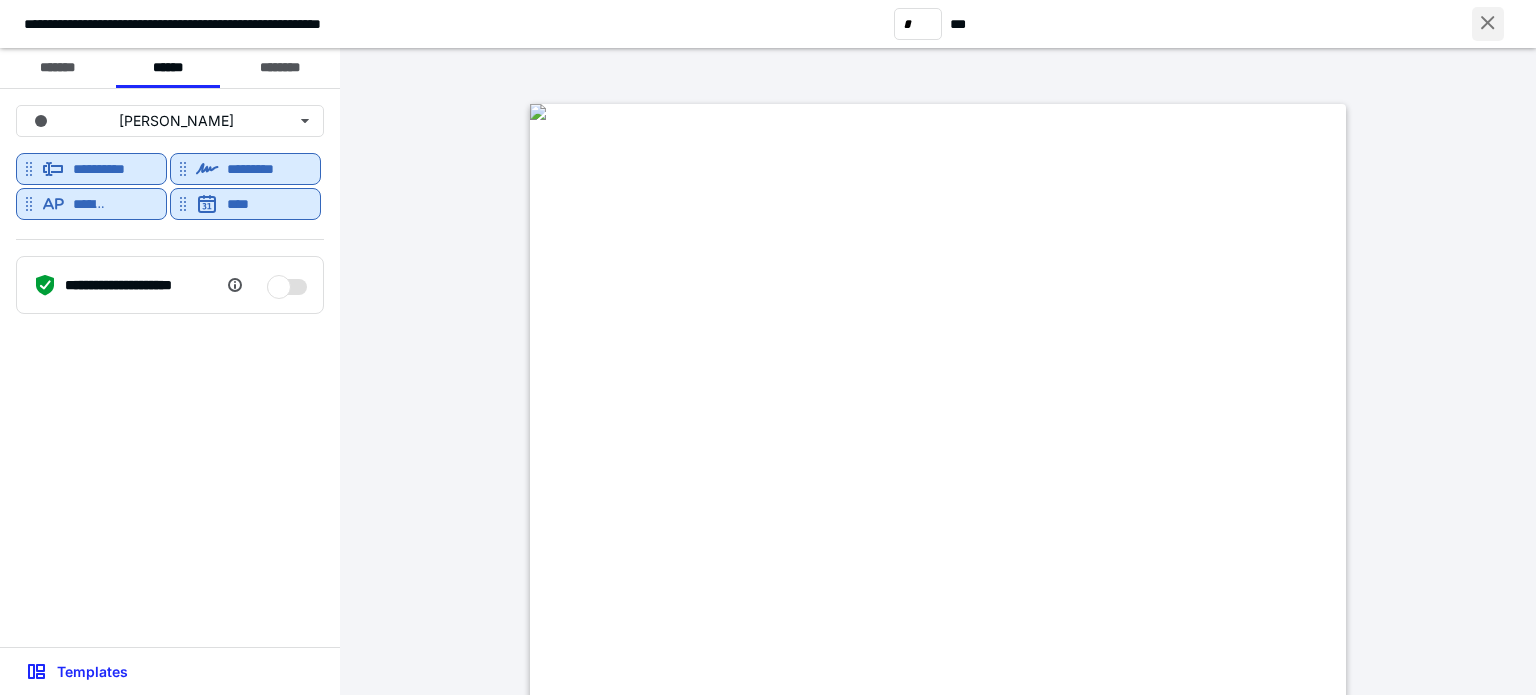 click at bounding box center [1488, 24] 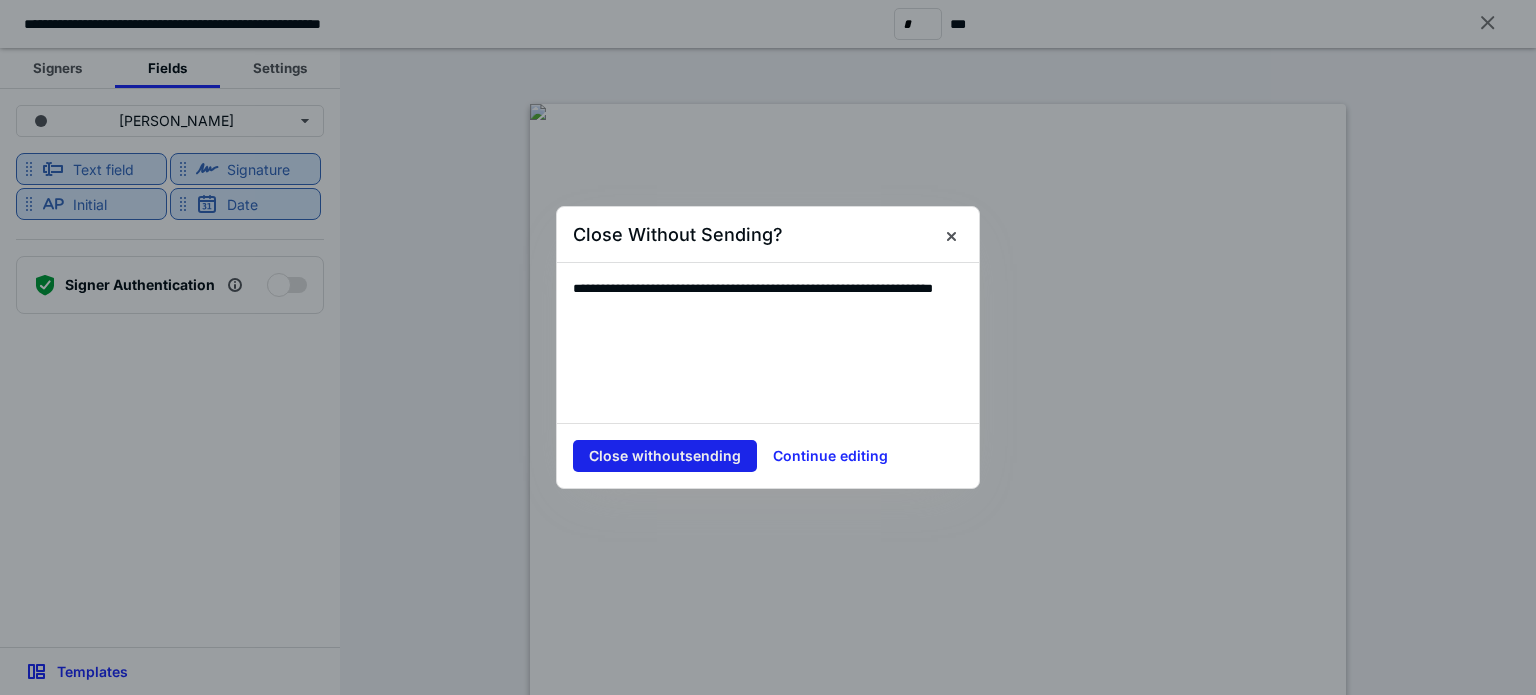 click on "Close without  sending" at bounding box center (665, 456) 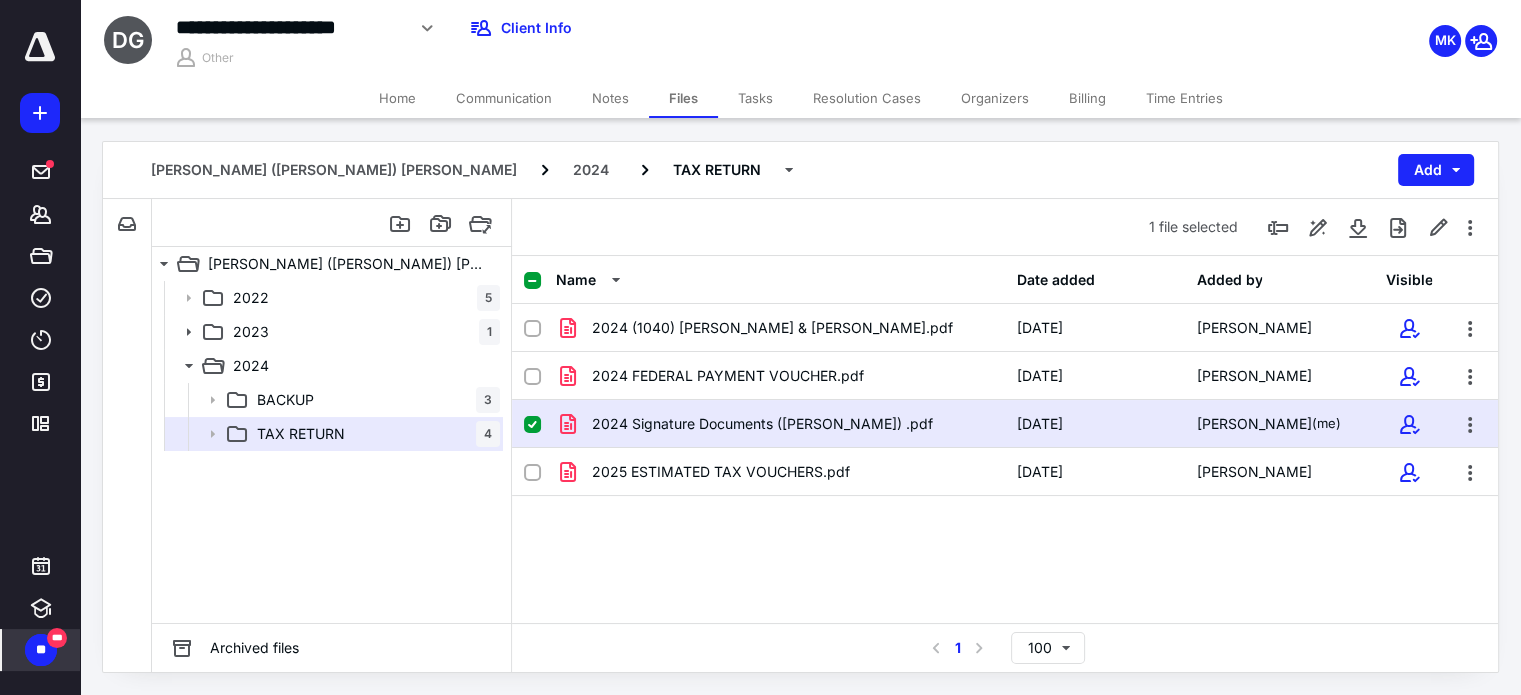 click on "Tasks" at bounding box center (755, 98) 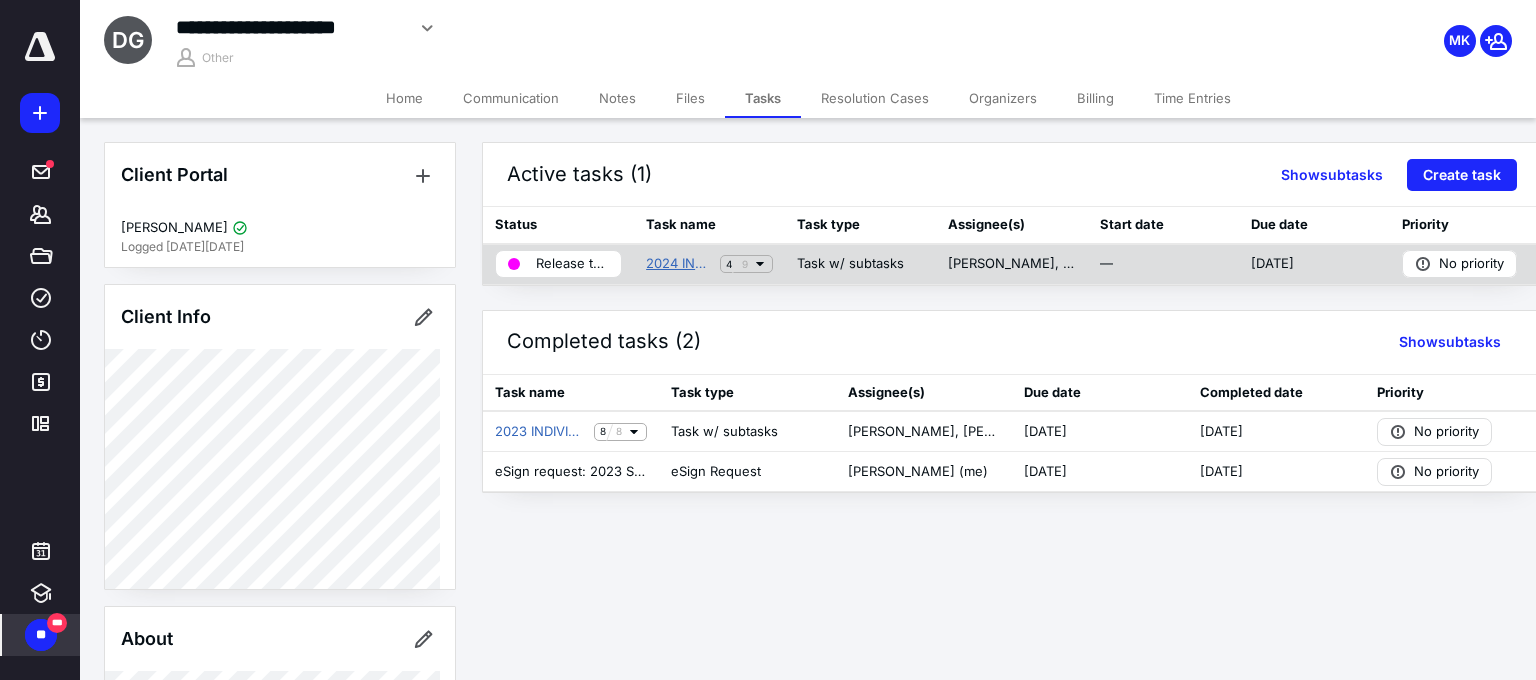click on "2024  INDIVIDUAL TAX RETURN" at bounding box center (679, 264) 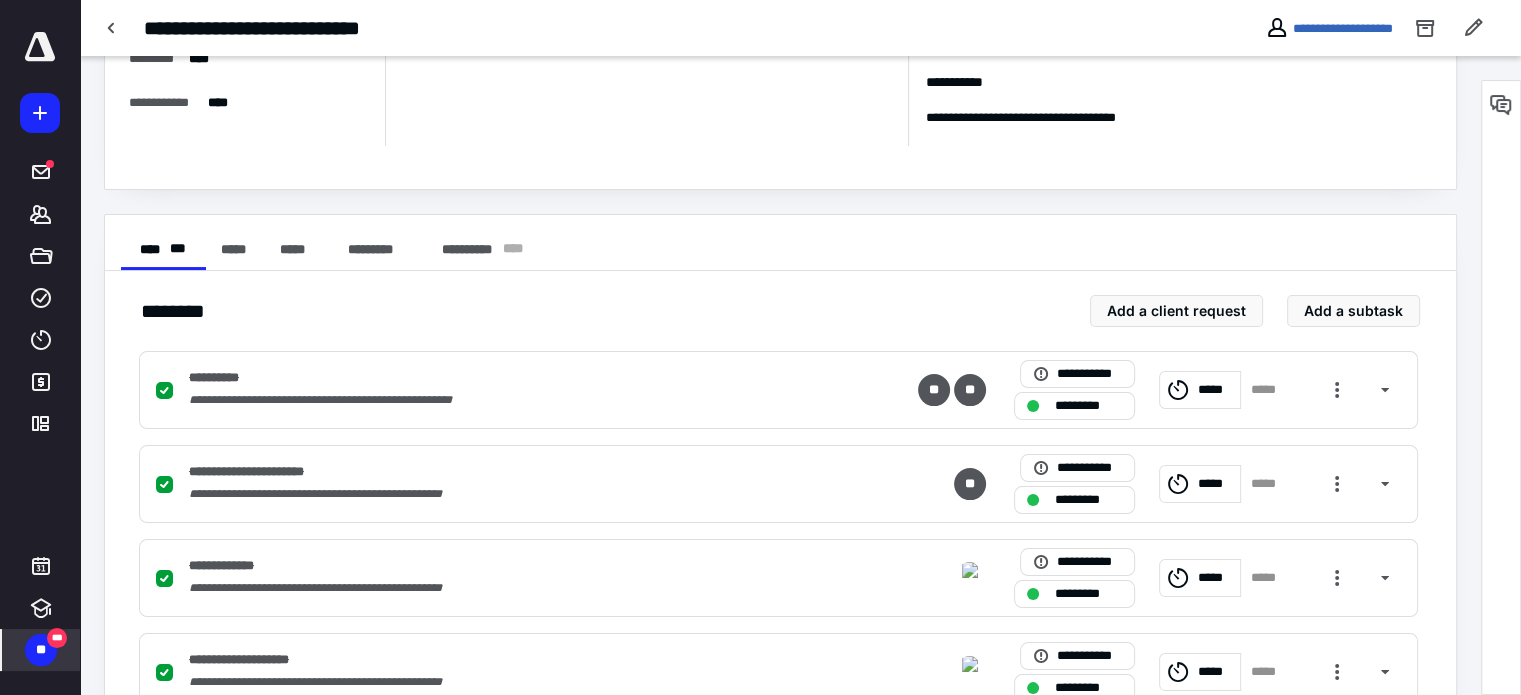 scroll, scrollTop: 500, scrollLeft: 0, axis: vertical 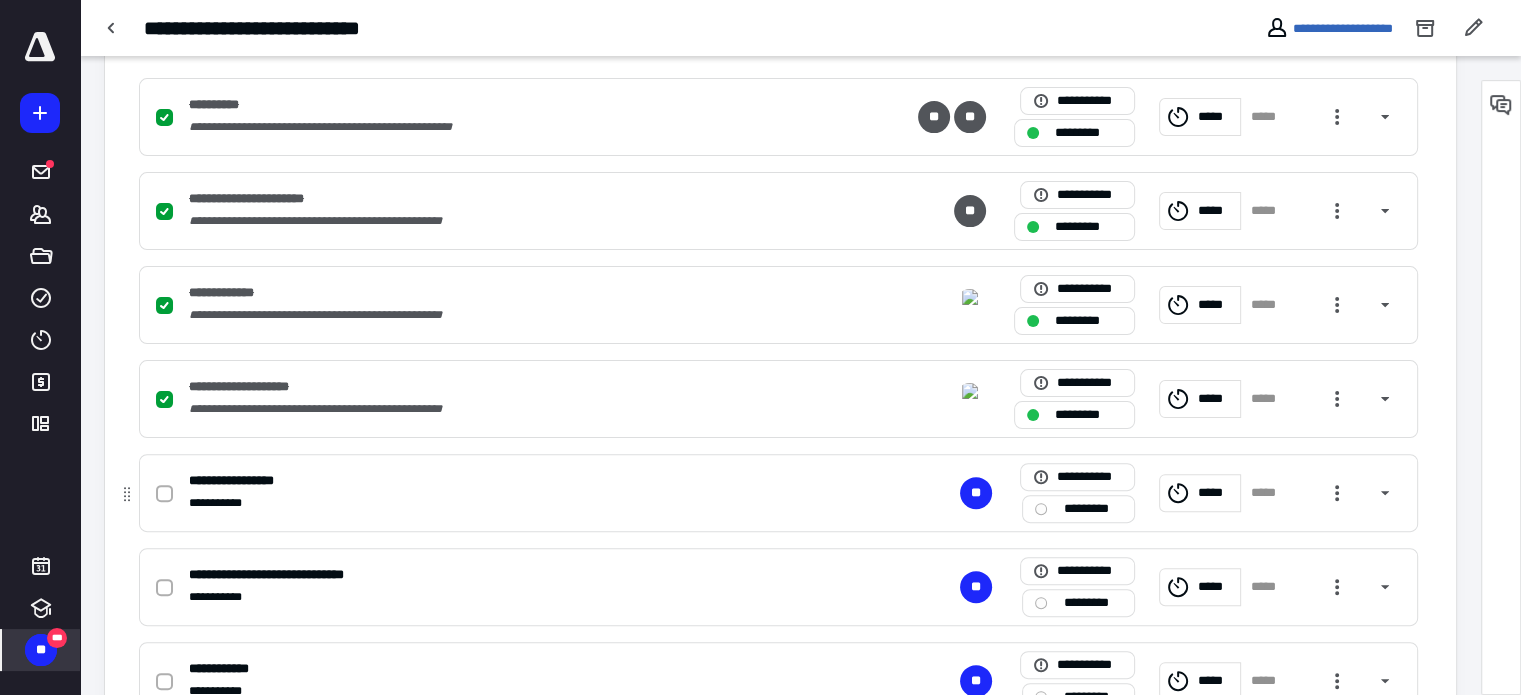 click at bounding box center [168, 493] 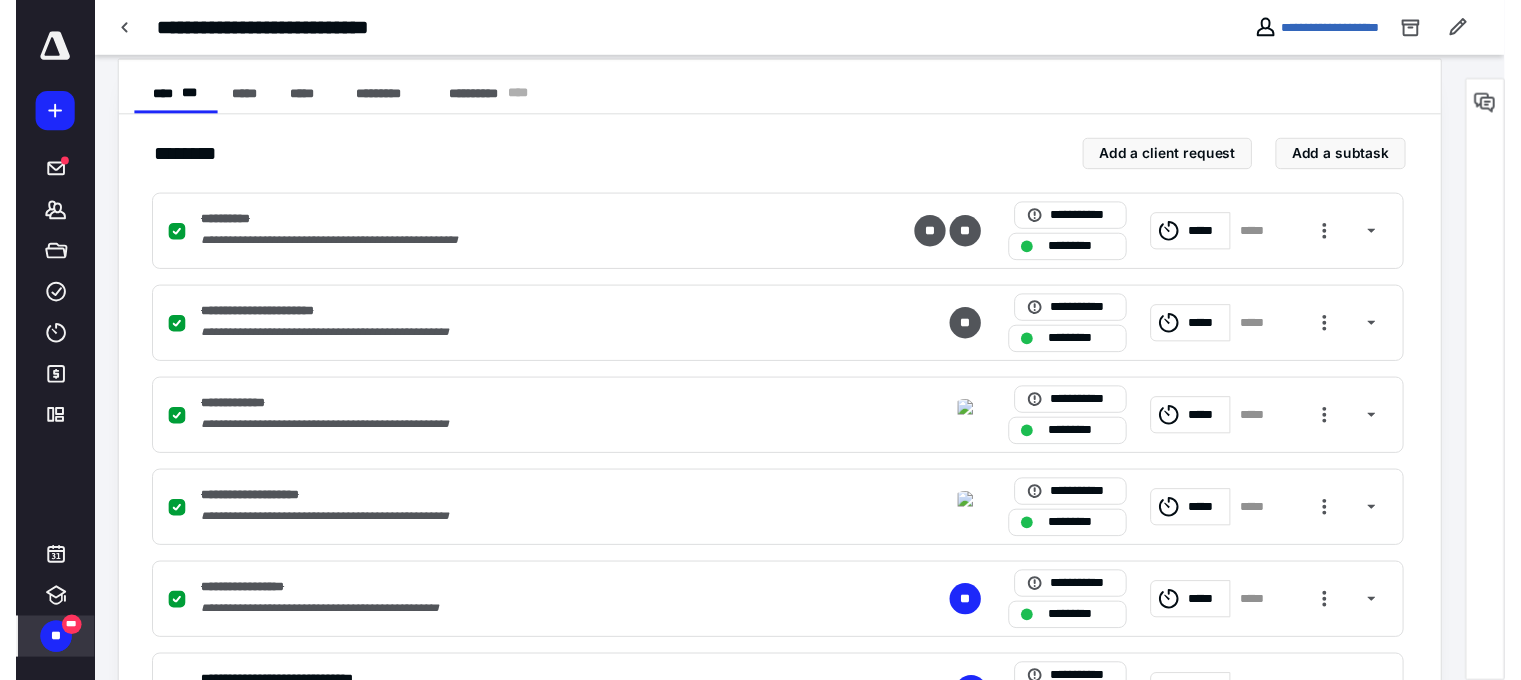 scroll, scrollTop: 0, scrollLeft: 0, axis: both 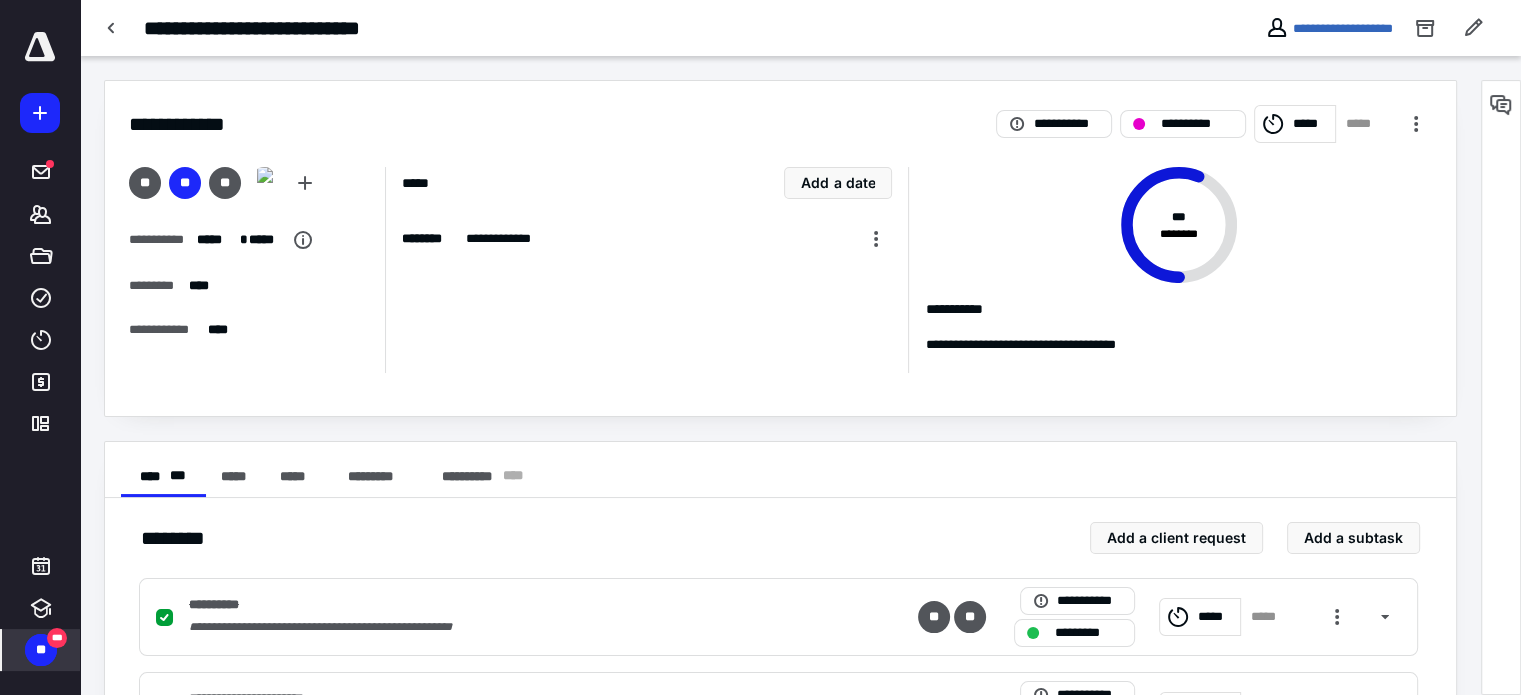 click on "**********" at bounding box center [1329, 28] 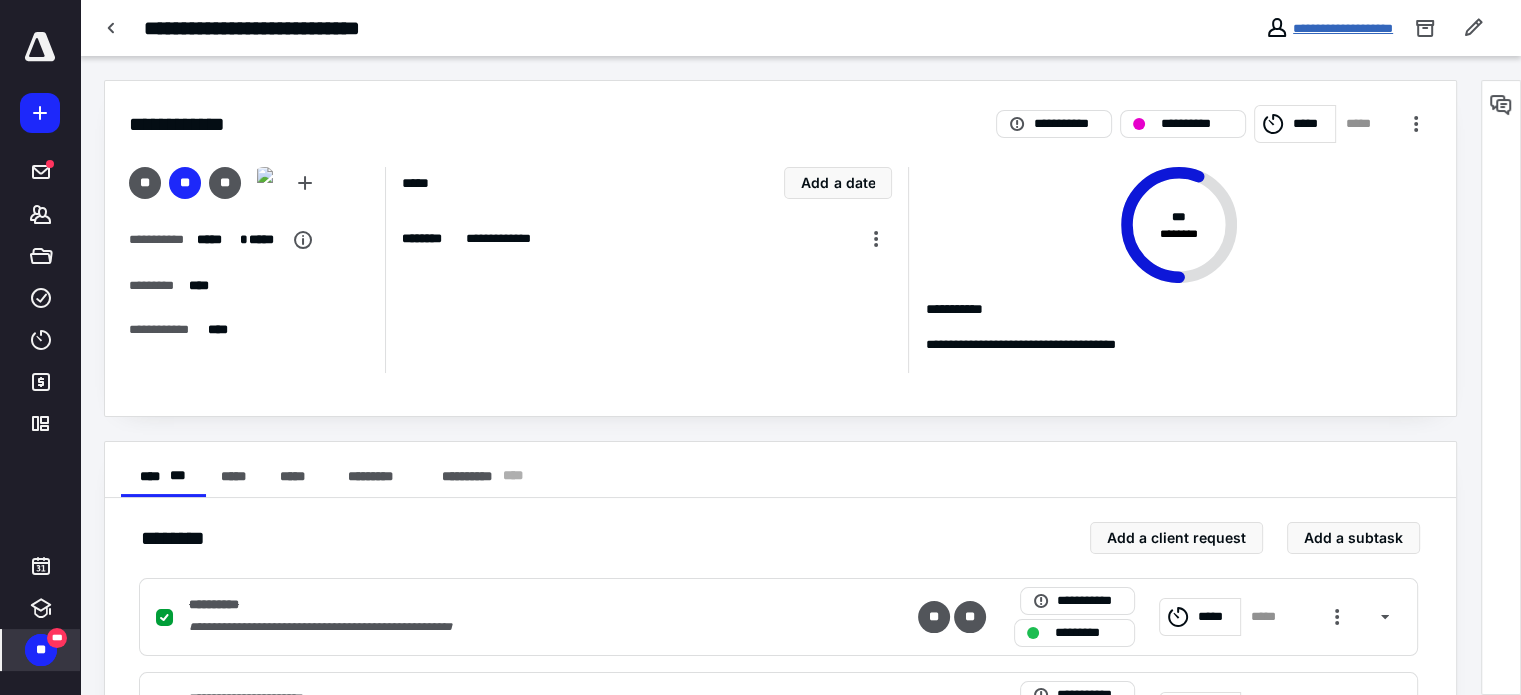 click on "**********" at bounding box center (1343, 28) 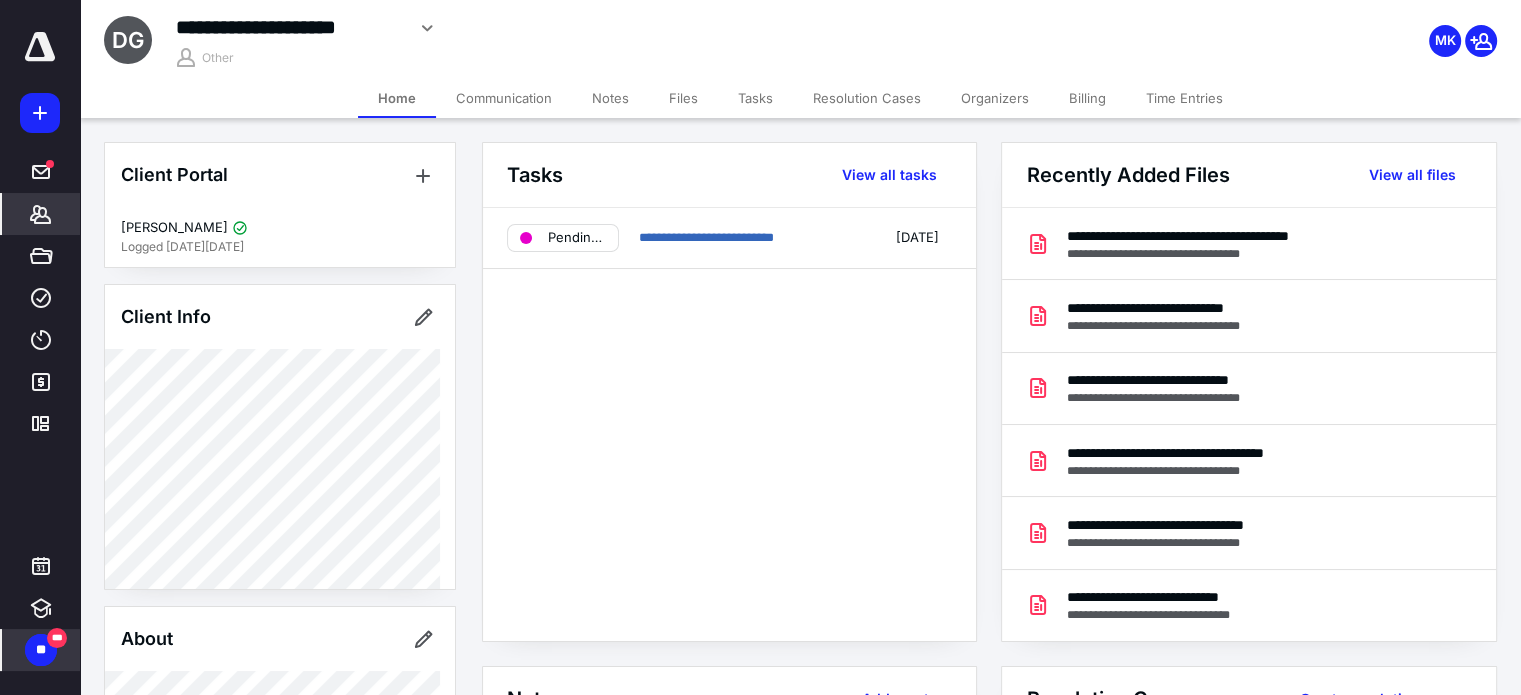 click on "Files" at bounding box center [683, 98] 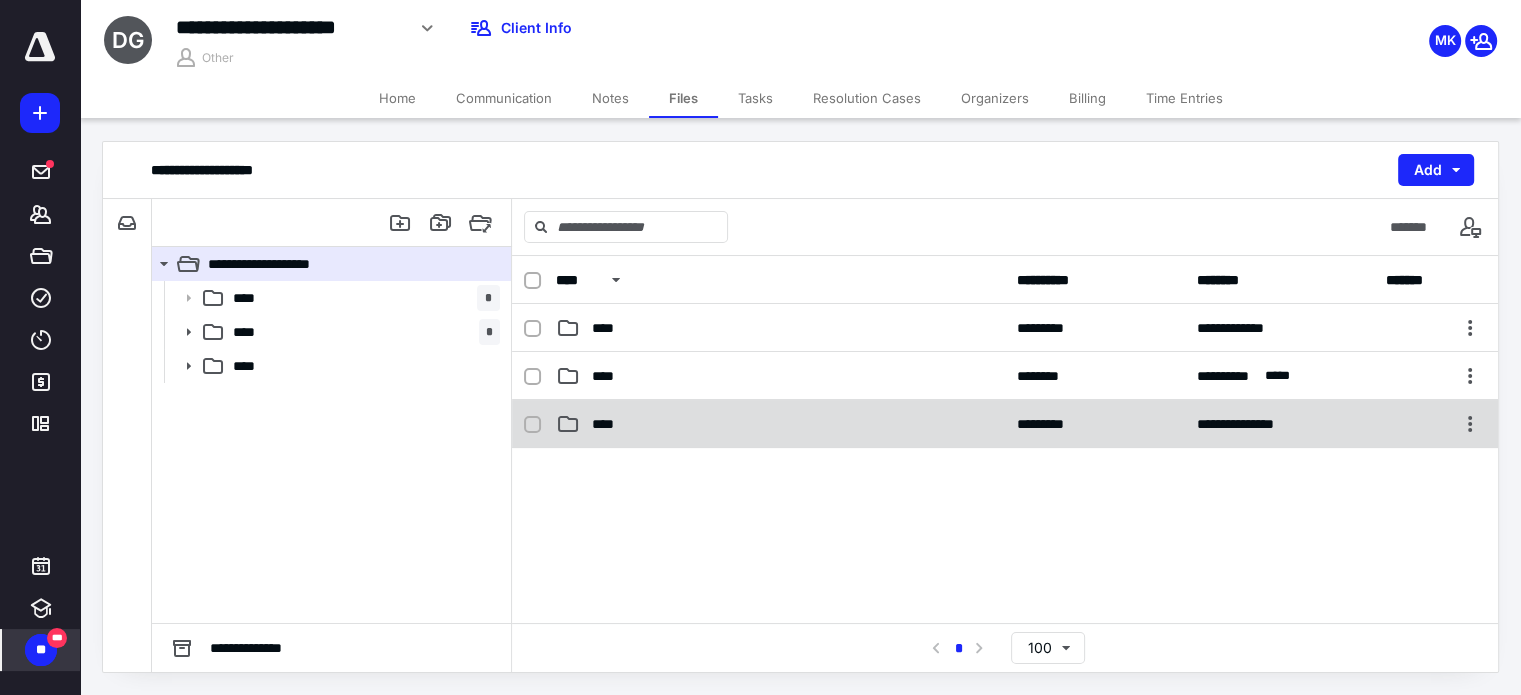 click on "****" at bounding box center [780, 424] 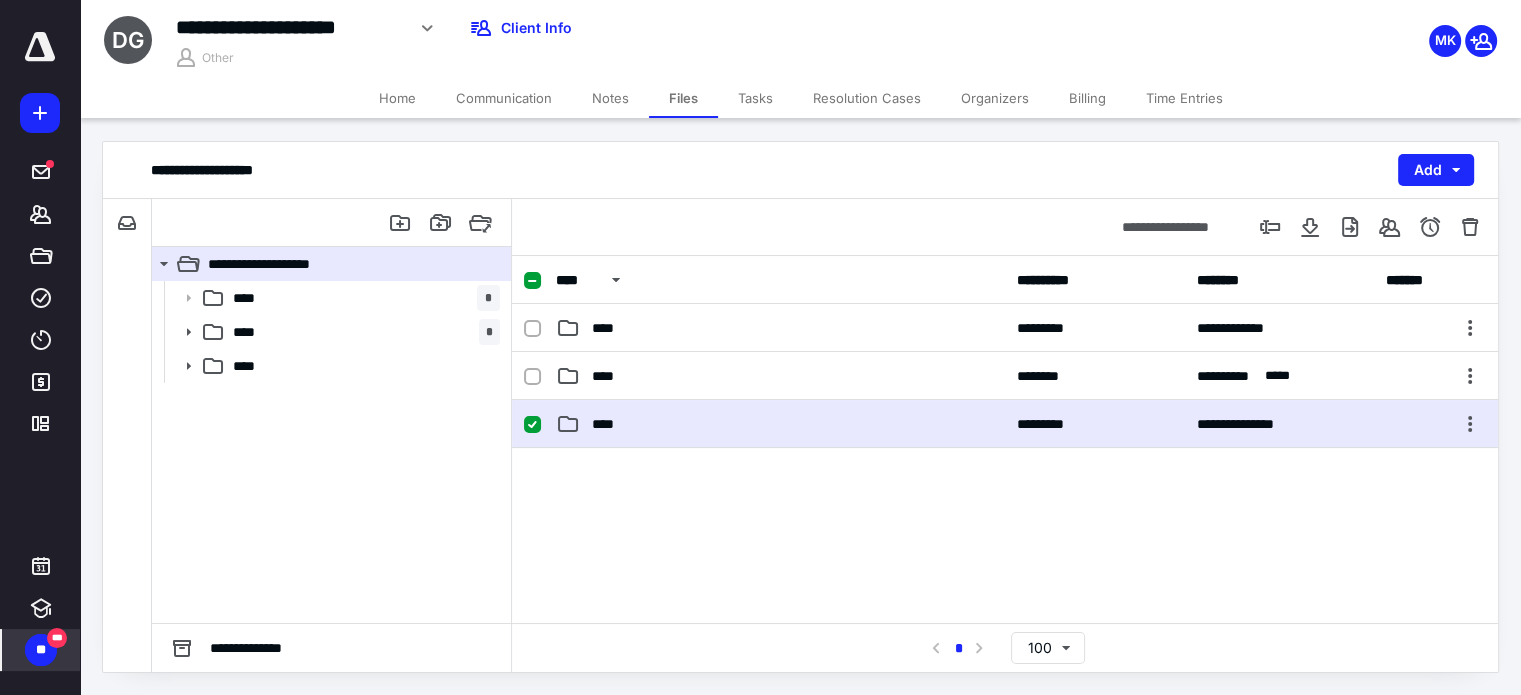 click on "****" at bounding box center (780, 424) 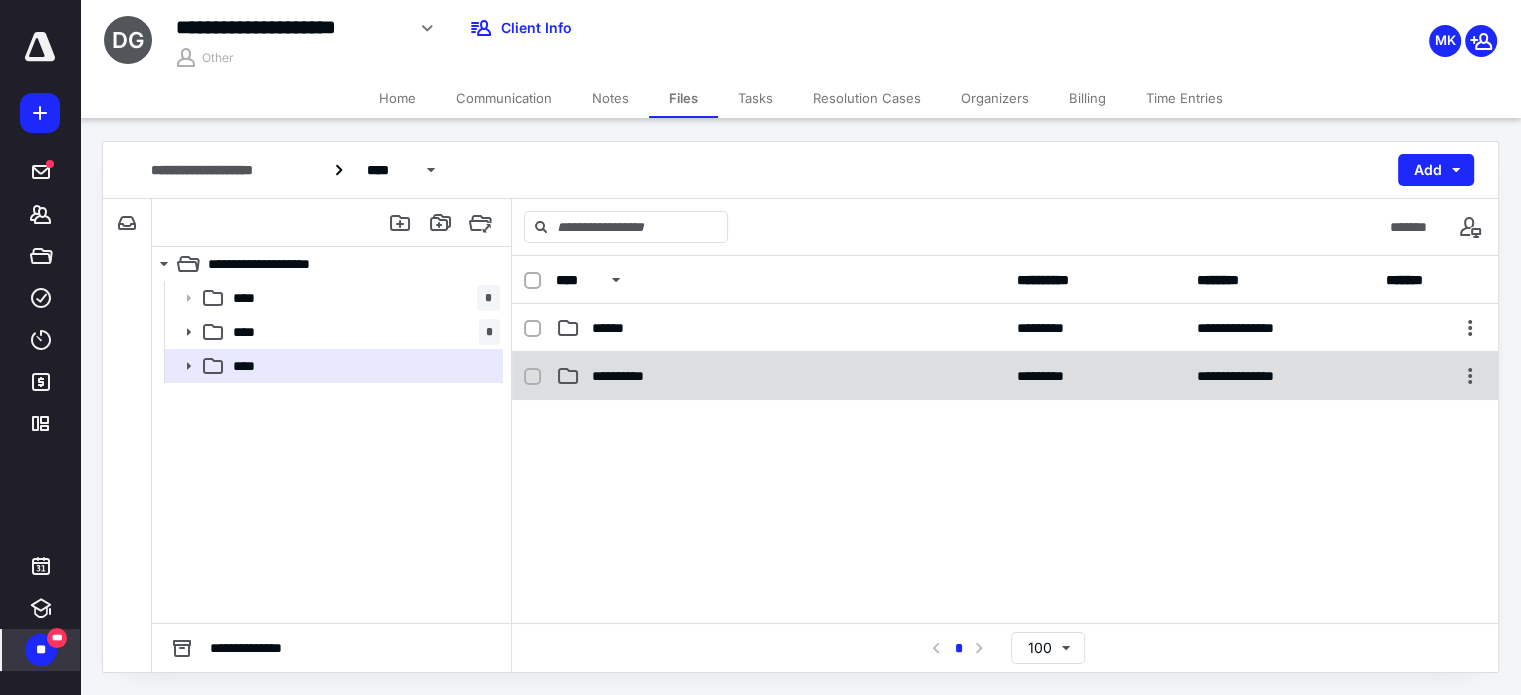 click on "**********" at bounding box center (780, 376) 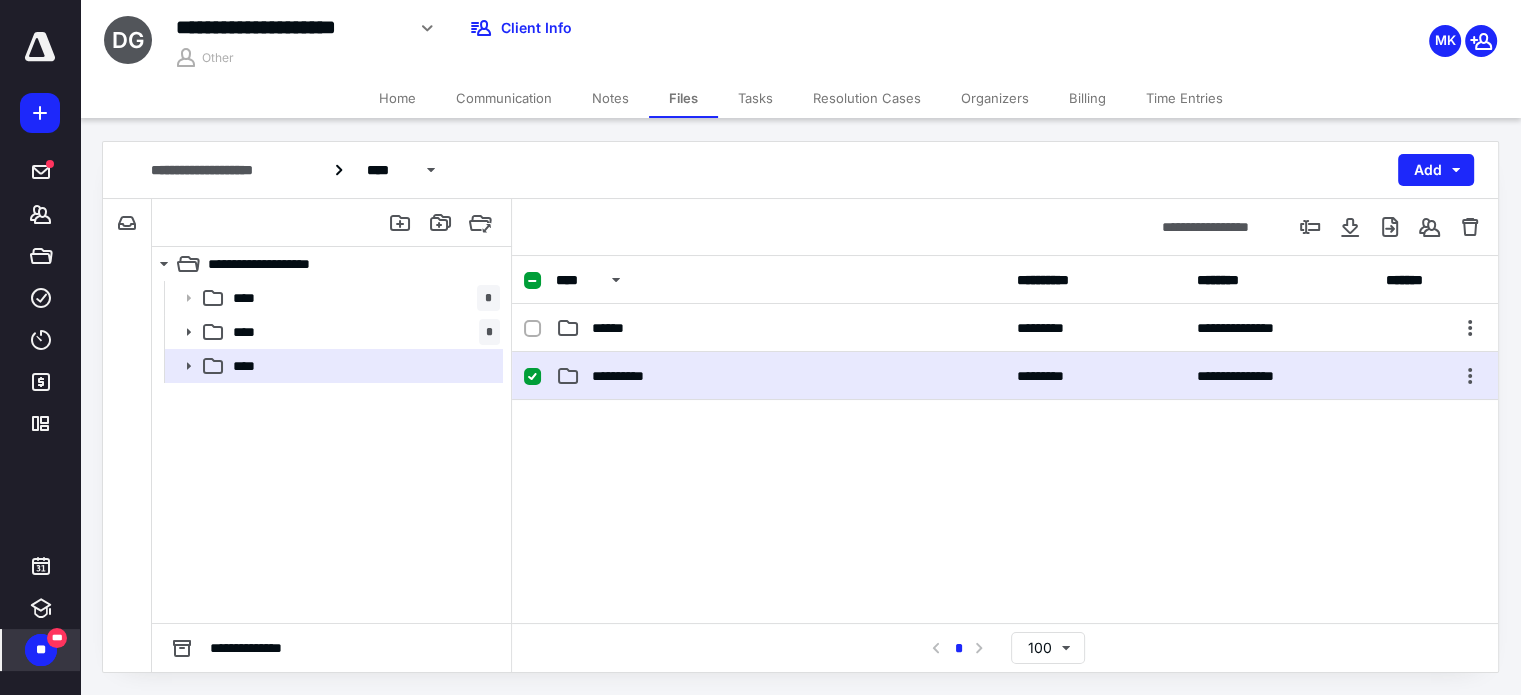 click on "**********" at bounding box center [780, 376] 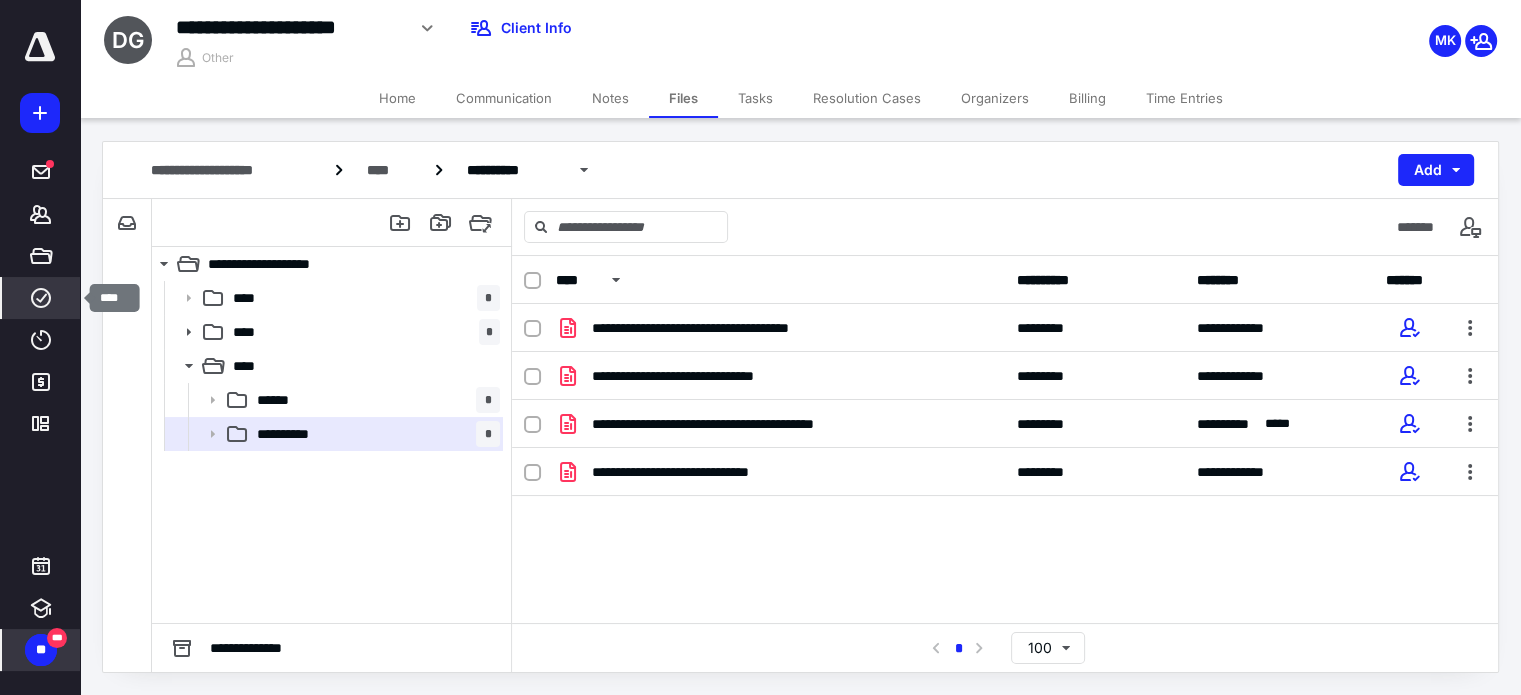 click on "****" at bounding box center (41, 298) 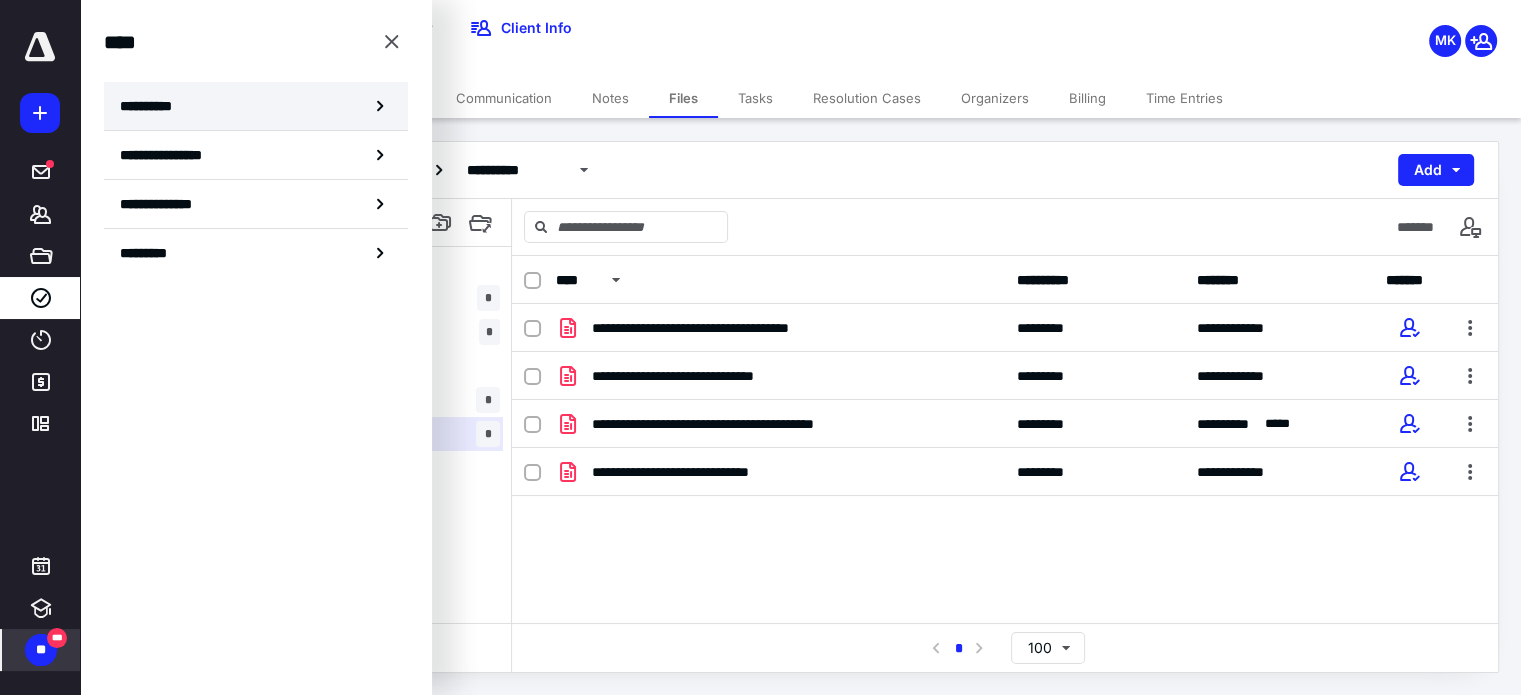 click on "**********" at bounding box center (153, 106) 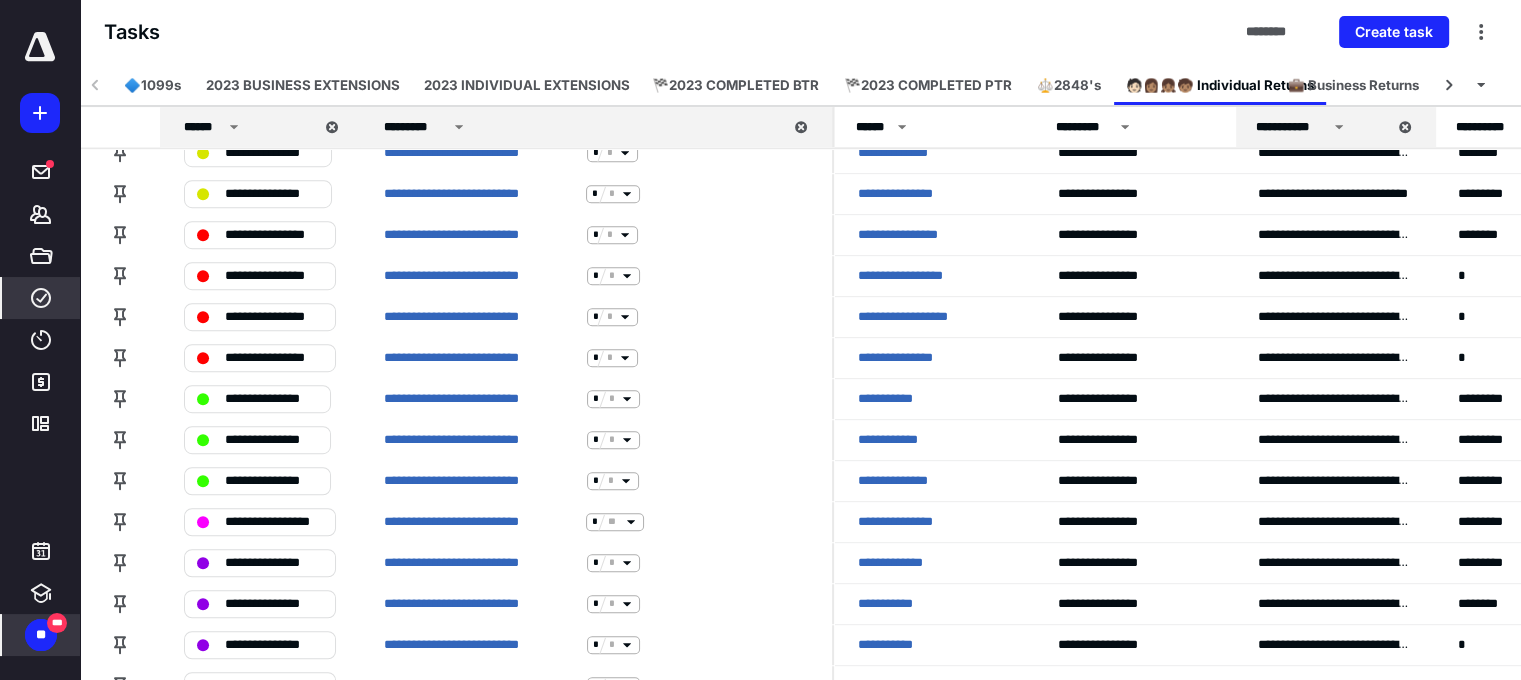 scroll, scrollTop: 1200, scrollLeft: 0, axis: vertical 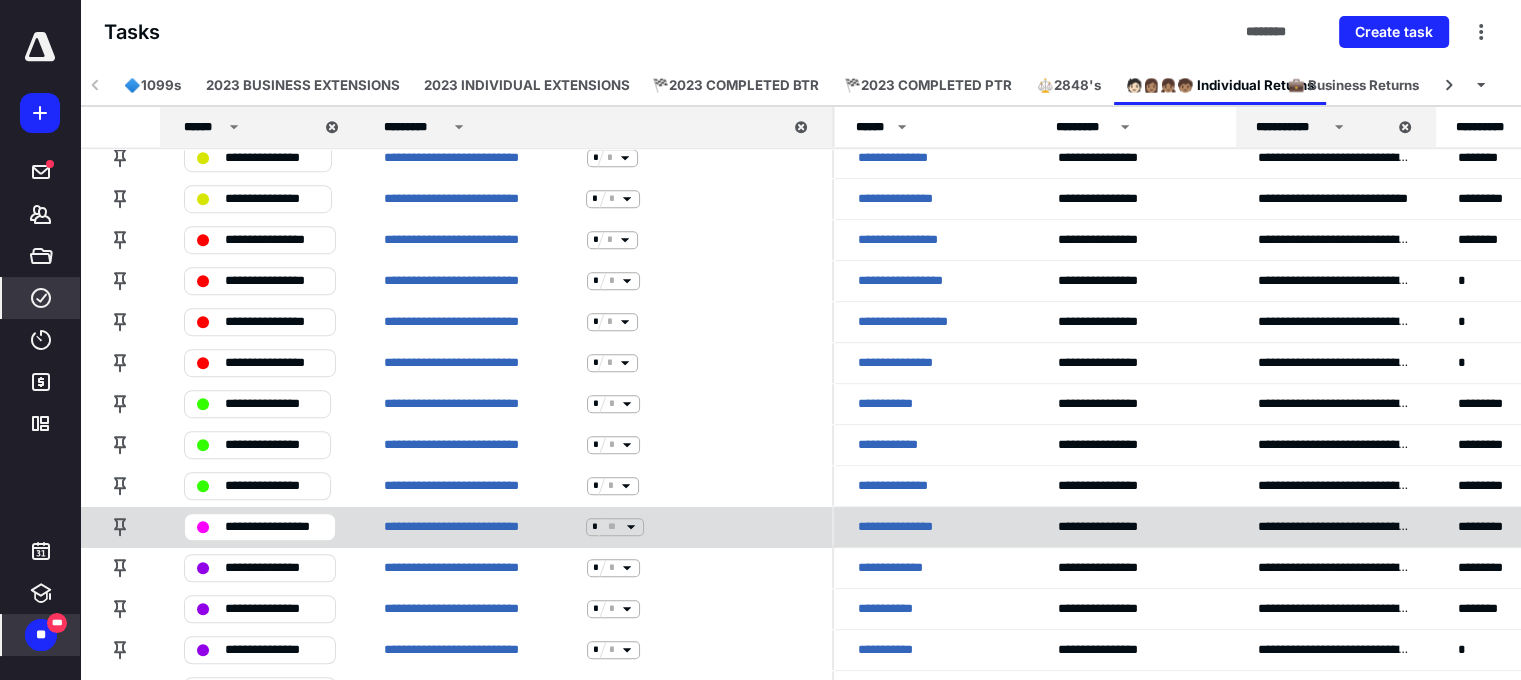click on "**********" at bounding box center [914, 527] 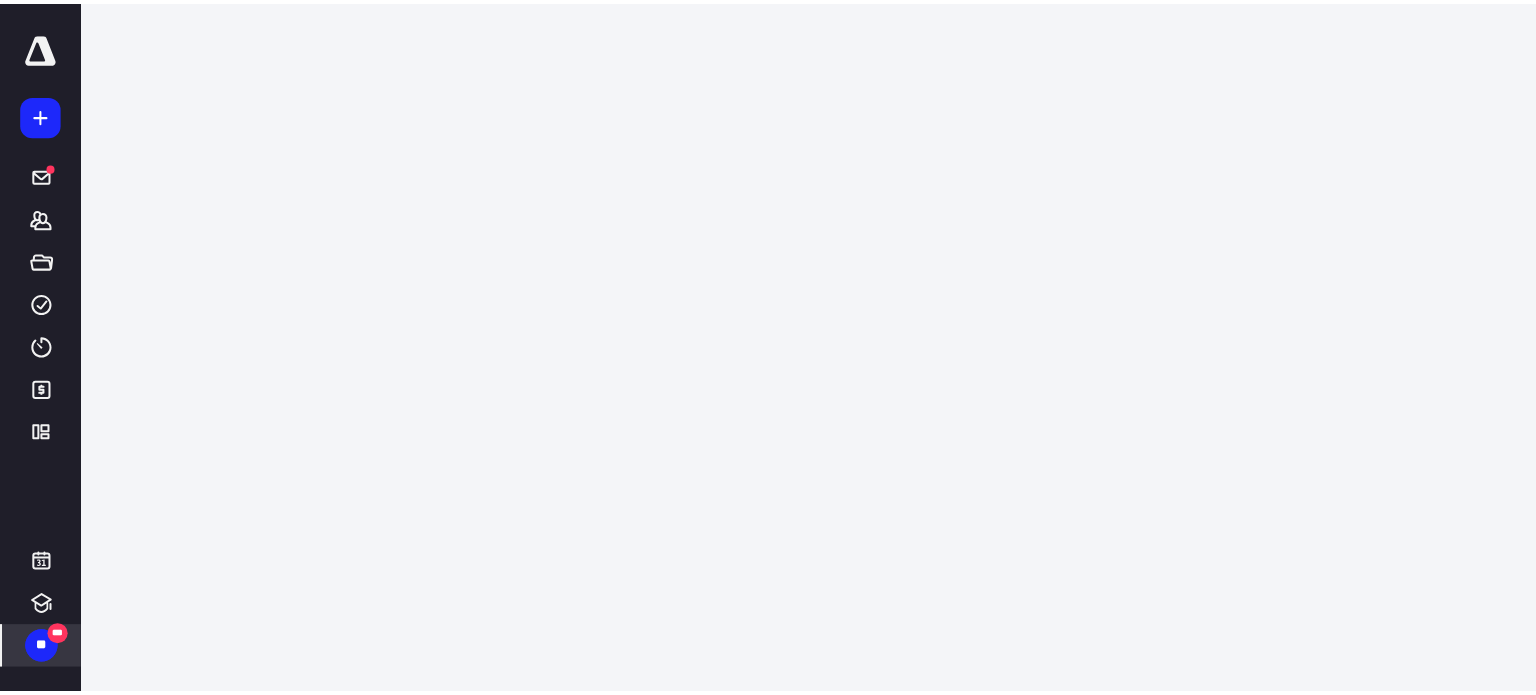 scroll, scrollTop: 0, scrollLeft: 0, axis: both 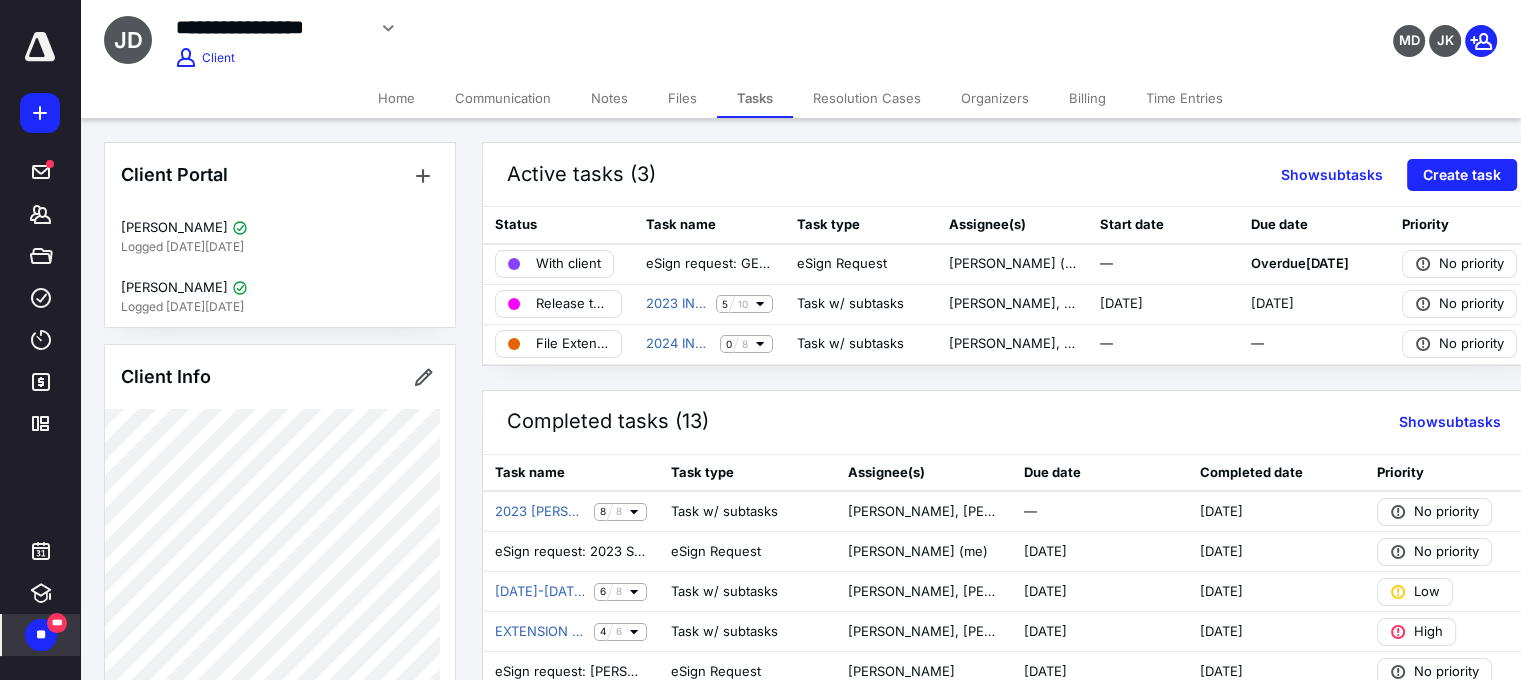 click on "Files" at bounding box center [682, 98] 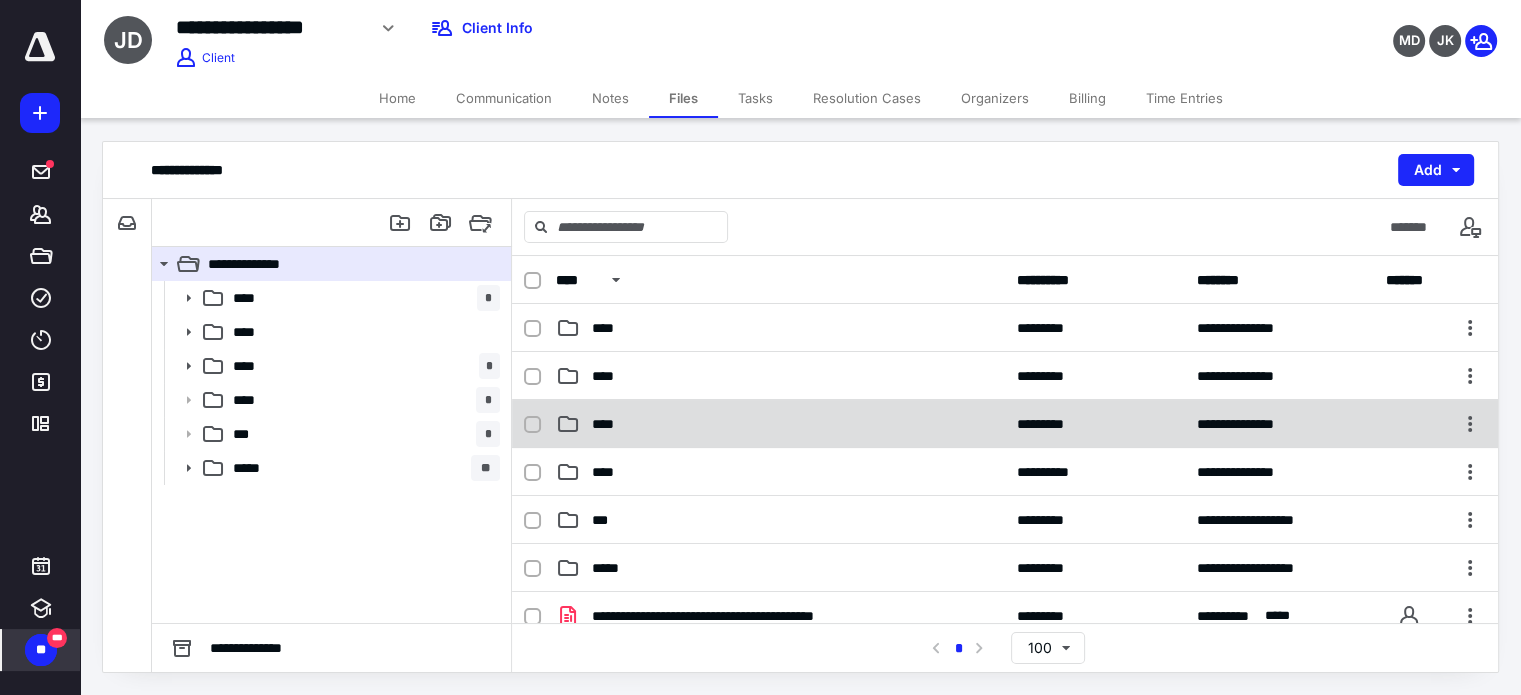 click on "****" at bounding box center [780, 424] 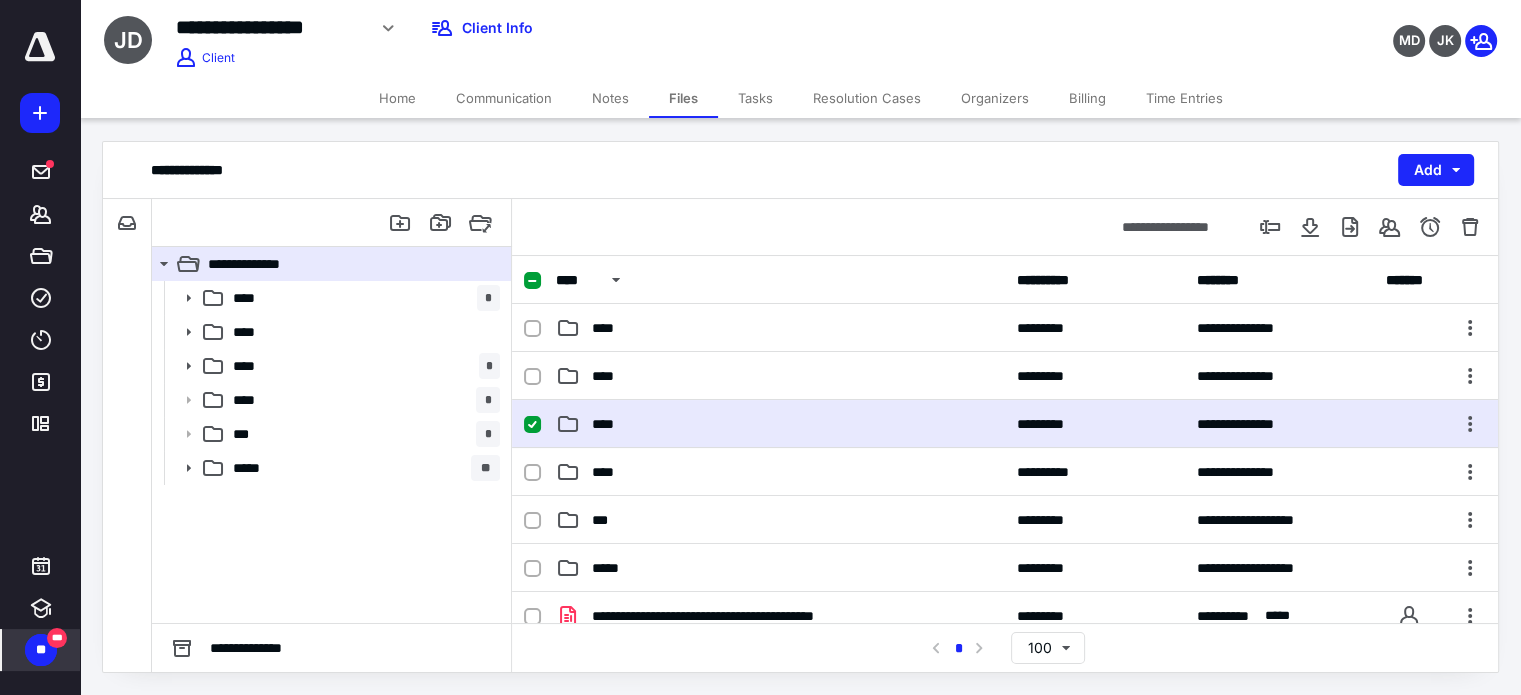 click on "****" at bounding box center [780, 424] 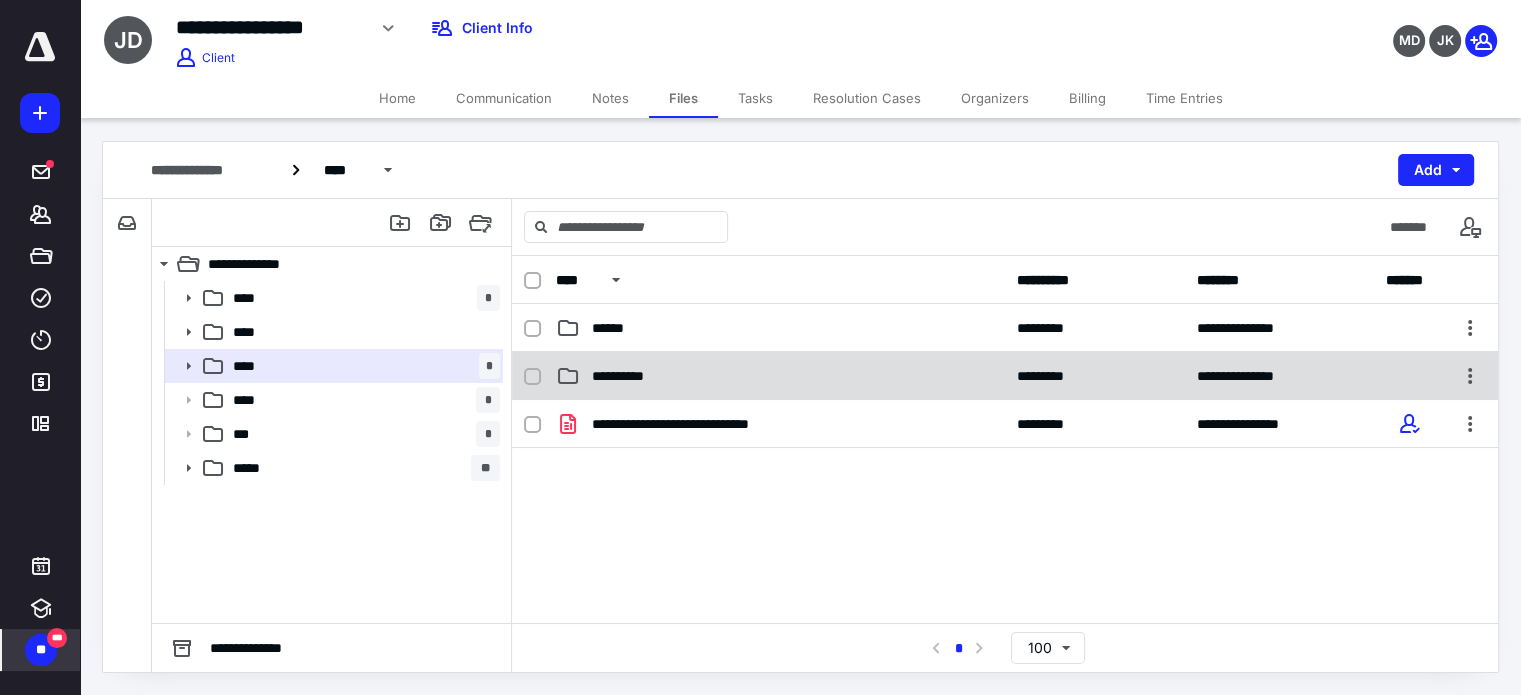 click on "**********" at bounding box center (780, 376) 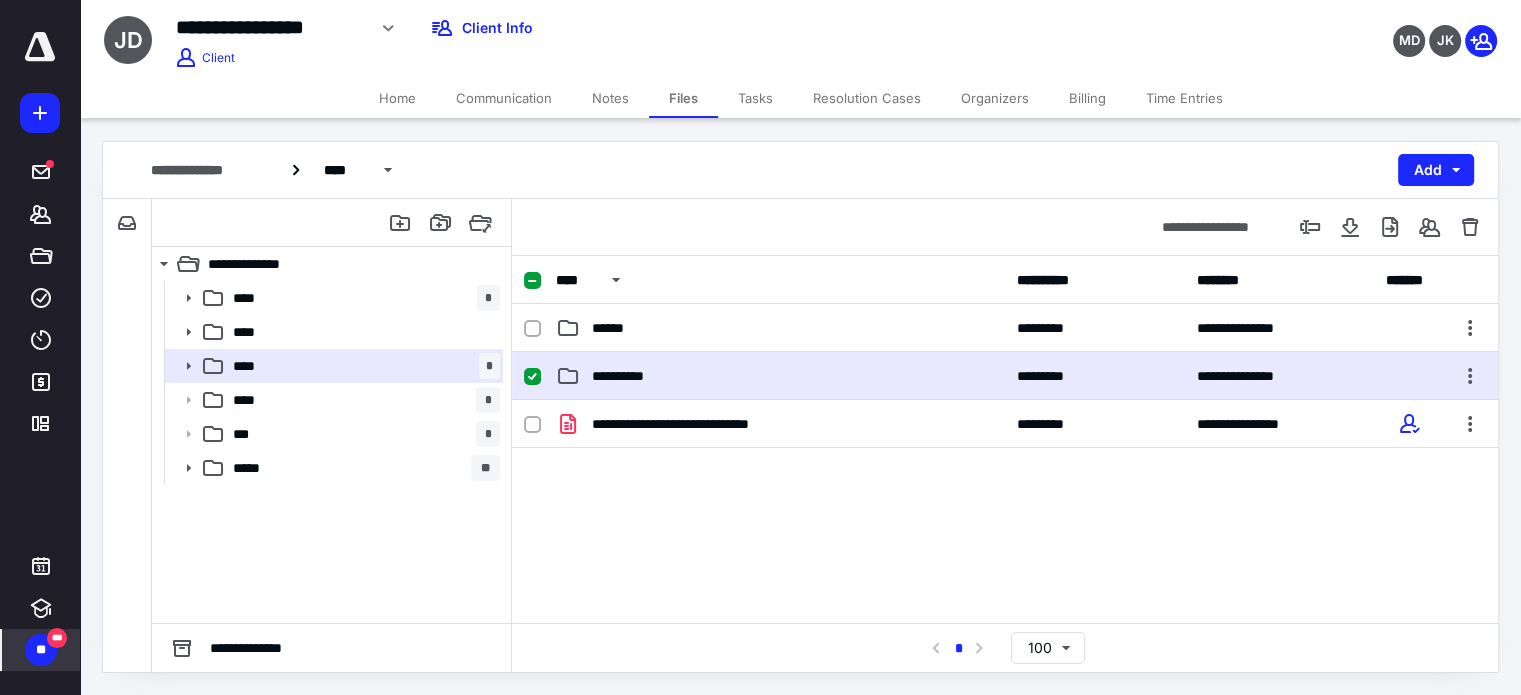 click on "**********" at bounding box center [780, 376] 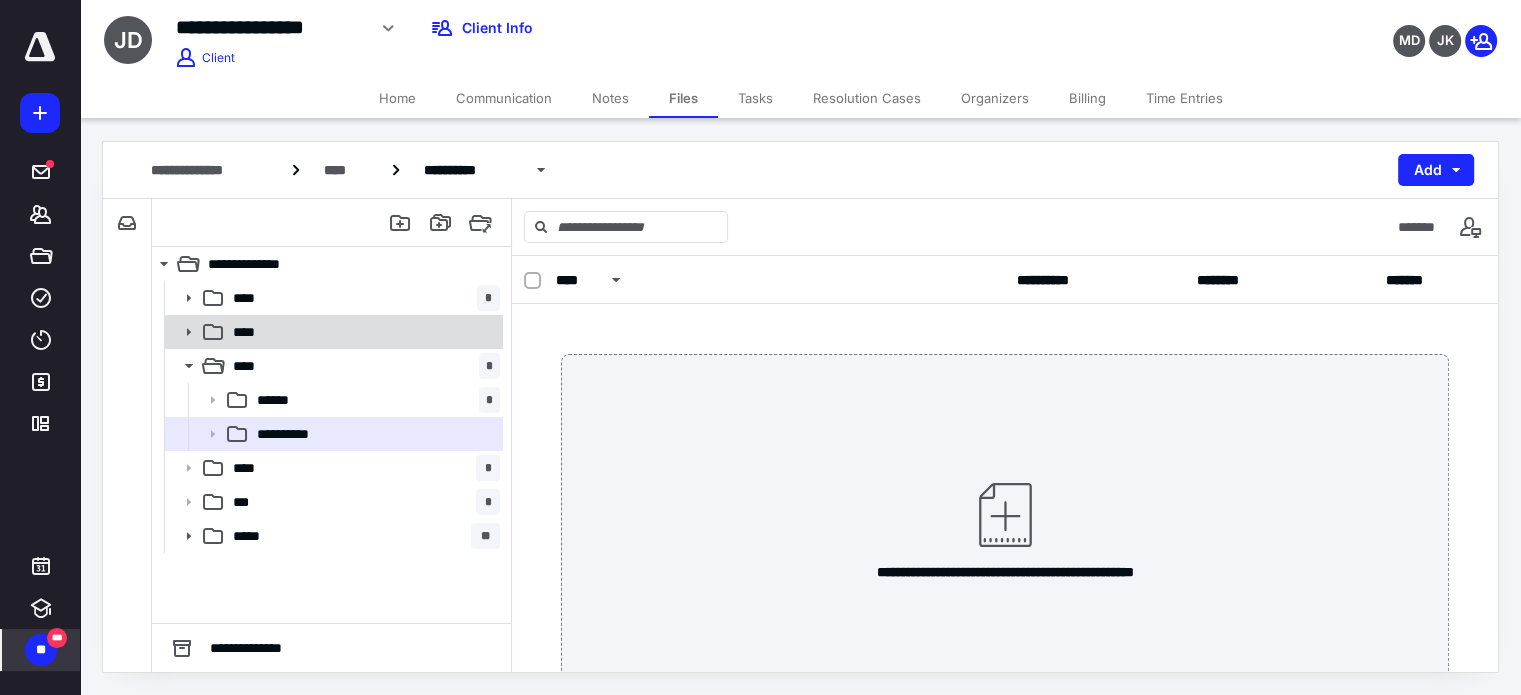click on "****" at bounding box center [362, 332] 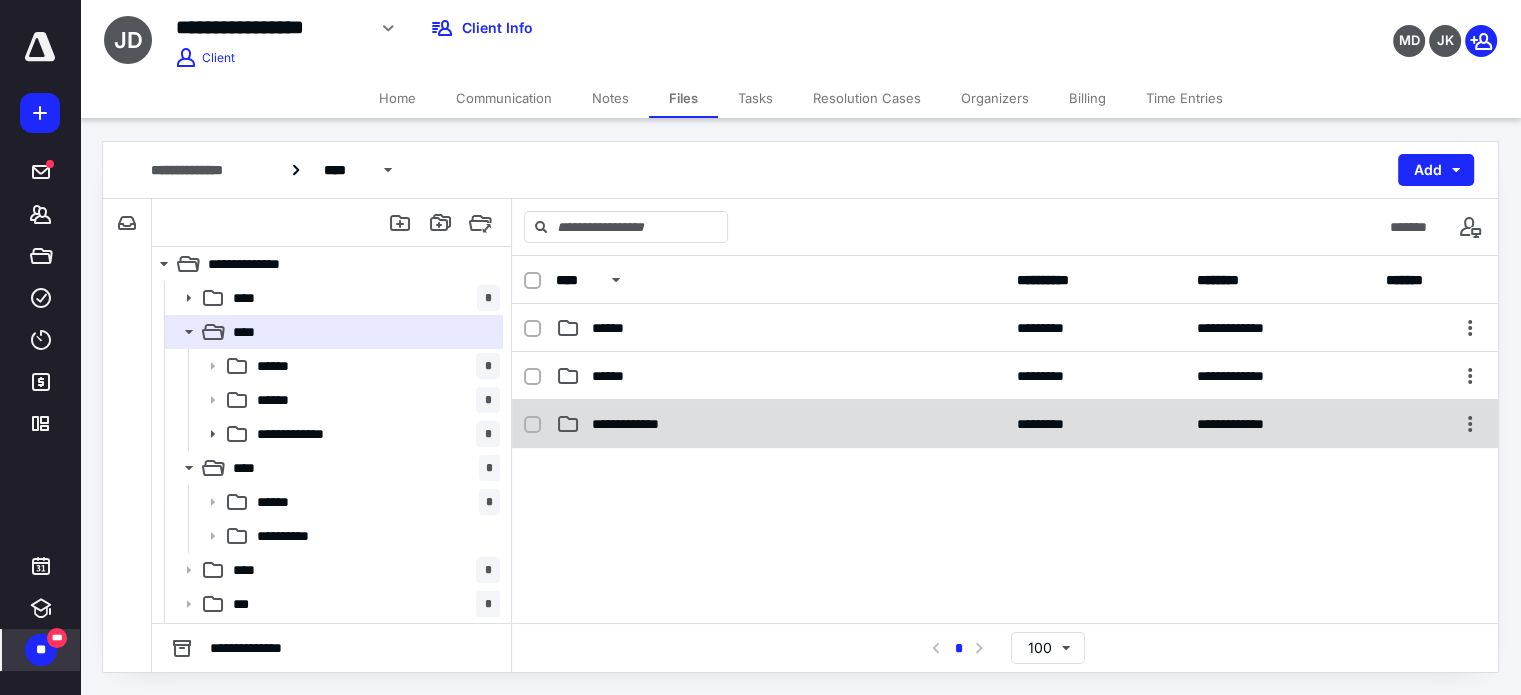 click on "**********" at bounding box center [780, 424] 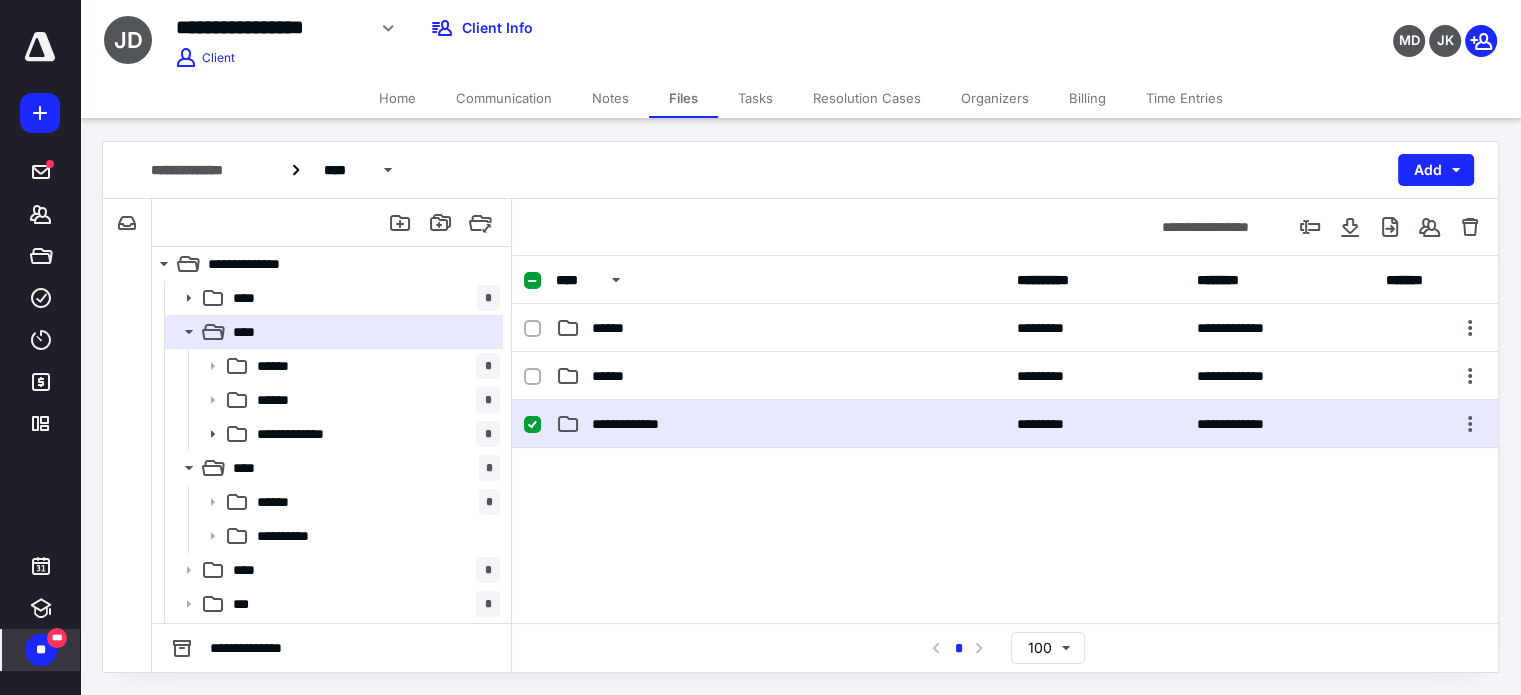 click on "**********" at bounding box center (780, 424) 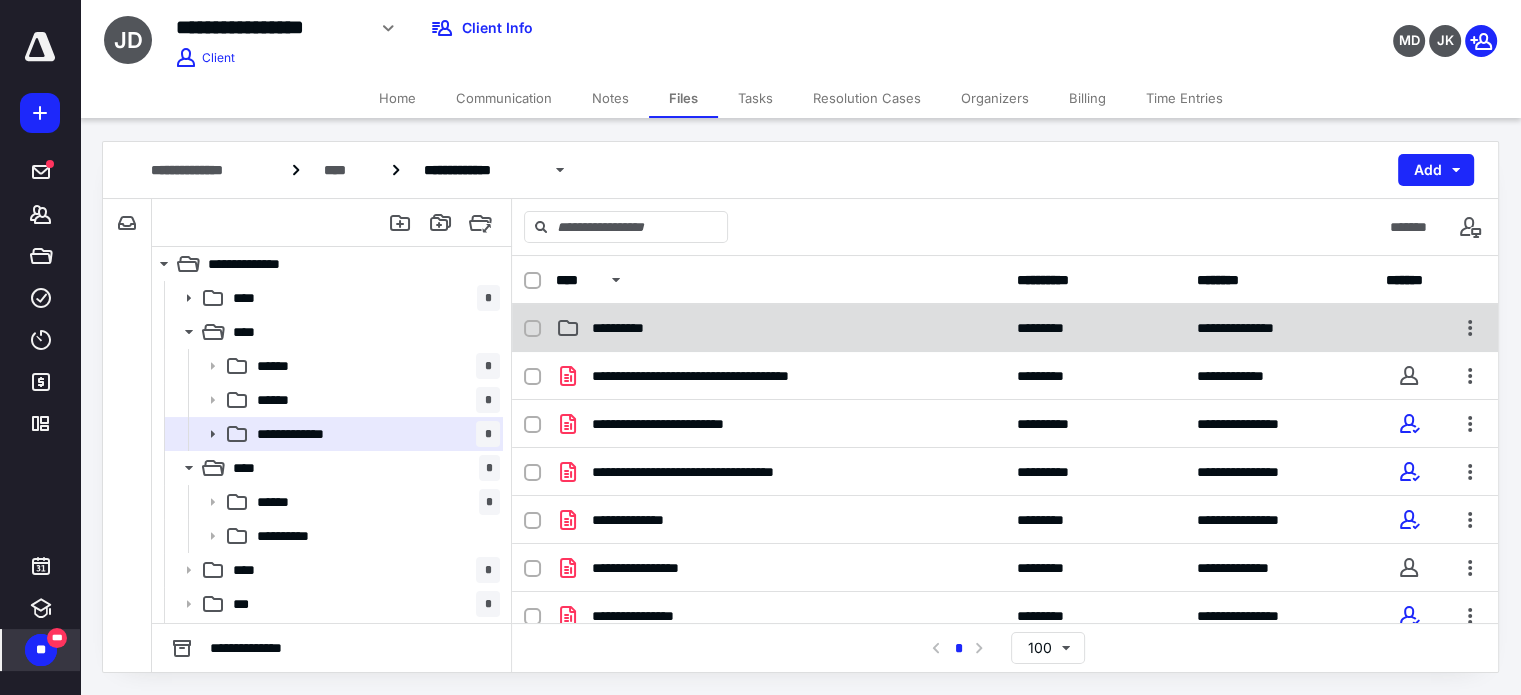 click on "**********" at bounding box center (780, 328) 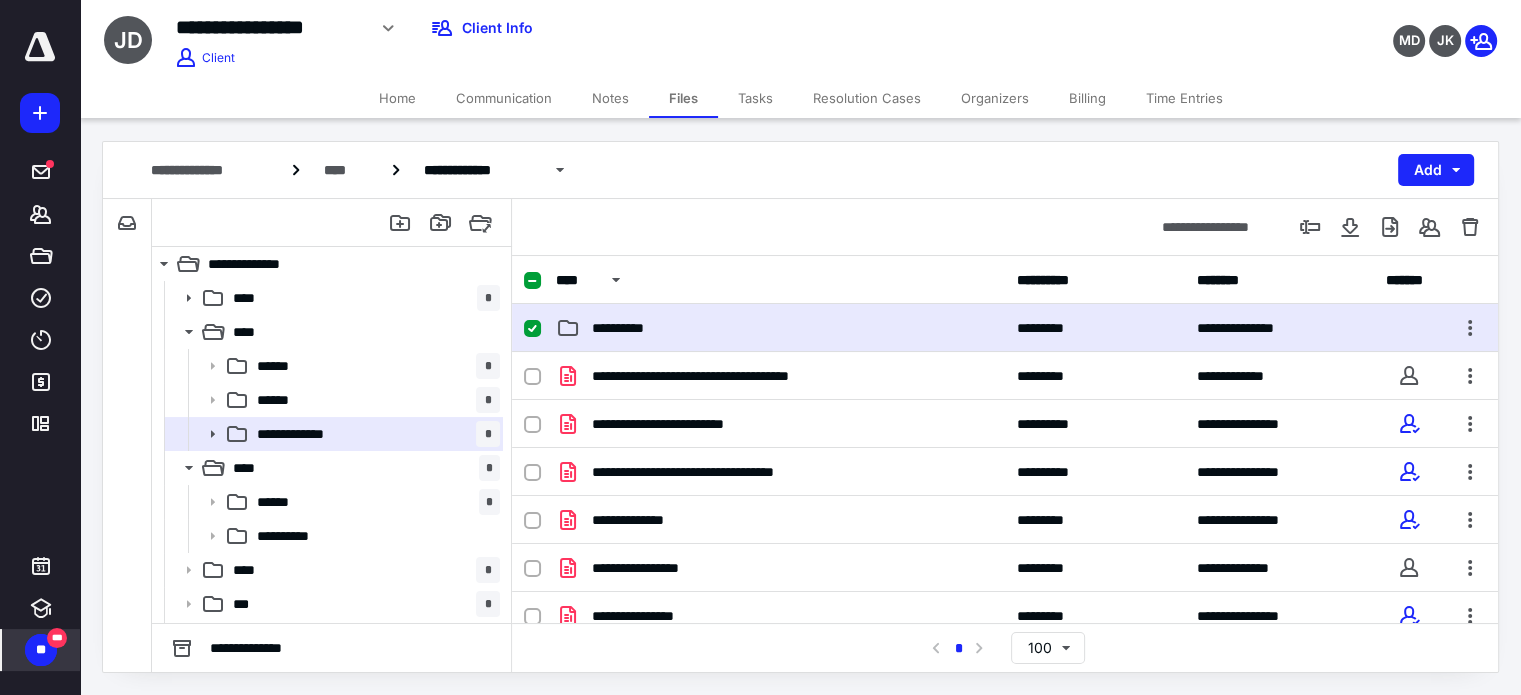 click on "**********" at bounding box center [780, 328] 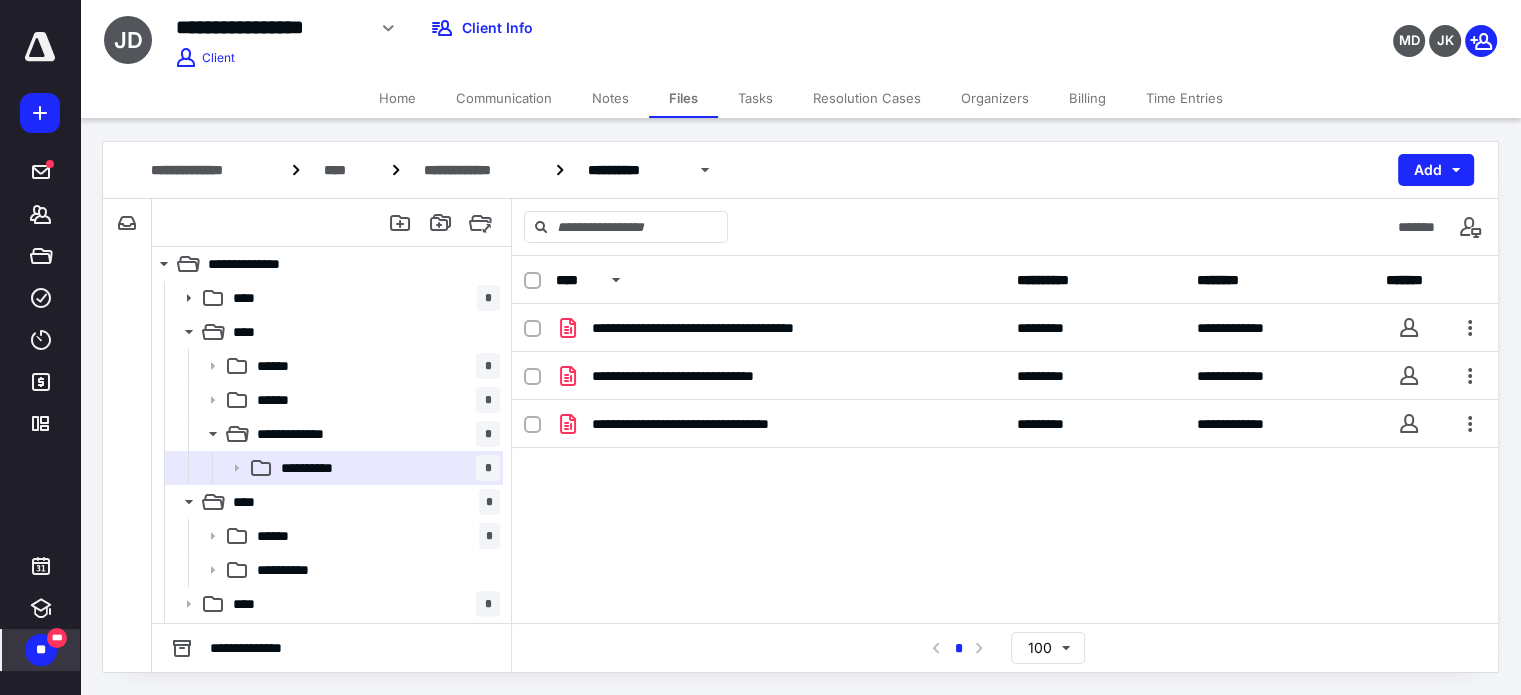click on "Billing" at bounding box center (1087, 98) 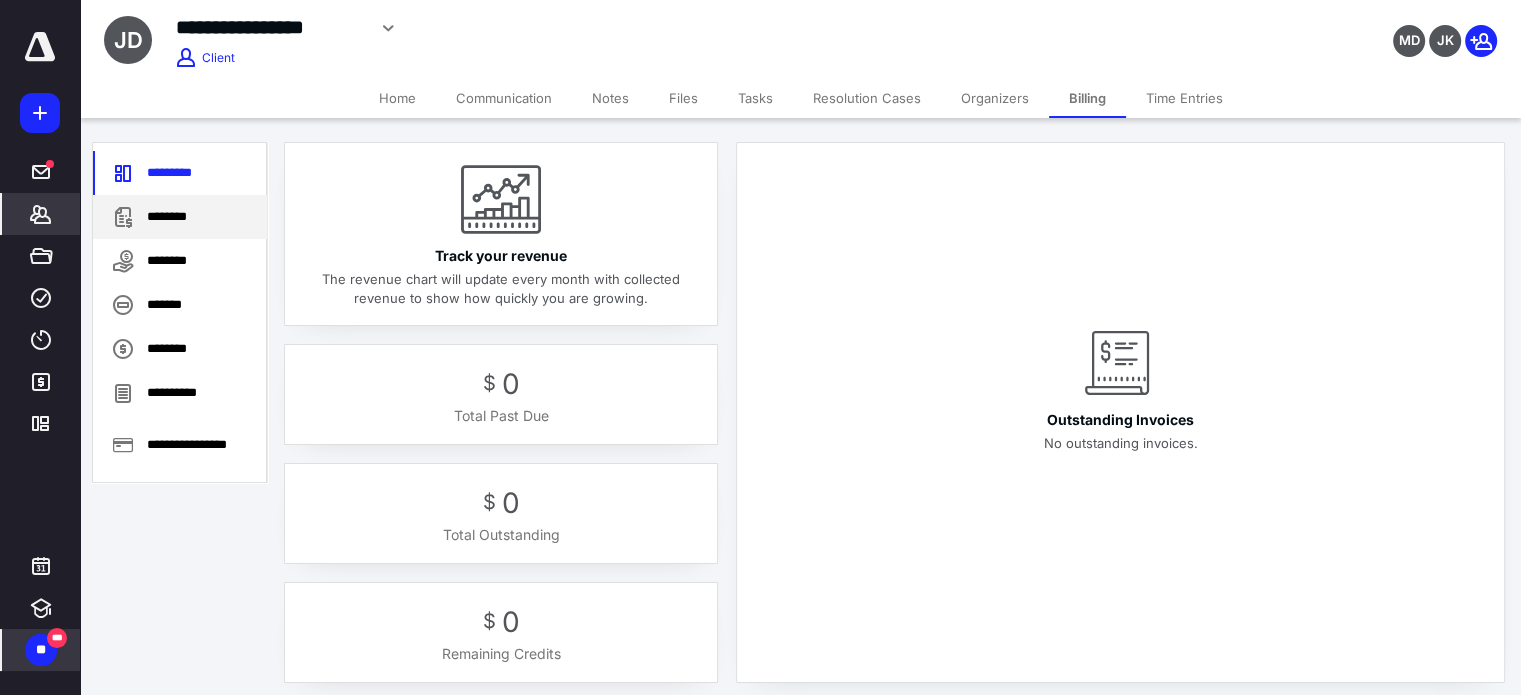 click on "********" at bounding box center (180, 217) 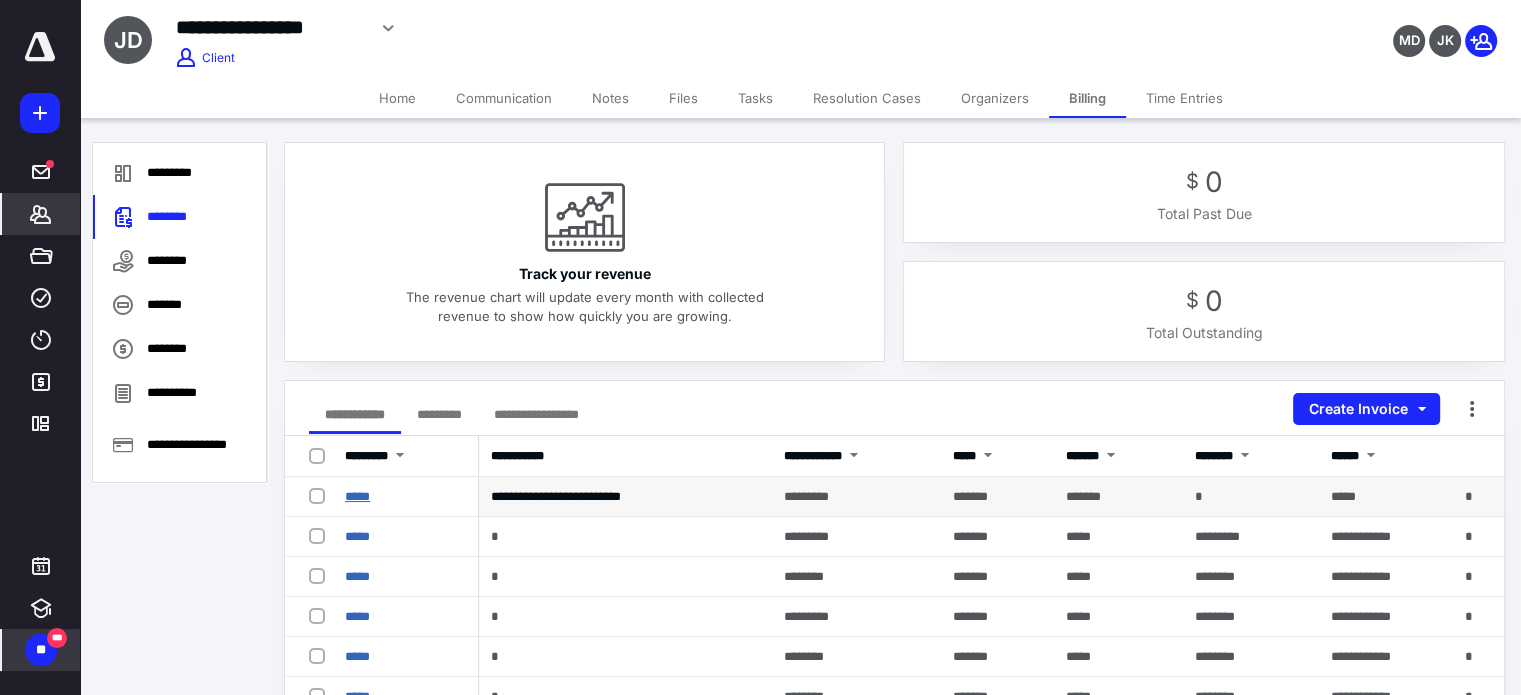click on "*****" at bounding box center [357, 496] 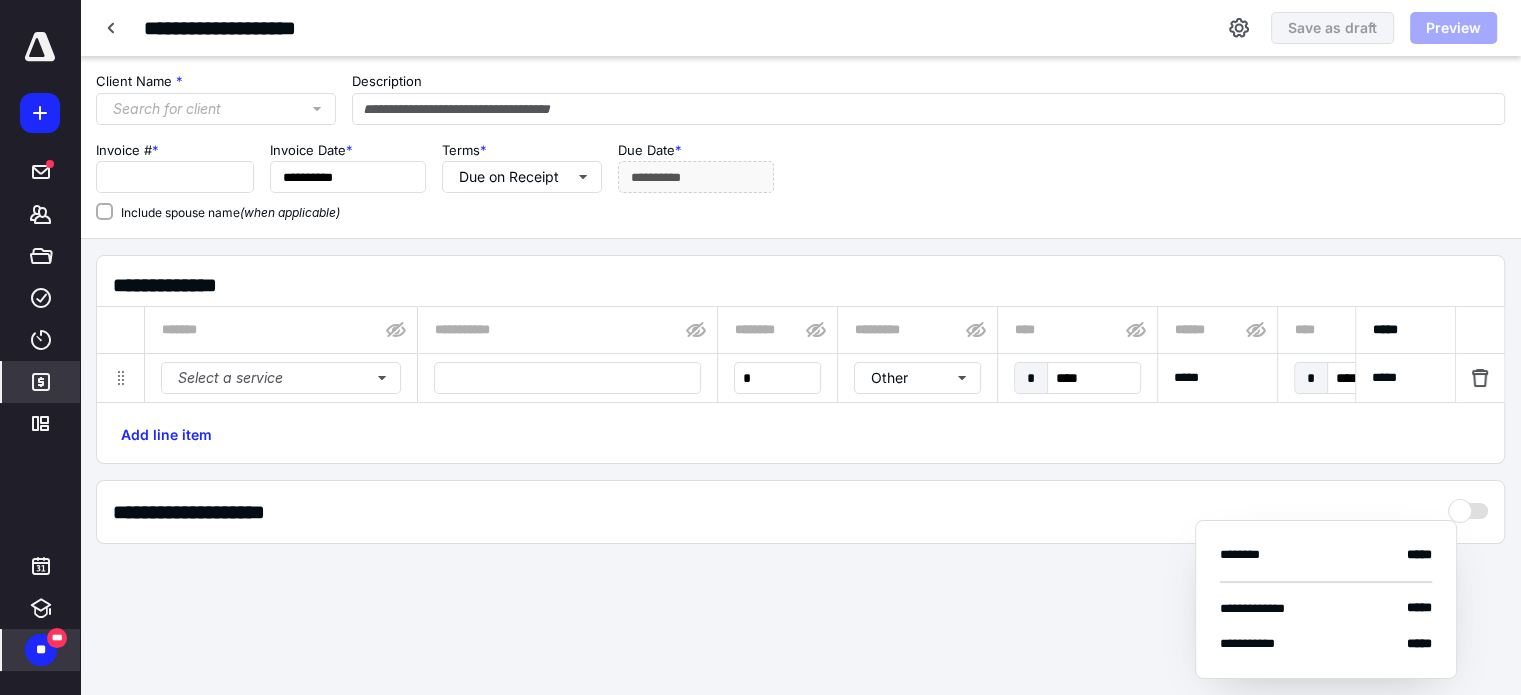 type on "**********" 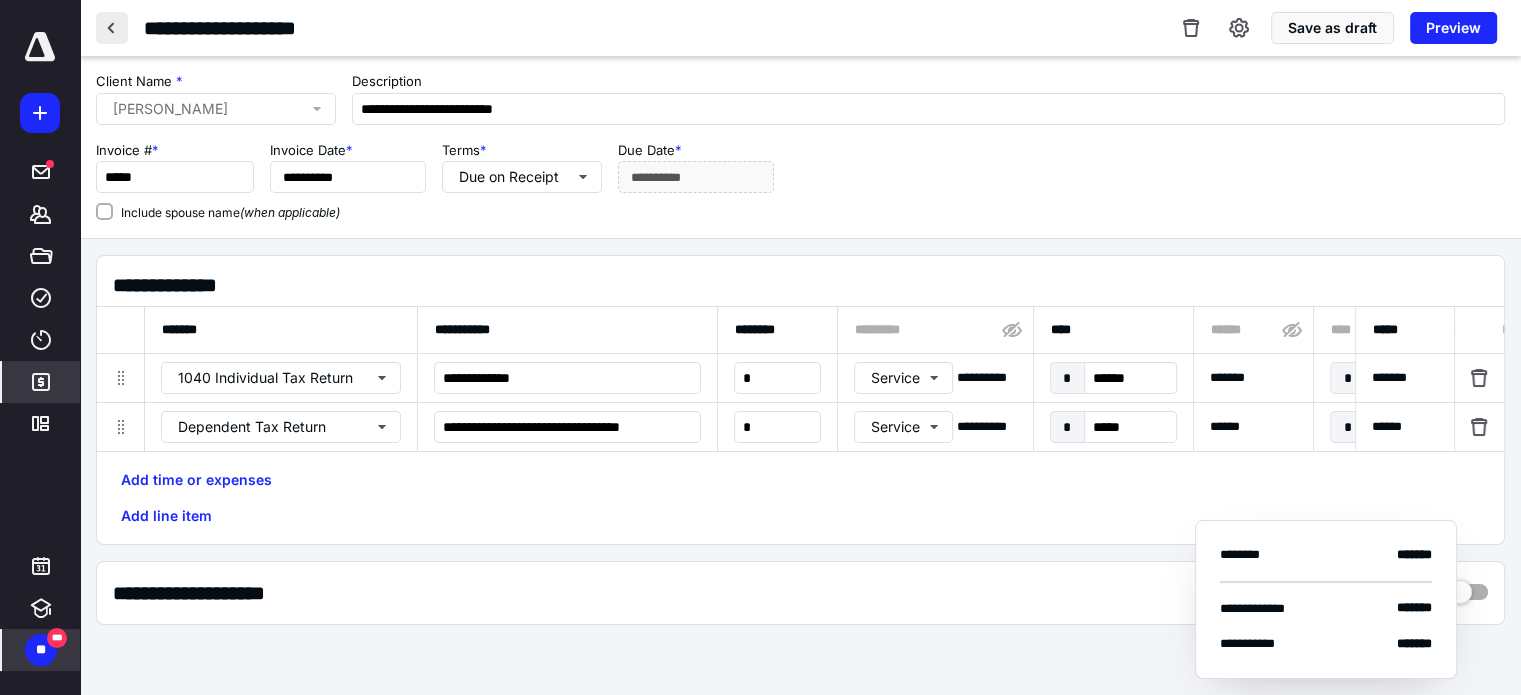 click at bounding box center [112, 28] 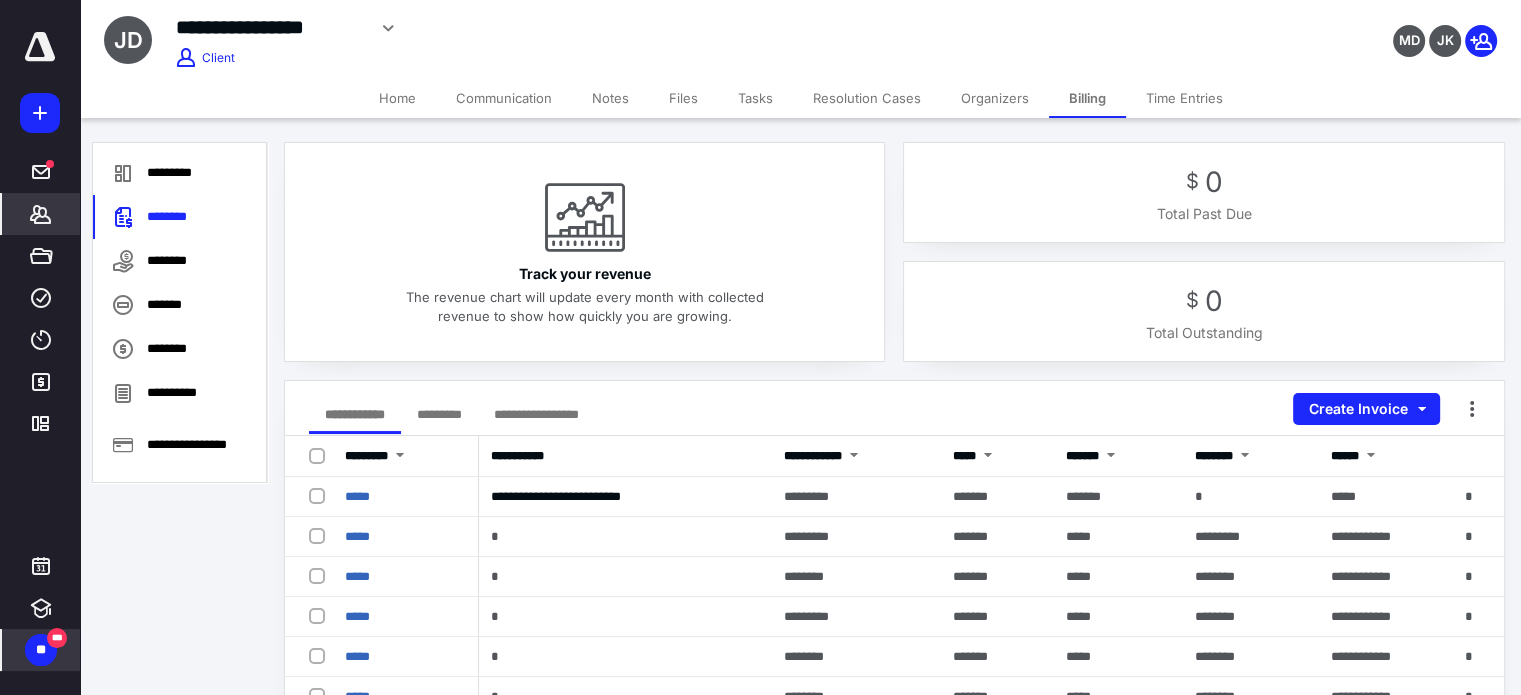 click on "Home" at bounding box center [397, 98] 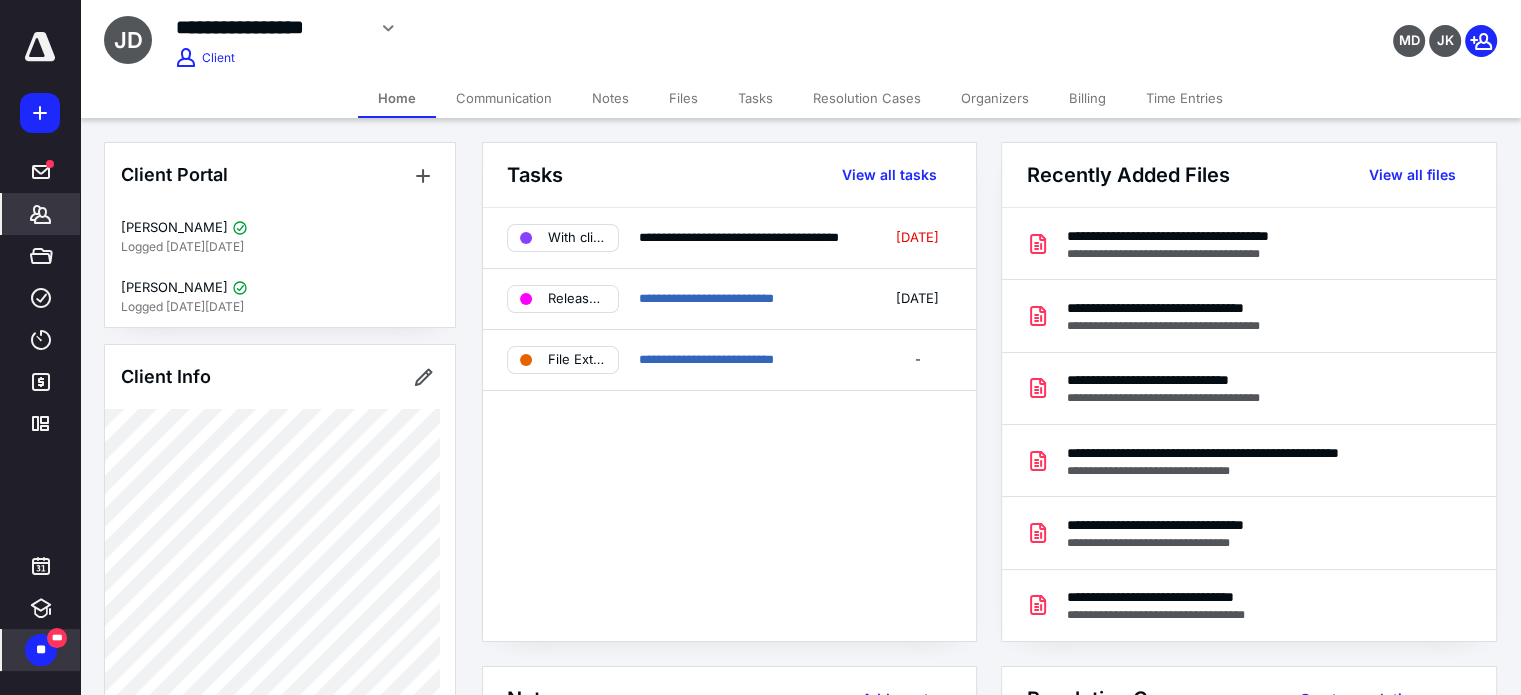 click on "Files" 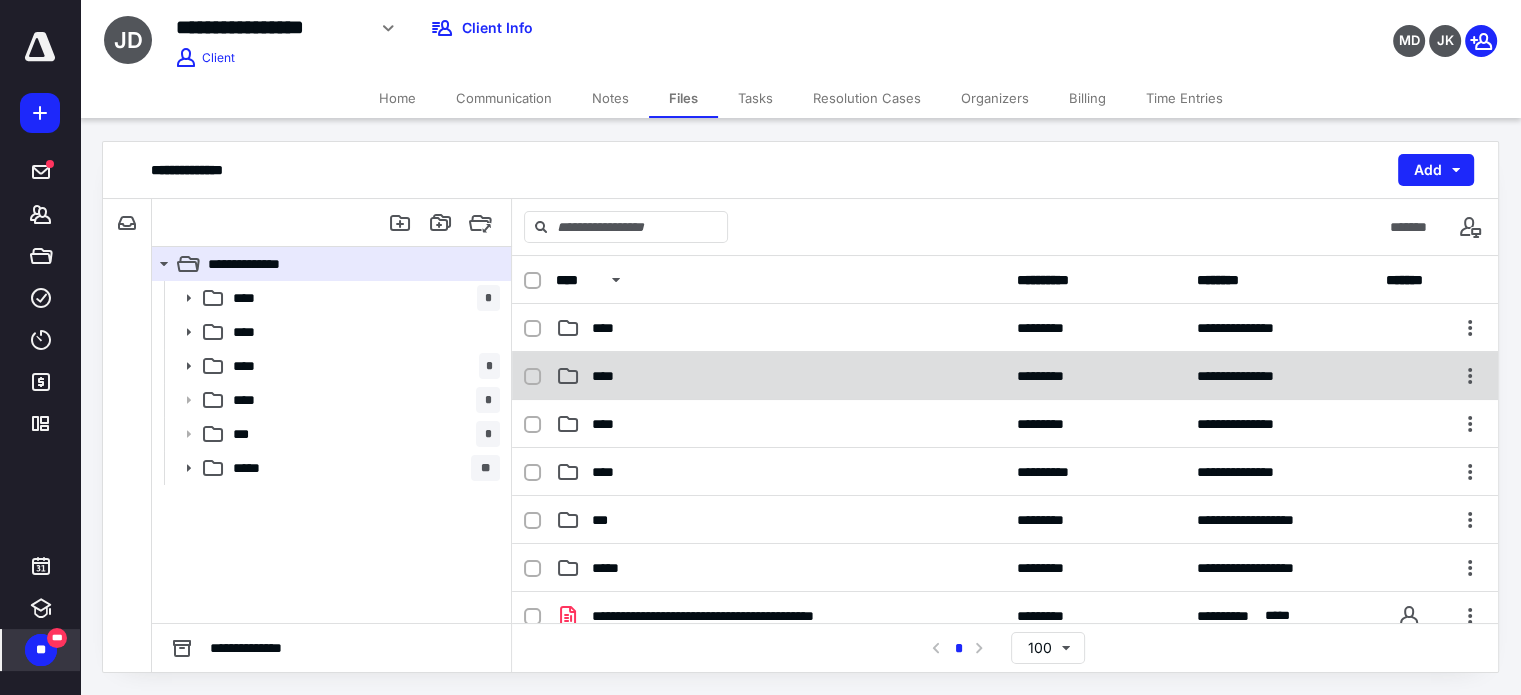 click on "****" 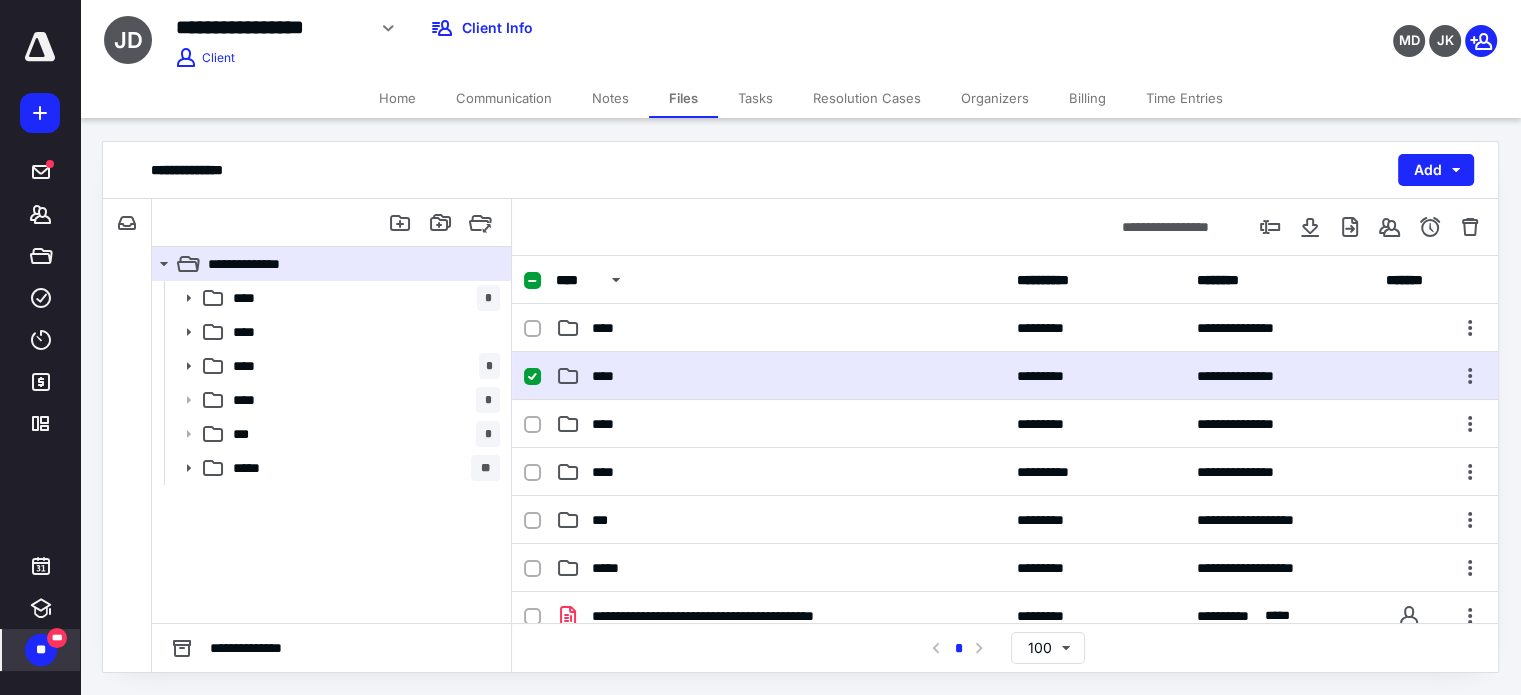 click on "****" 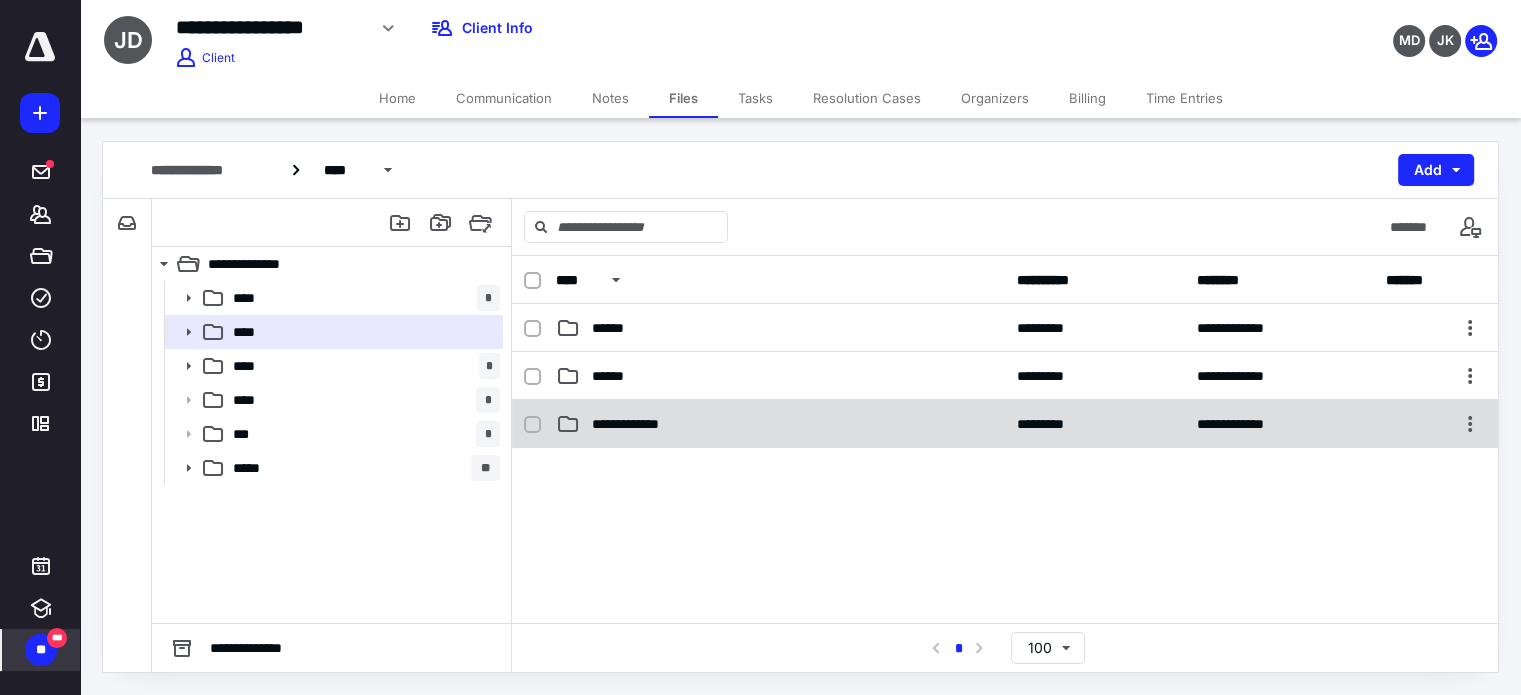 click on "**********" 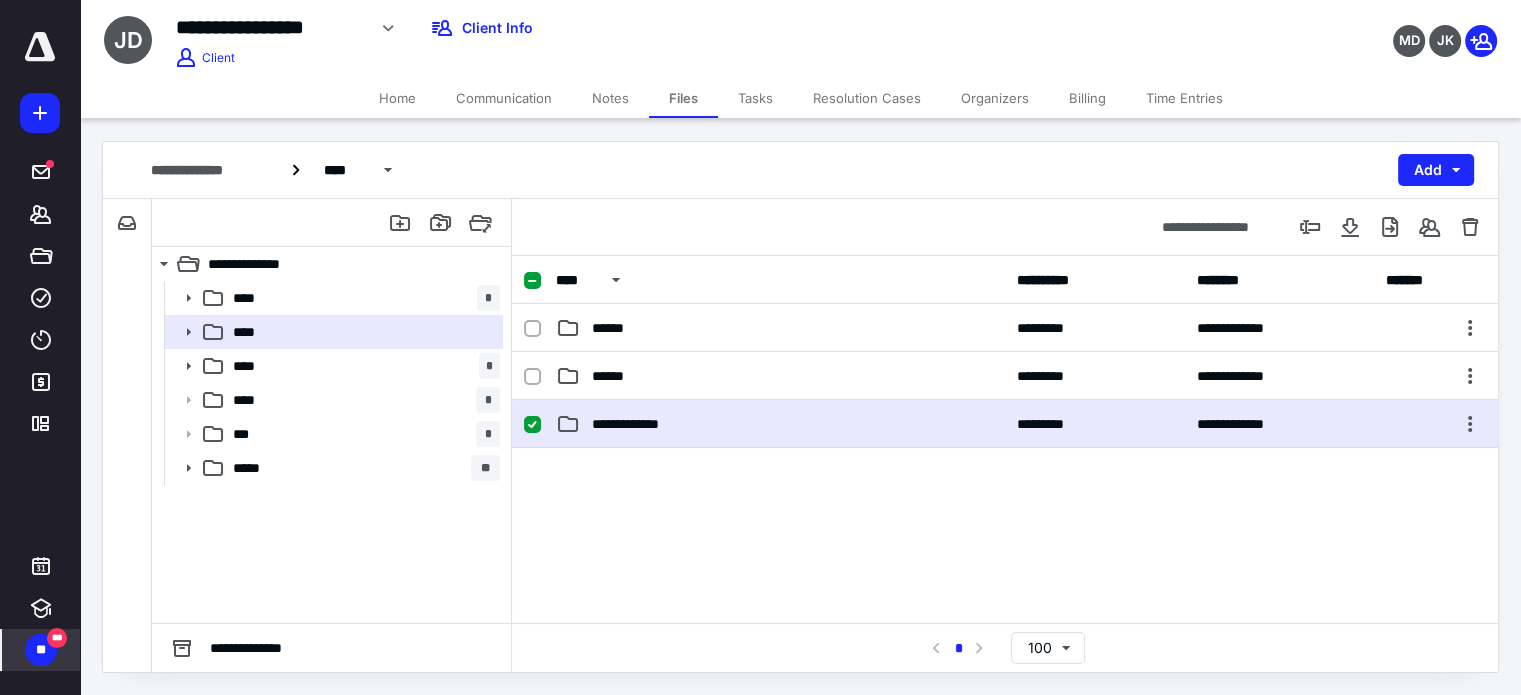 click on "**********" 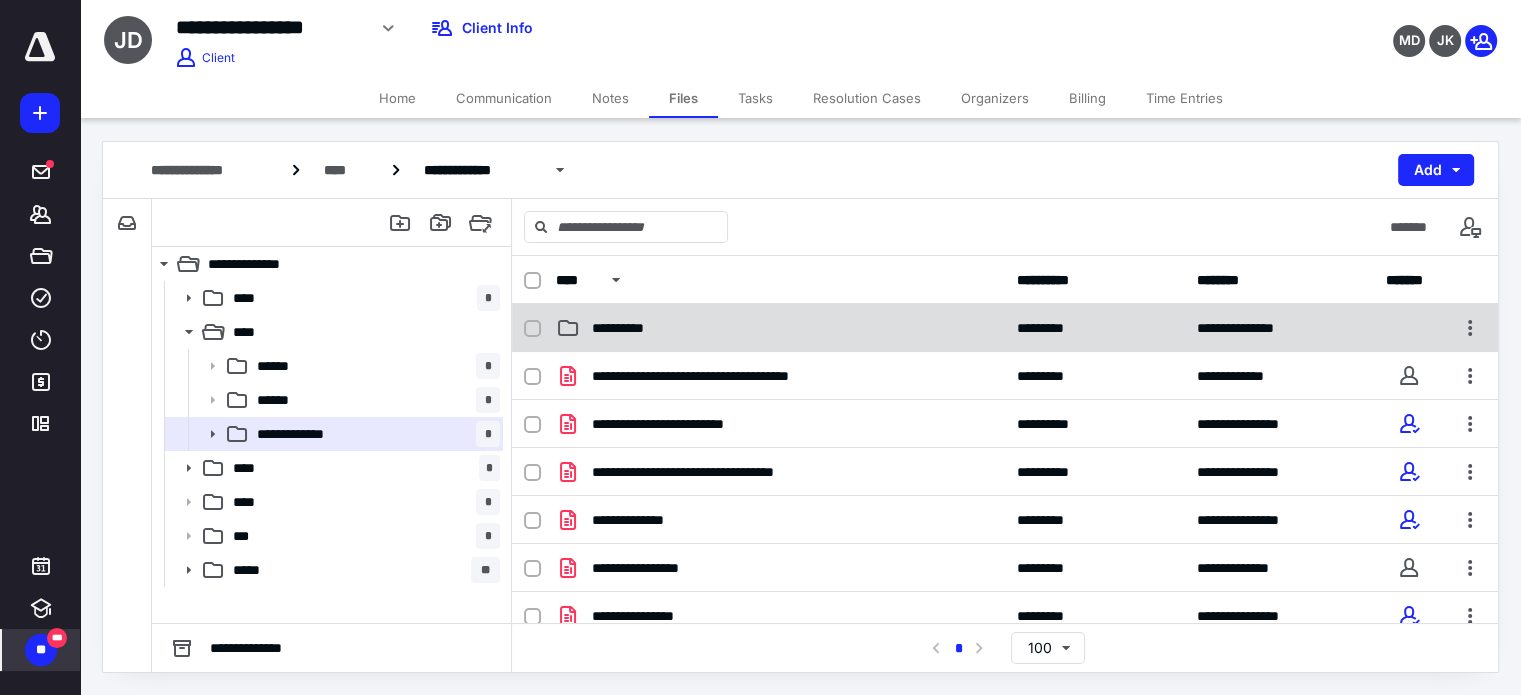 click on "**********" 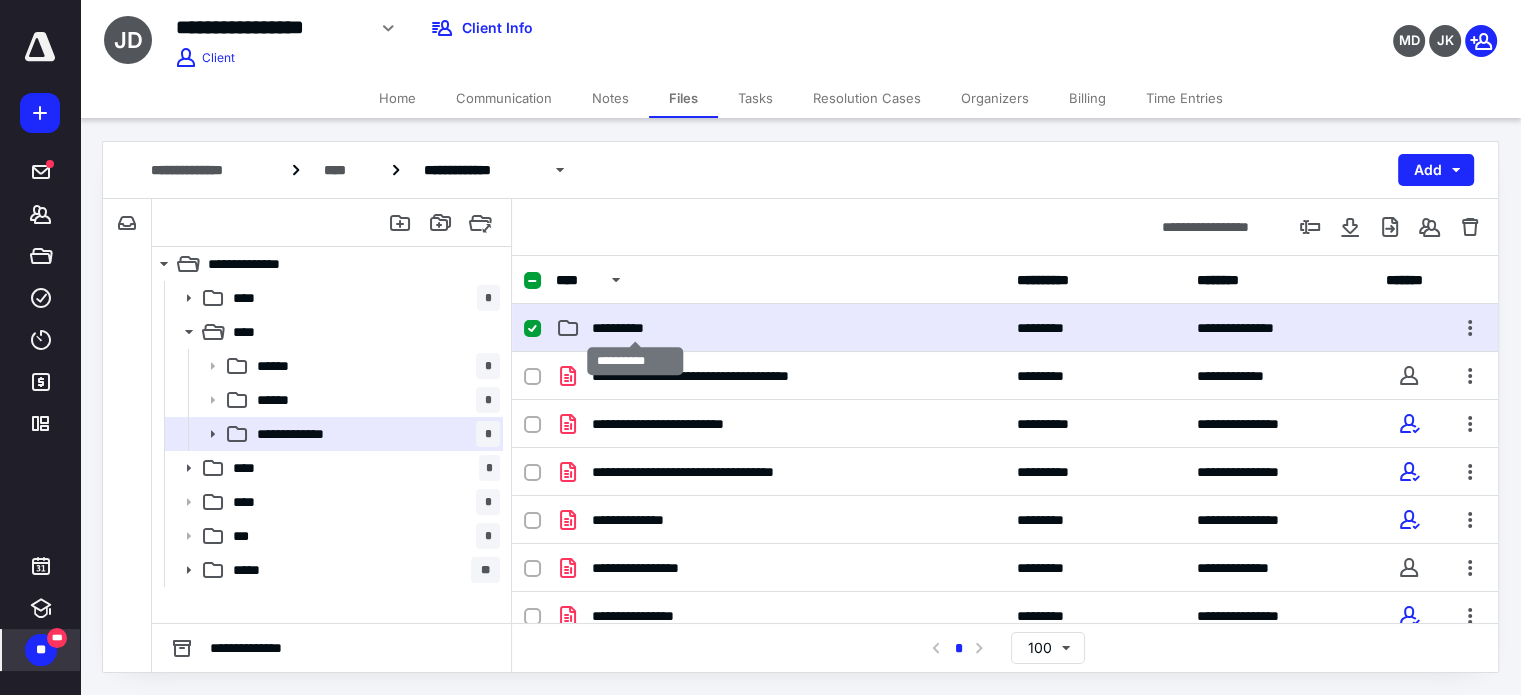 click on "**********" 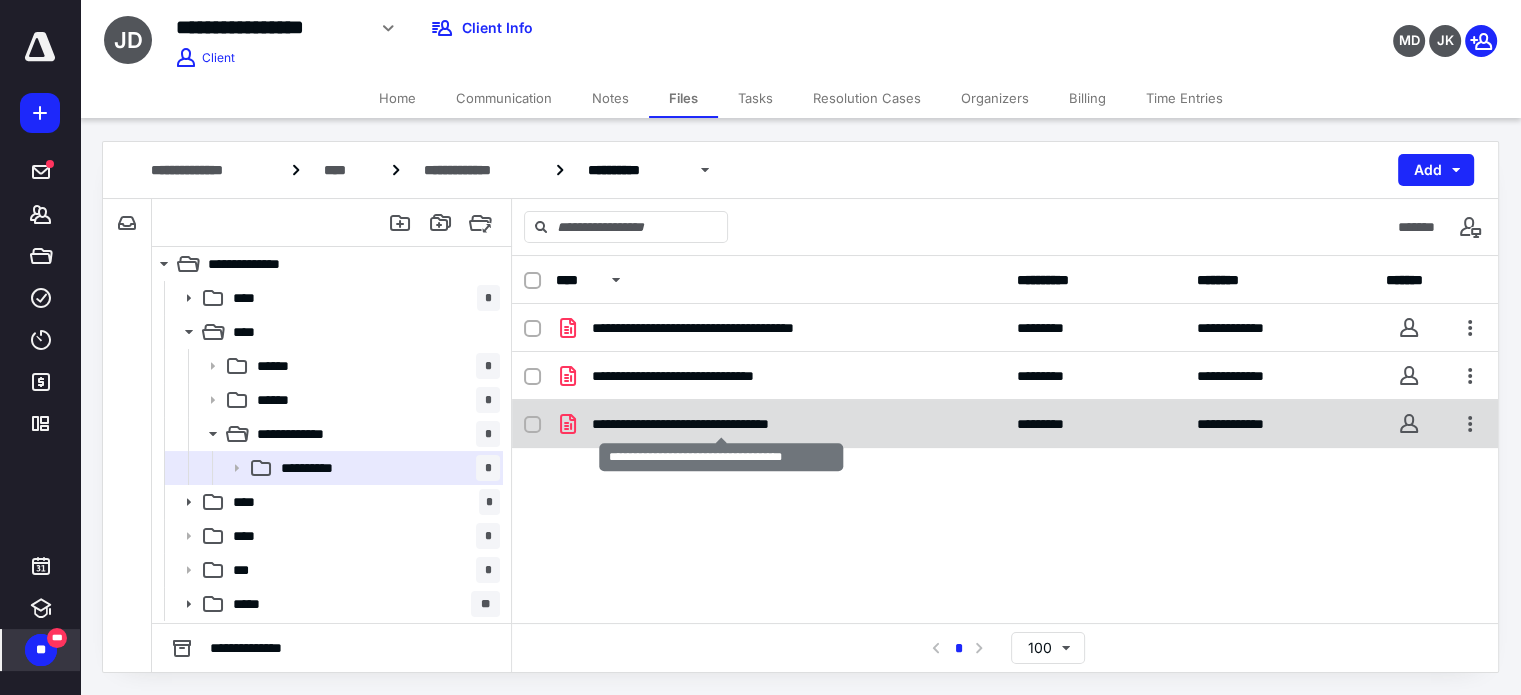 click on "**********" 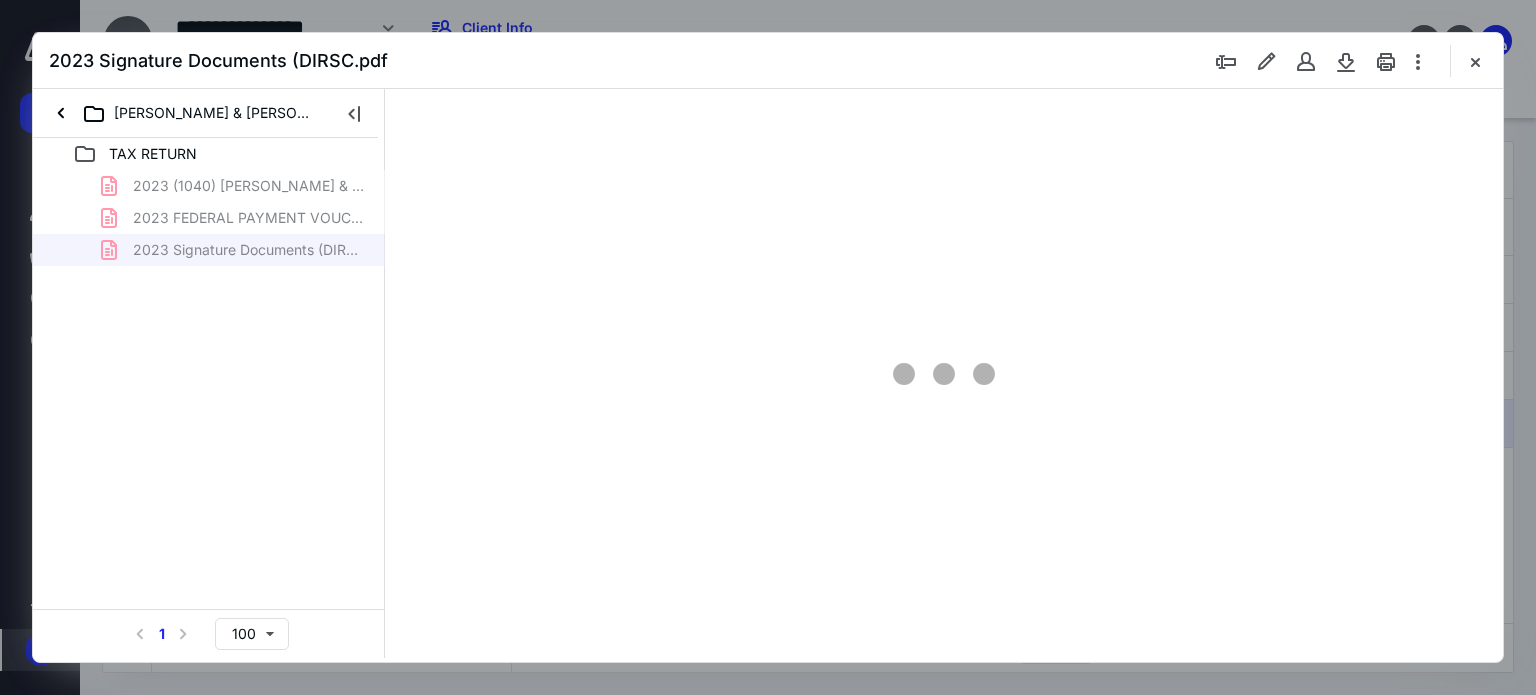 scroll, scrollTop: 0, scrollLeft: 0, axis: both 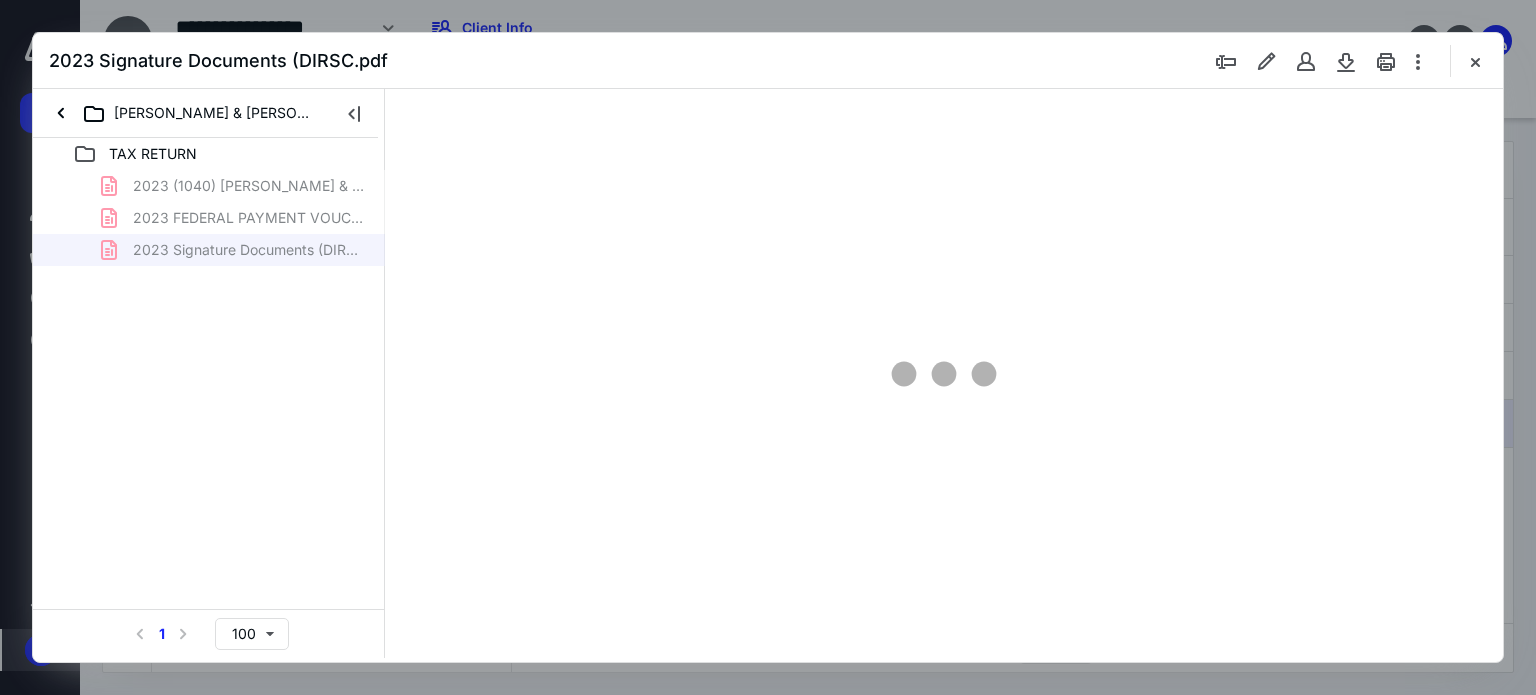 type on "62" 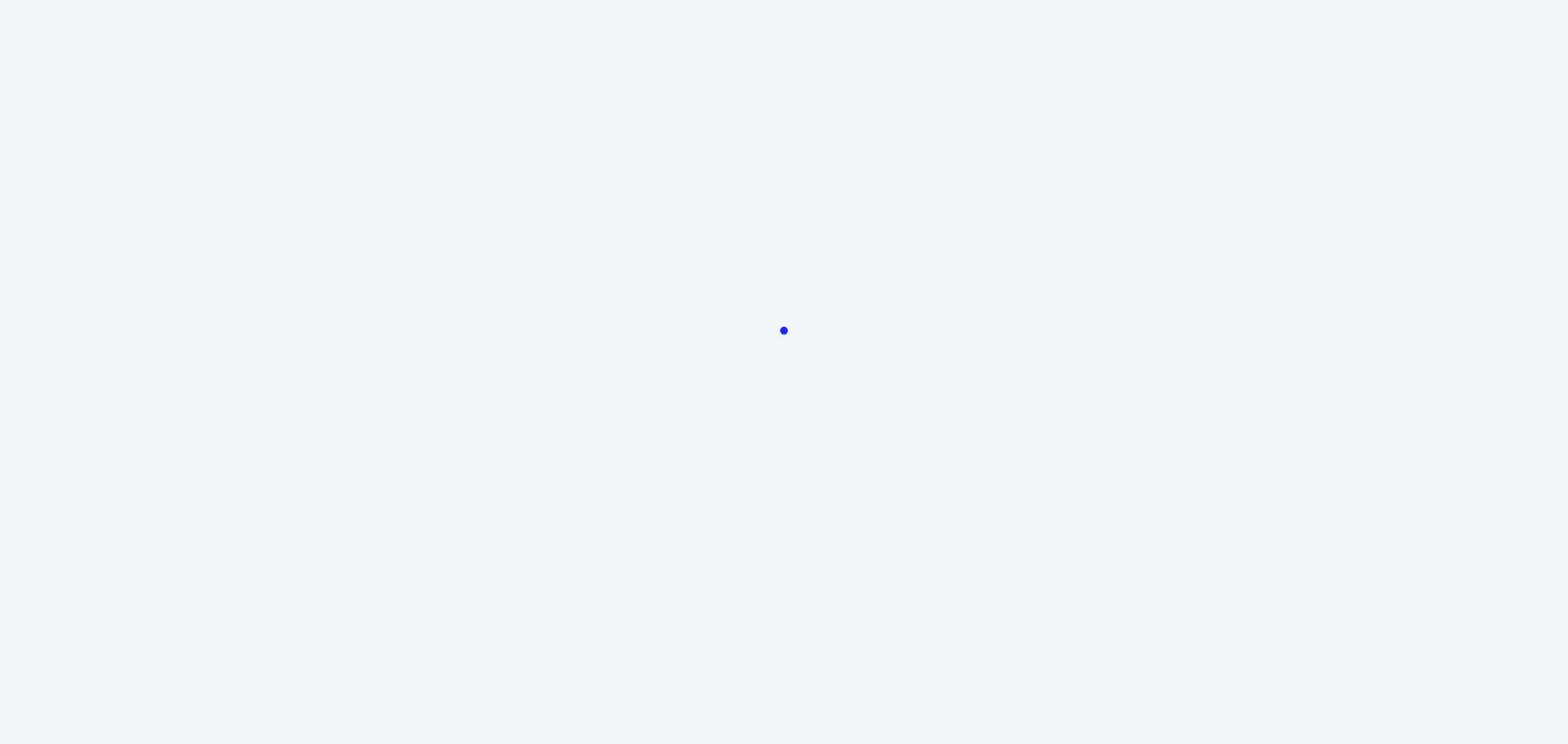 scroll, scrollTop: 0, scrollLeft: 0, axis: both 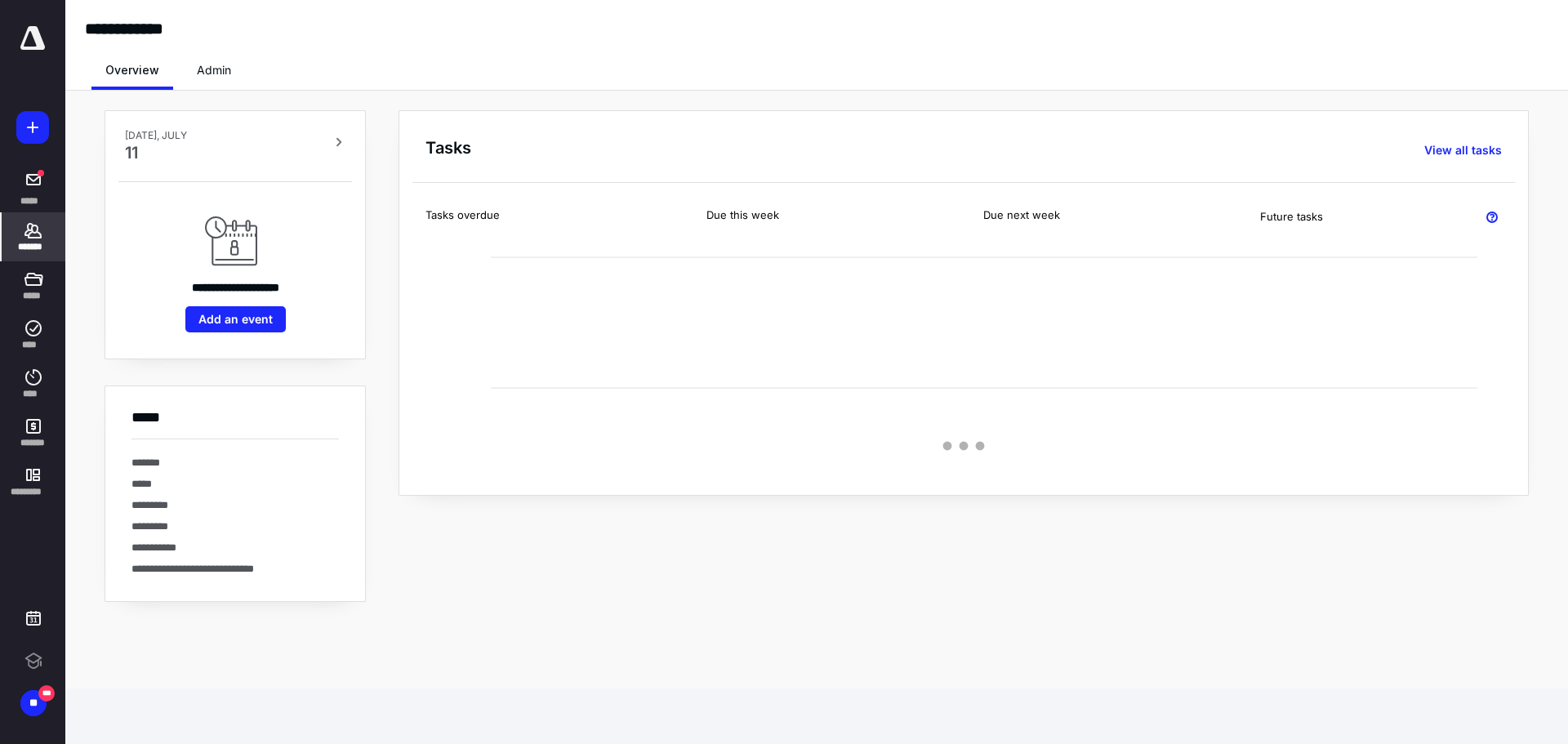 click on "*******" at bounding box center (33, 247) 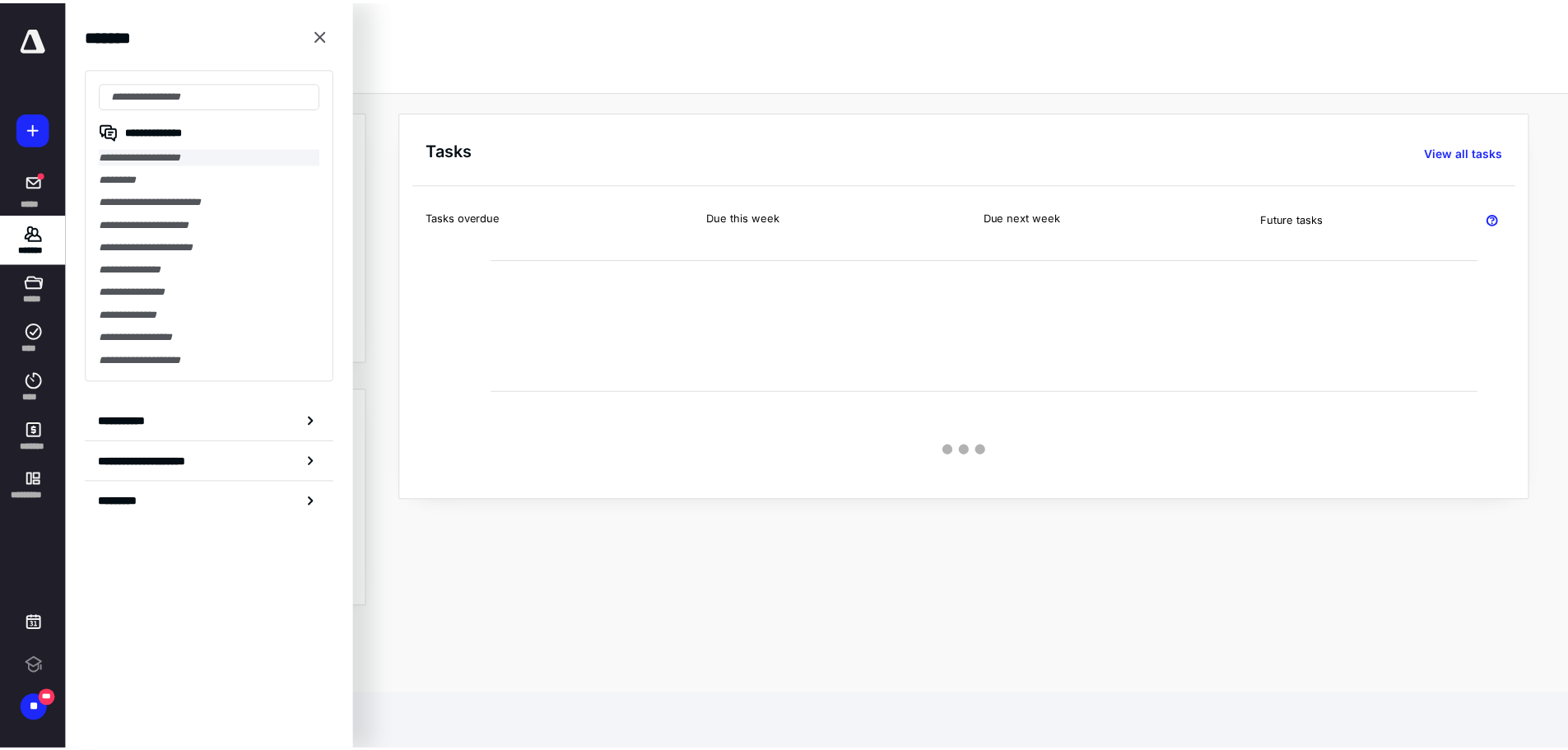scroll, scrollTop: 0, scrollLeft: 0, axis: both 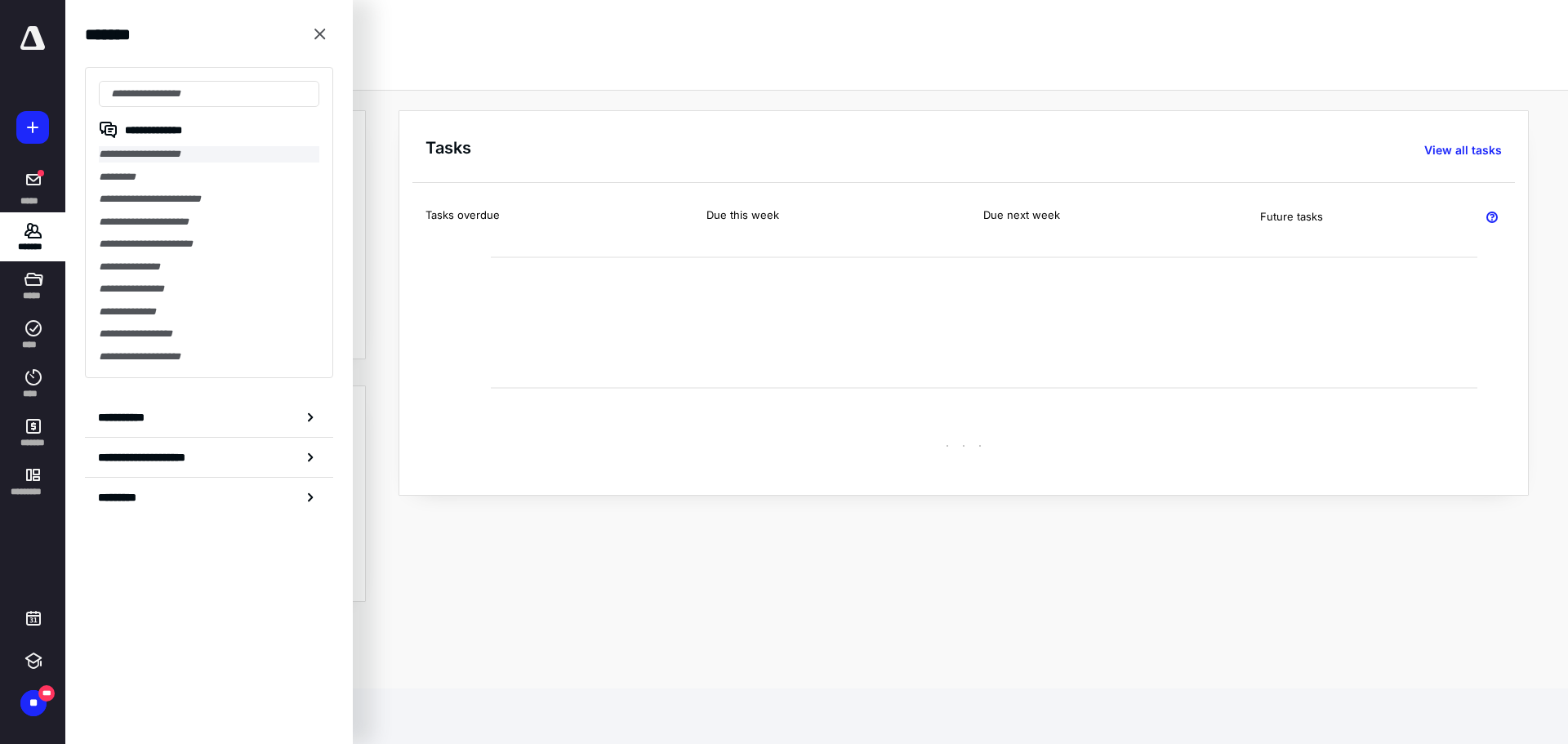 click on "**********" at bounding box center (209, 154) 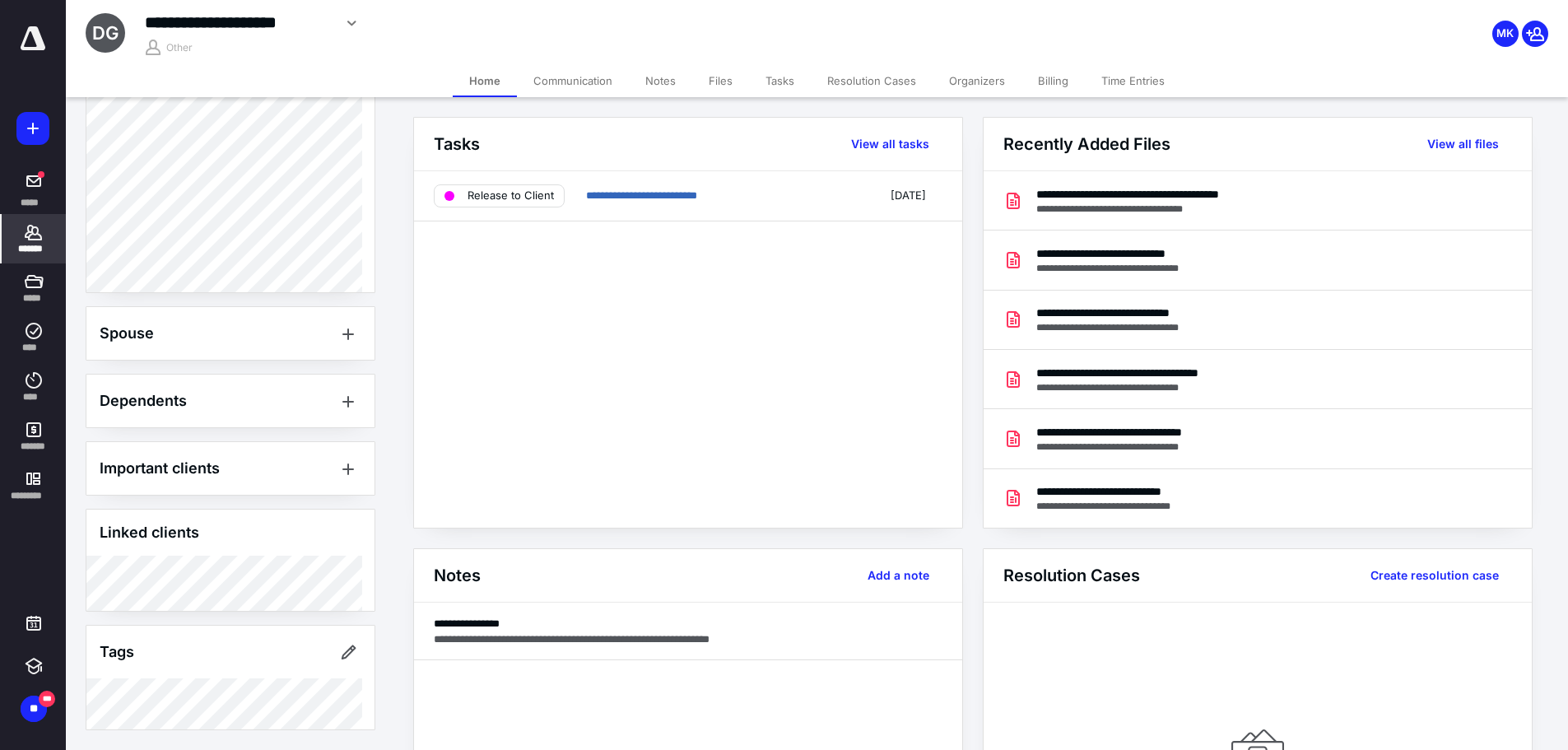 scroll, scrollTop: 0, scrollLeft: 0, axis: both 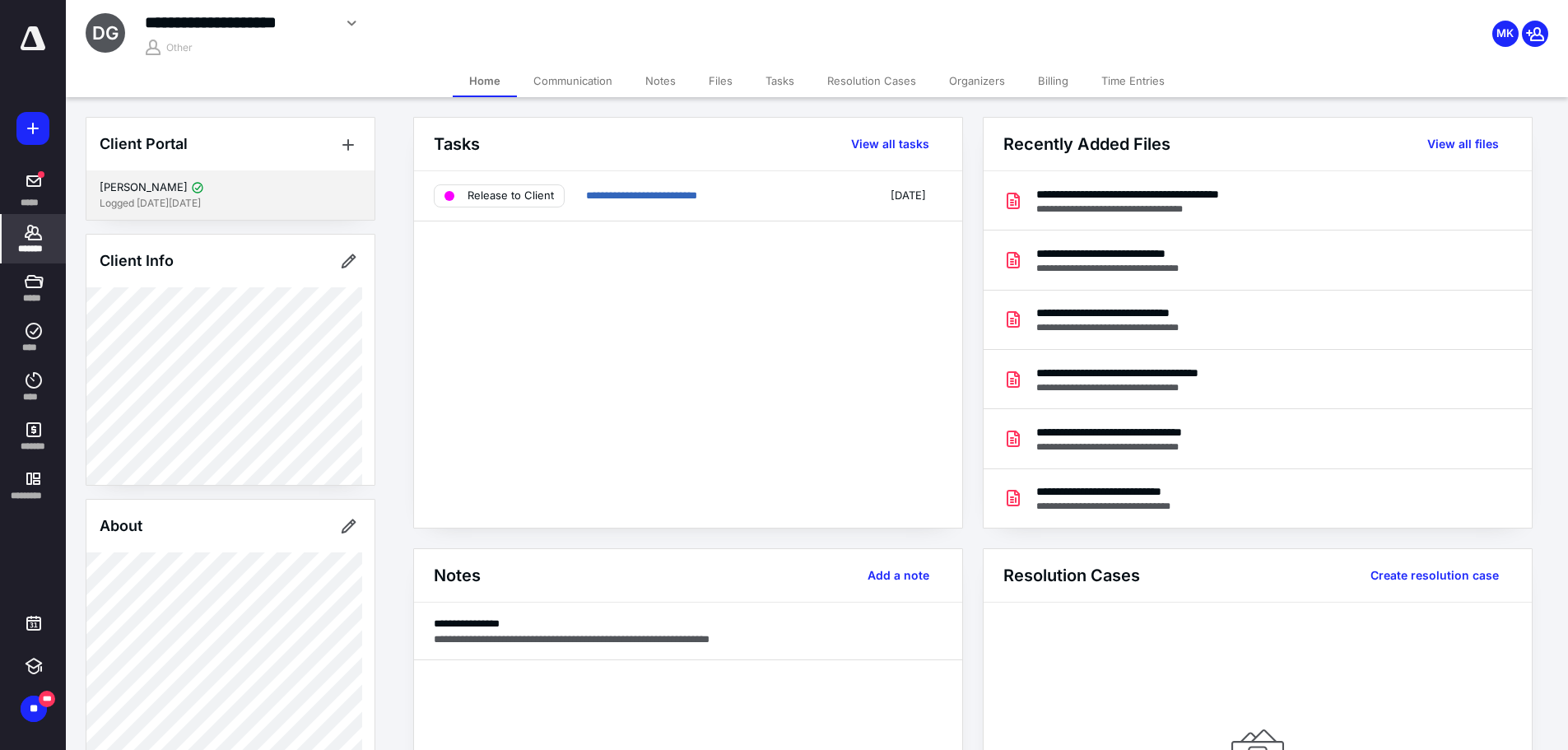 click on "[PERSON_NAME]" at bounding box center (230, 188) 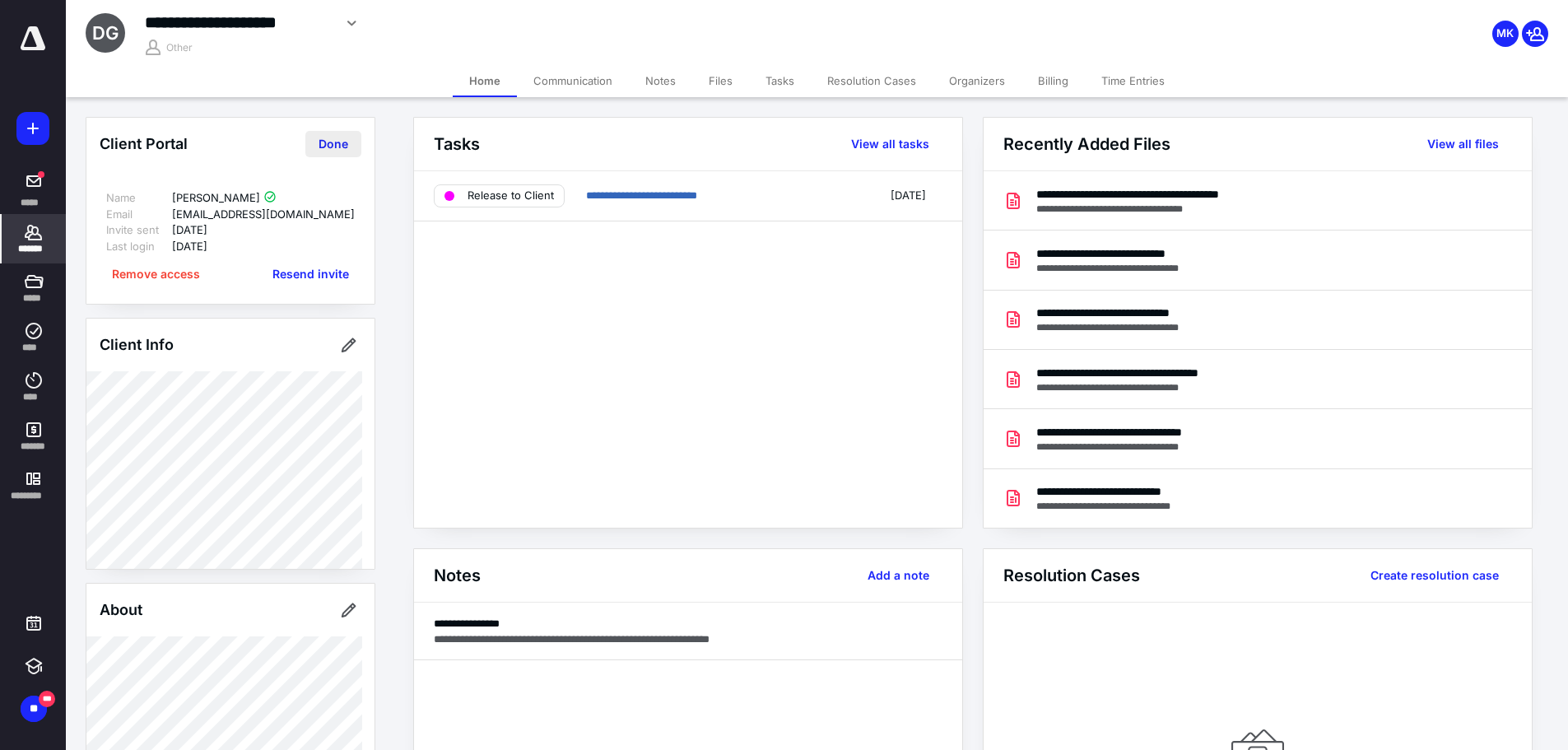 click on "Done" at bounding box center (333, 144) 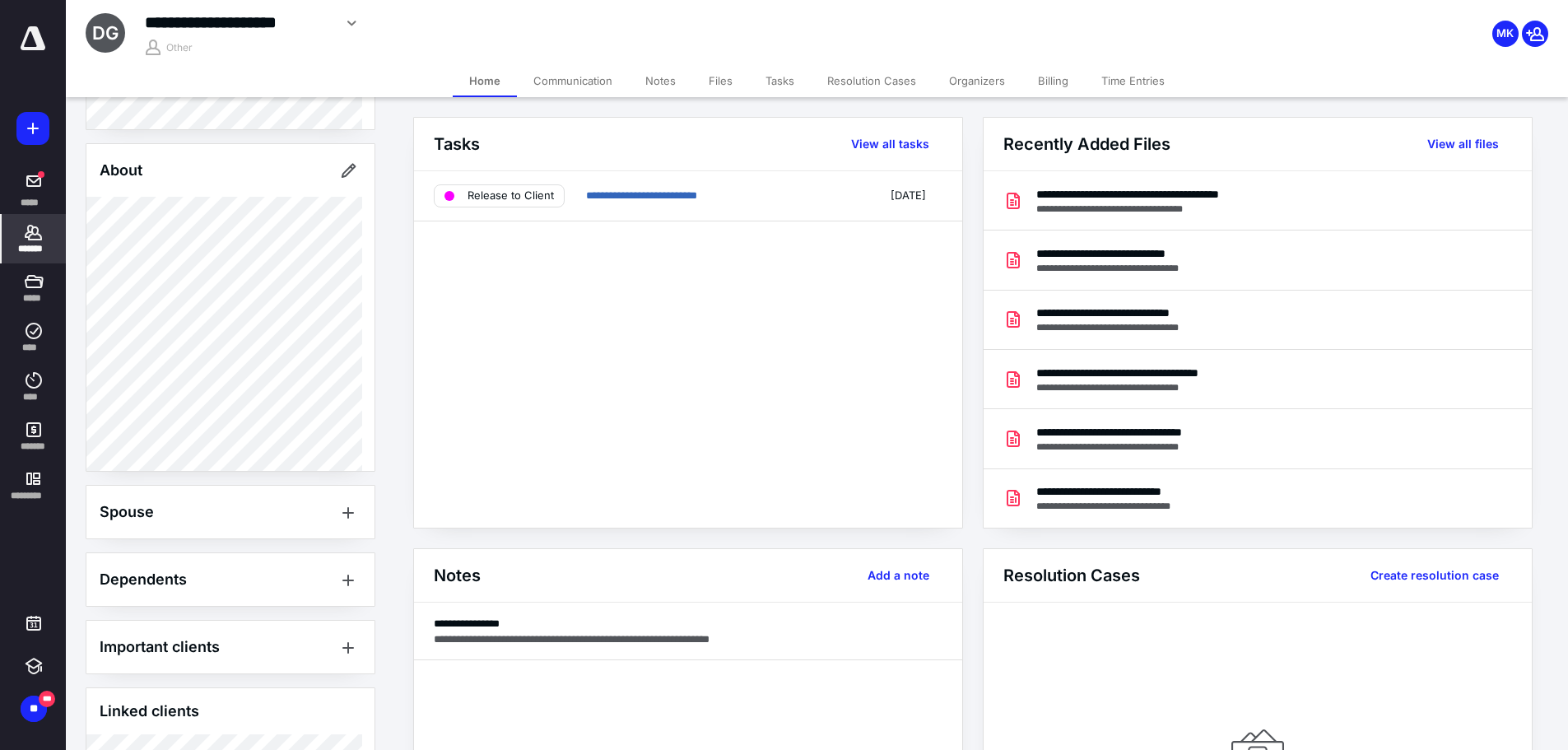 scroll, scrollTop: 534, scrollLeft: 0, axis: vertical 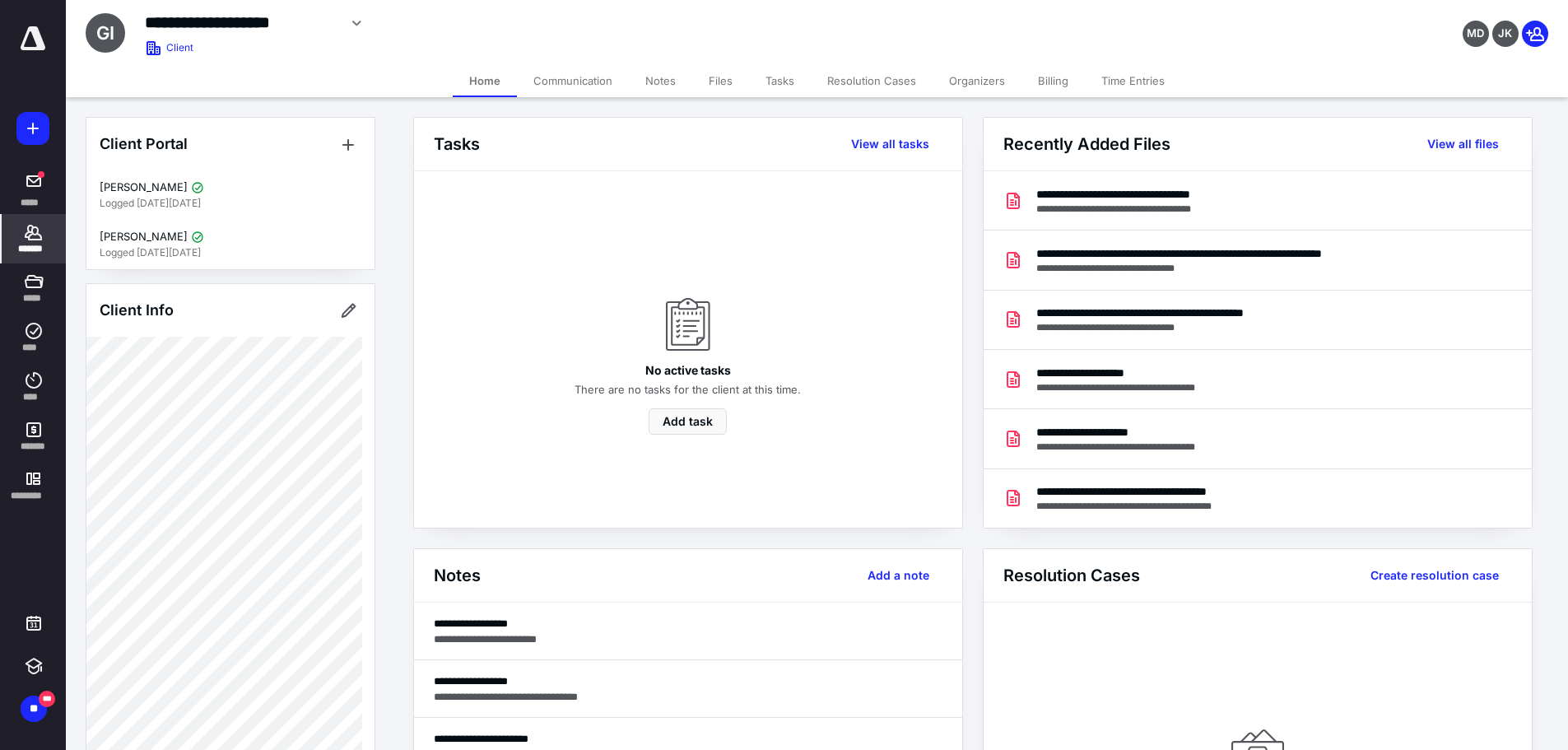 click on "*******" at bounding box center (34, 249) 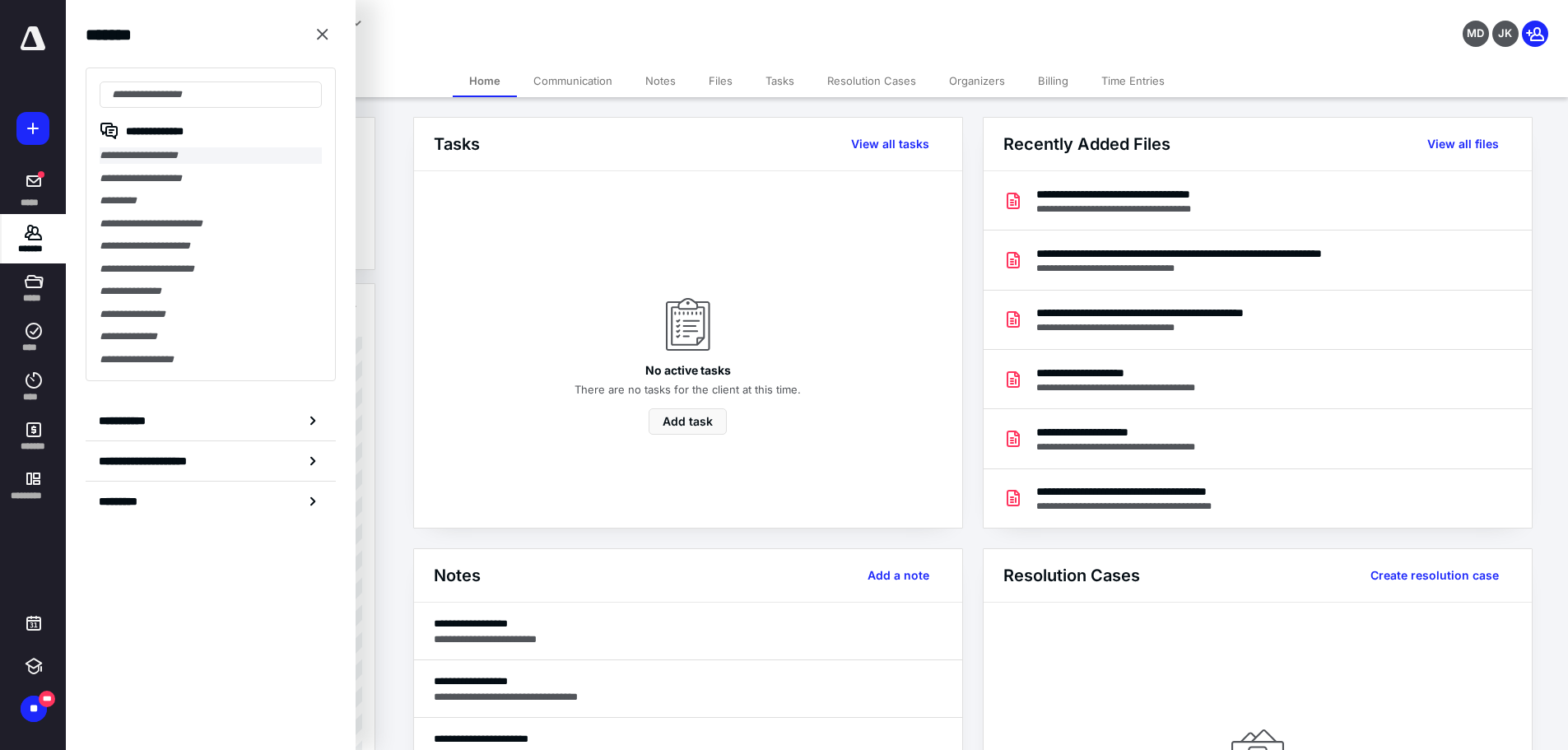 click on "**********" at bounding box center [211, 156] 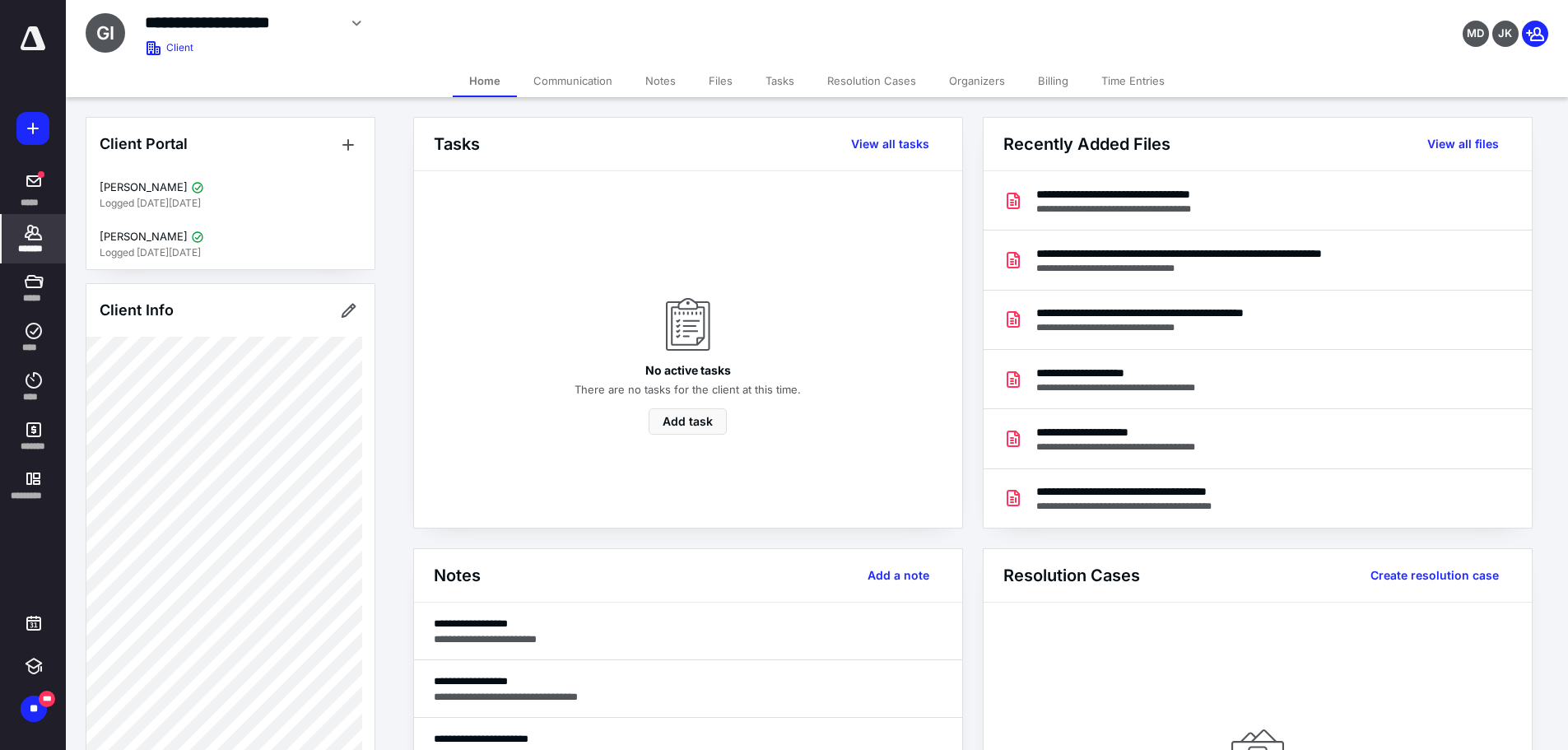 click 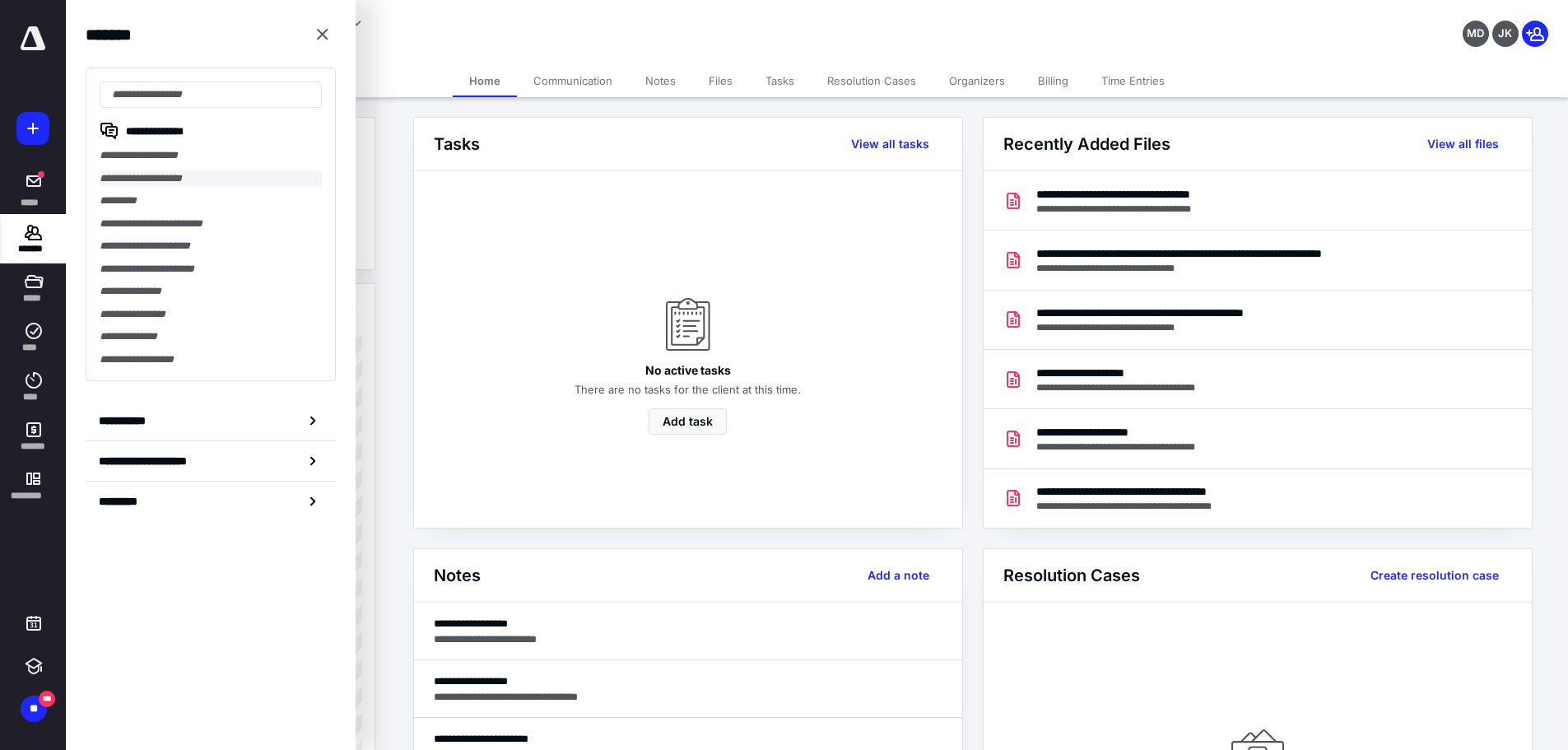 click on "**********" at bounding box center (211, 179) 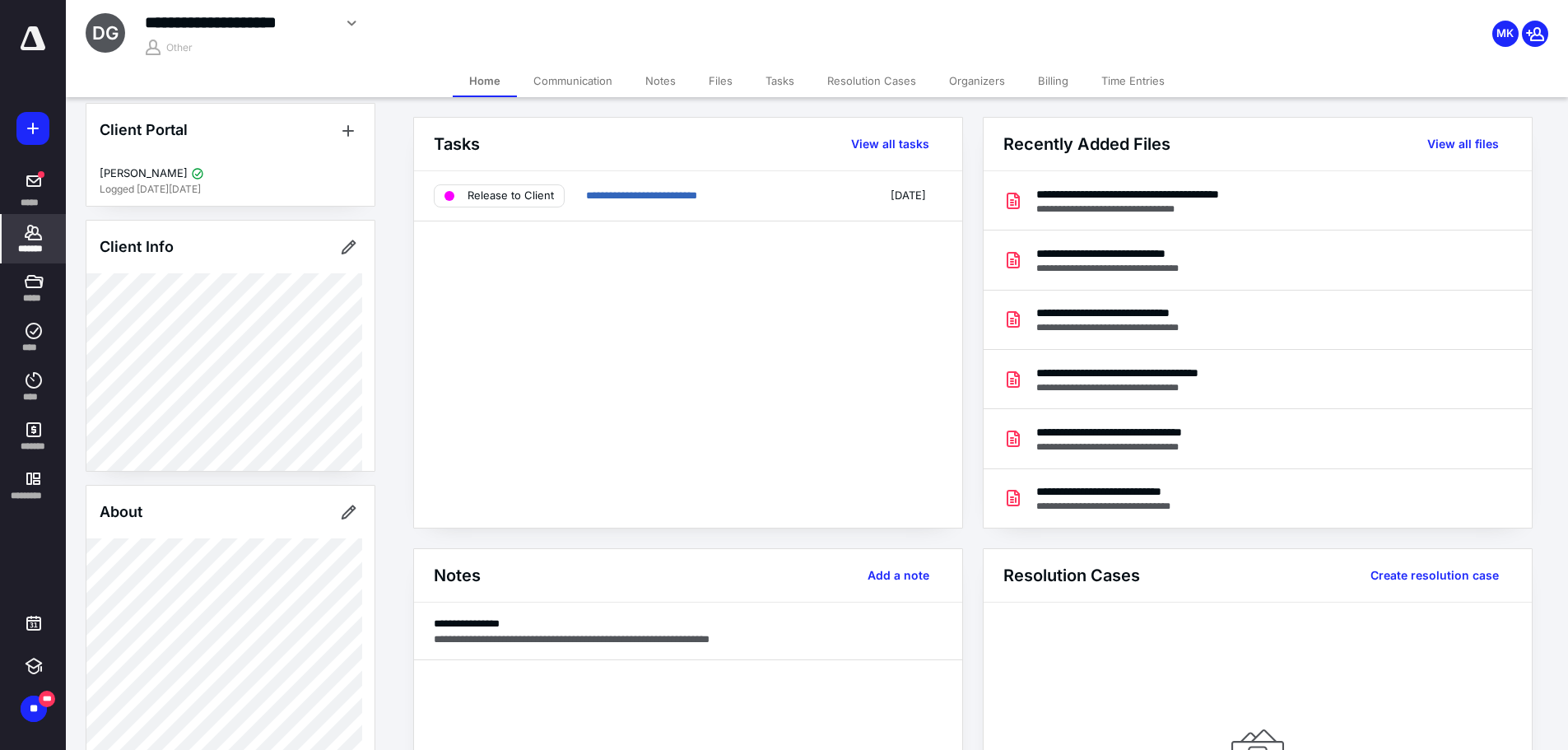 scroll, scrollTop: 0, scrollLeft: 0, axis: both 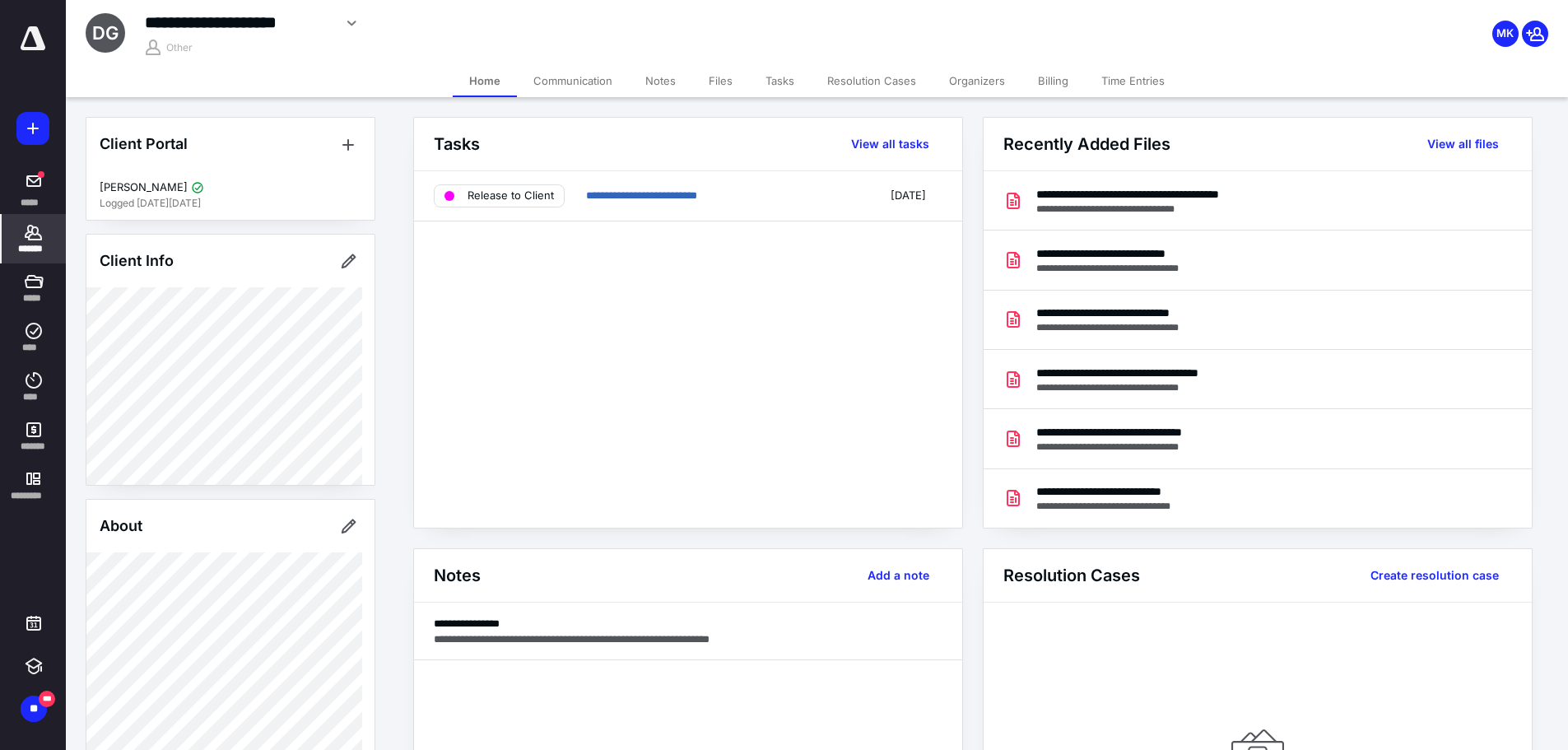 click on "Notes" at bounding box center [660, 81] 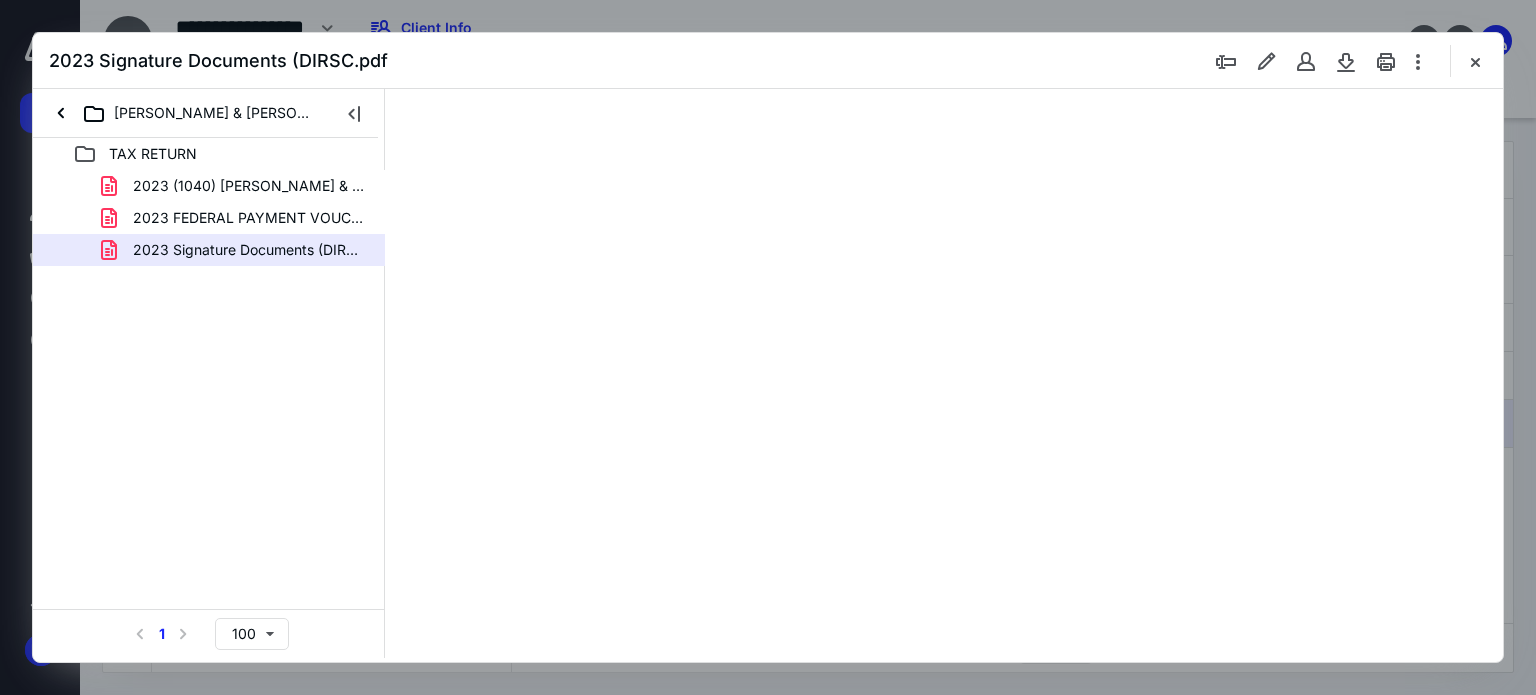 click at bounding box center (1475, 61) 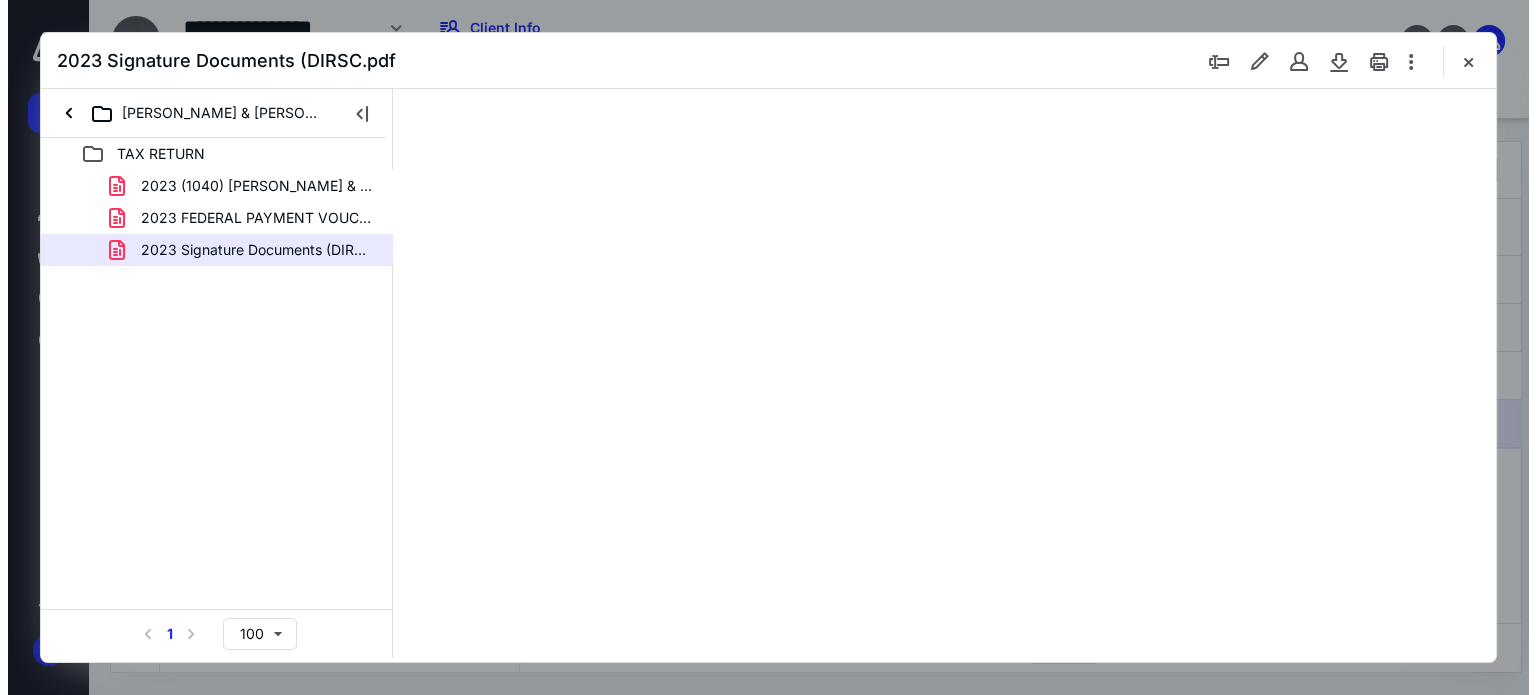 scroll, scrollTop: 0, scrollLeft: 0, axis: both 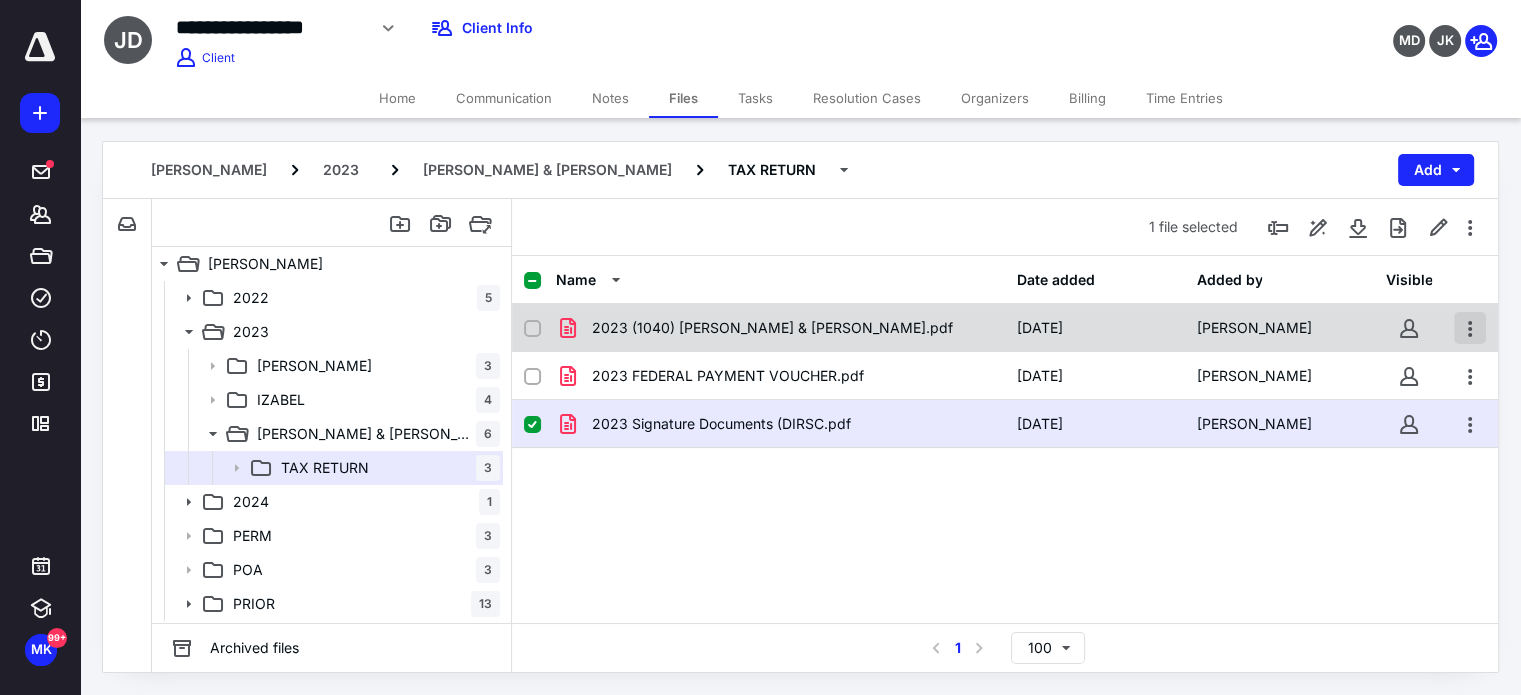 click at bounding box center [1470, 328] 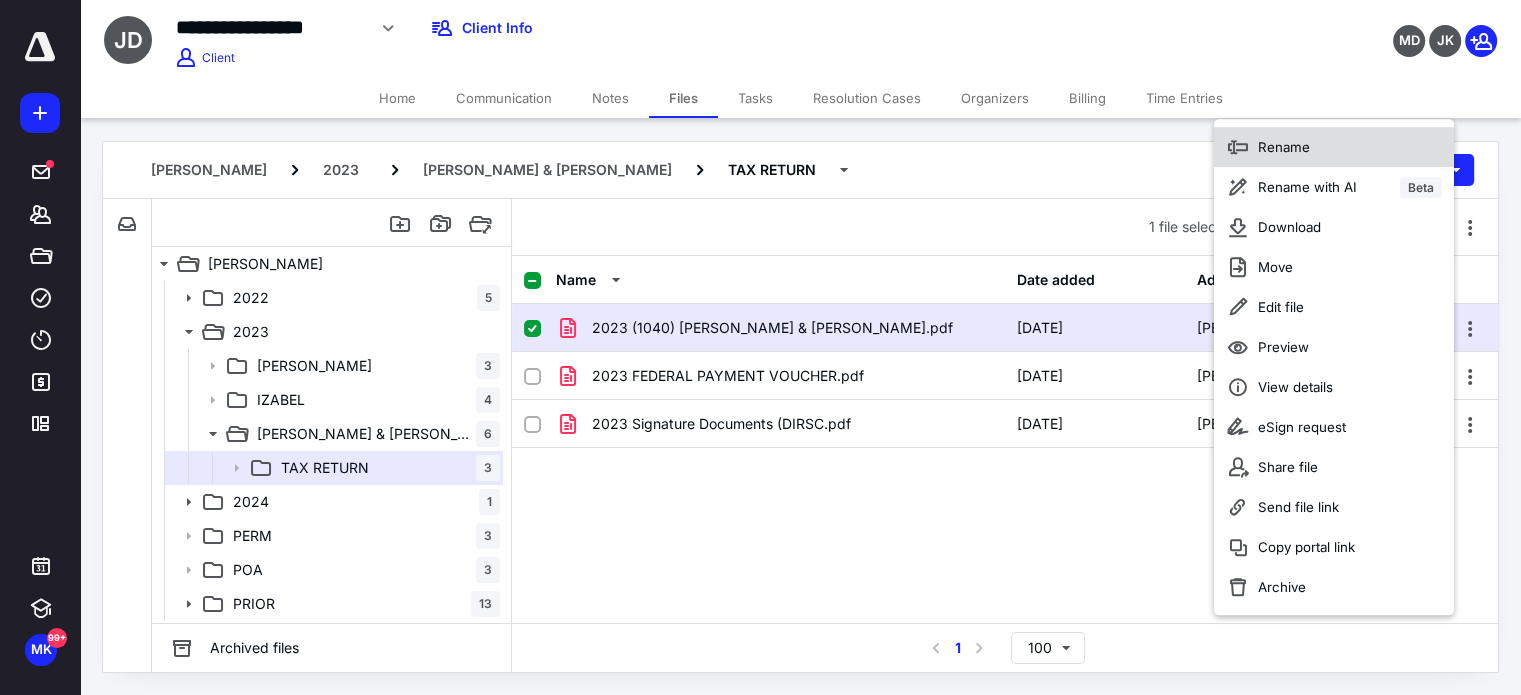 click on "Rename" at bounding box center (1334, 147) 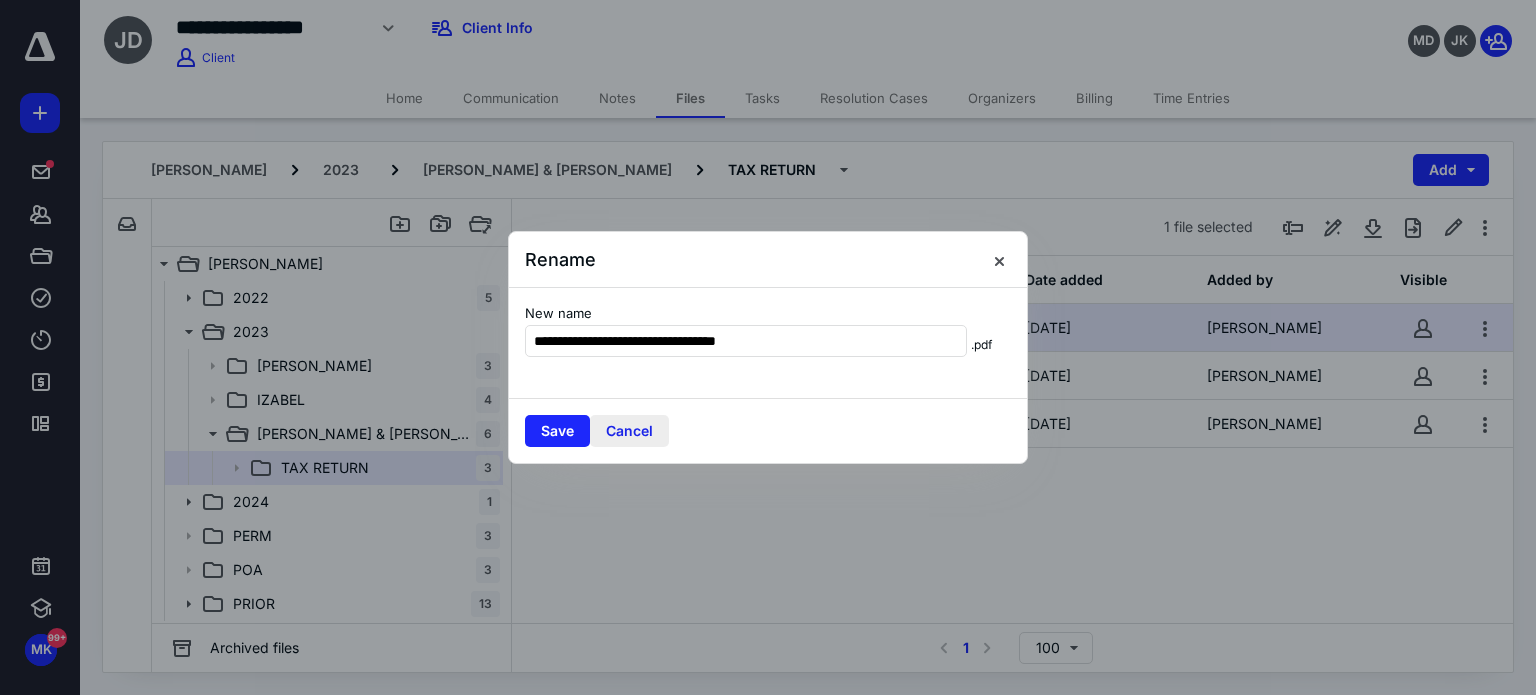 click on "Cancel" at bounding box center (629, 431) 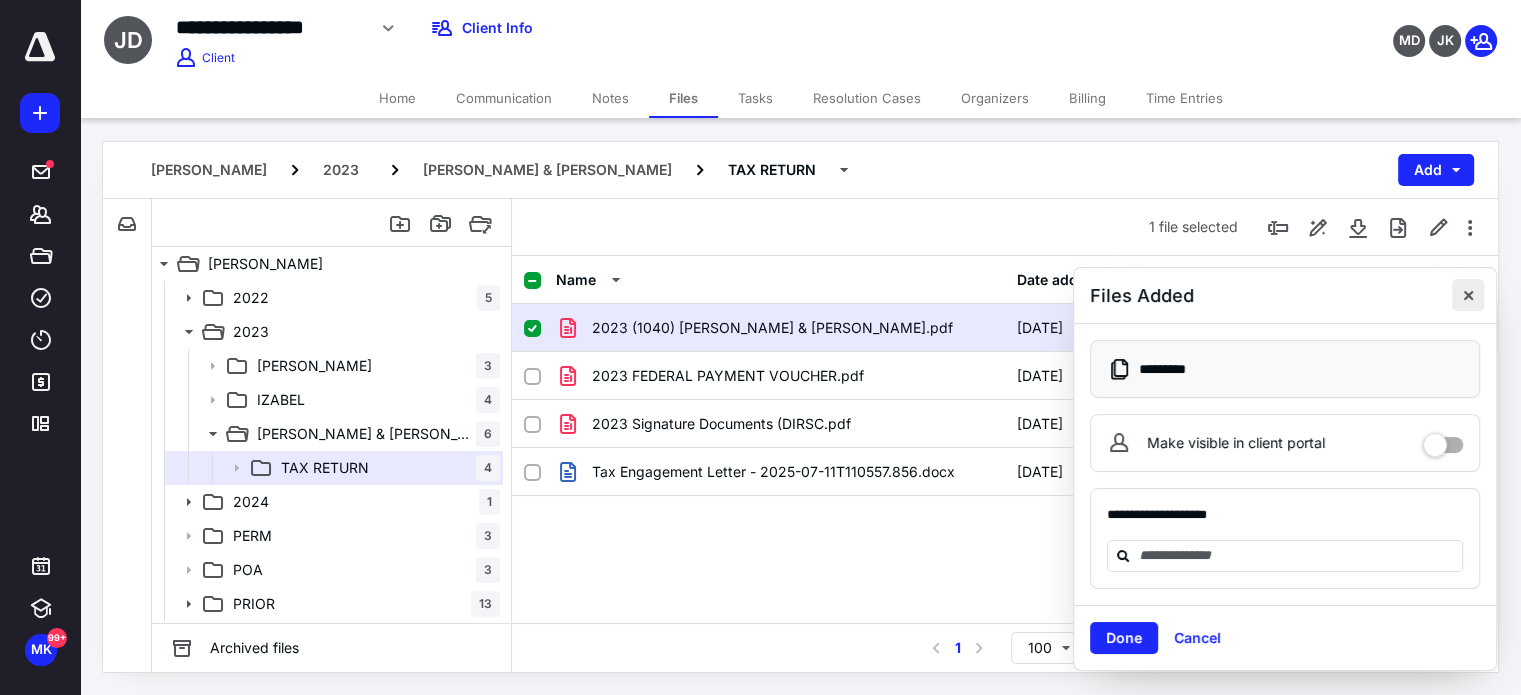 click at bounding box center (1468, 295) 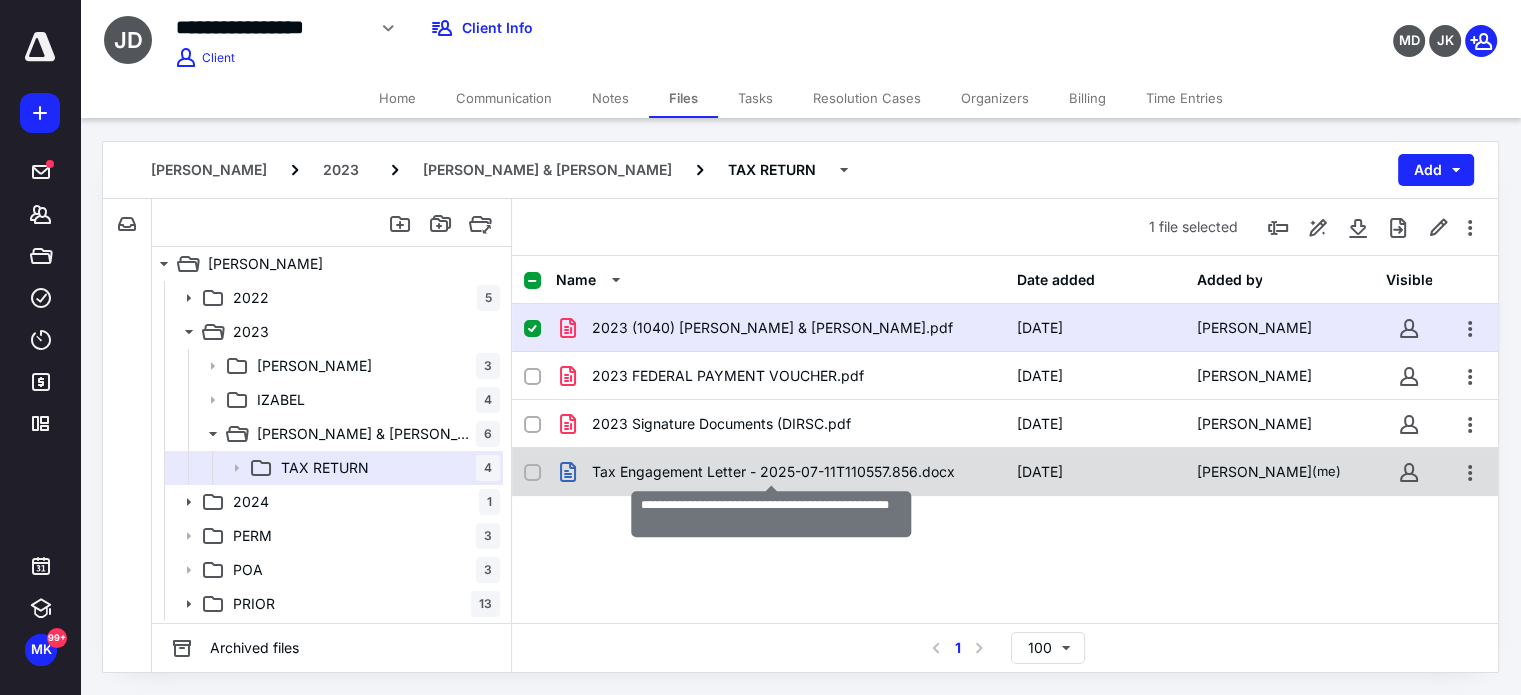 click on "Tax Engagement Letter - 2025-07-11T110557.856.docx" at bounding box center (773, 472) 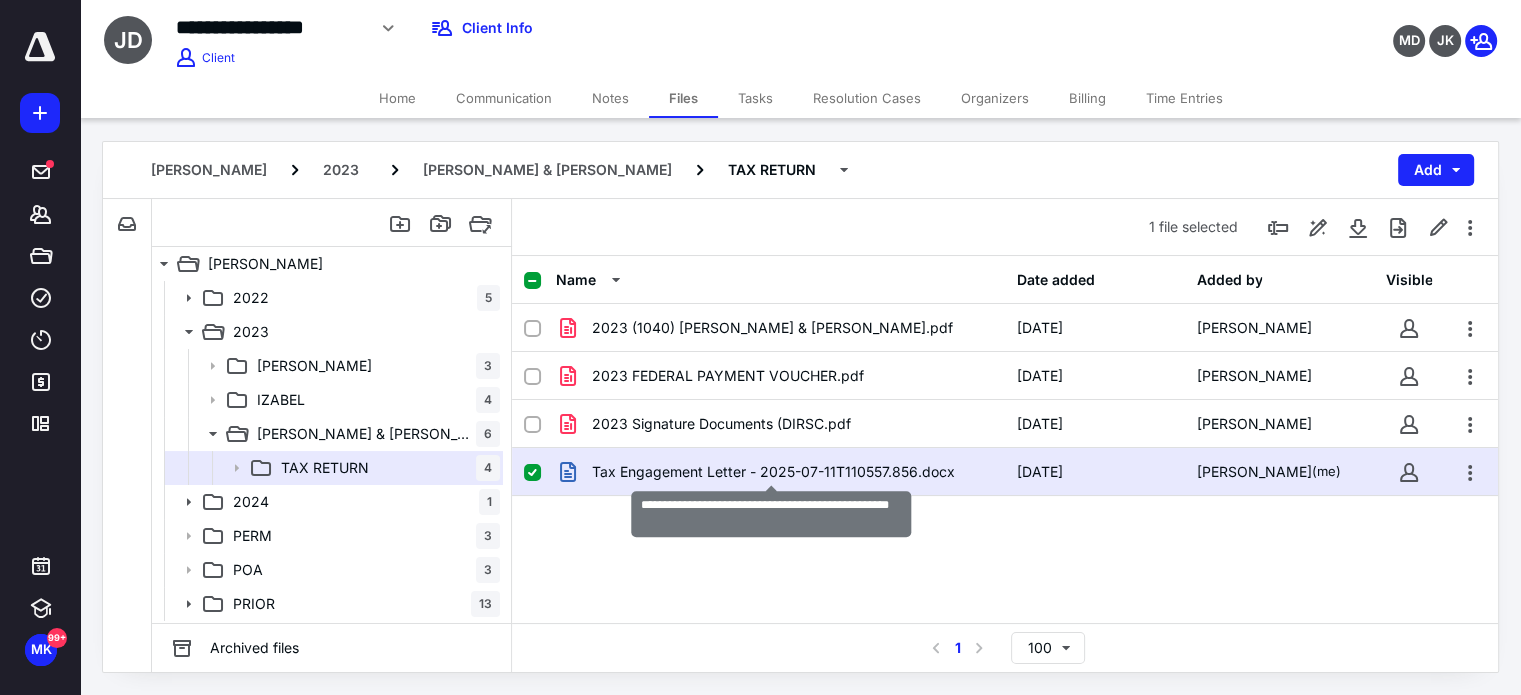 click on "Tax Engagement Letter - 2025-07-11T110557.856.docx" at bounding box center [773, 472] 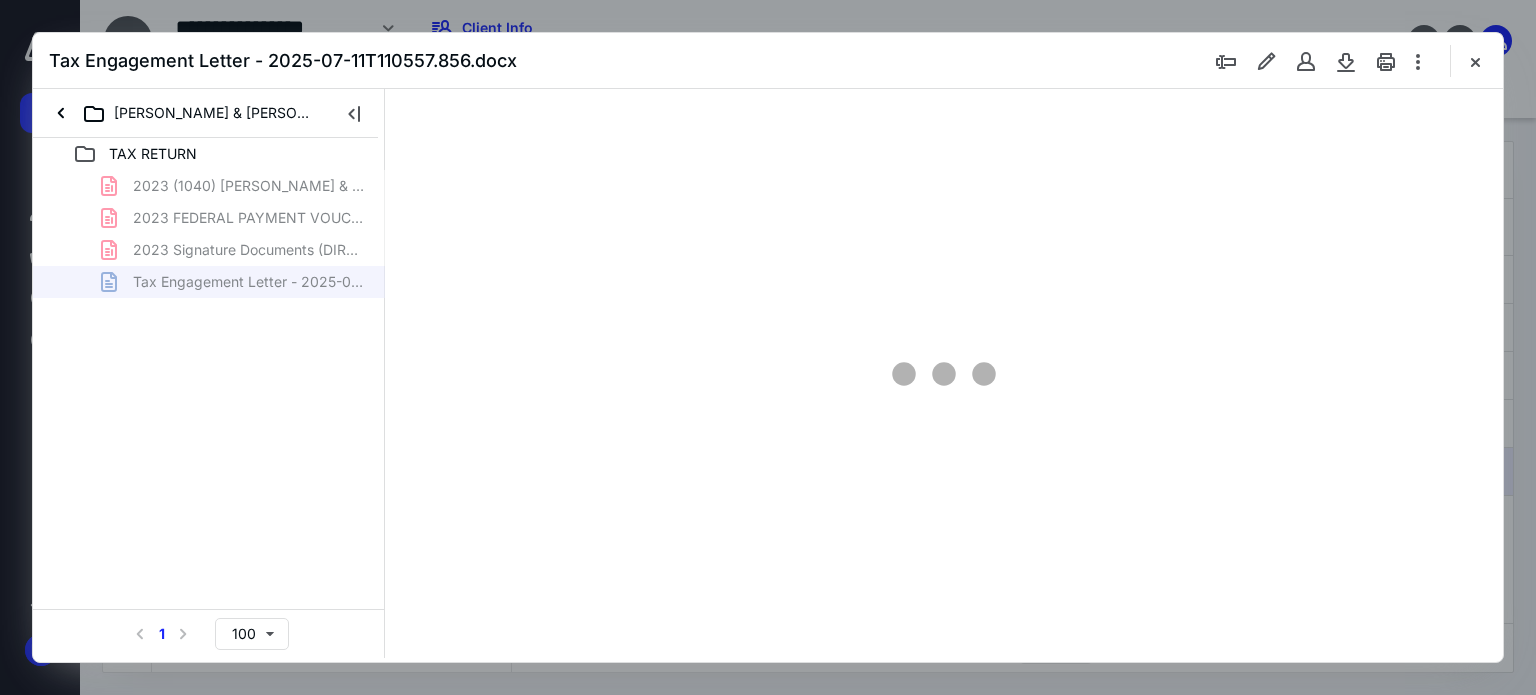 scroll, scrollTop: 0, scrollLeft: 0, axis: both 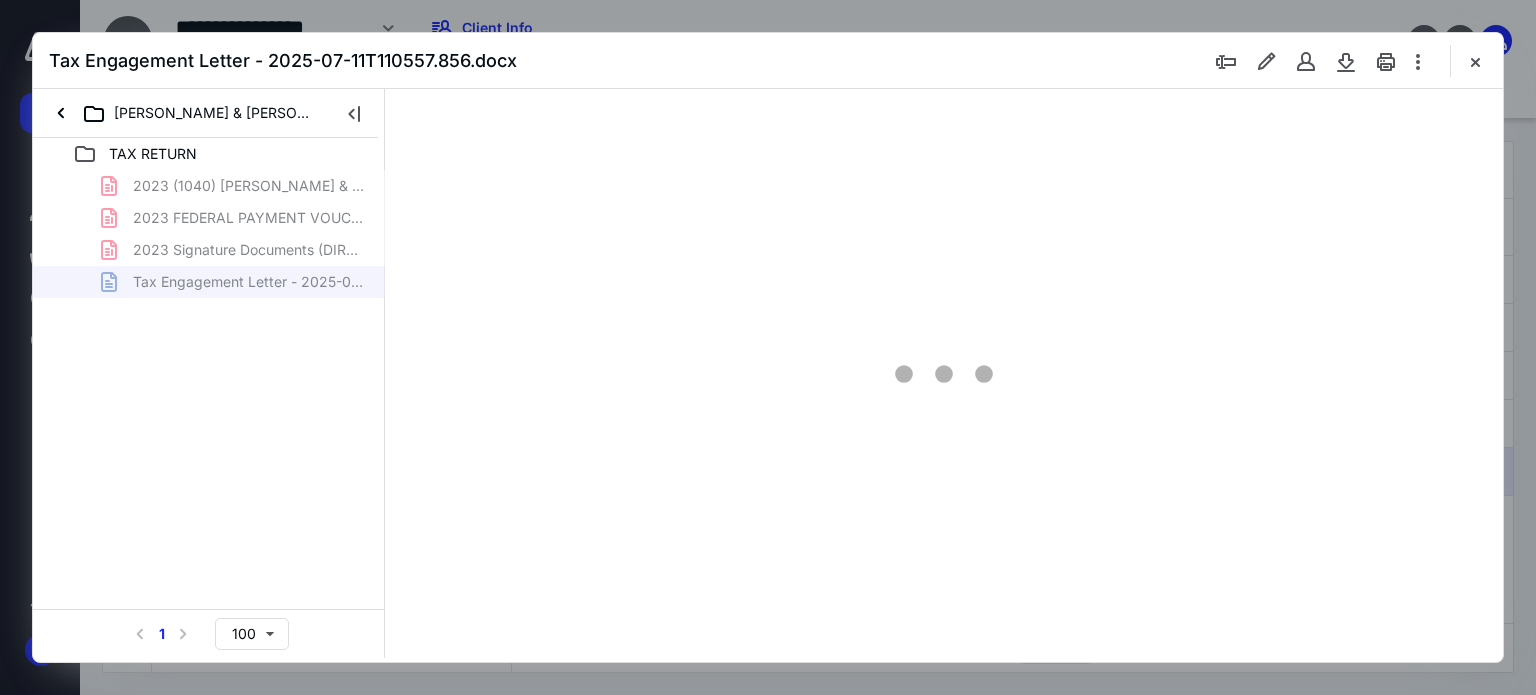 type on "62" 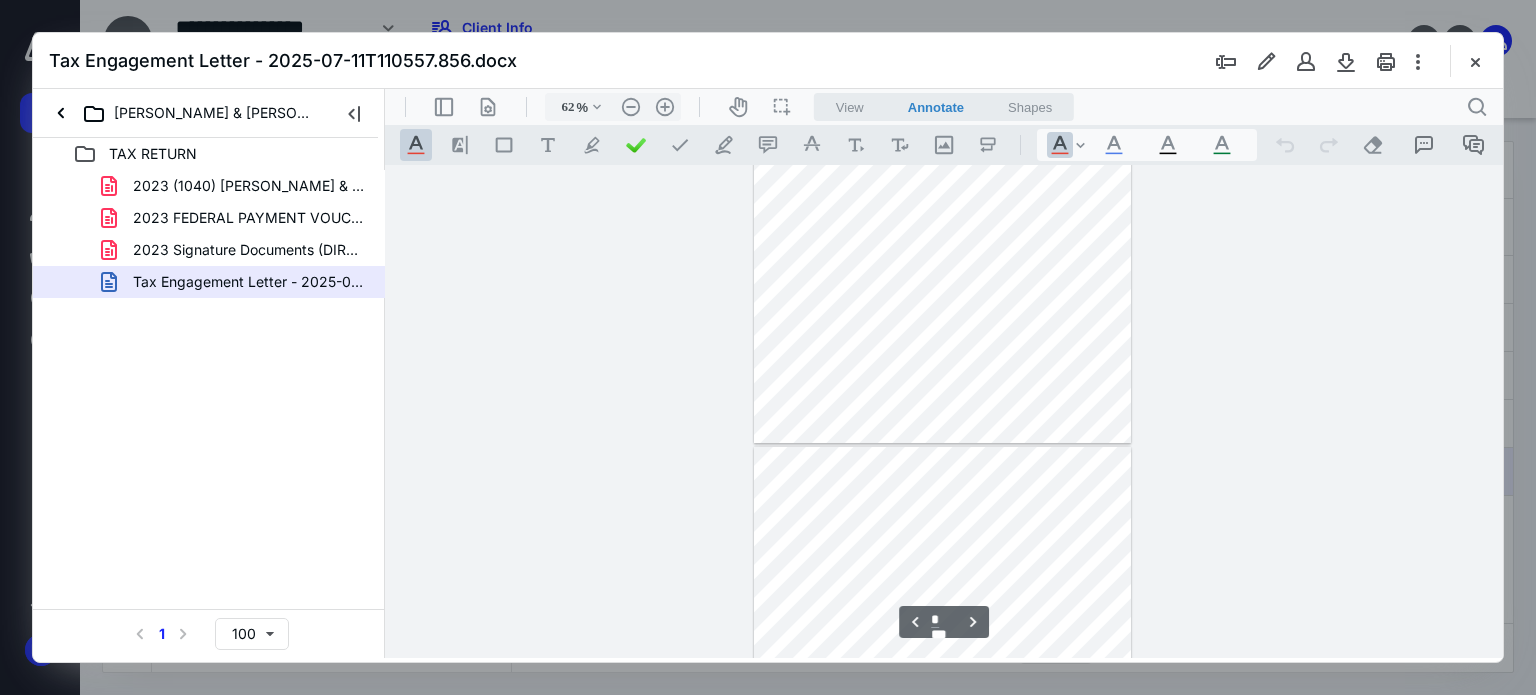 type on "*" 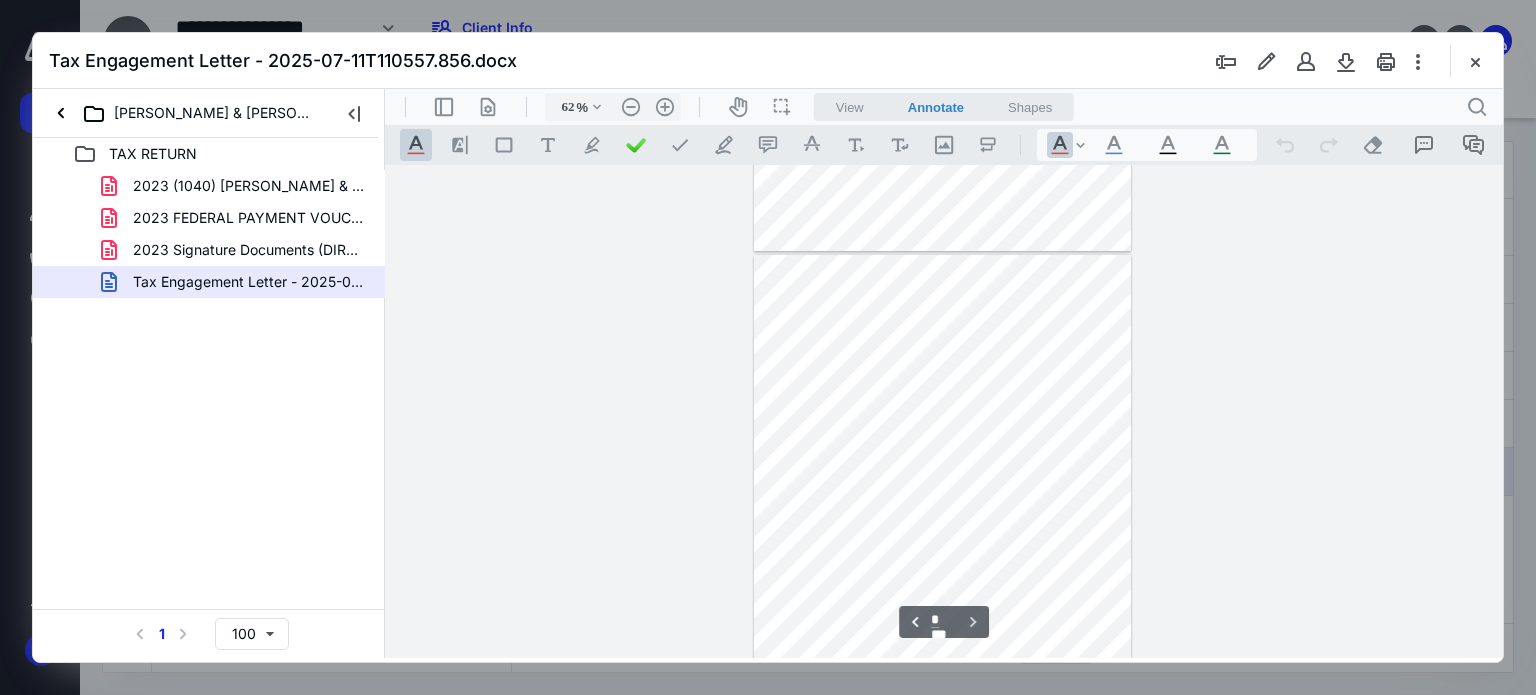 scroll, scrollTop: 1478, scrollLeft: 0, axis: vertical 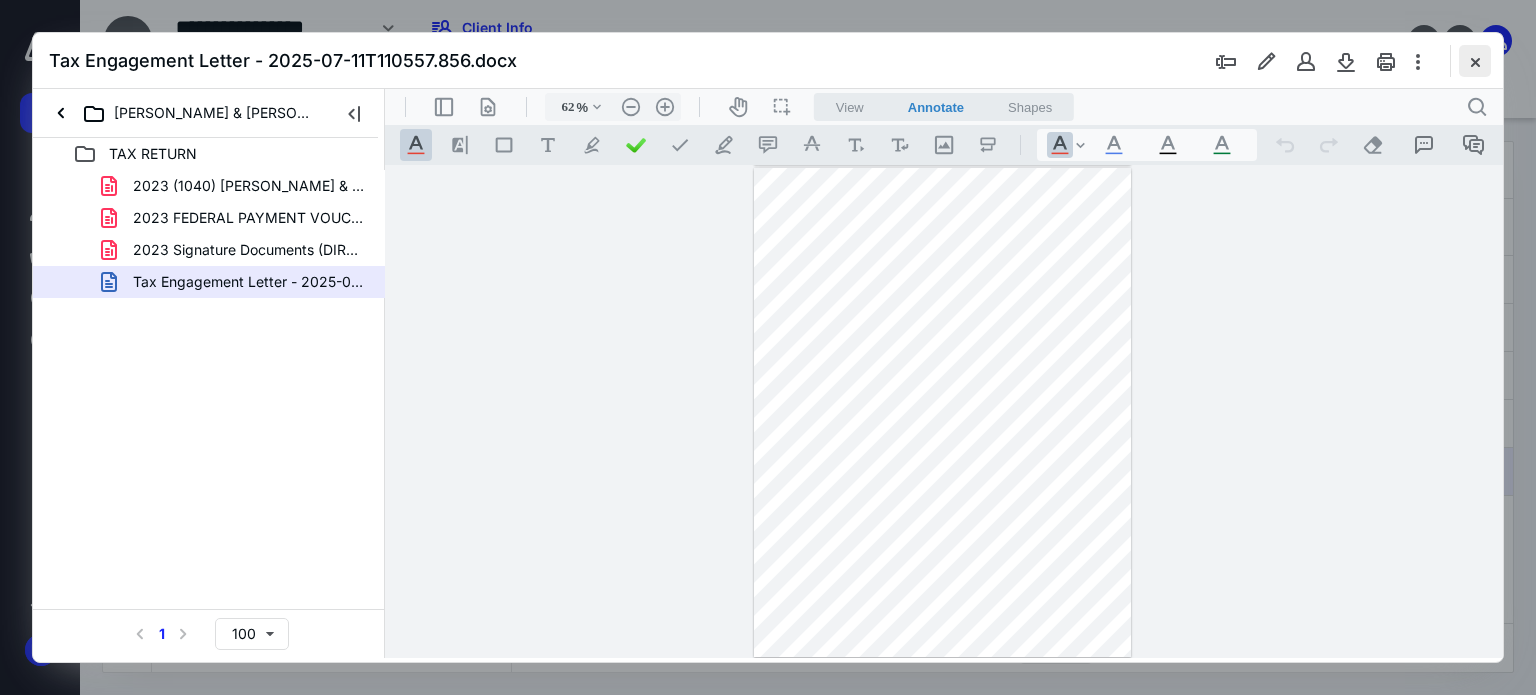 click at bounding box center (1475, 61) 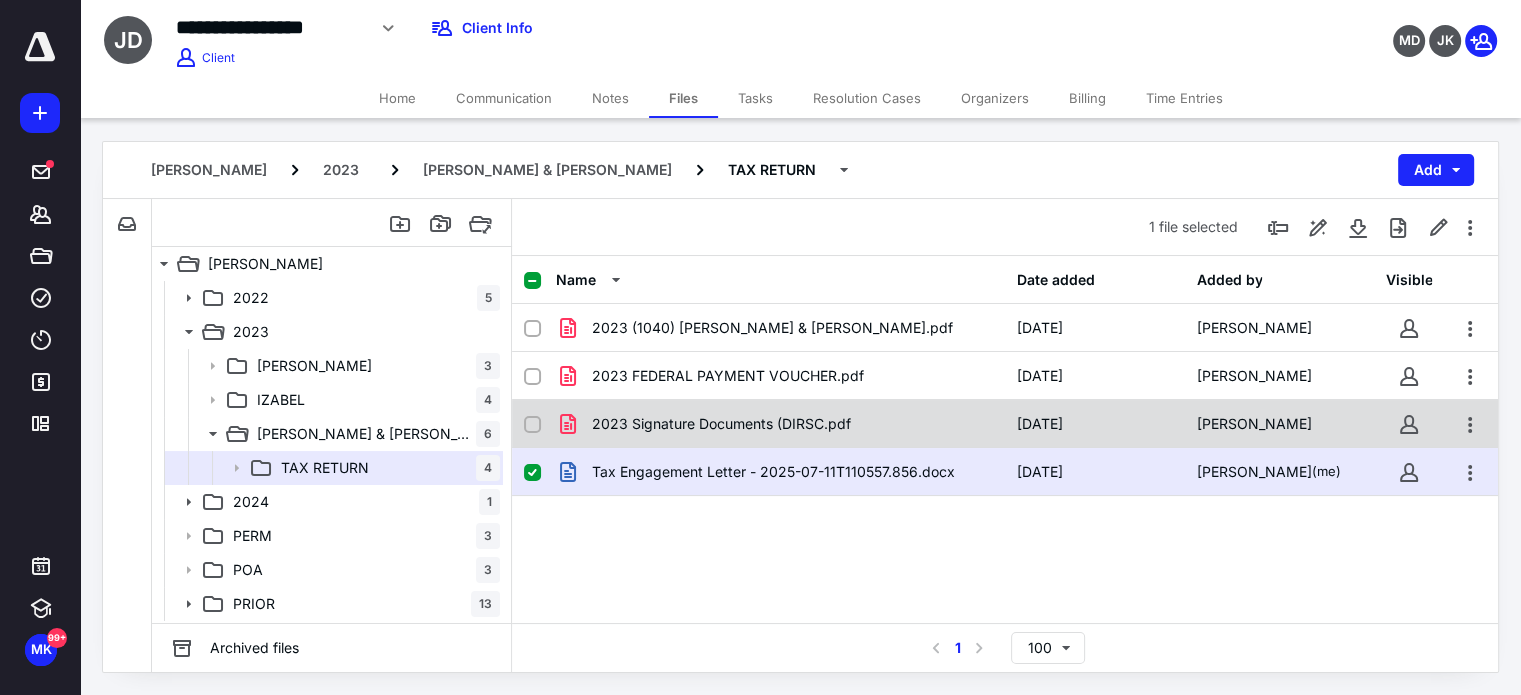 click at bounding box center [532, 425] 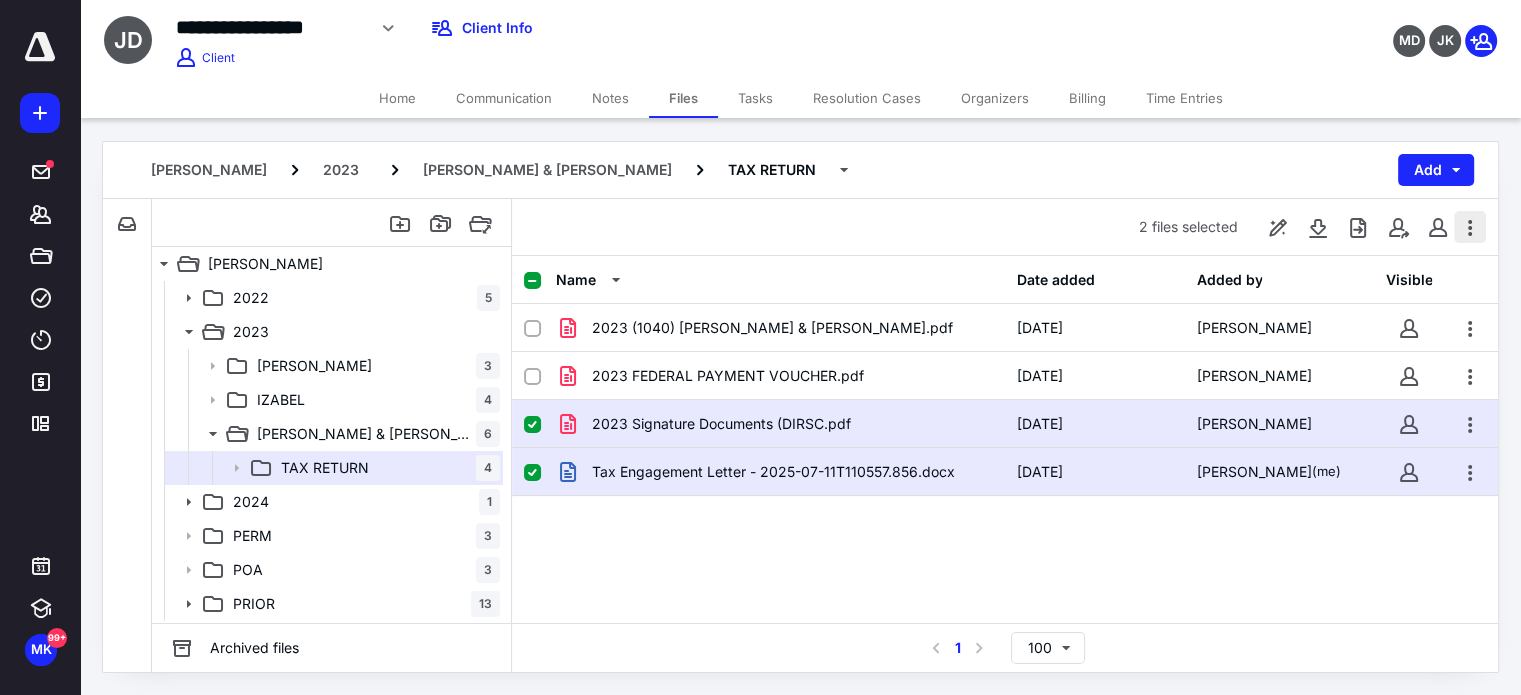click at bounding box center [1470, 227] 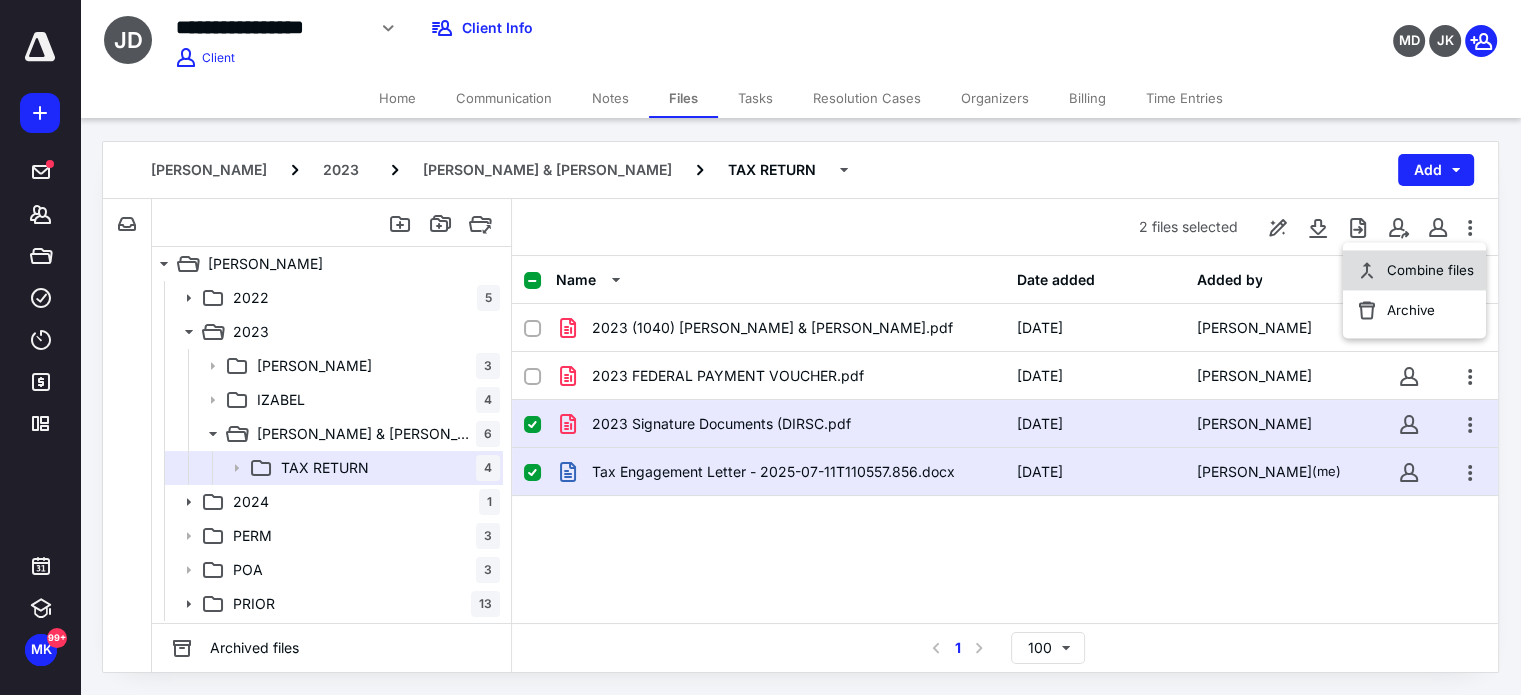 click on "Combine files" at bounding box center [1430, 270] 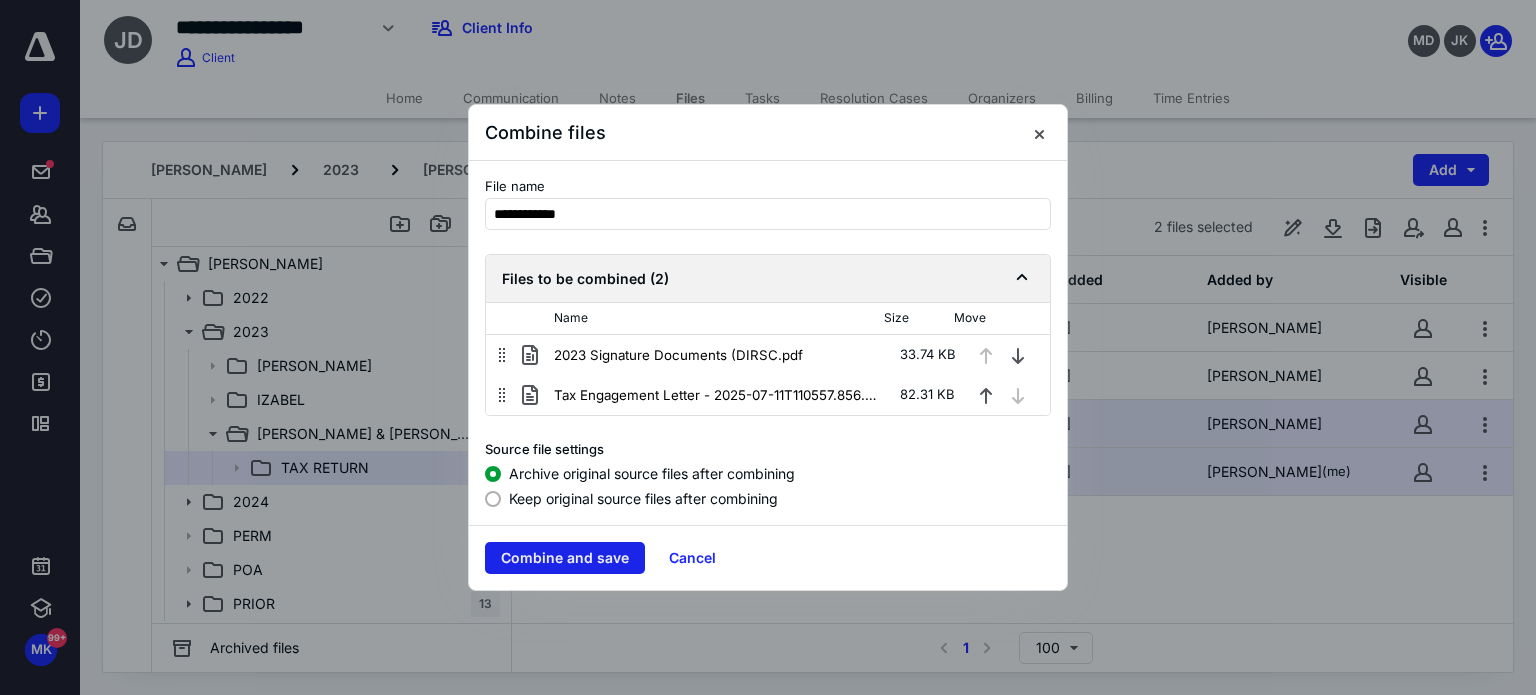click on "Combine and save" at bounding box center (565, 558) 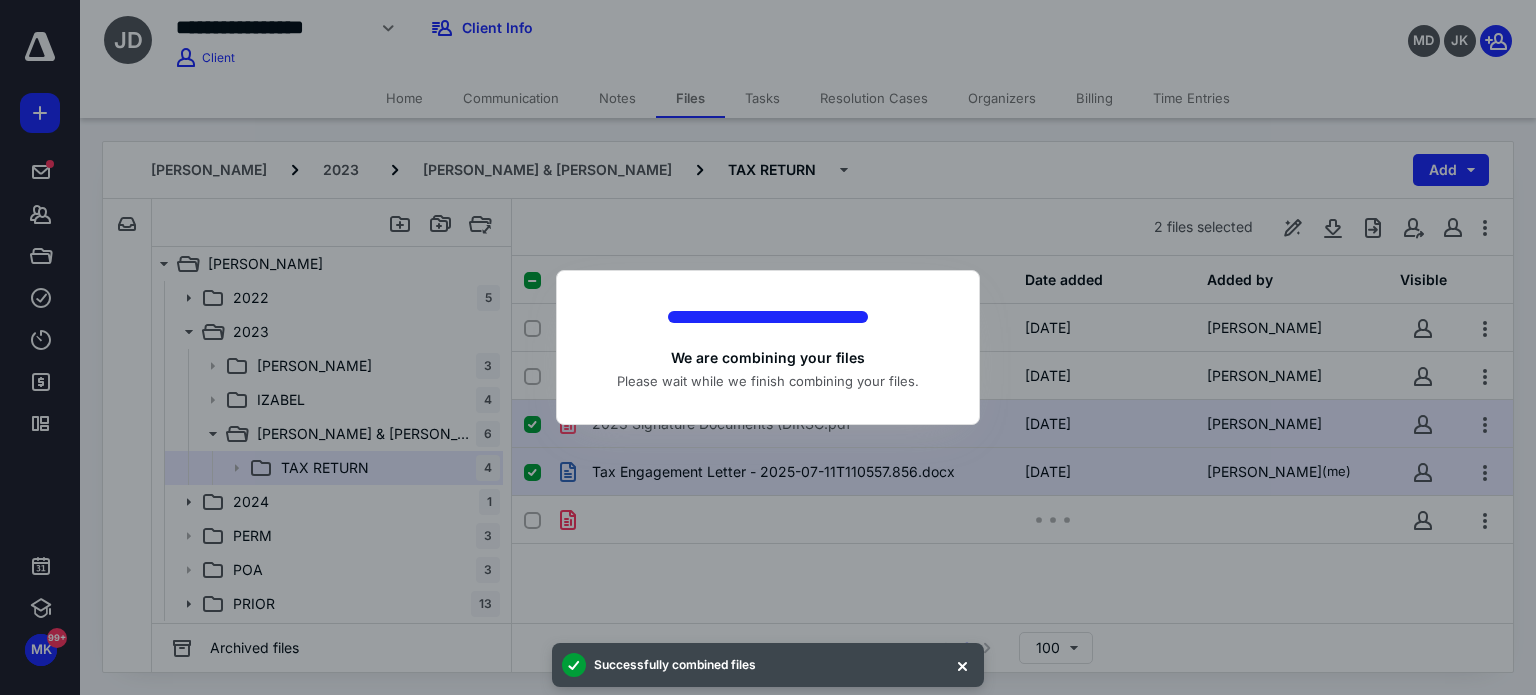 checkbox on "false" 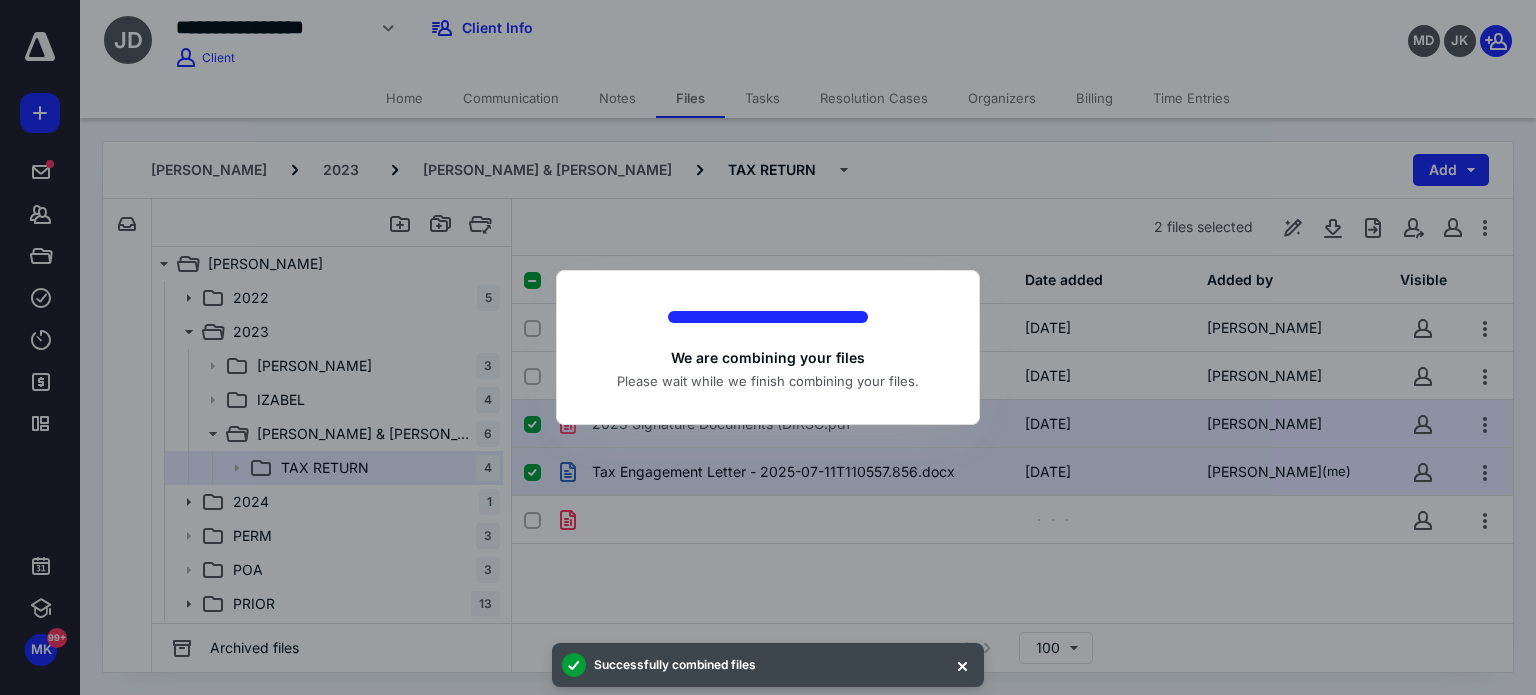 checkbox on "false" 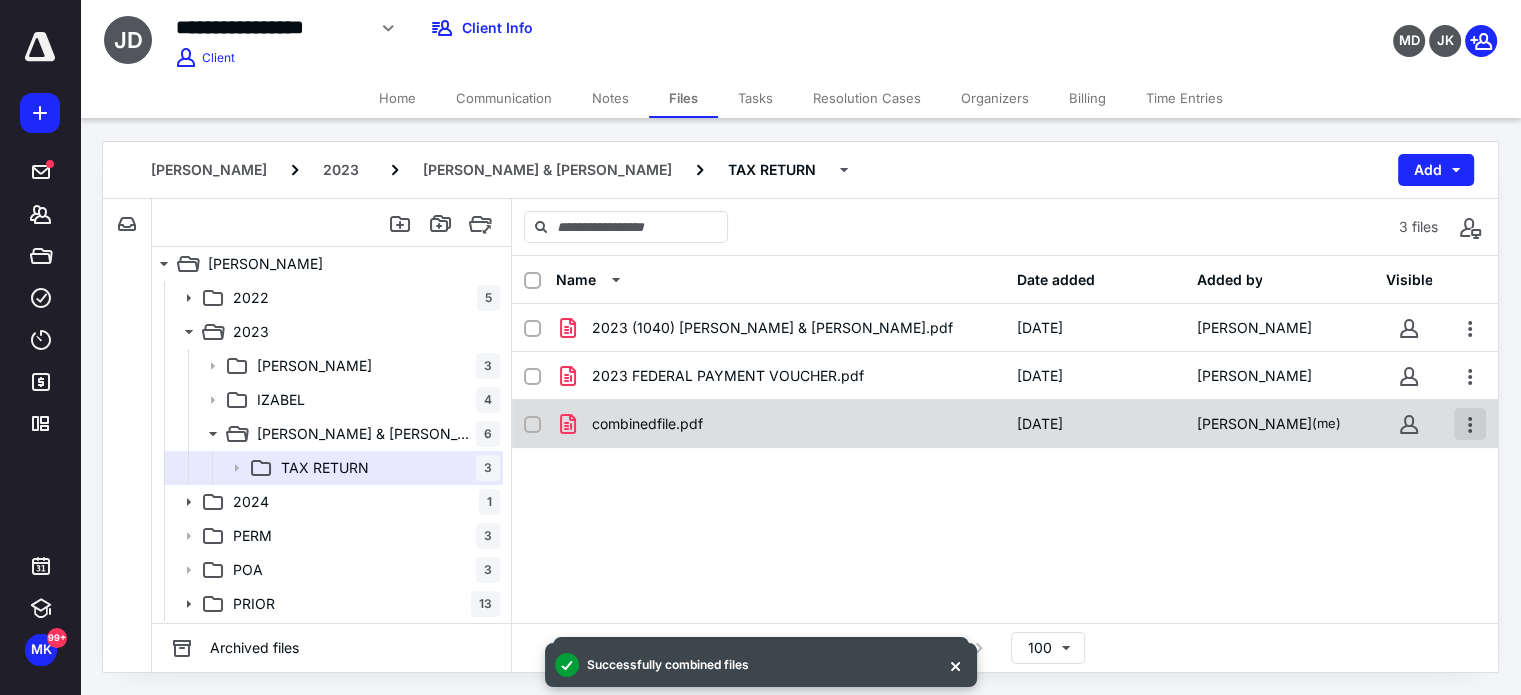 click at bounding box center [1470, 424] 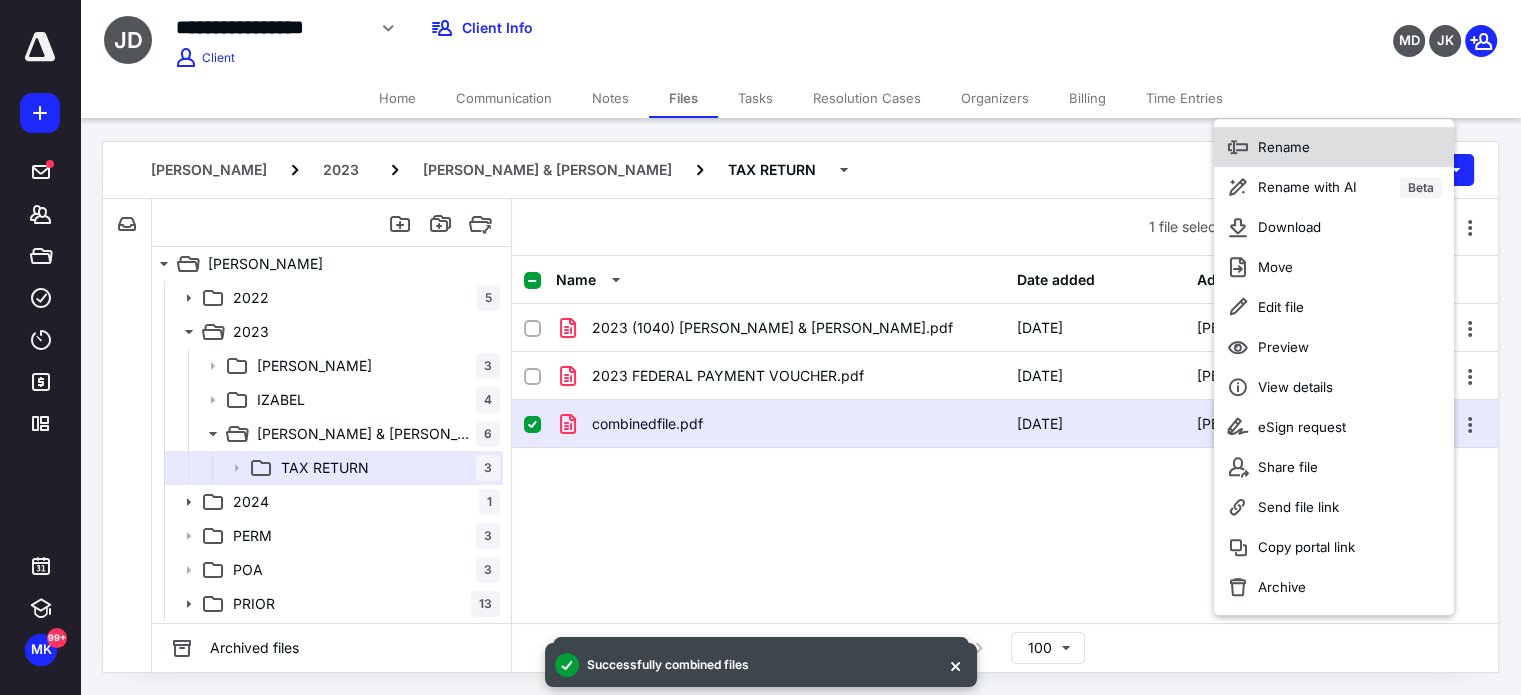 click on "Rename" at bounding box center [1284, 147] 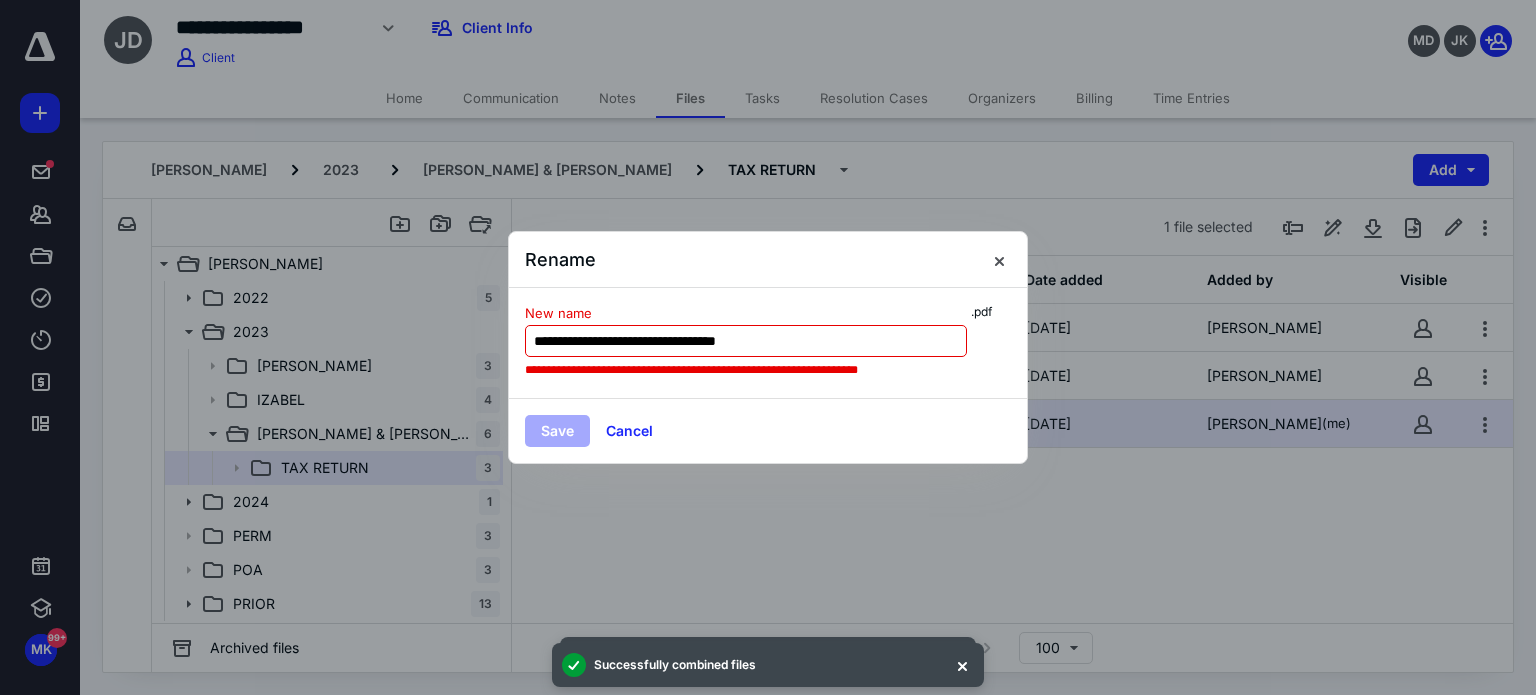 click on "**********" at bounding box center (746, 341) 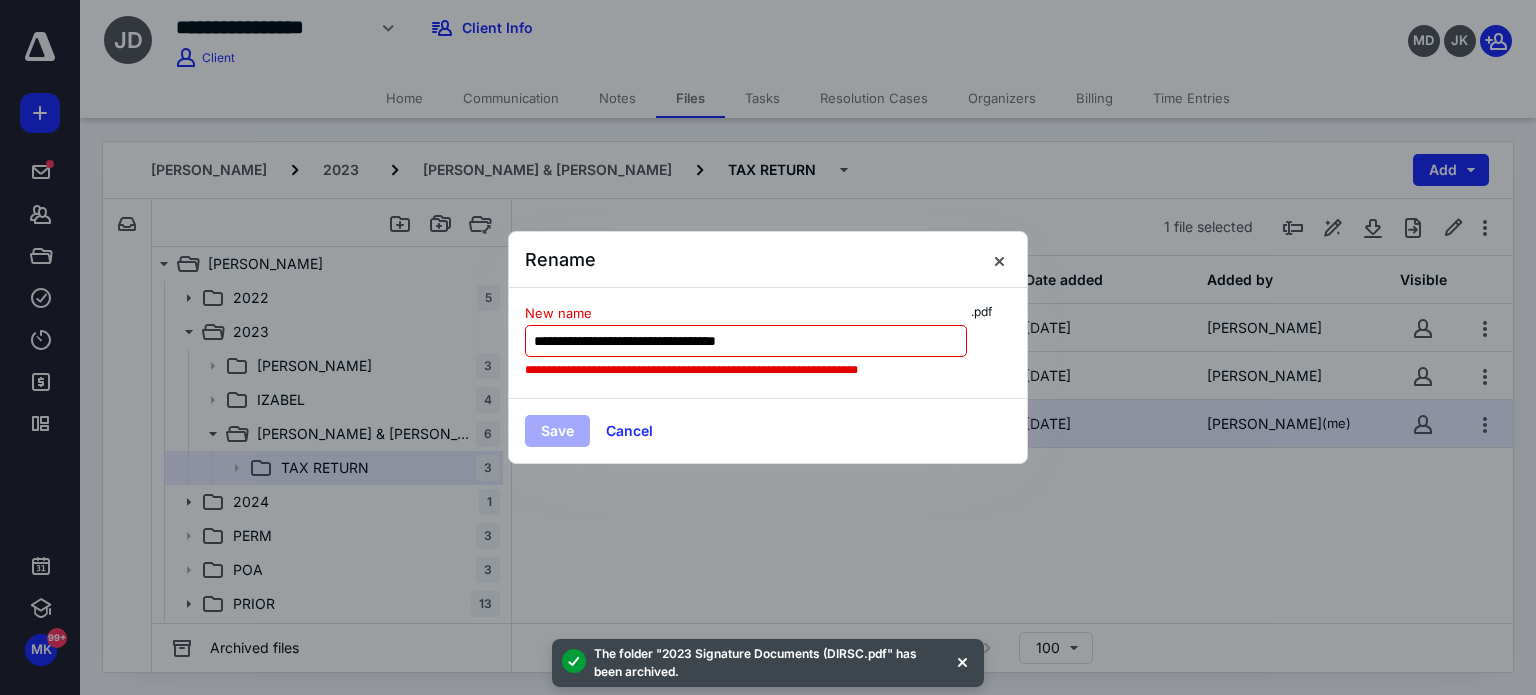 click on "**********" at bounding box center [746, 341] 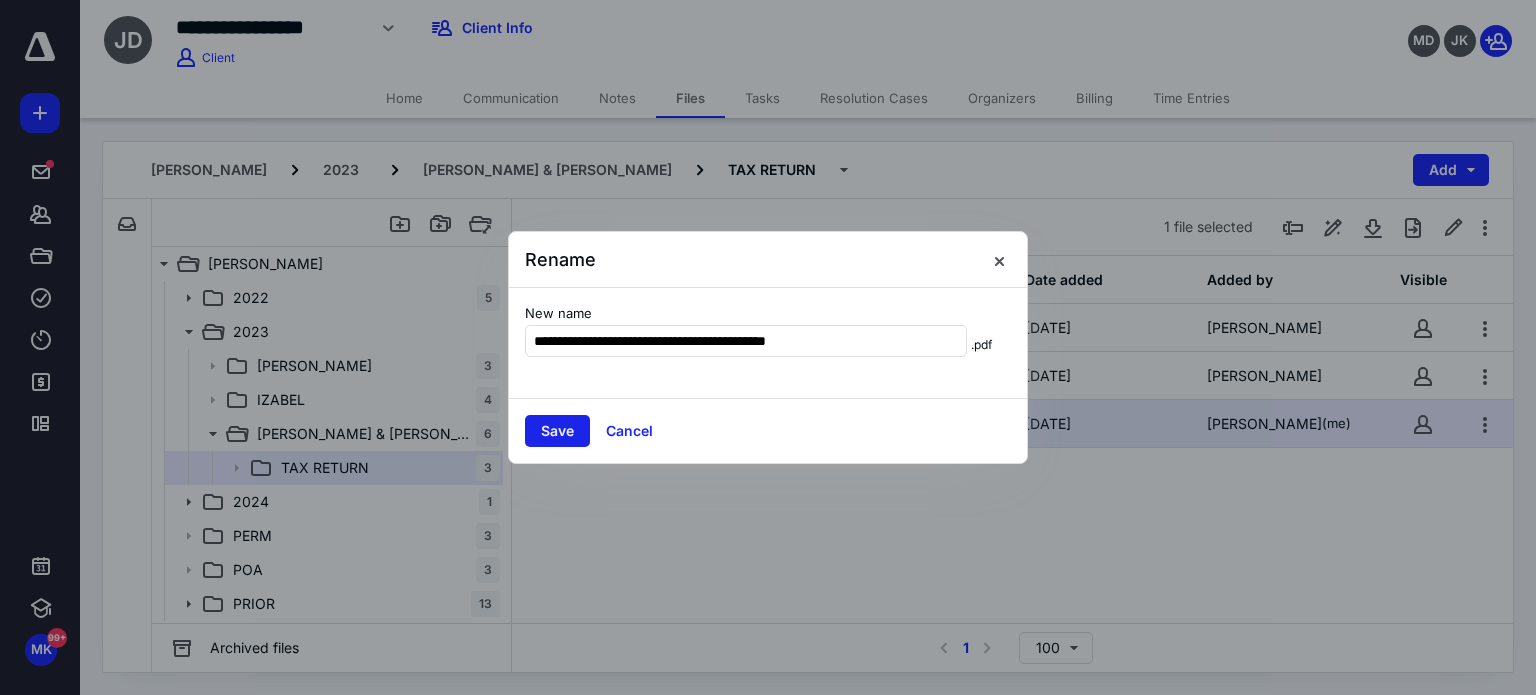 type on "**********" 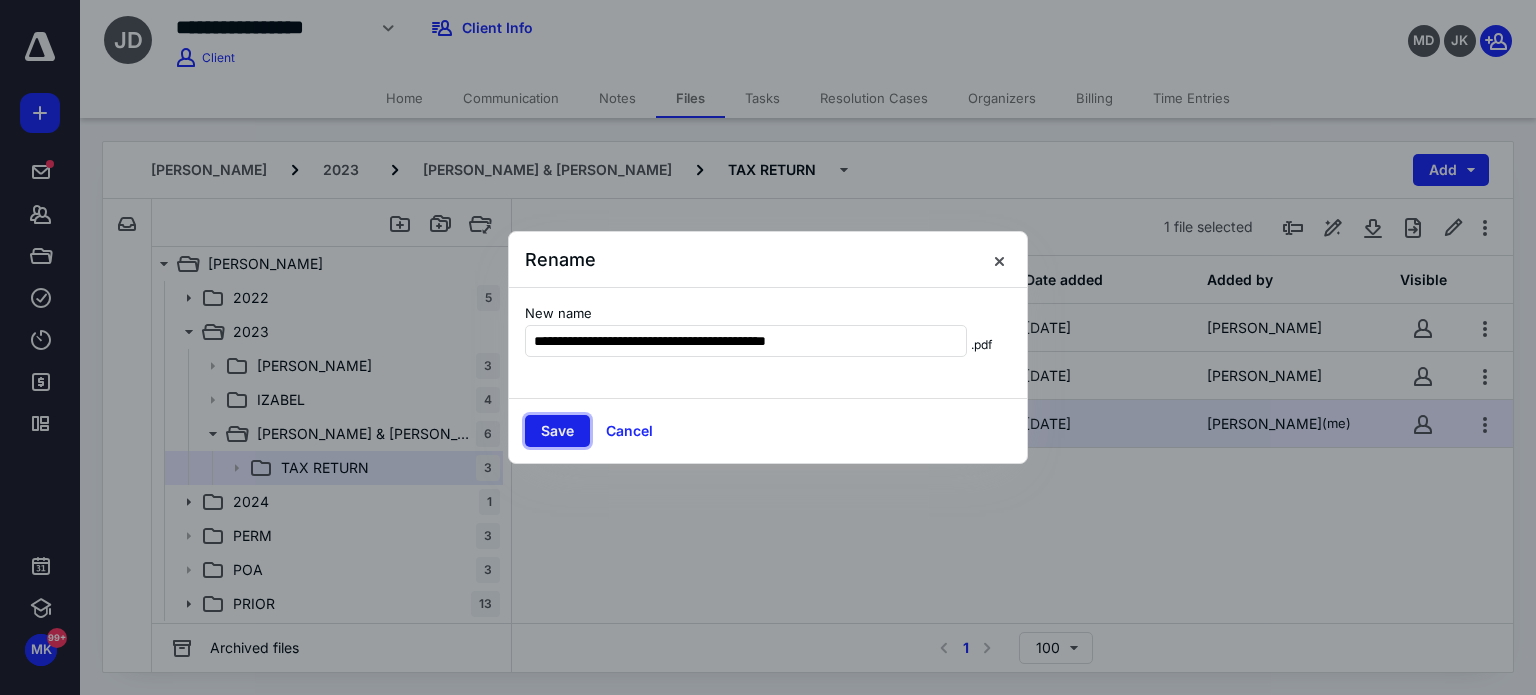 click on "Save" at bounding box center (557, 431) 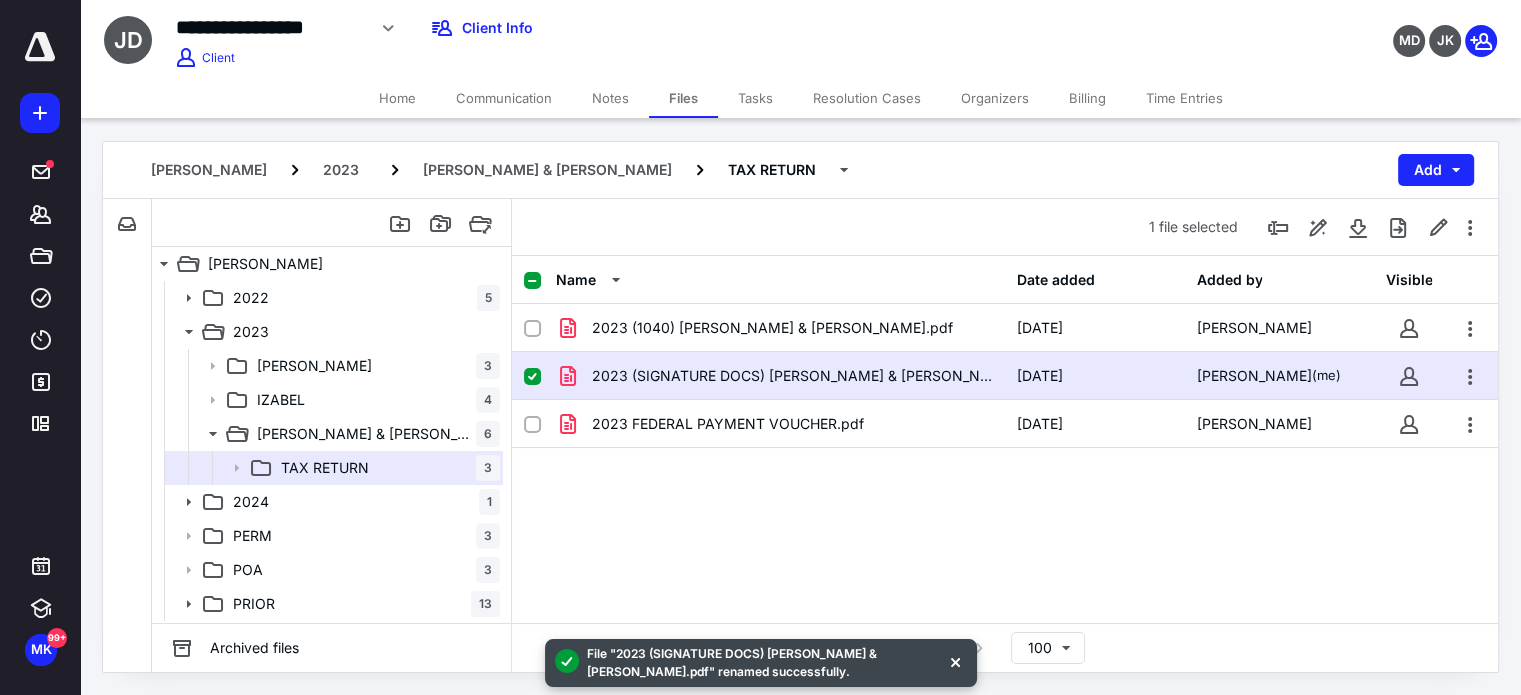 click at bounding box center [532, 281] 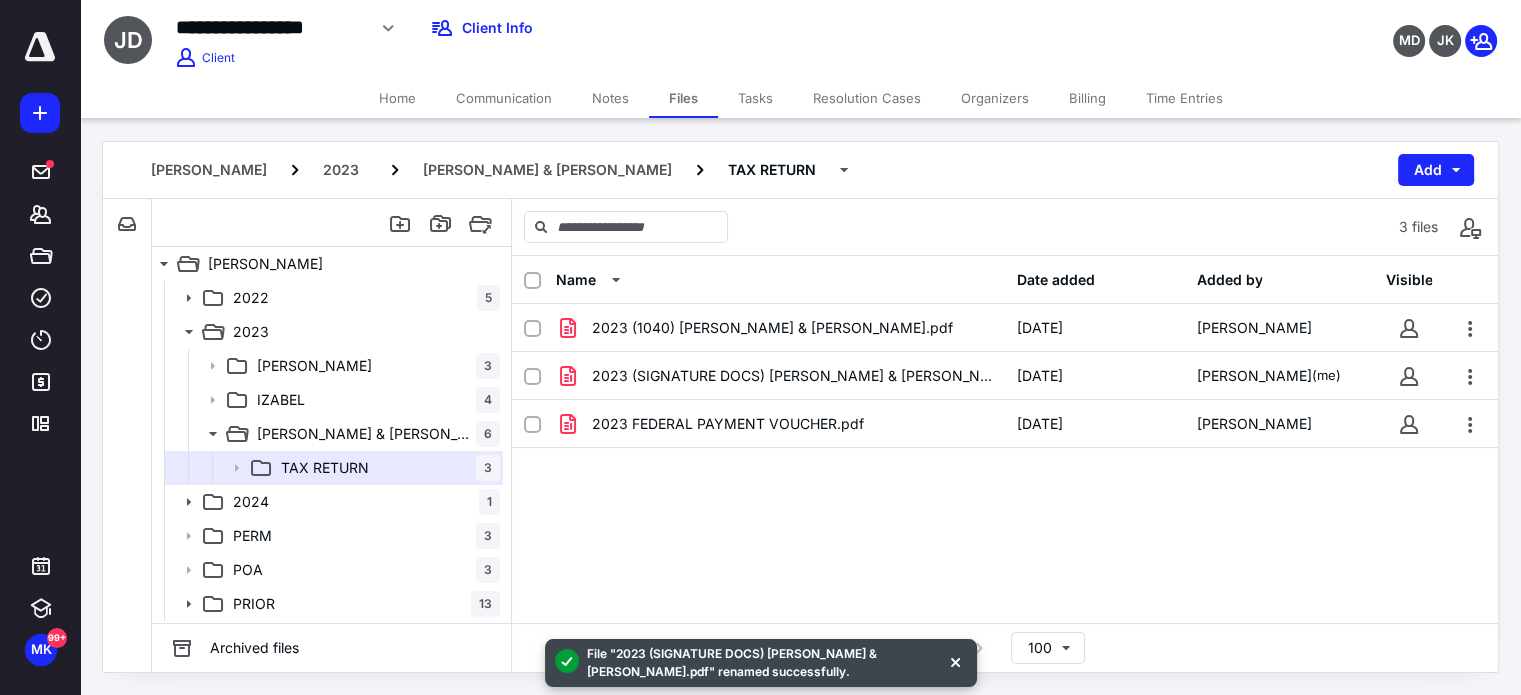 click at bounding box center (532, 281) 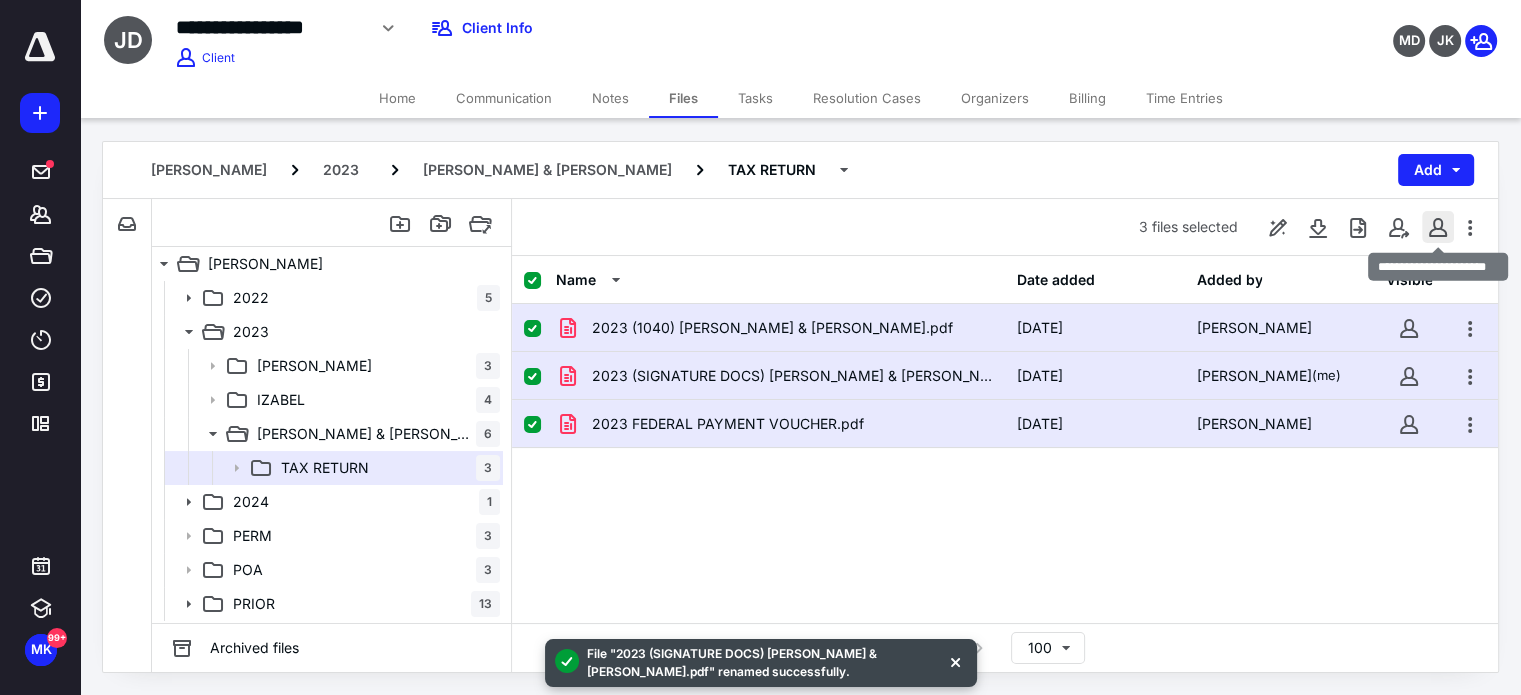 click at bounding box center [1438, 227] 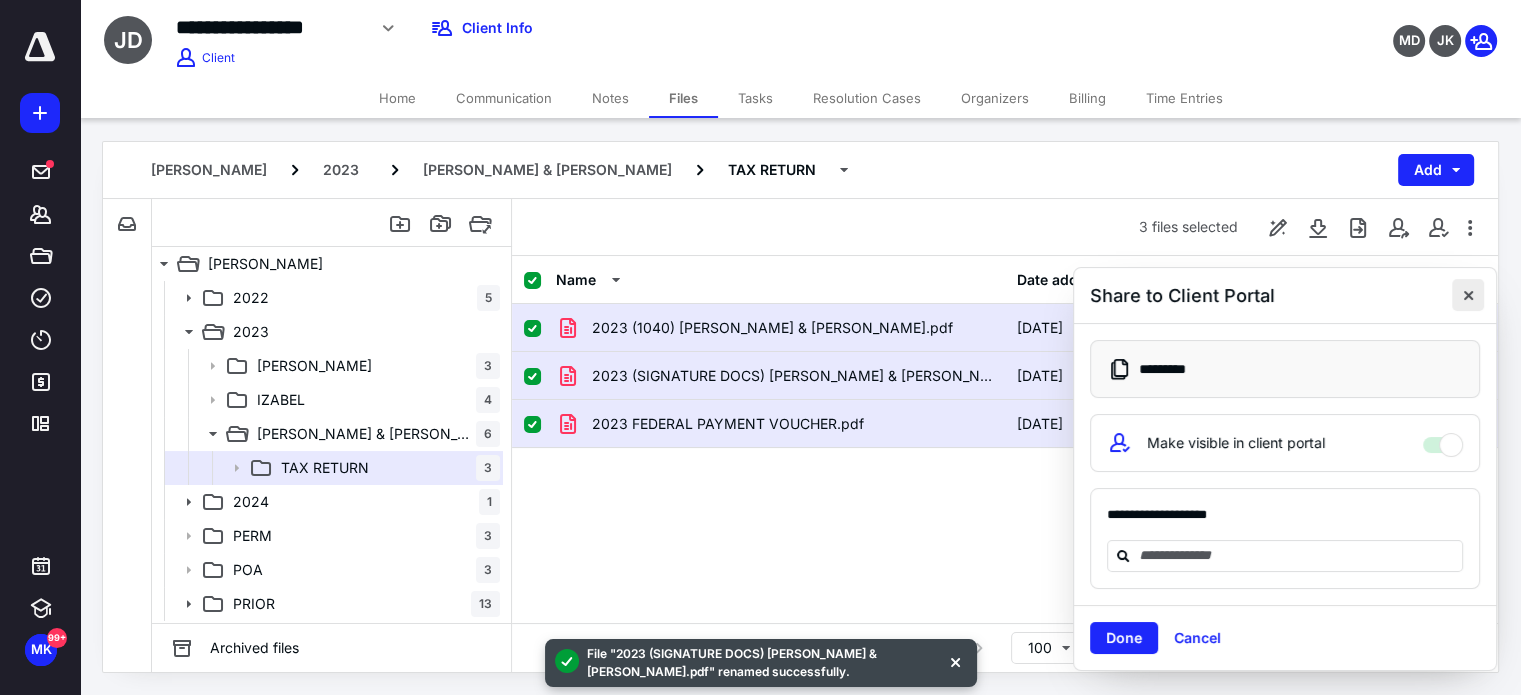 click at bounding box center [1468, 295] 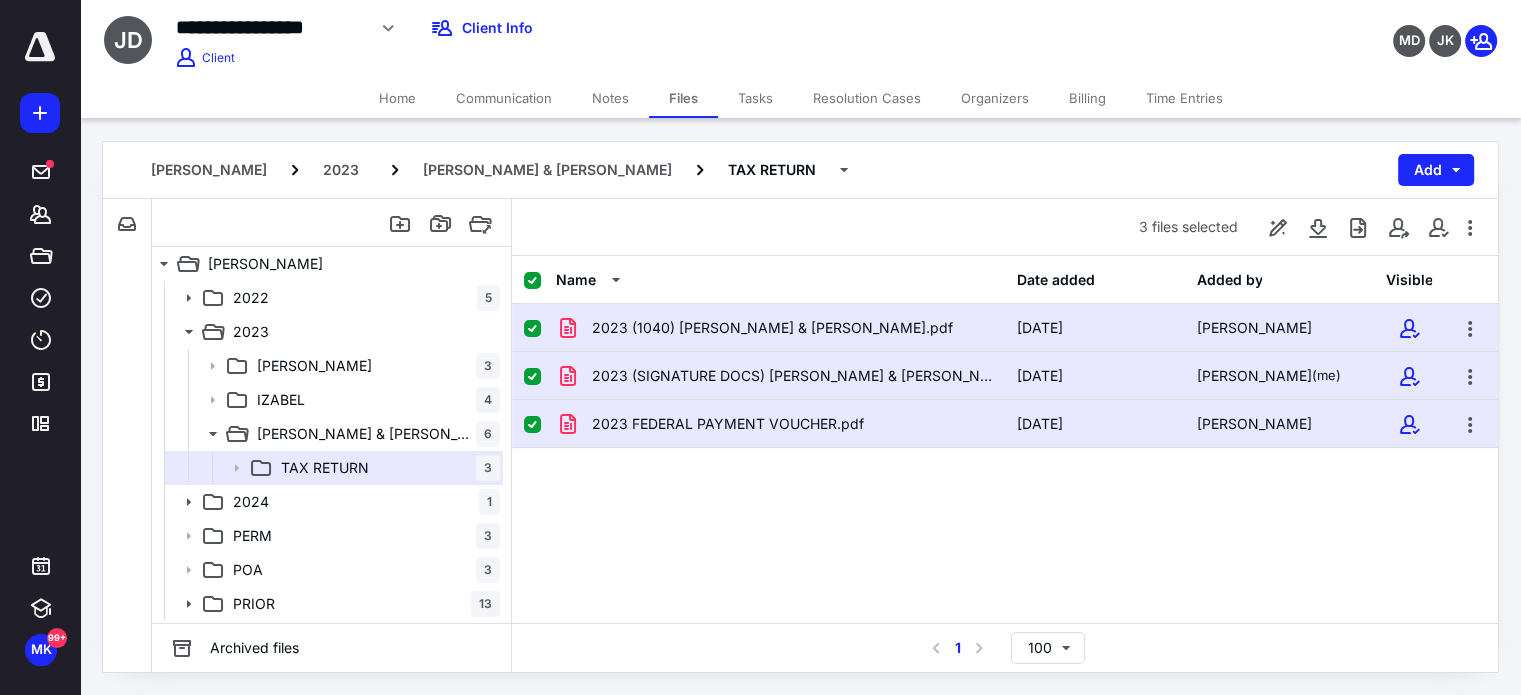 click 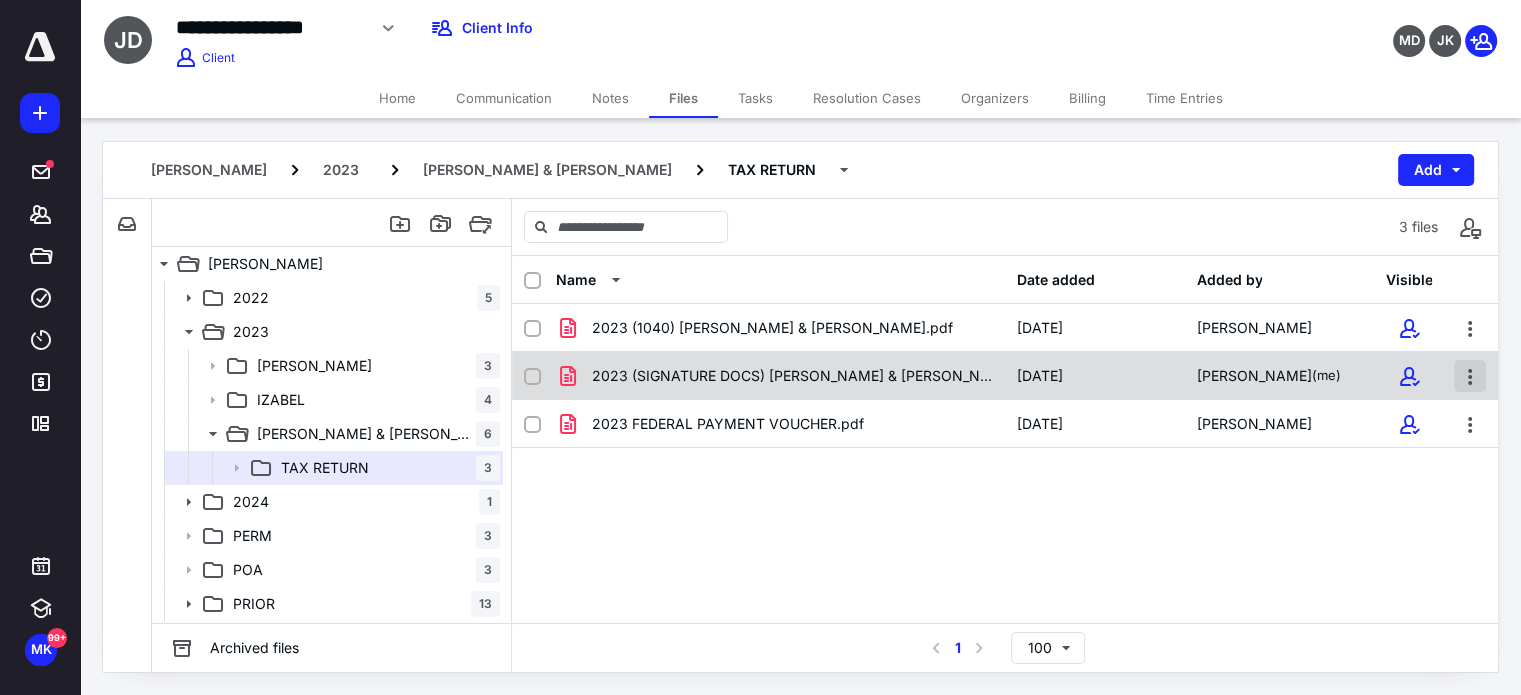 click at bounding box center (1470, 376) 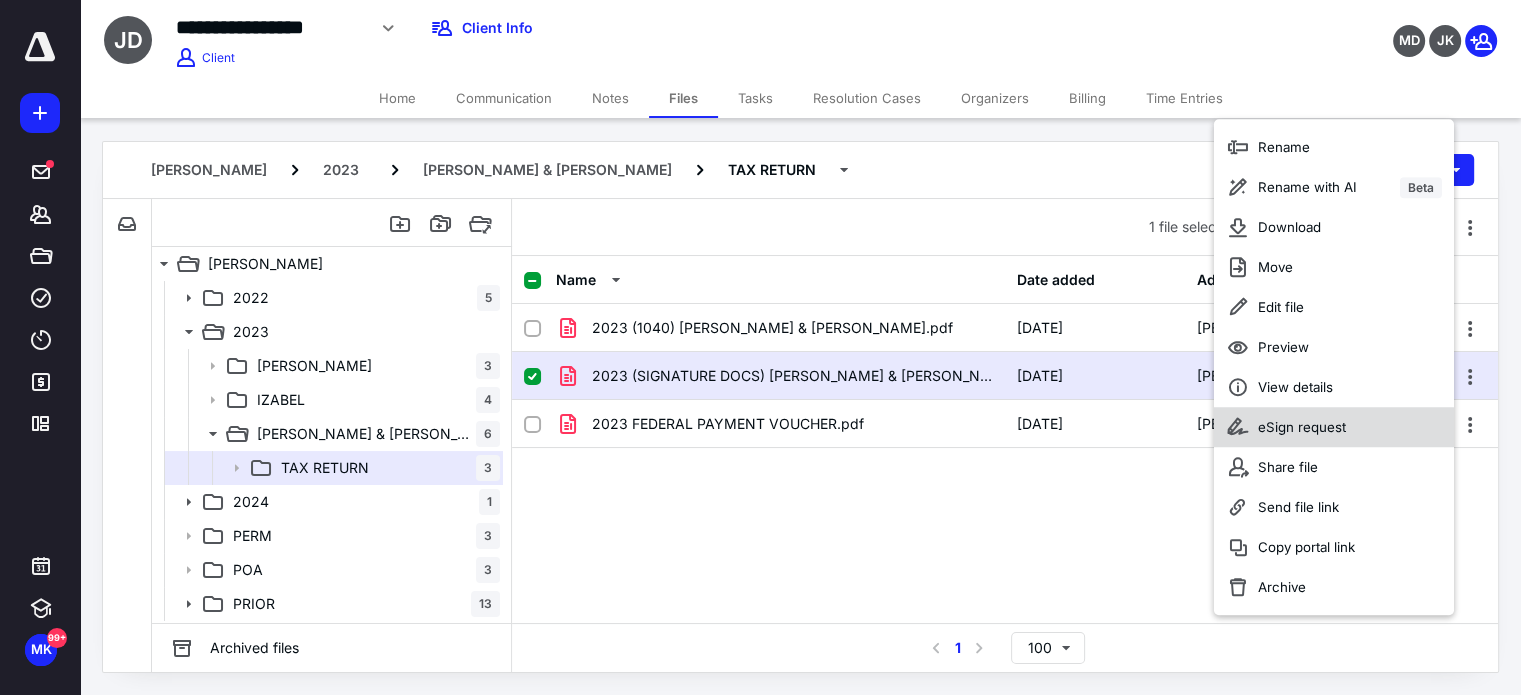 click on "eSign request" at bounding box center [1302, 427] 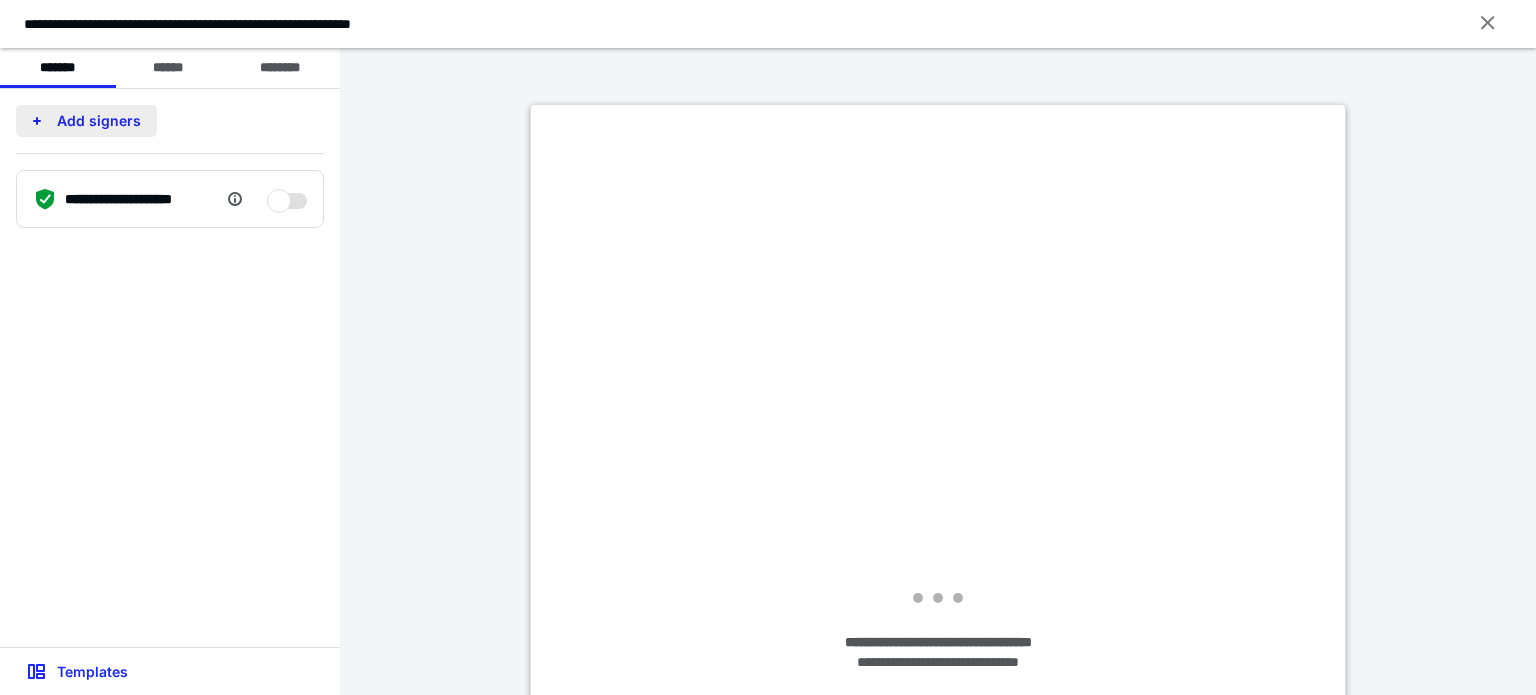 click on "Add signers" at bounding box center (86, 121) 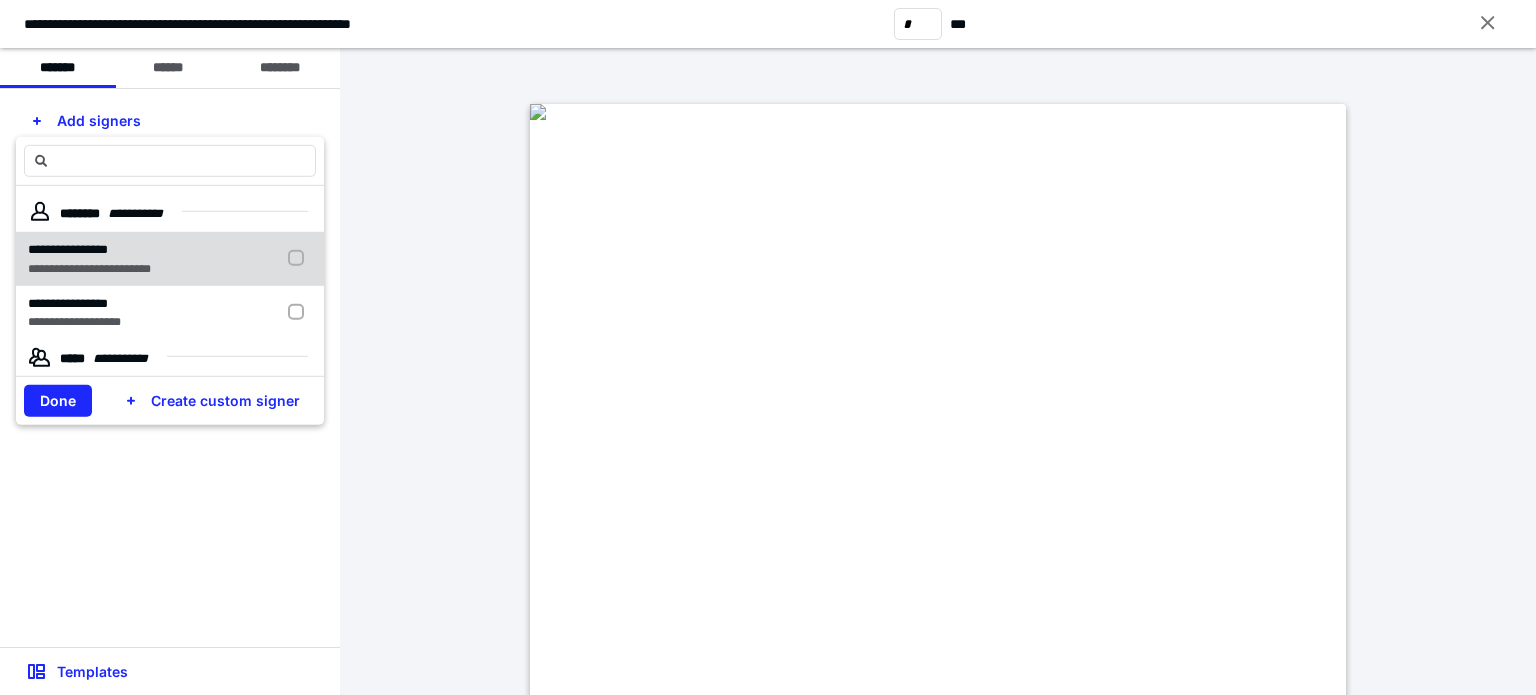 click at bounding box center [300, 258] 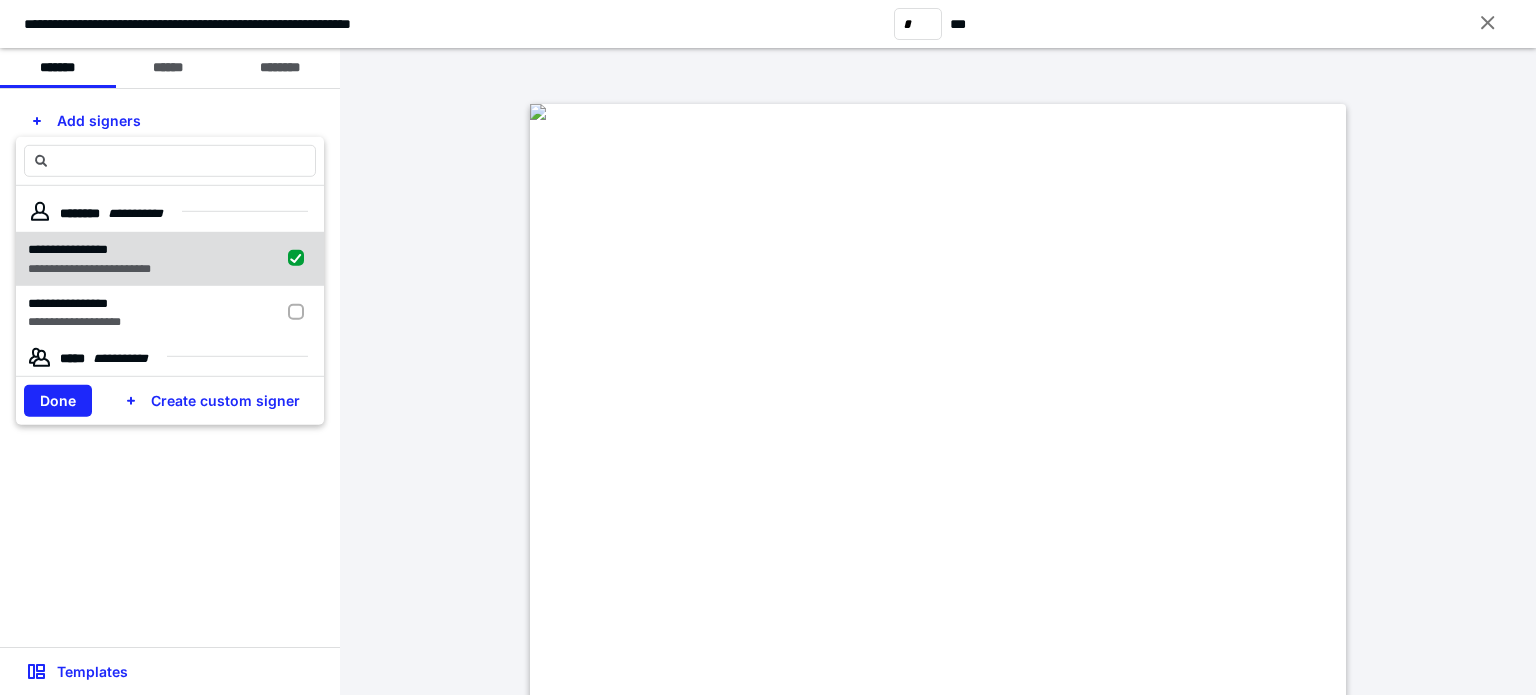 checkbox on "true" 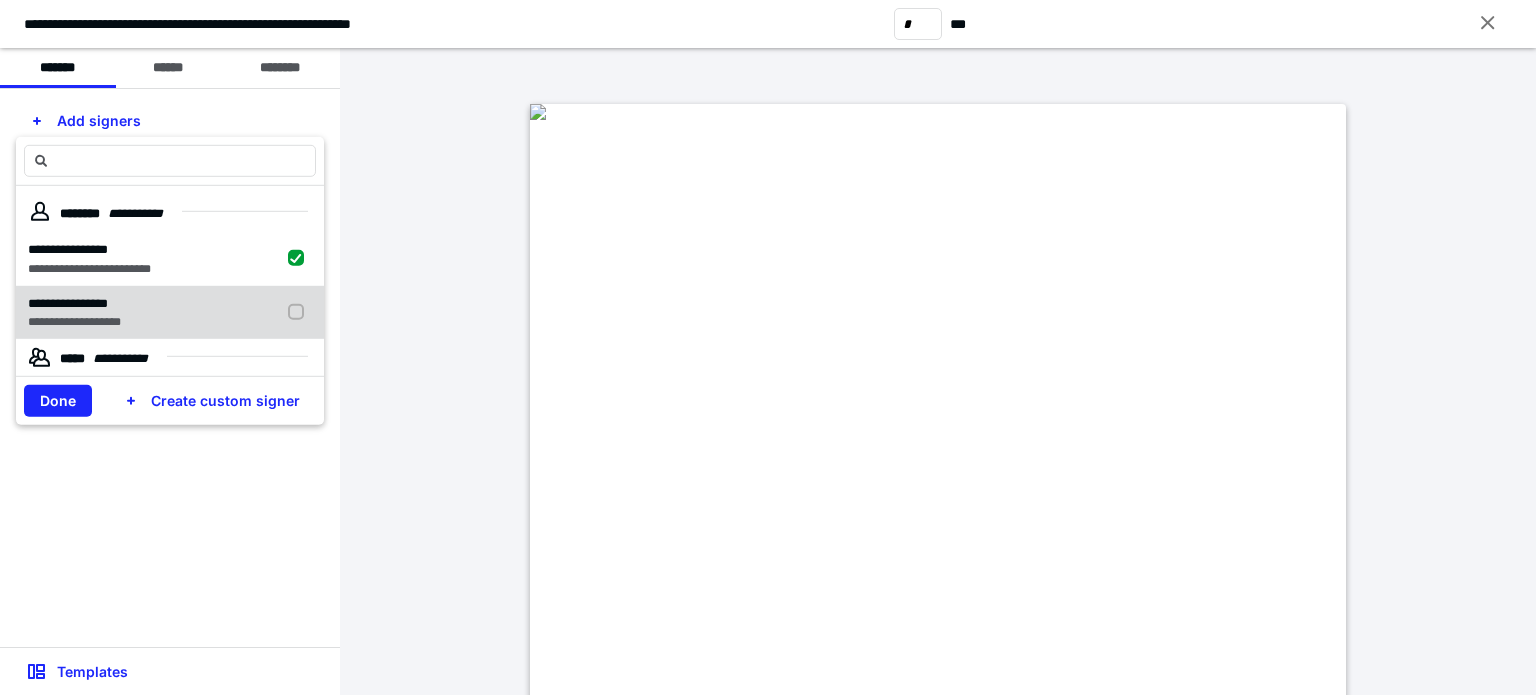 click on "**********" at bounding box center [170, 312] 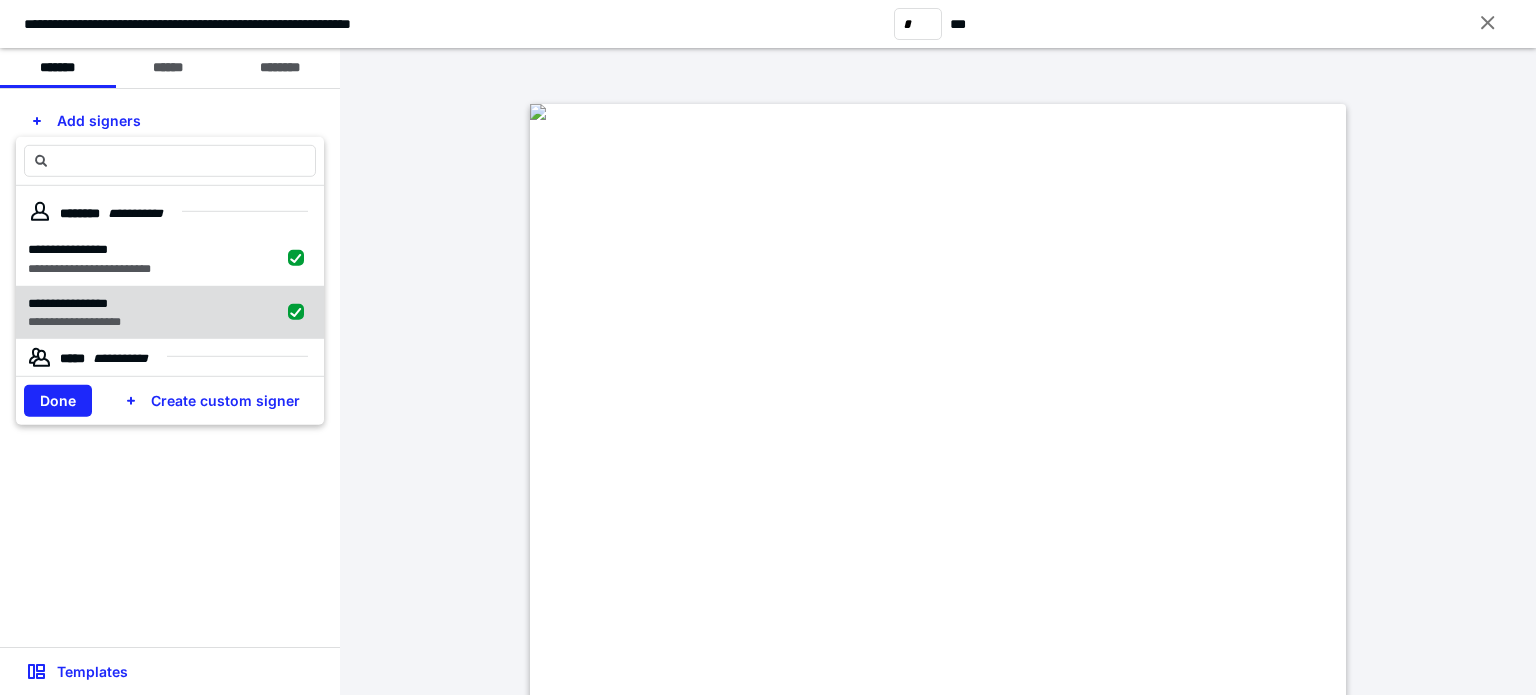 checkbox on "true" 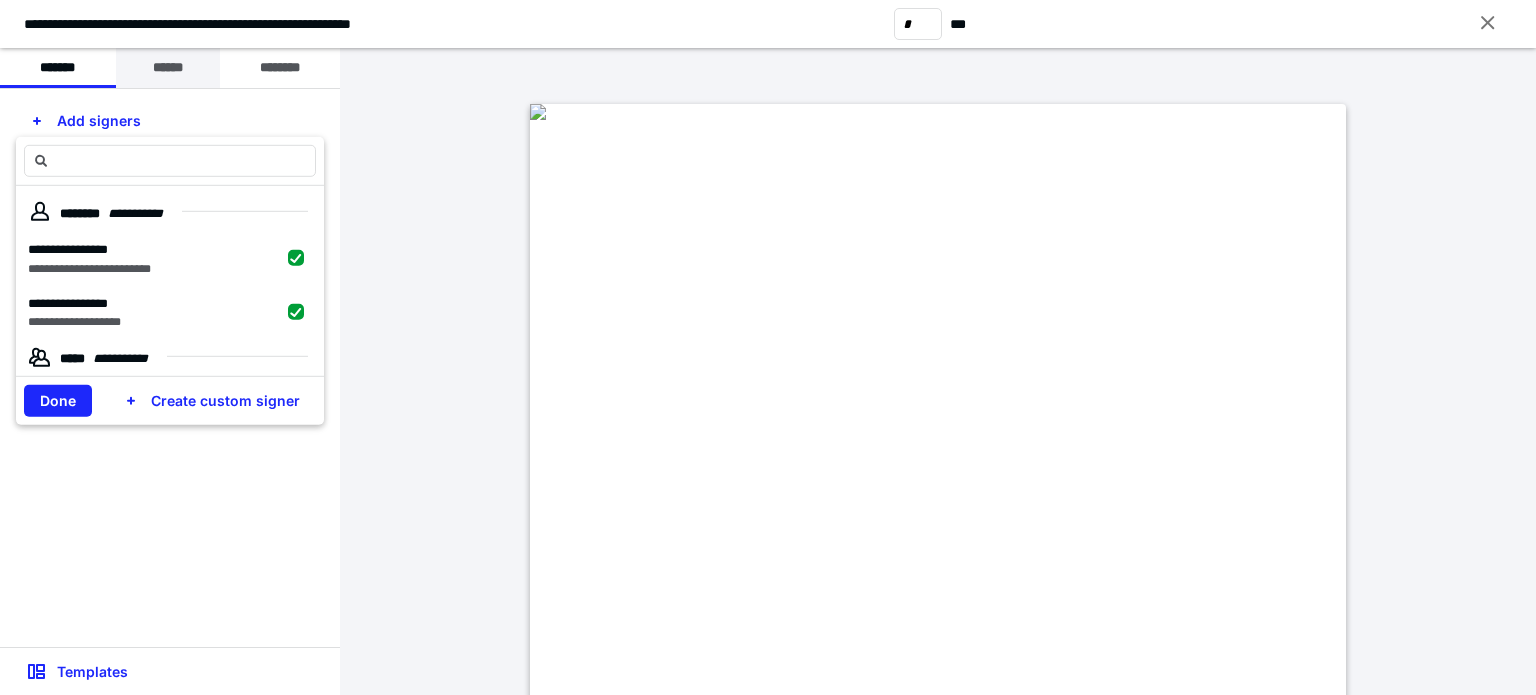 click on "******" at bounding box center (168, 68) 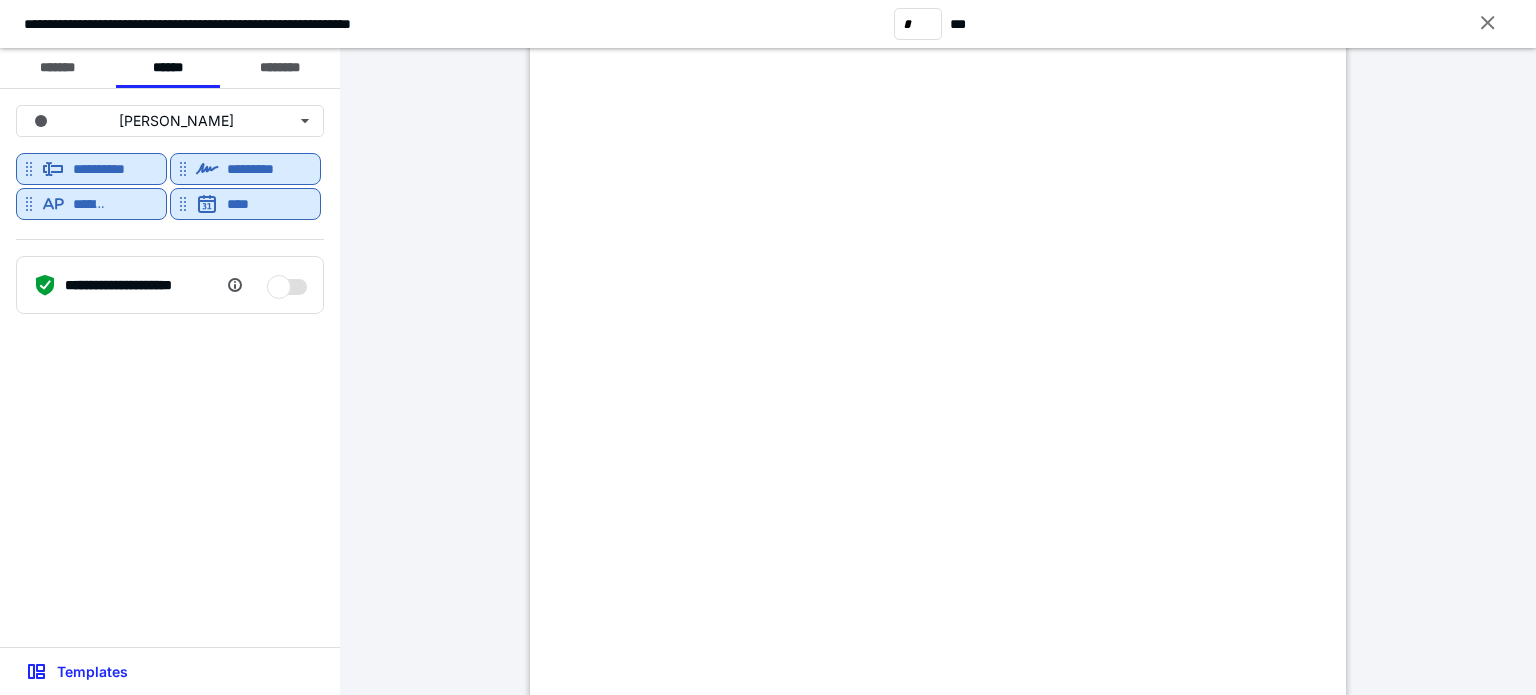 scroll, scrollTop: 400, scrollLeft: 0, axis: vertical 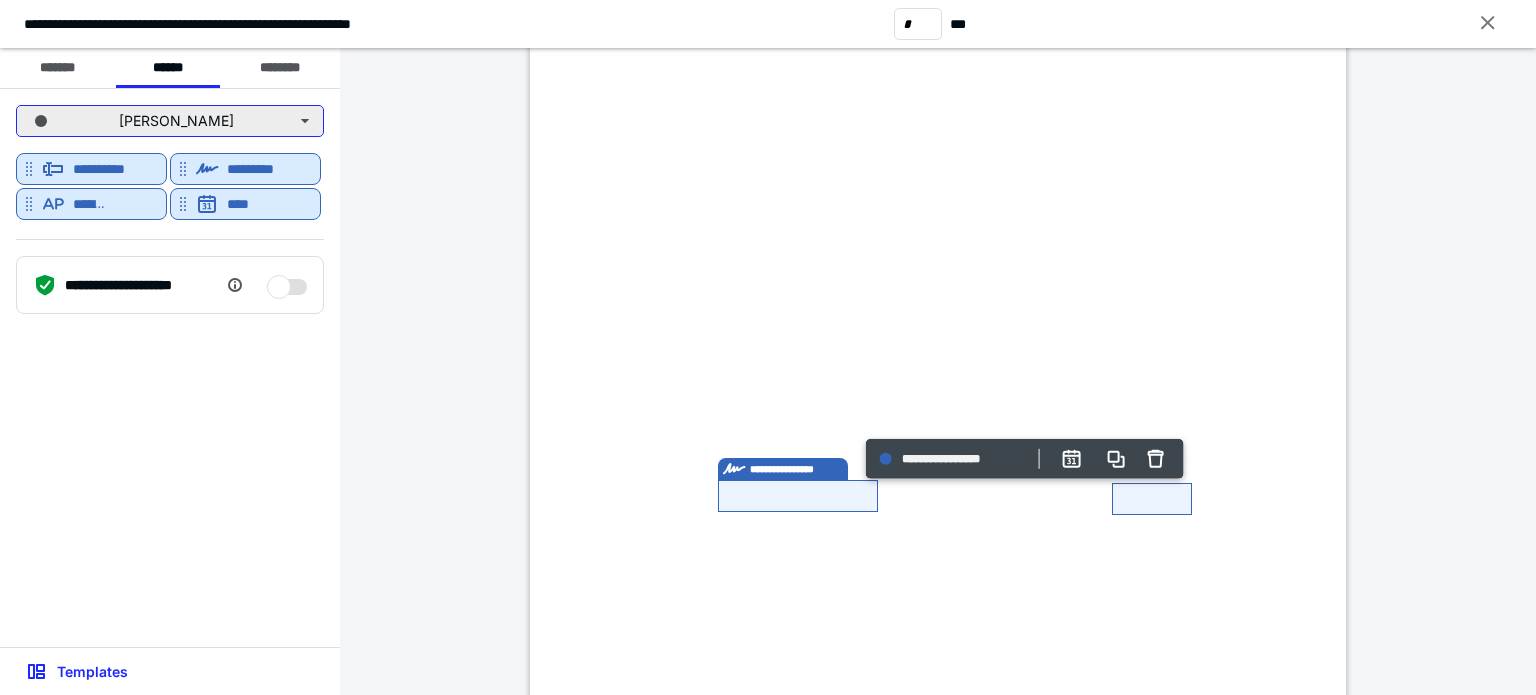 click on "[PERSON_NAME]" at bounding box center [170, 121] 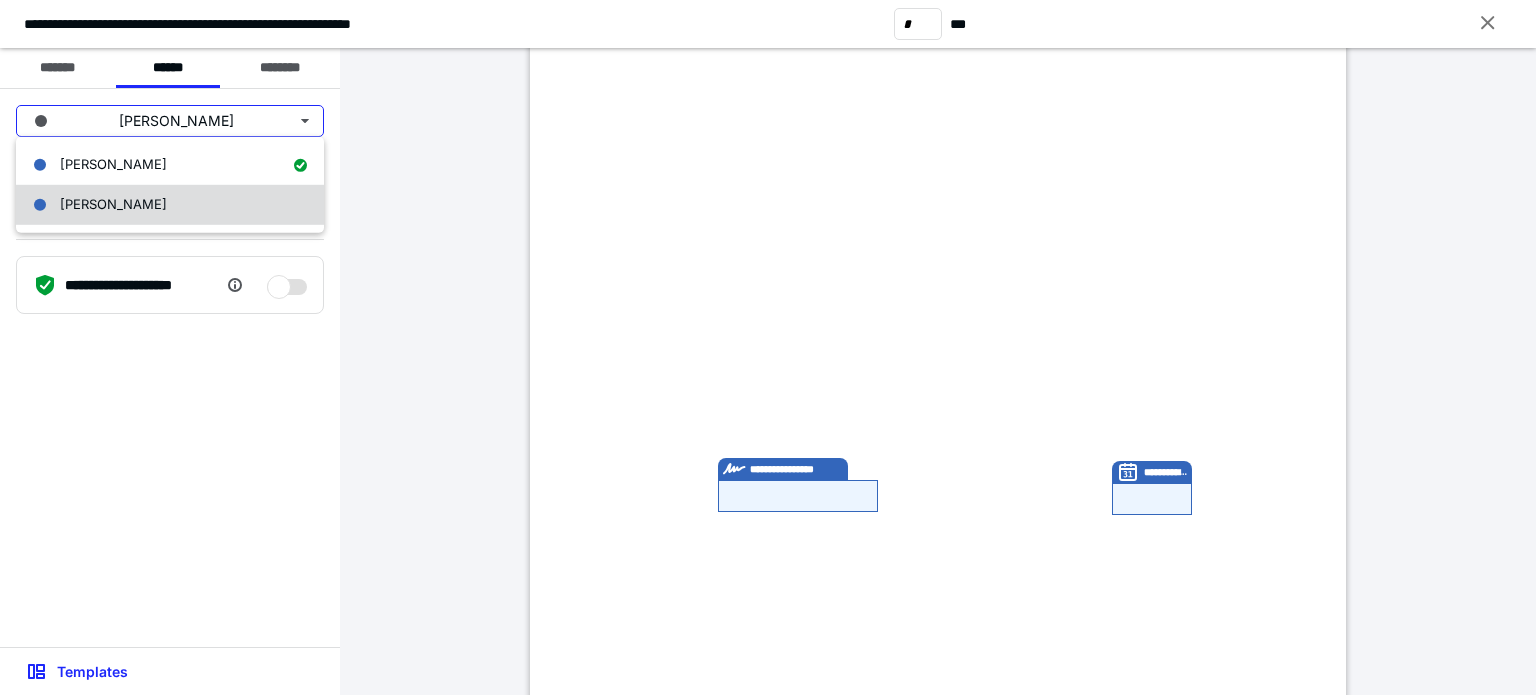 click on "[PERSON_NAME]" at bounding box center (113, 205) 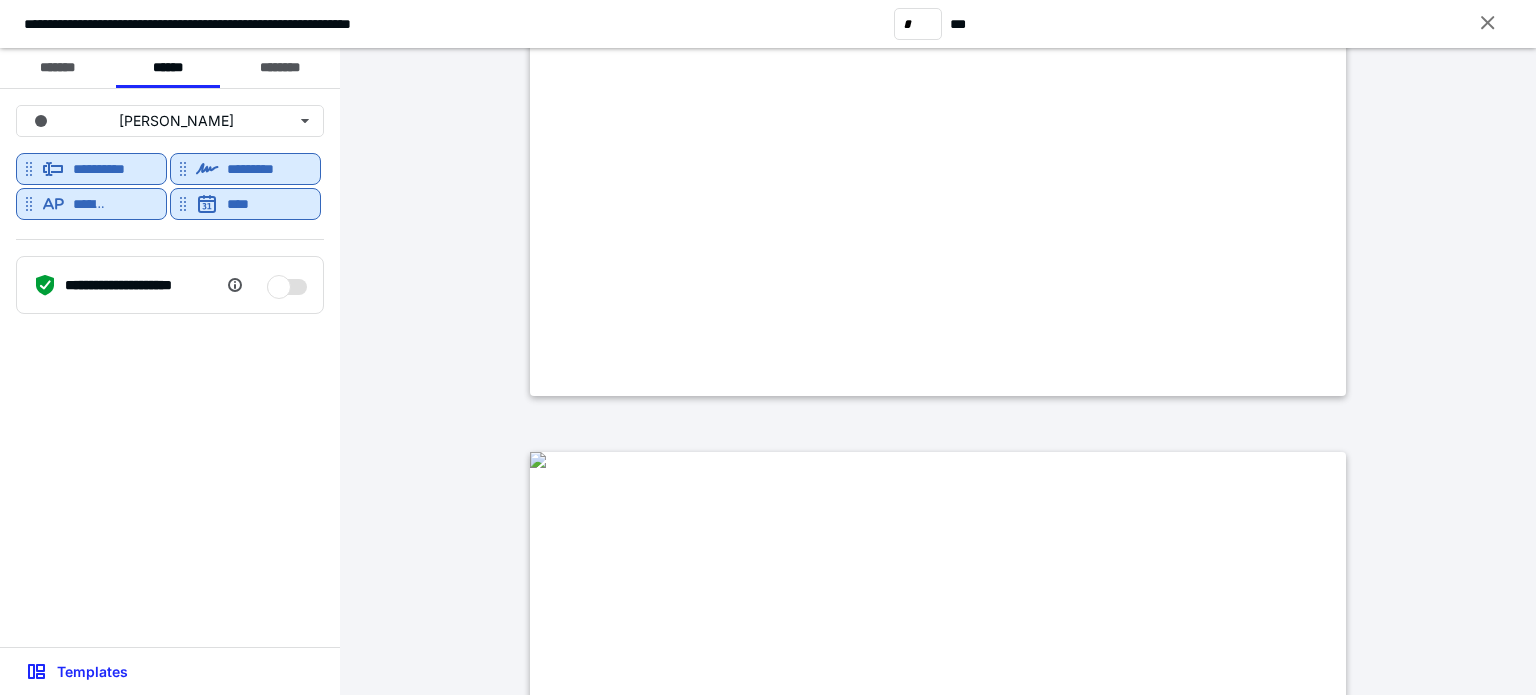 type on "*" 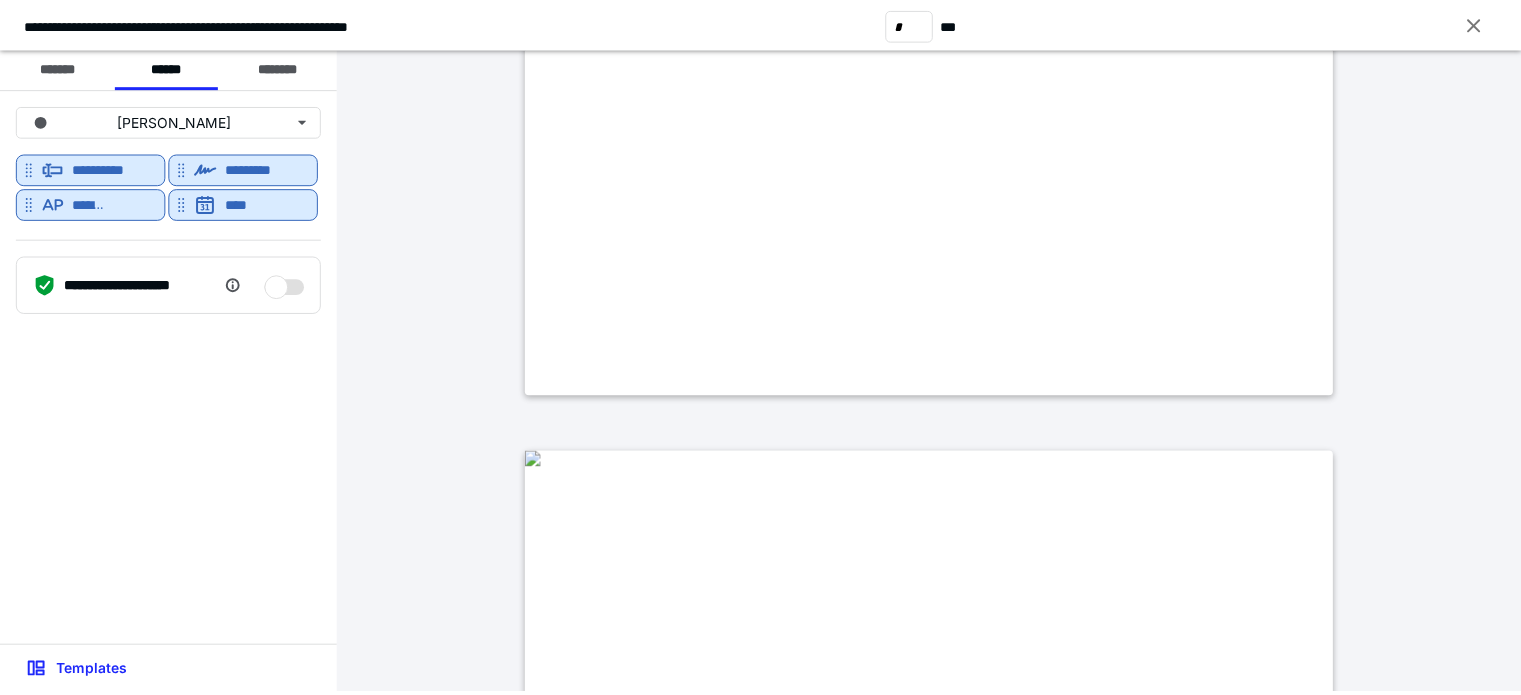 scroll, scrollTop: 4700, scrollLeft: 0, axis: vertical 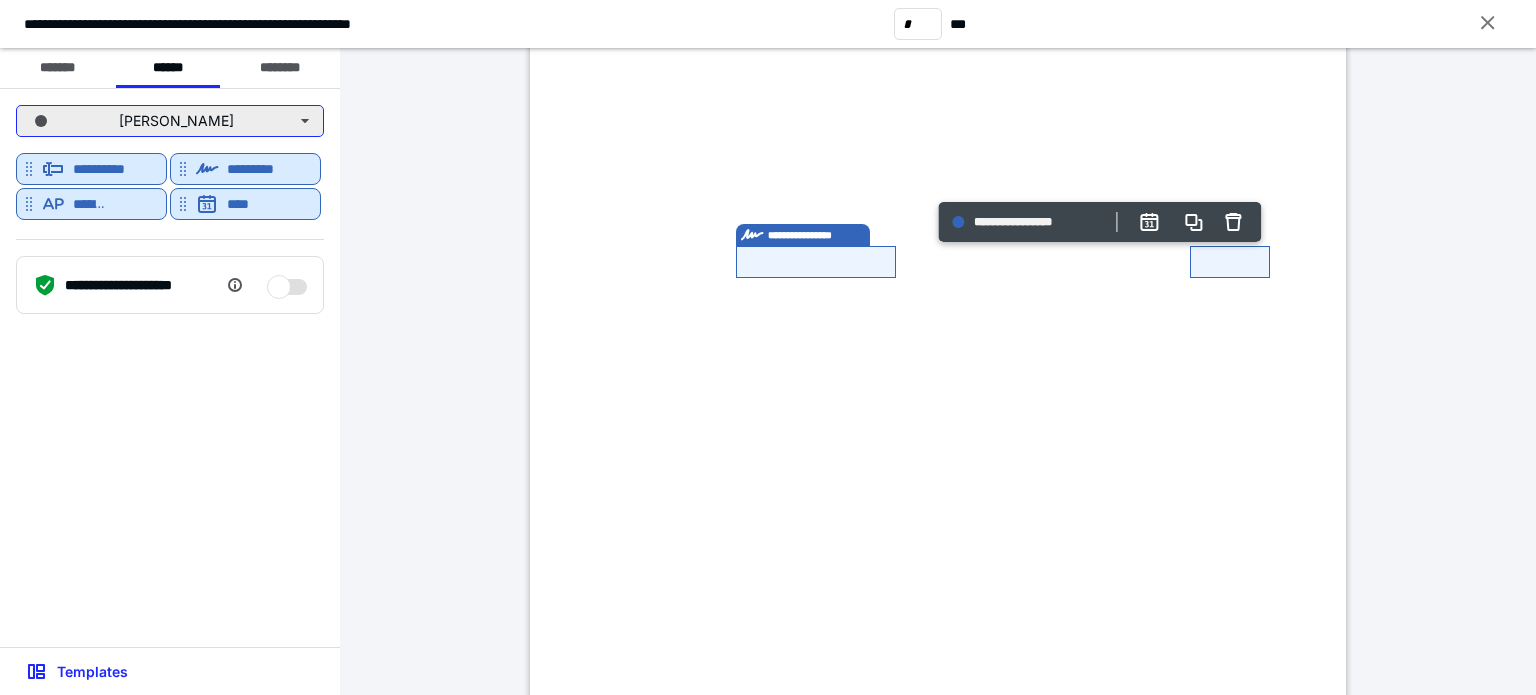 click on "[PERSON_NAME]" at bounding box center [170, 121] 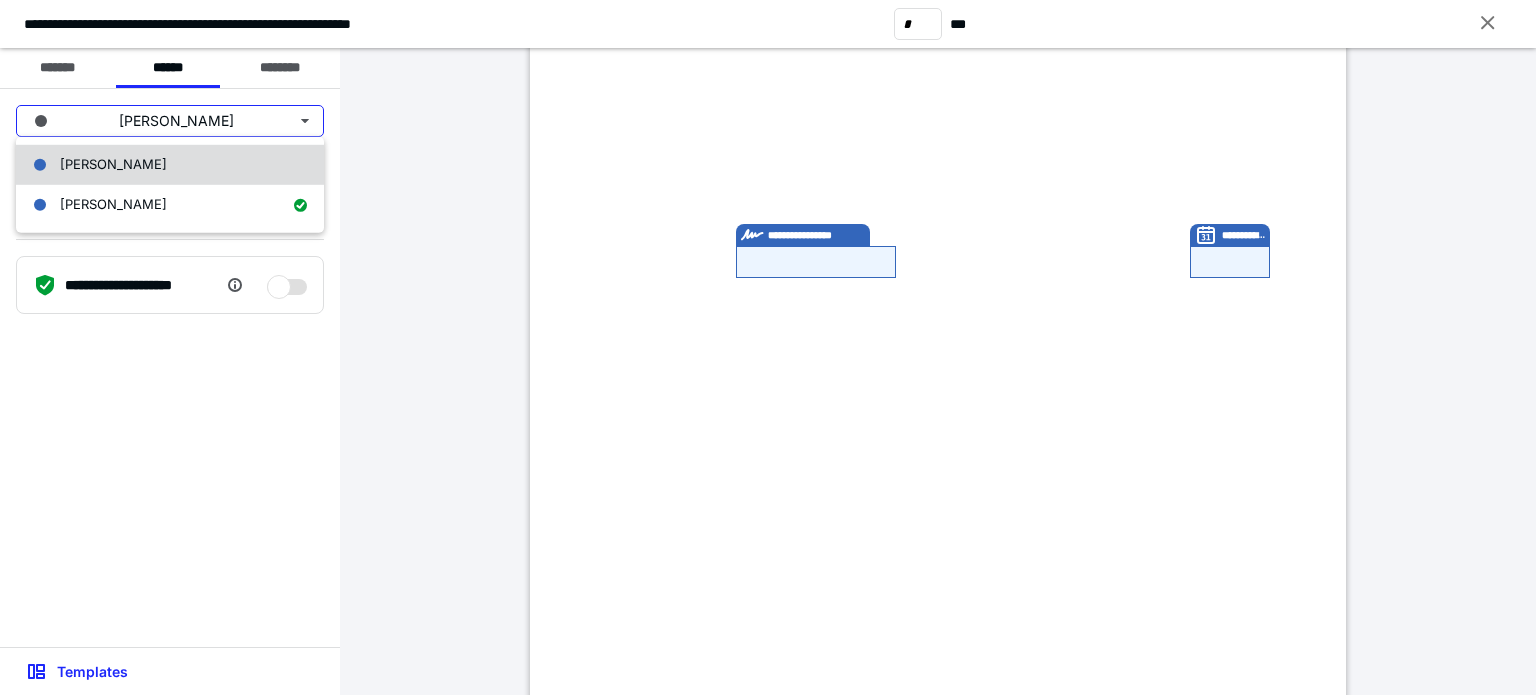 click on "[PERSON_NAME]" at bounding box center [113, 164] 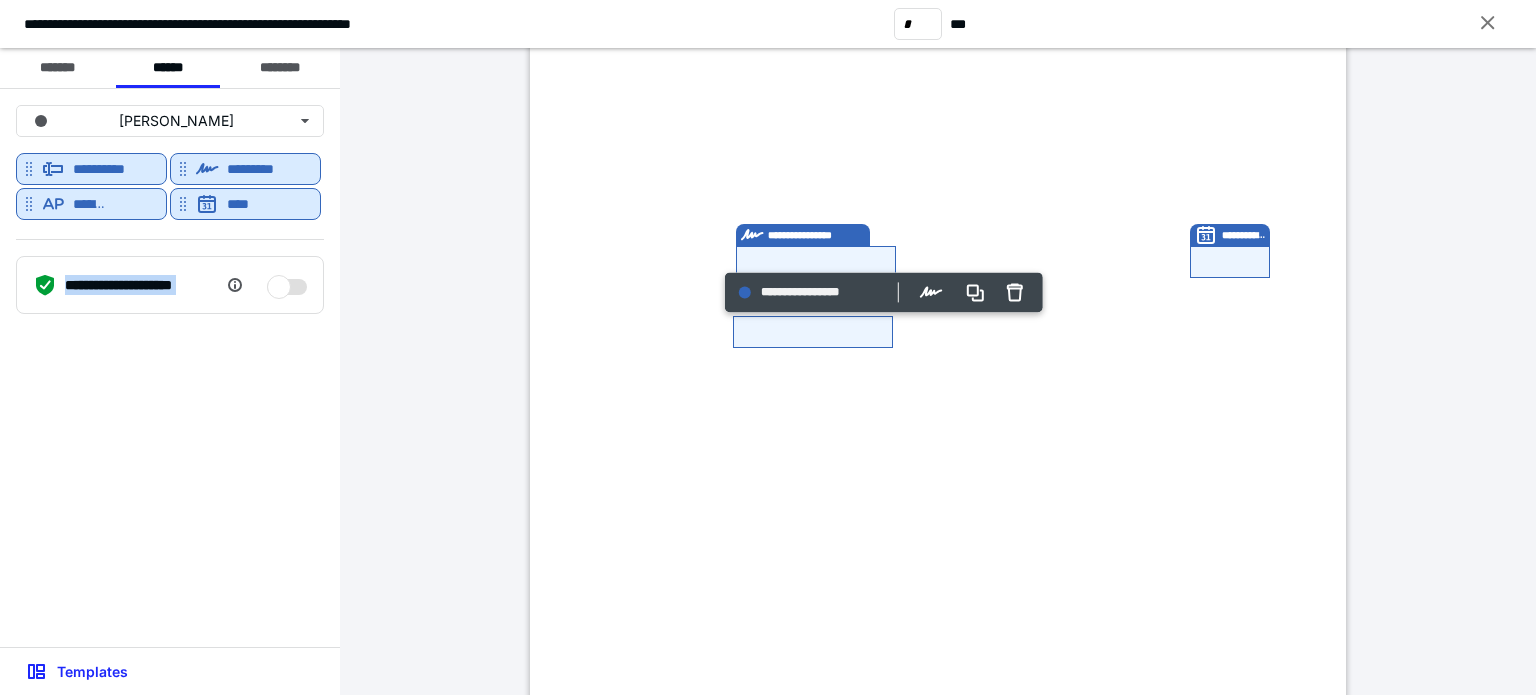 click on "**********" at bounding box center [768, 371] 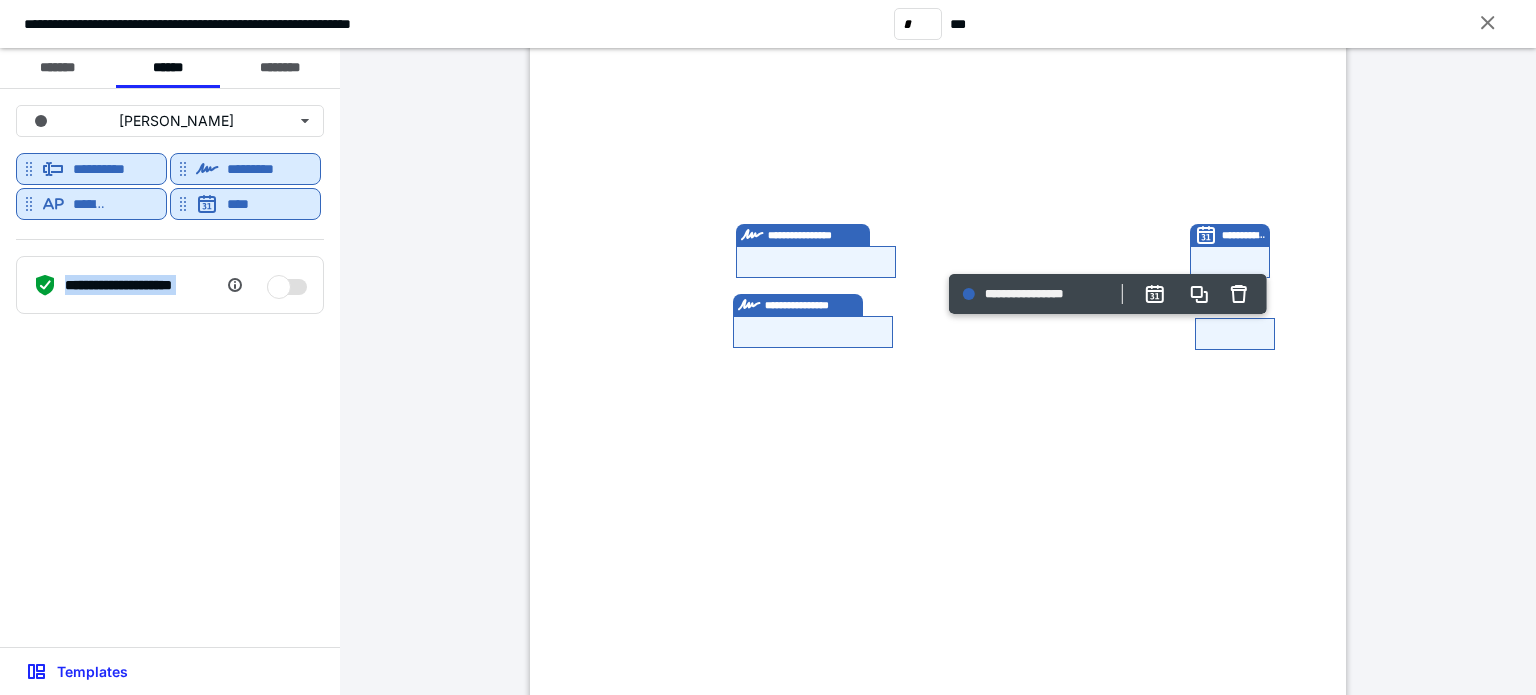click on "**********" at bounding box center [938, 380] 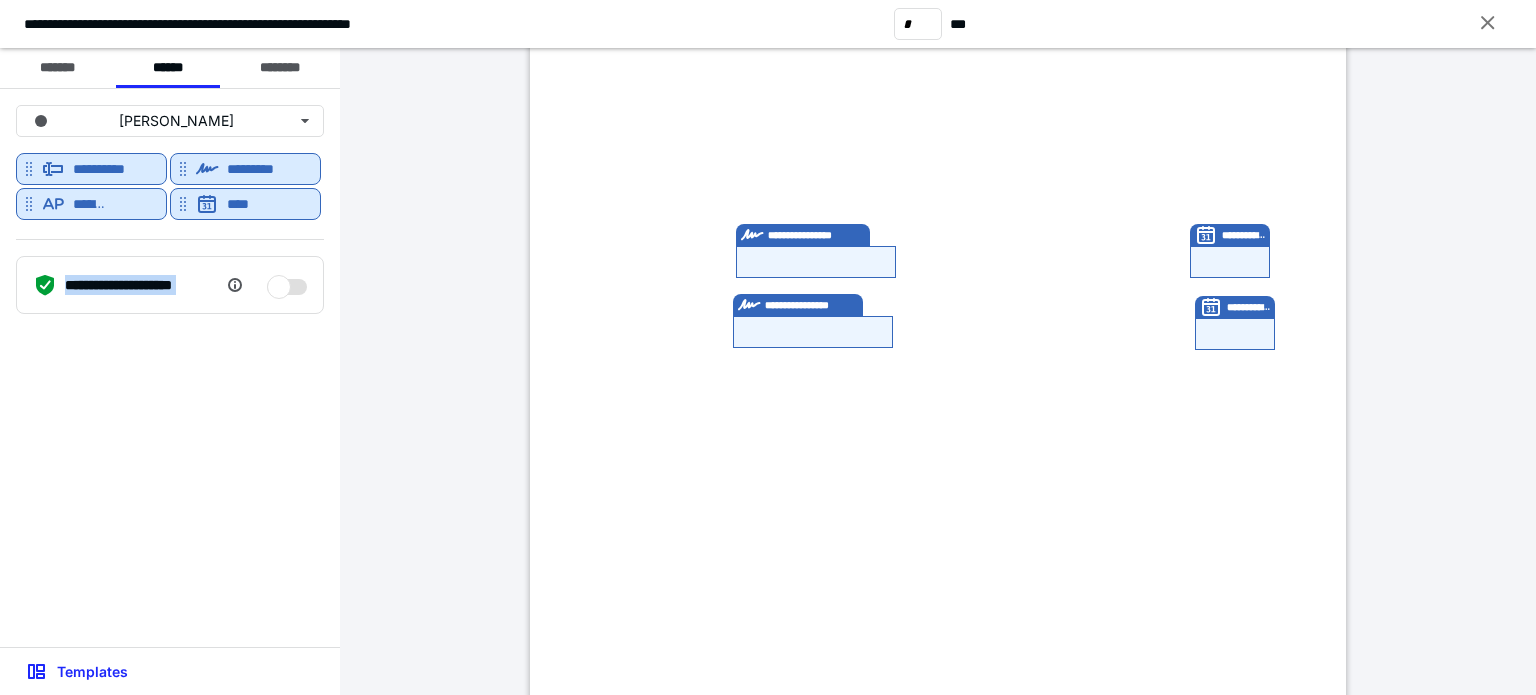 click on "**********" at bounding box center (170, 368) 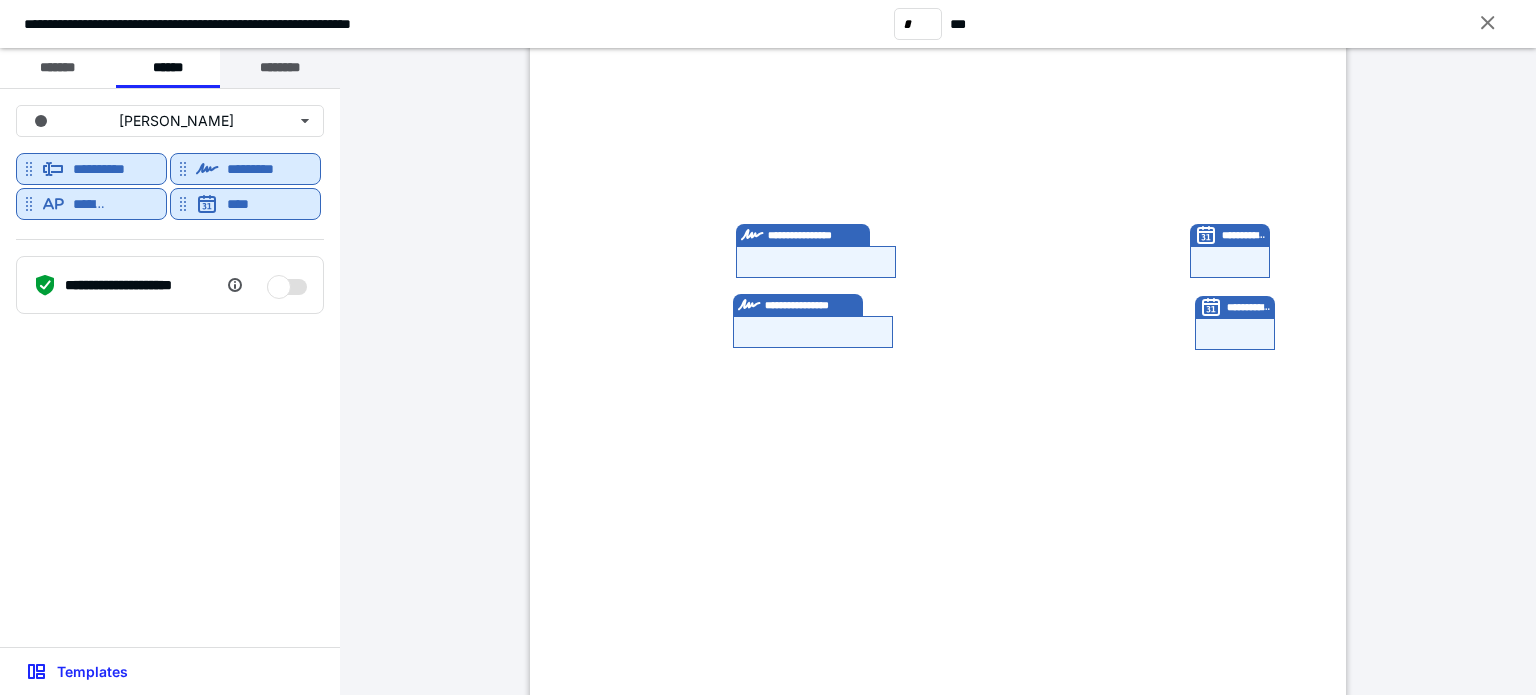 click on "********" at bounding box center (280, 68) 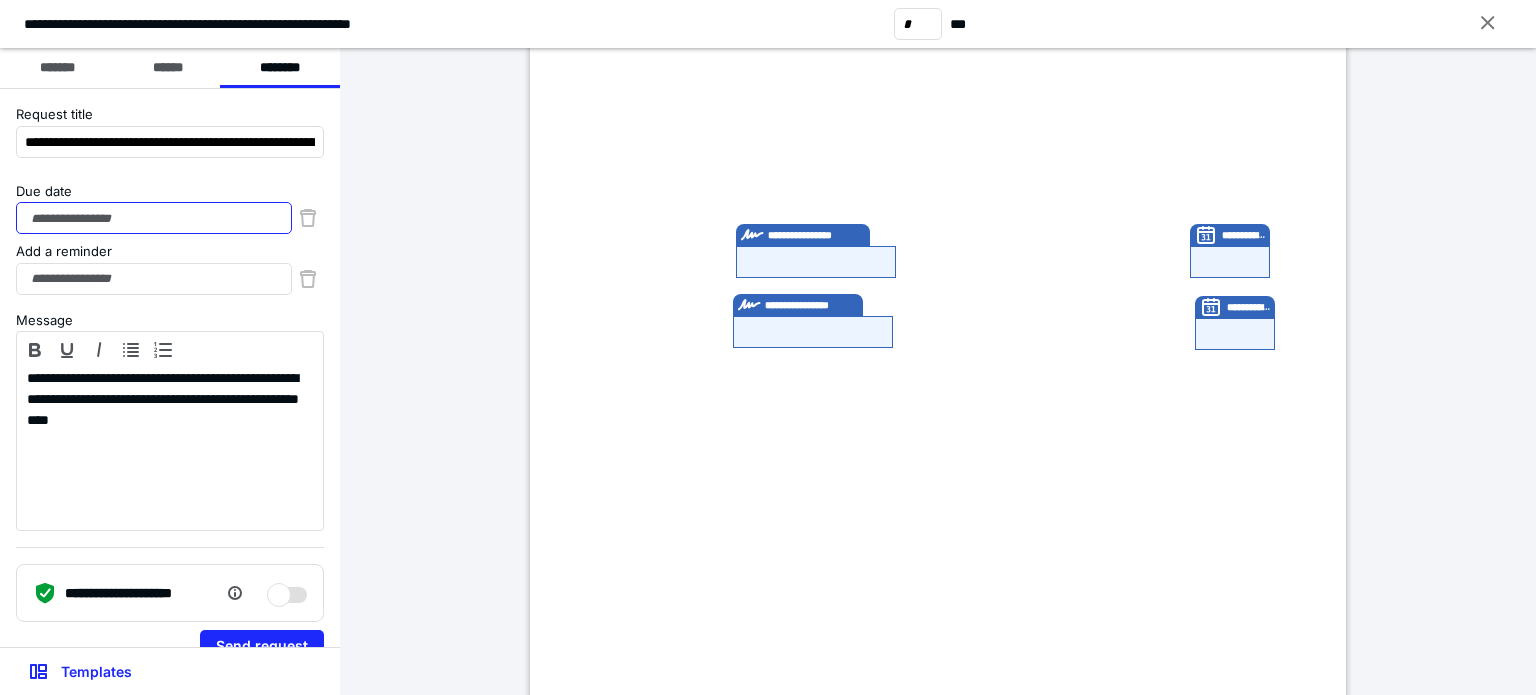 click on "Due date" at bounding box center (154, 218) 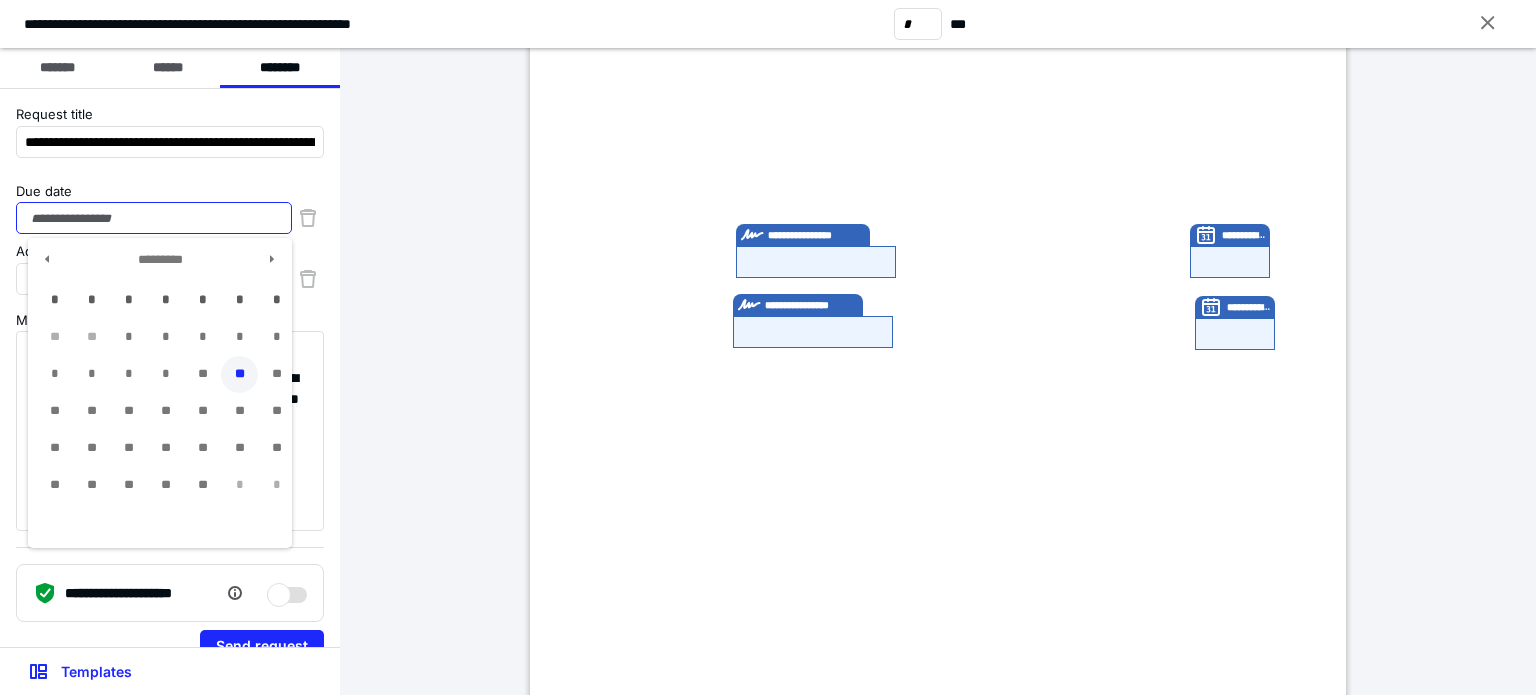 click on "**" at bounding box center (239, 374) 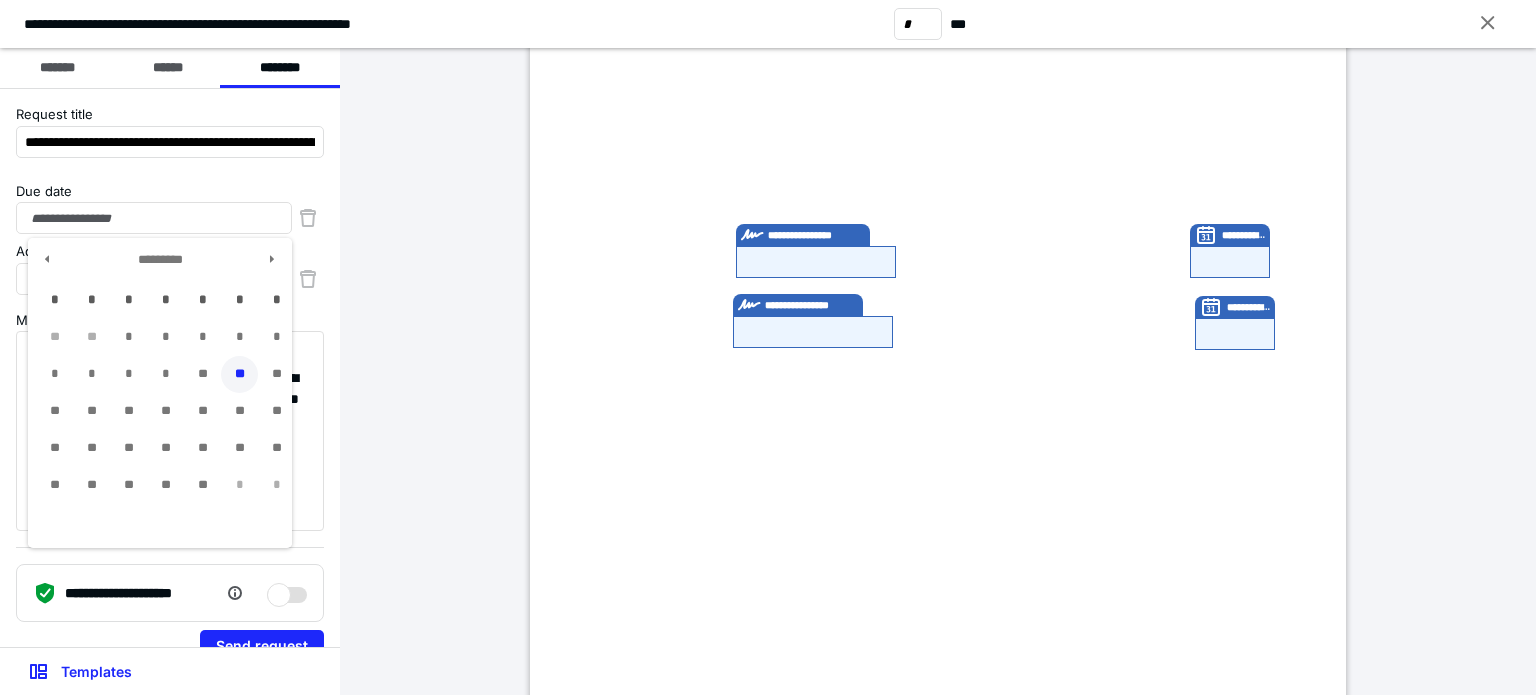 type on "**********" 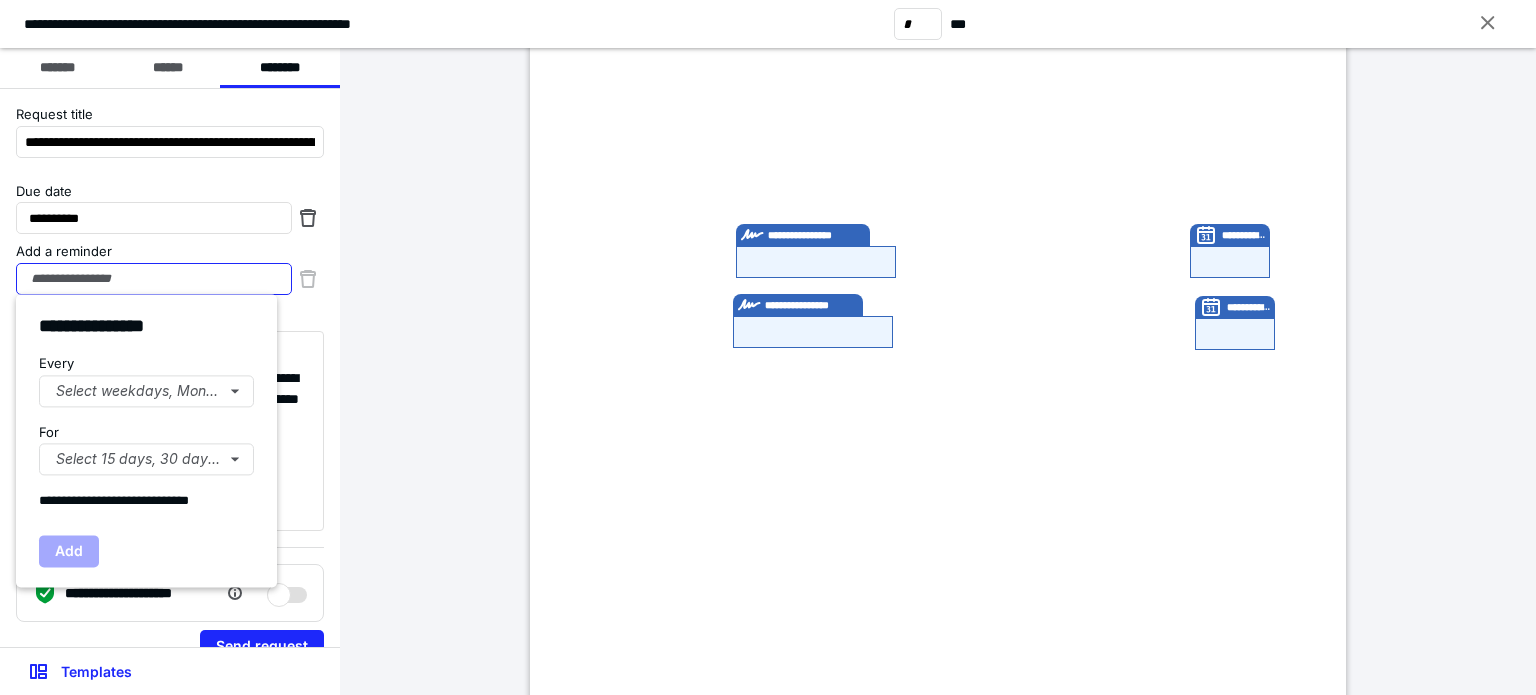 click on "Add a reminder" at bounding box center [154, 279] 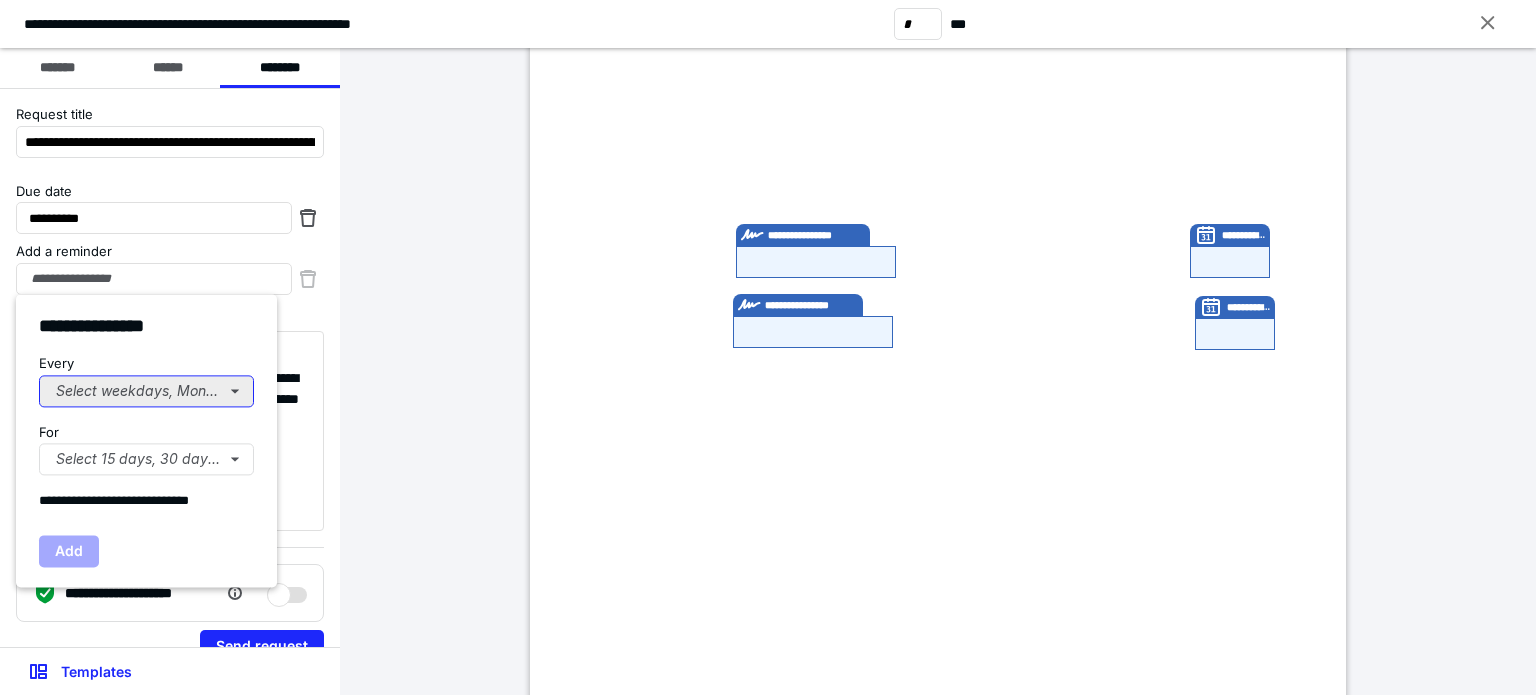 click on "Select weekdays, Mondays, or Tues..." at bounding box center [146, 391] 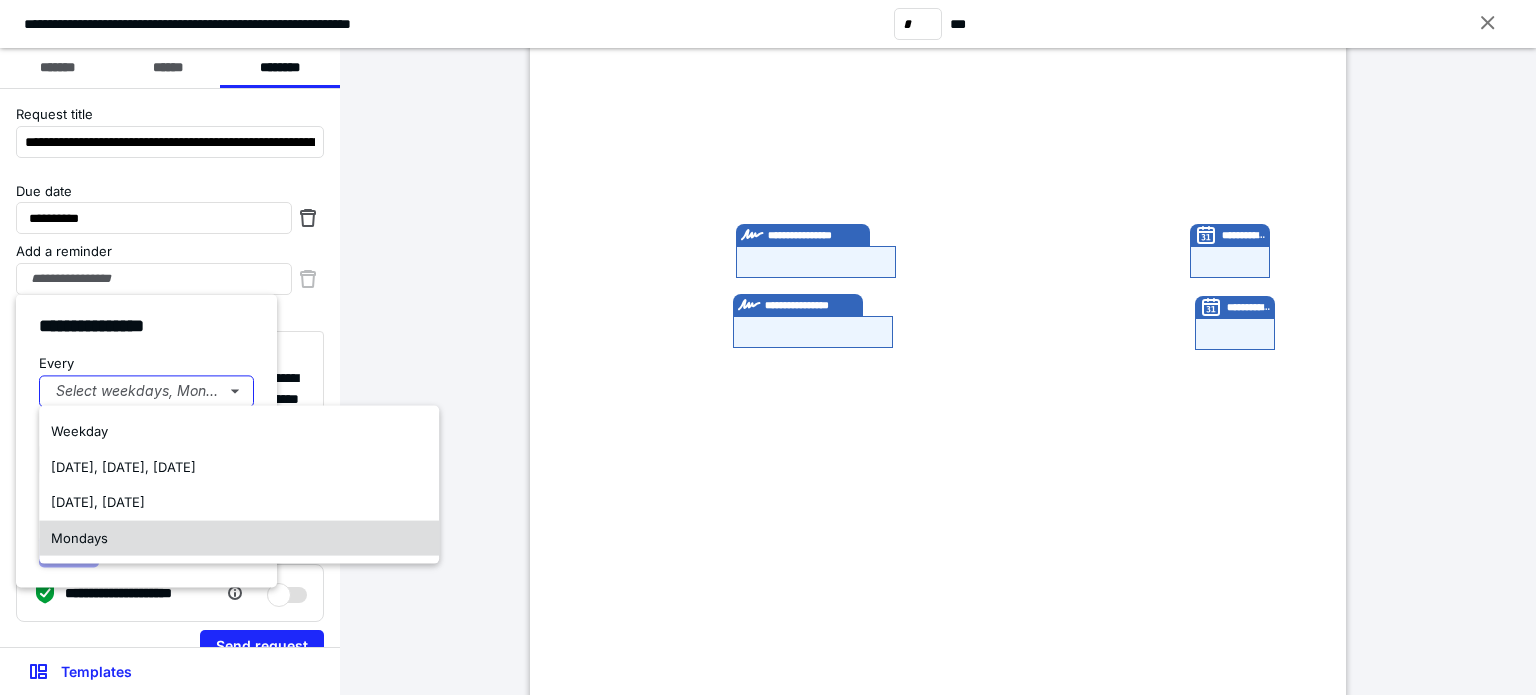 click on "Mondays" at bounding box center [79, 537] 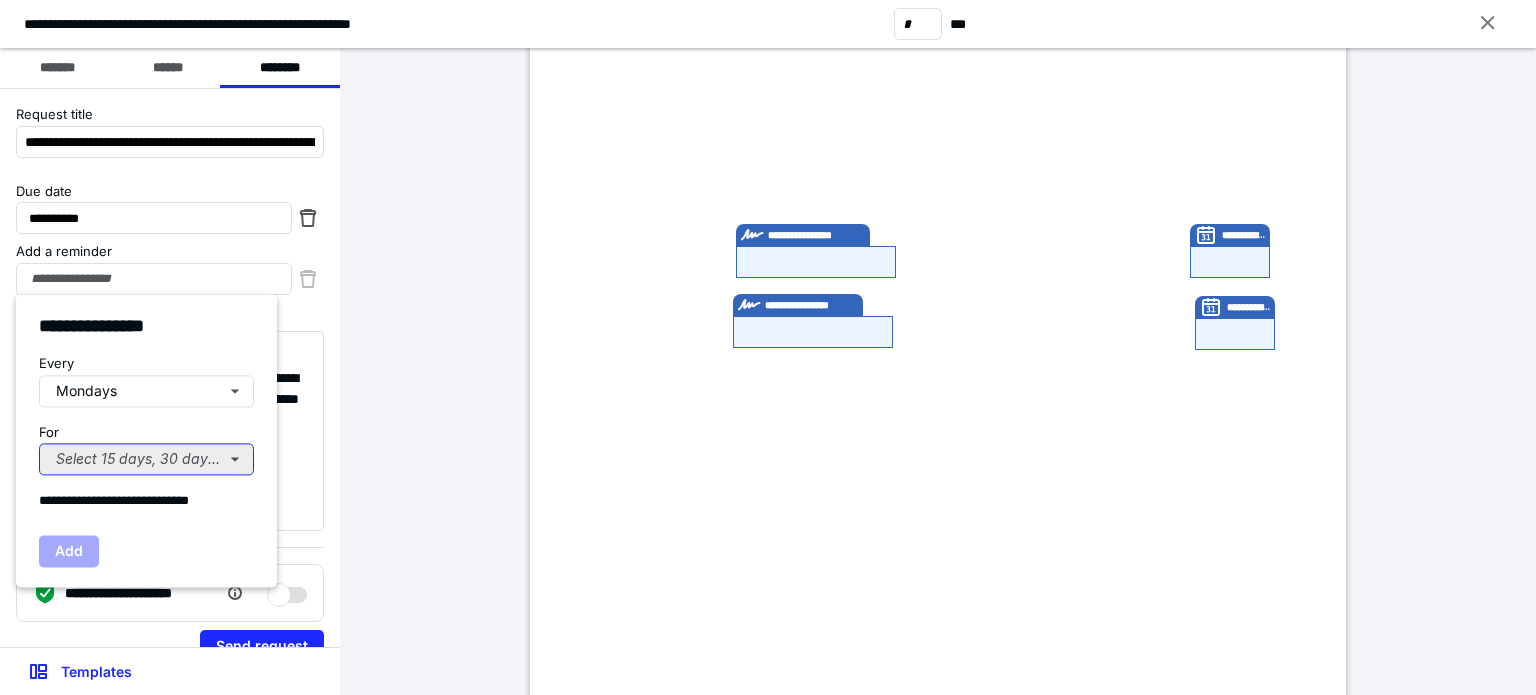 click on "Select 15 days, 30 days, or 45 days..." at bounding box center (146, 459) 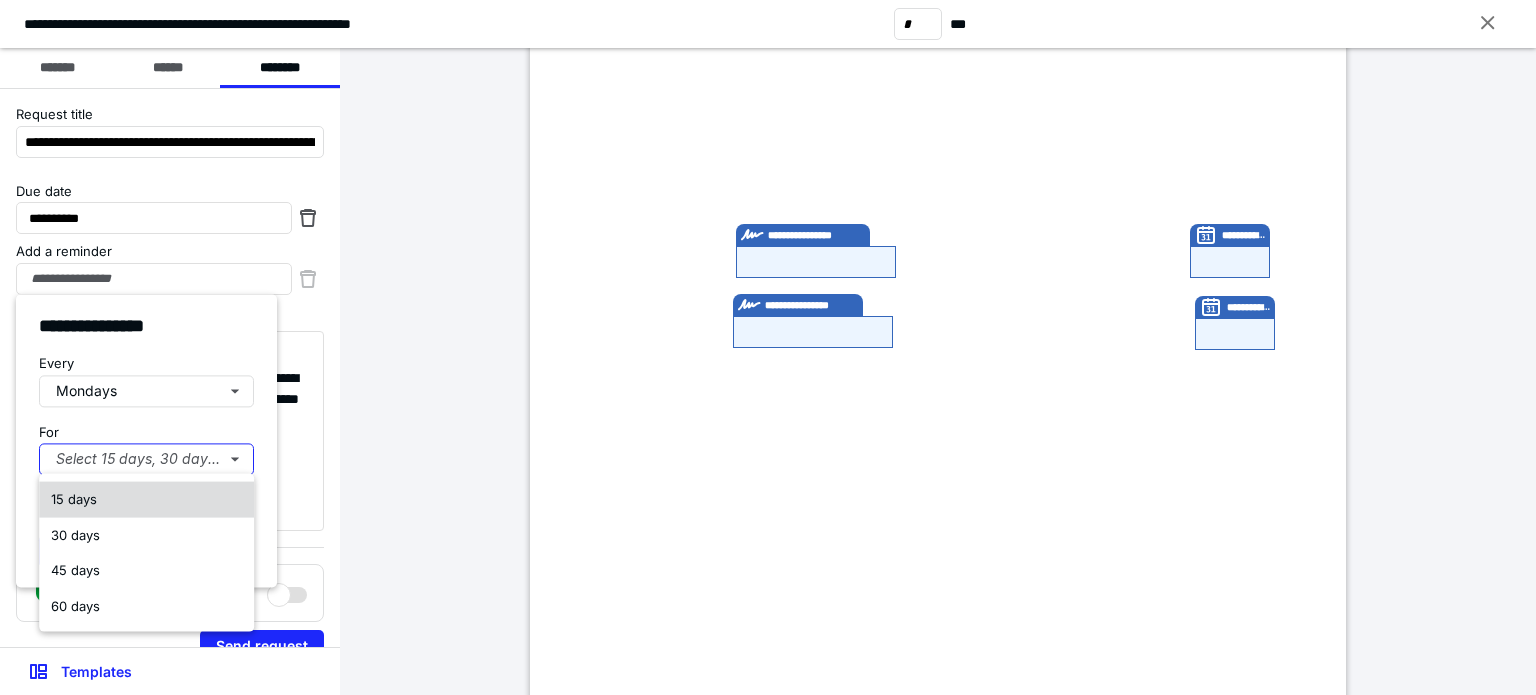click on "15 days" at bounding box center (74, 499) 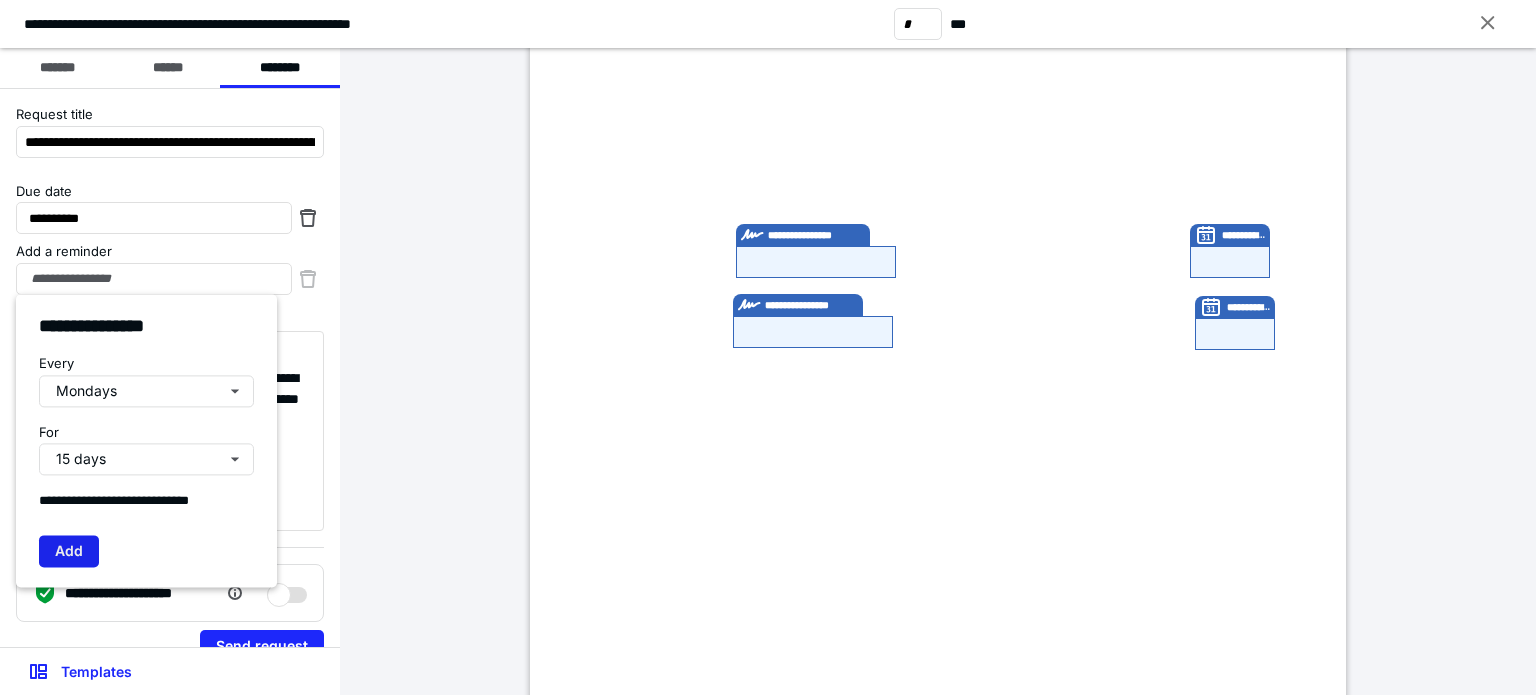 click on "Add" at bounding box center [69, 551] 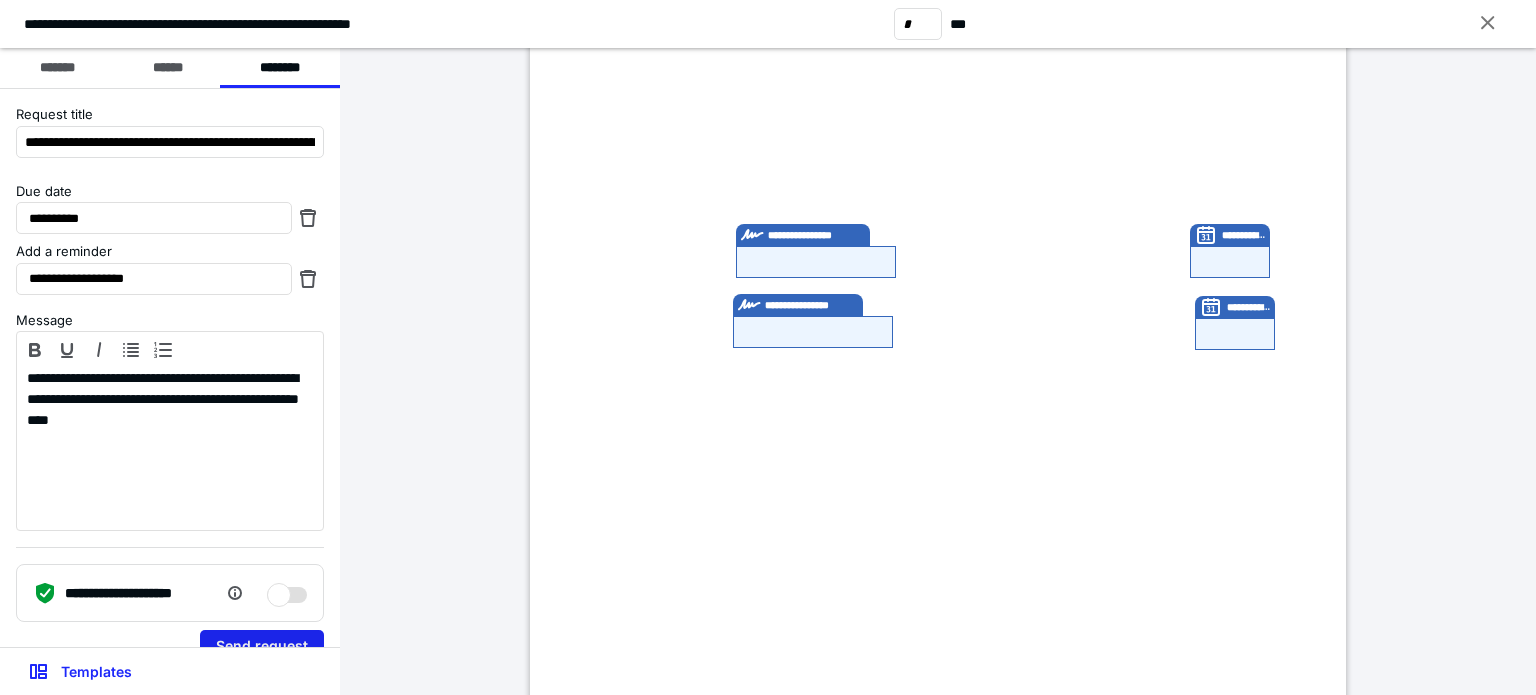 click on "Send request" at bounding box center [262, 646] 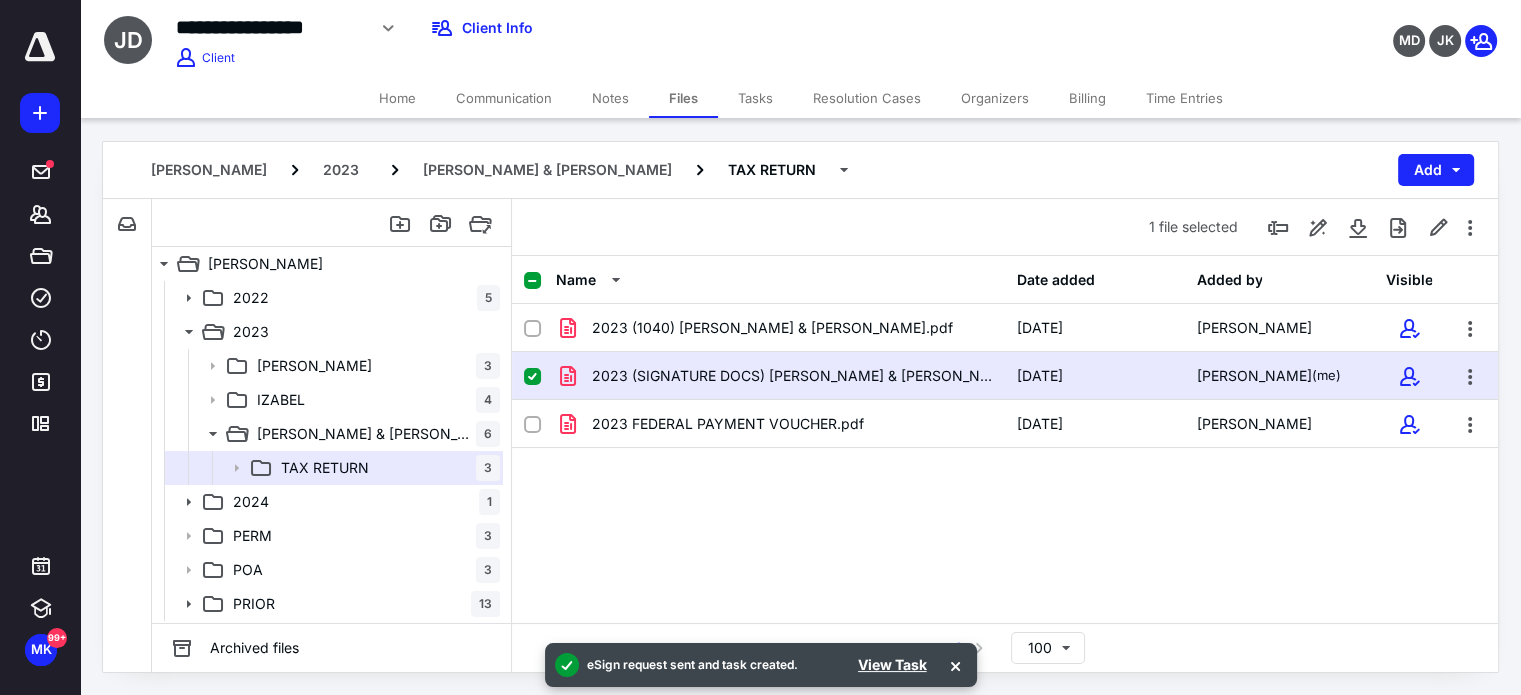 click on "Billing" at bounding box center [1087, 98] 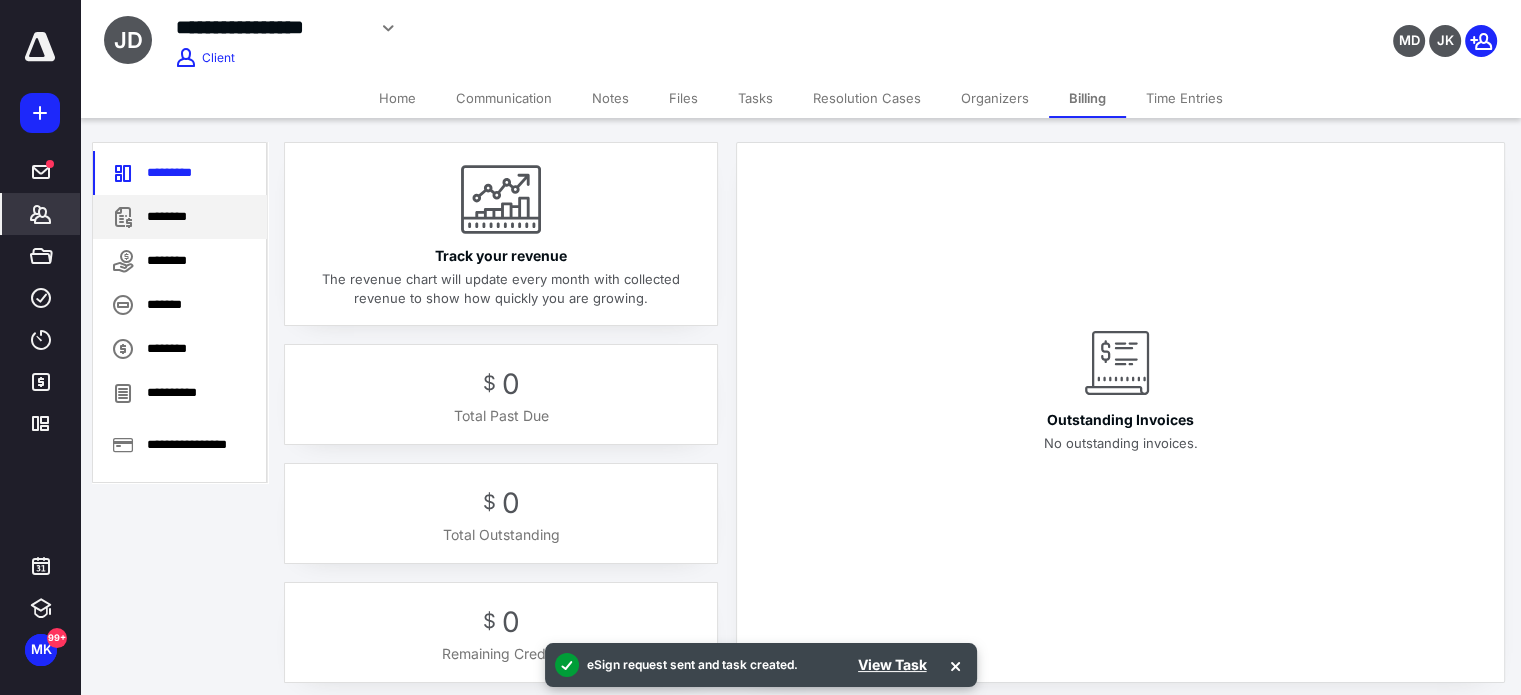 click on "********" at bounding box center (180, 217) 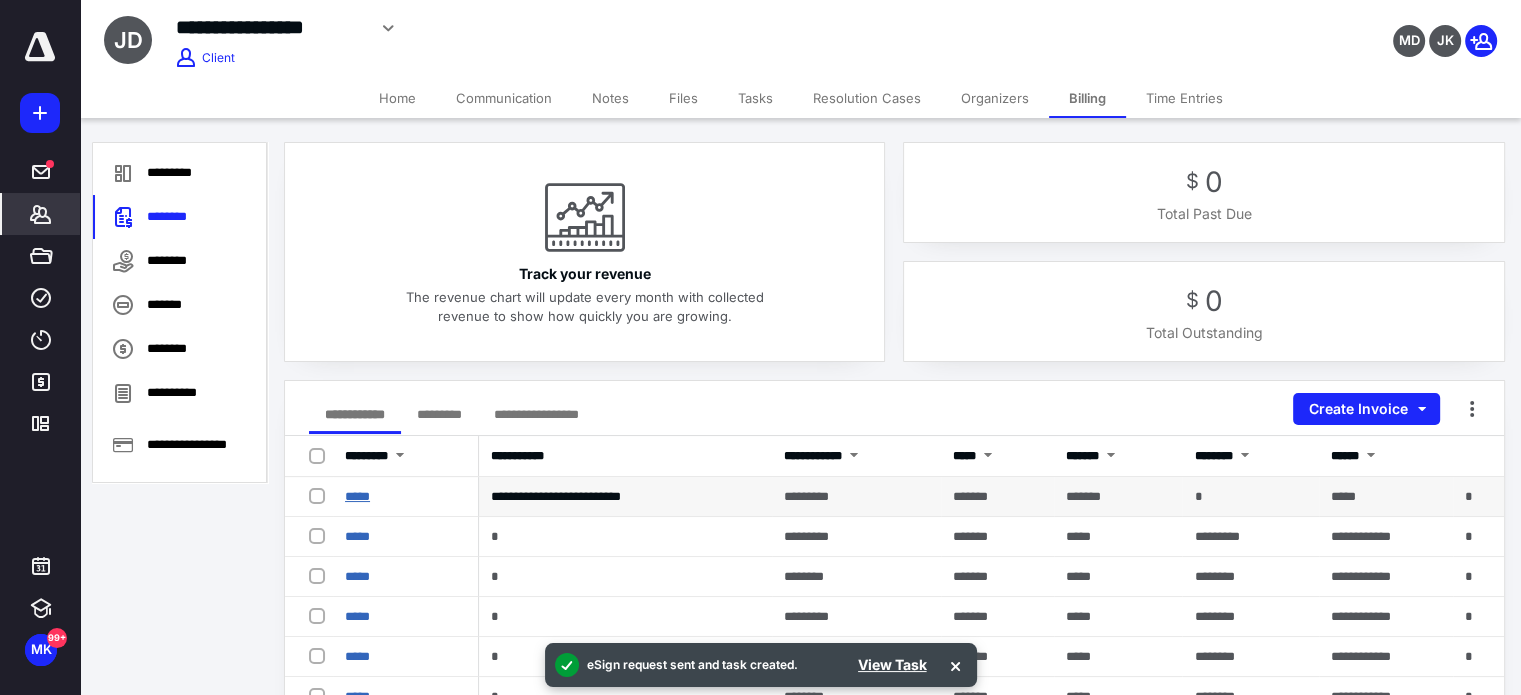 click on "*****" at bounding box center (357, 496) 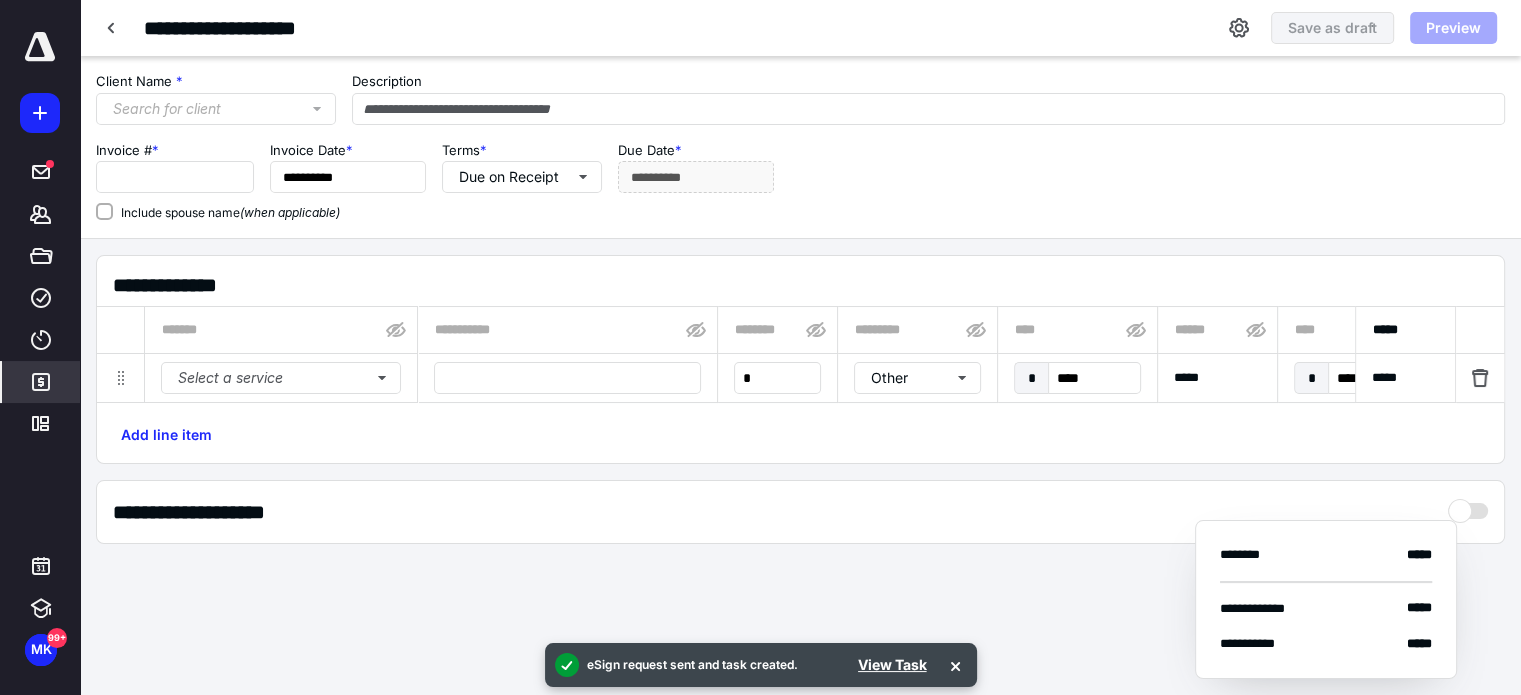 type on "**********" 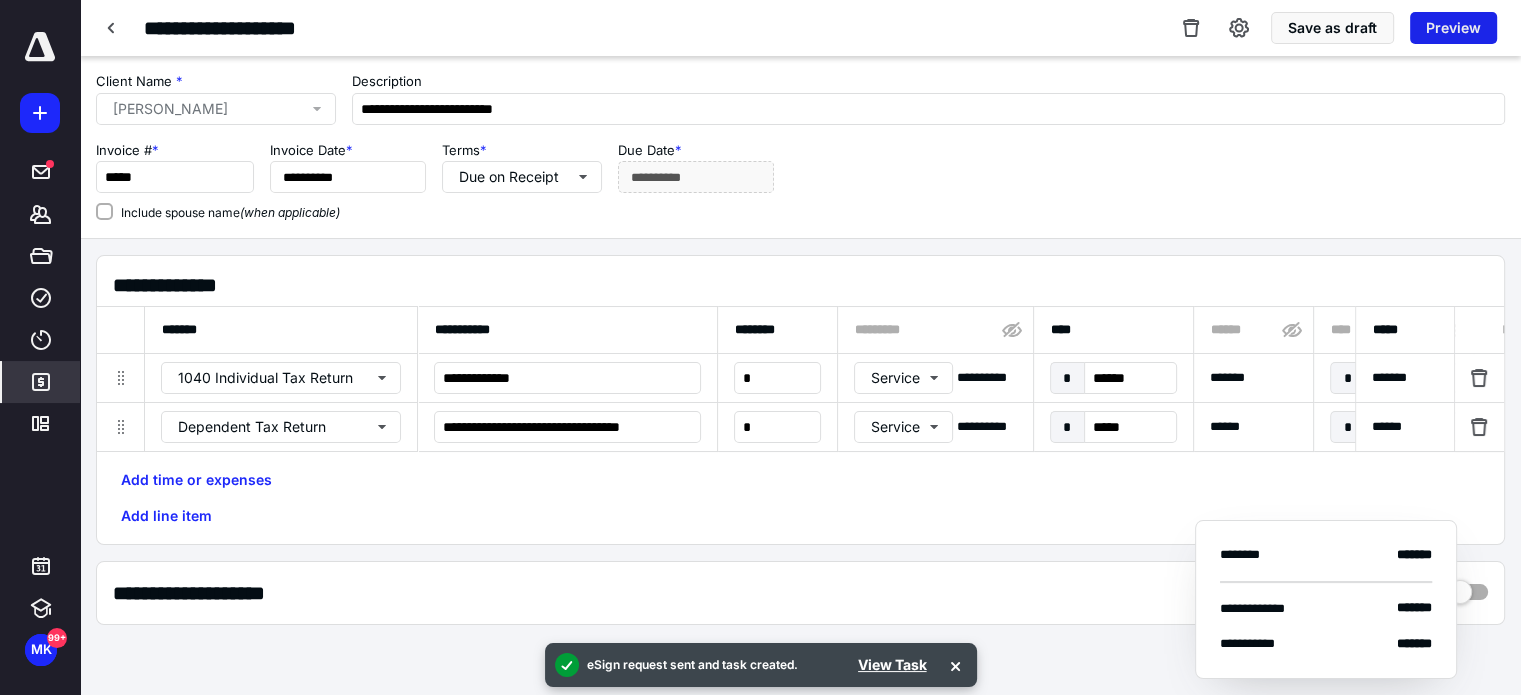 click on "Preview" at bounding box center (1453, 28) 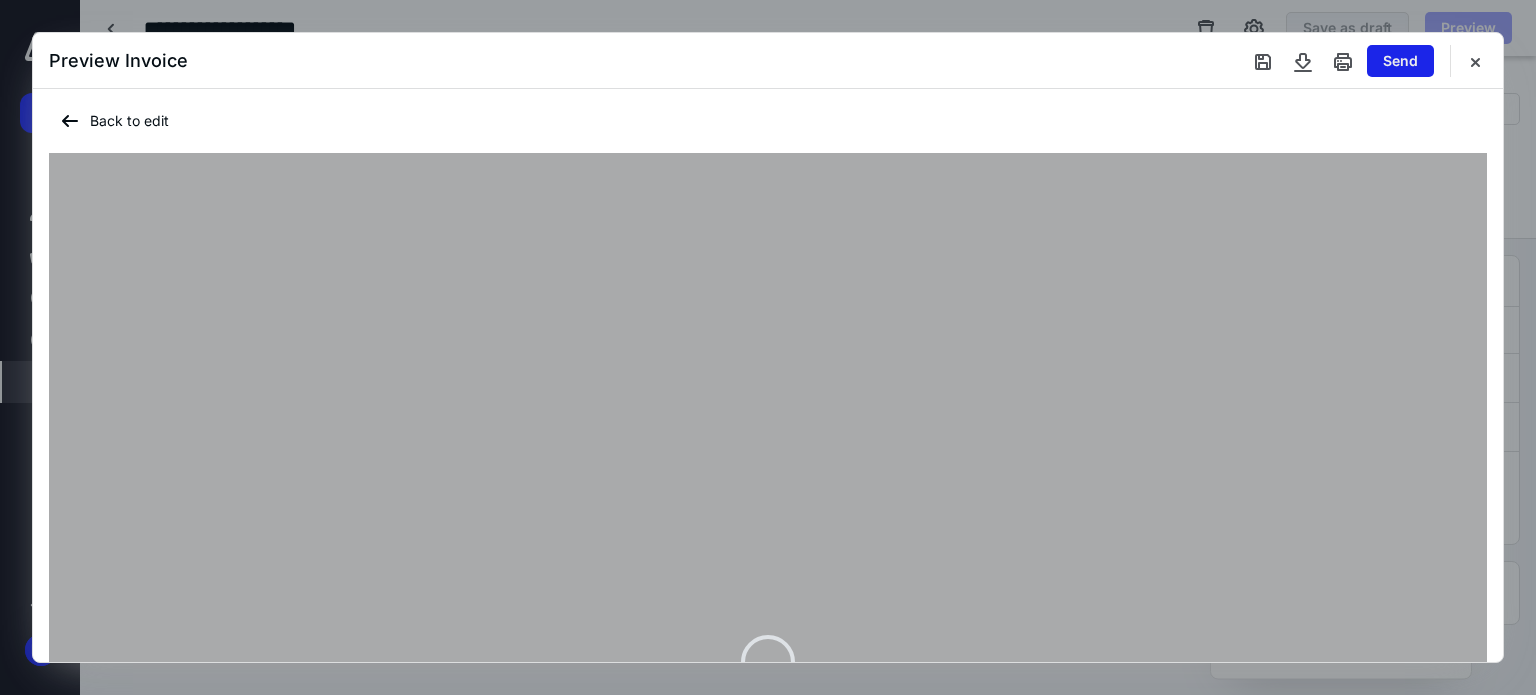 click on "Send" at bounding box center (1400, 61) 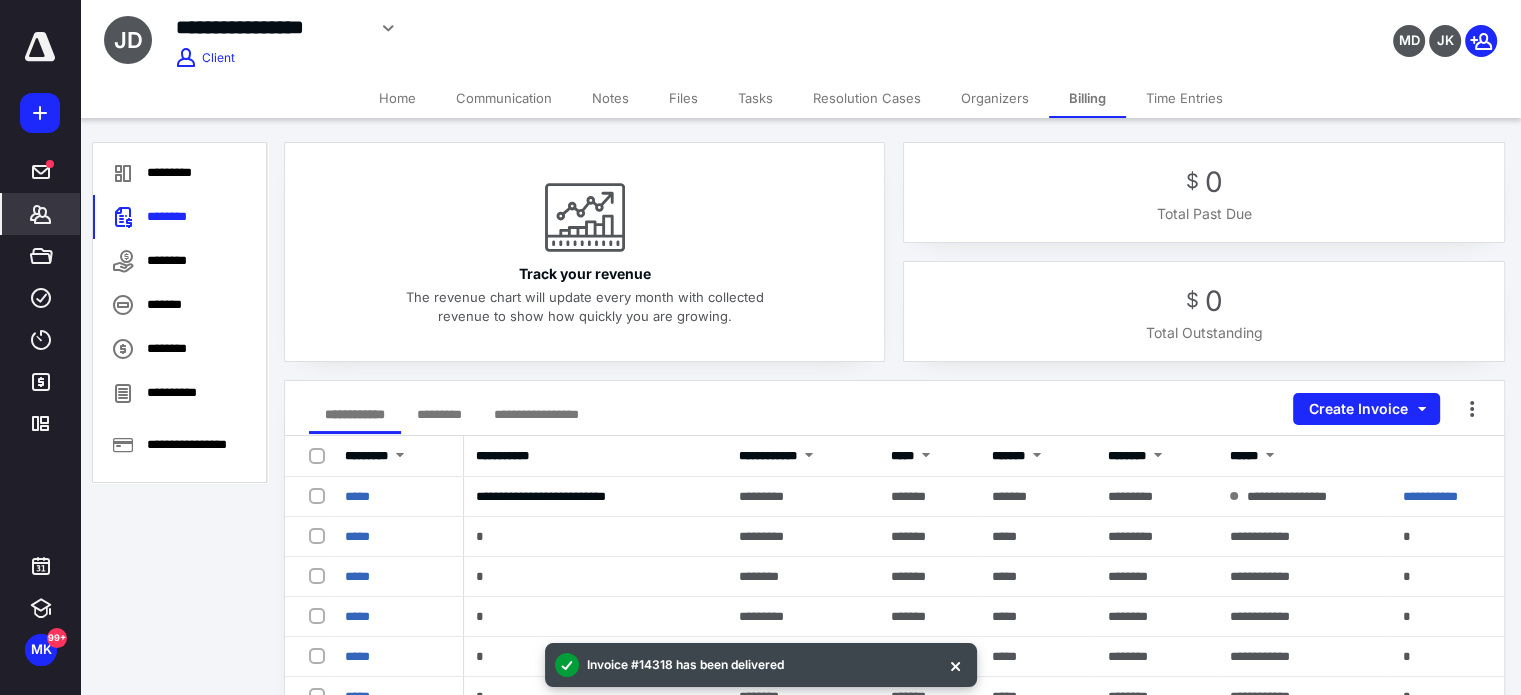 click on "Tasks" at bounding box center (755, 98) 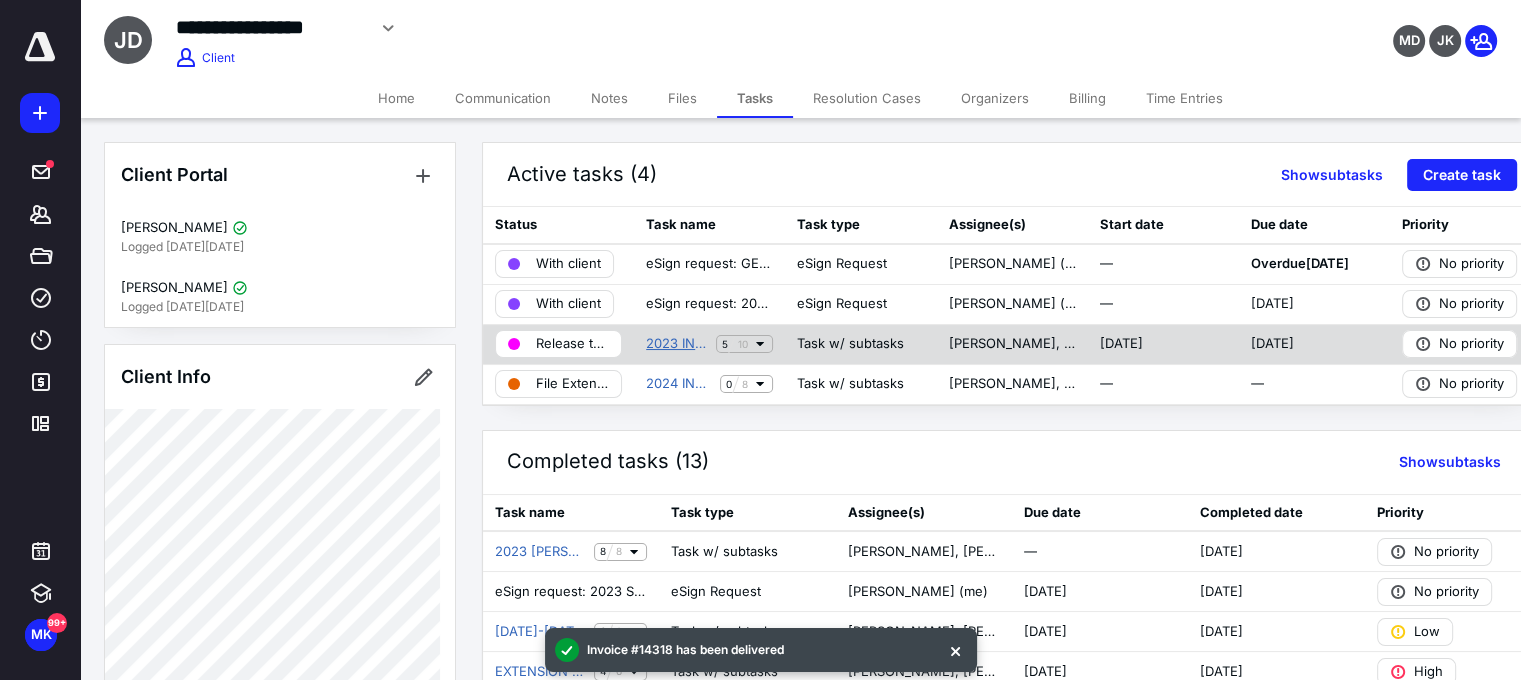 click on "2023  INDIVIDUAL TAX RETURN" at bounding box center [677, 344] 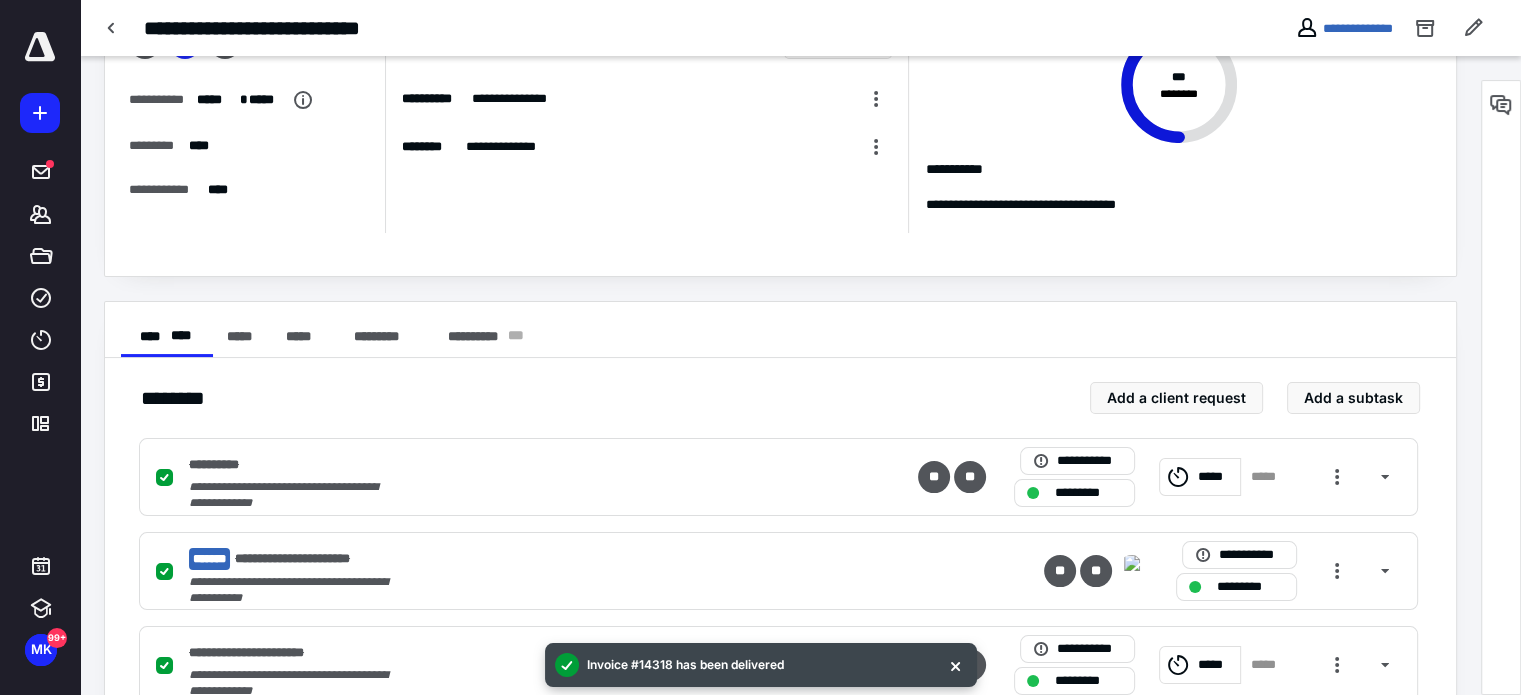 scroll, scrollTop: 500, scrollLeft: 0, axis: vertical 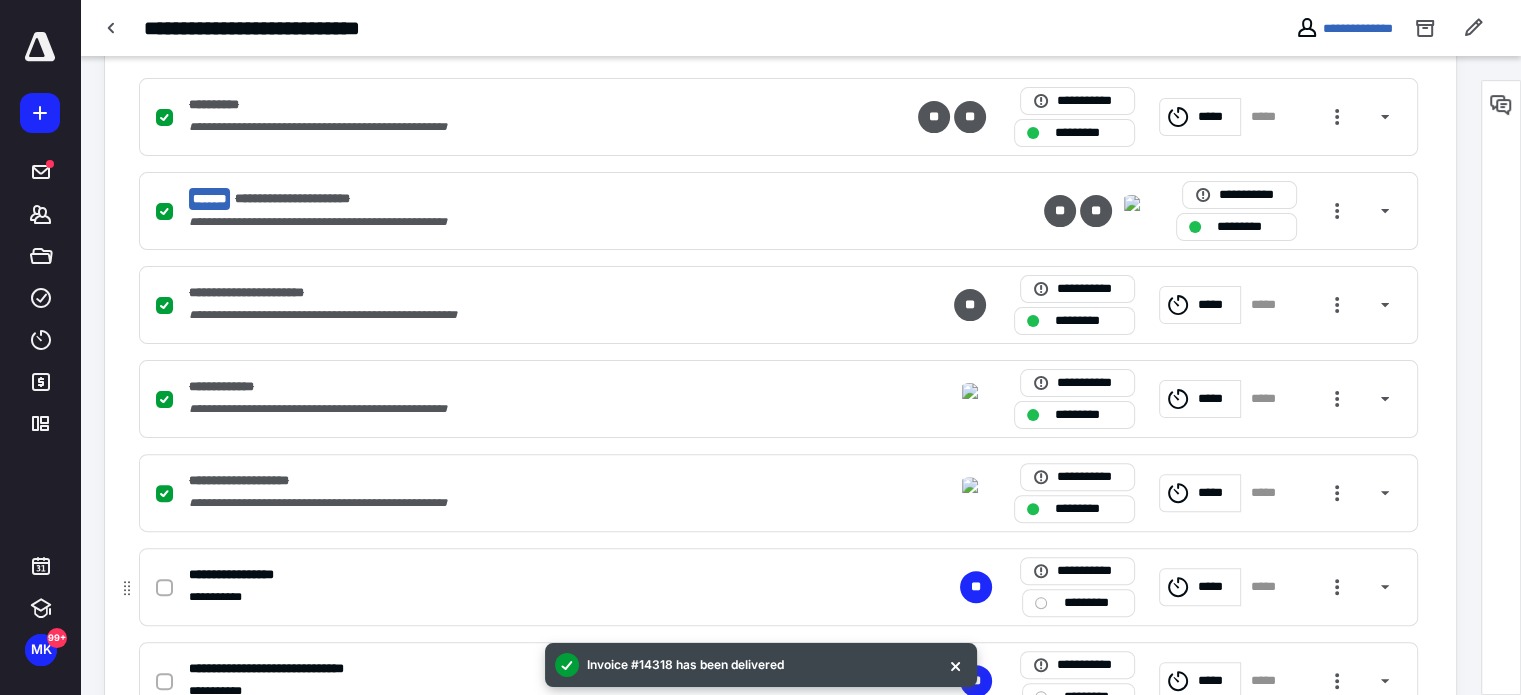 click at bounding box center (164, 588) 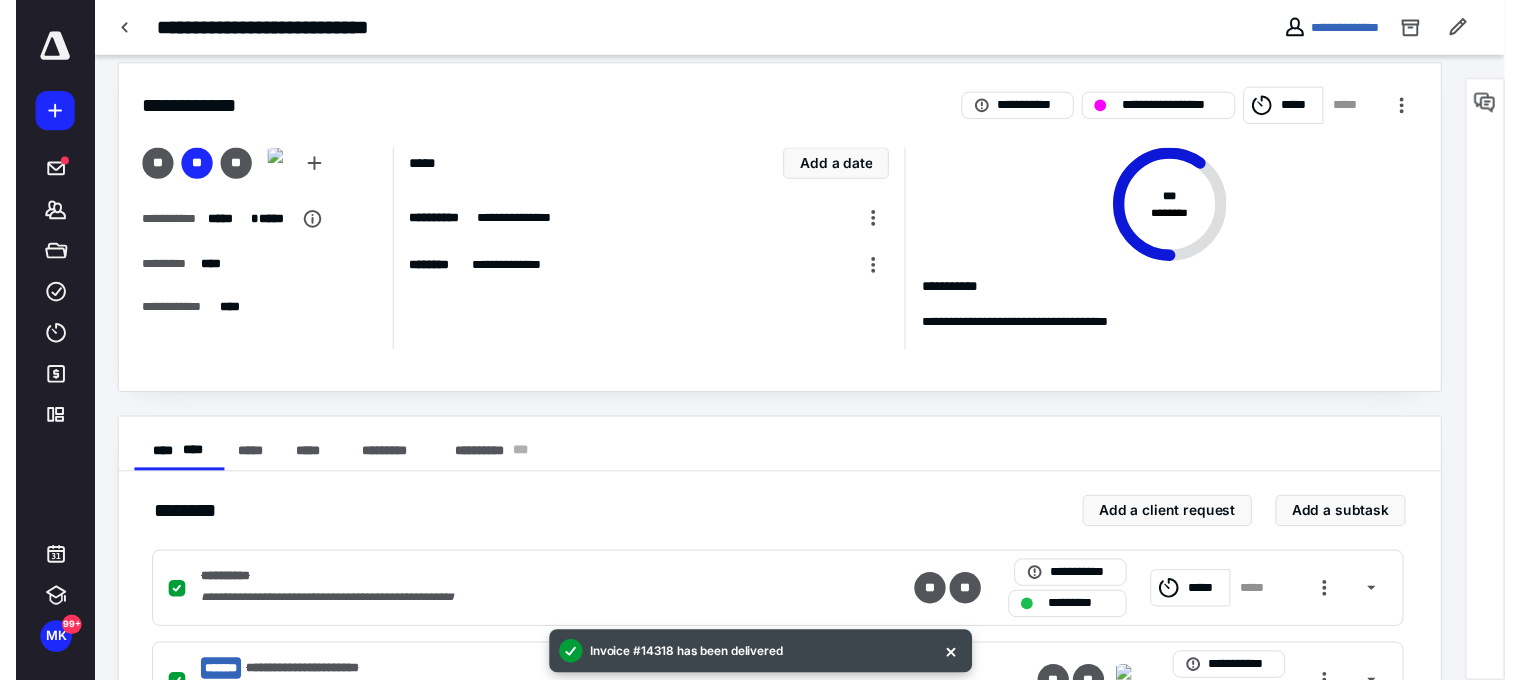 scroll, scrollTop: 0, scrollLeft: 0, axis: both 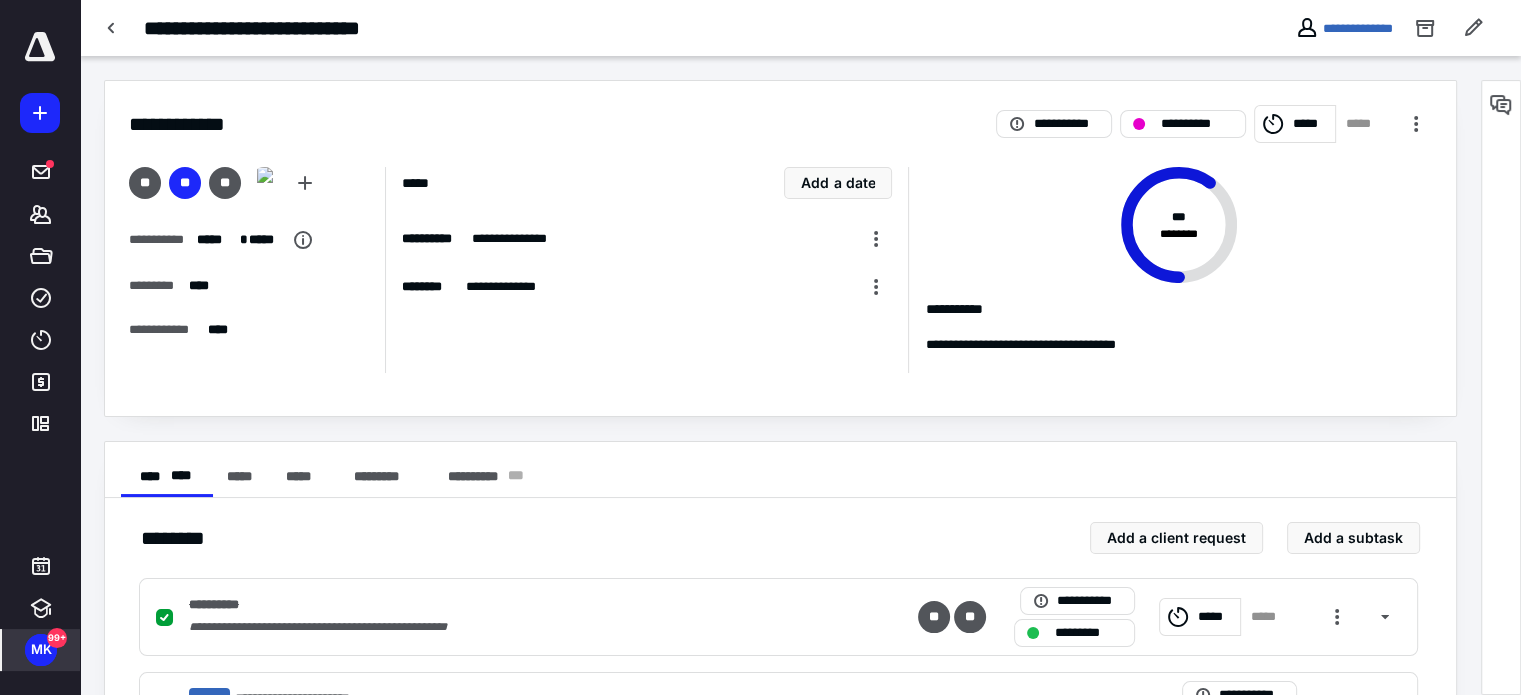click on "MK" at bounding box center (41, 650) 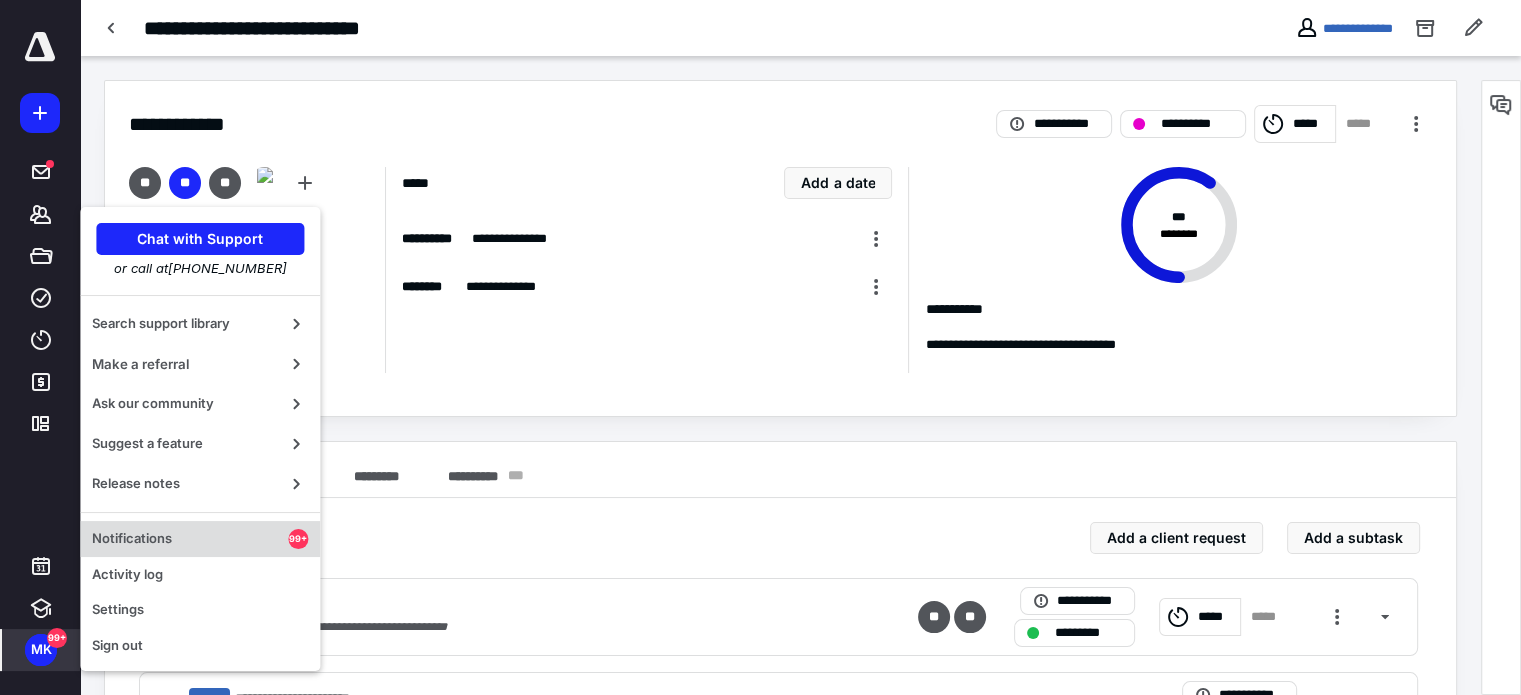click on "Notifications" at bounding box center [190, 539] 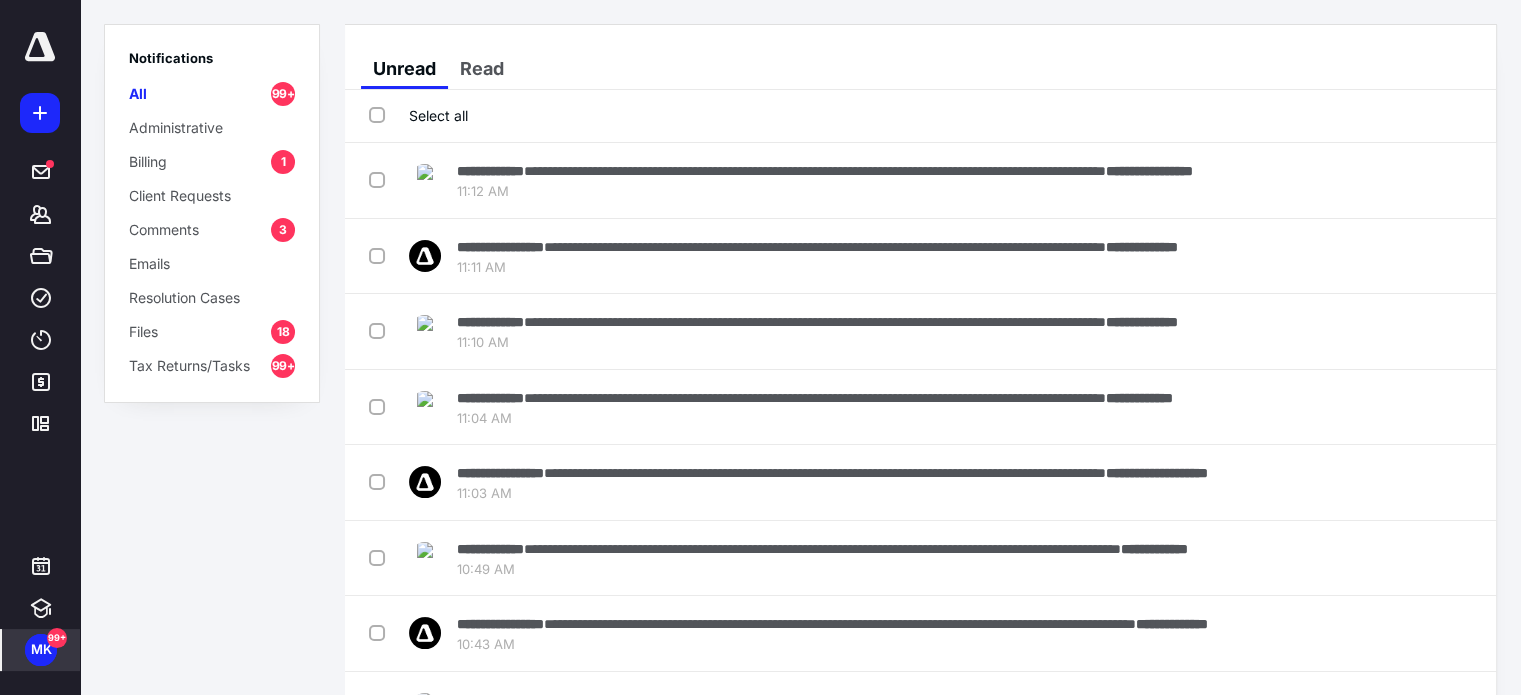 click on "Billing" at bounding box center [148, 161] 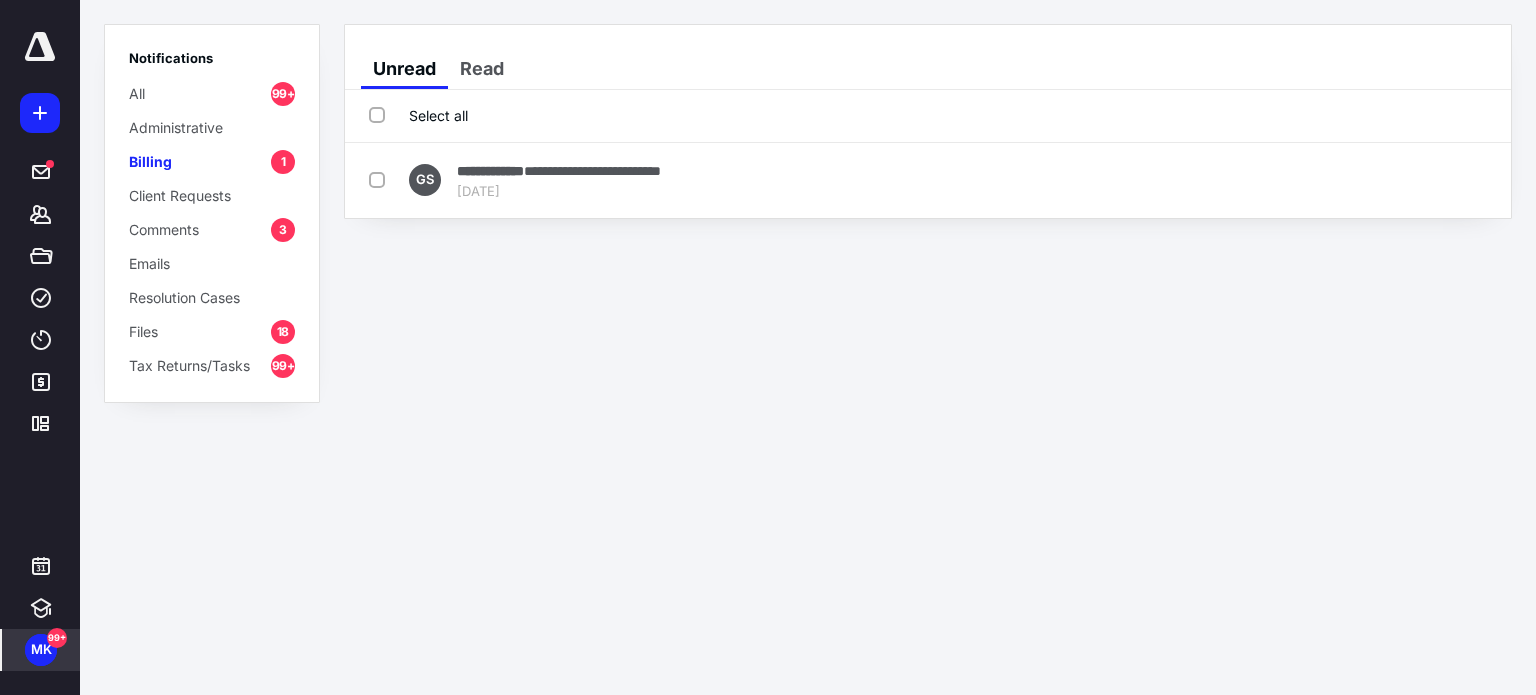 click on "All" at bounding box center [137, 93] 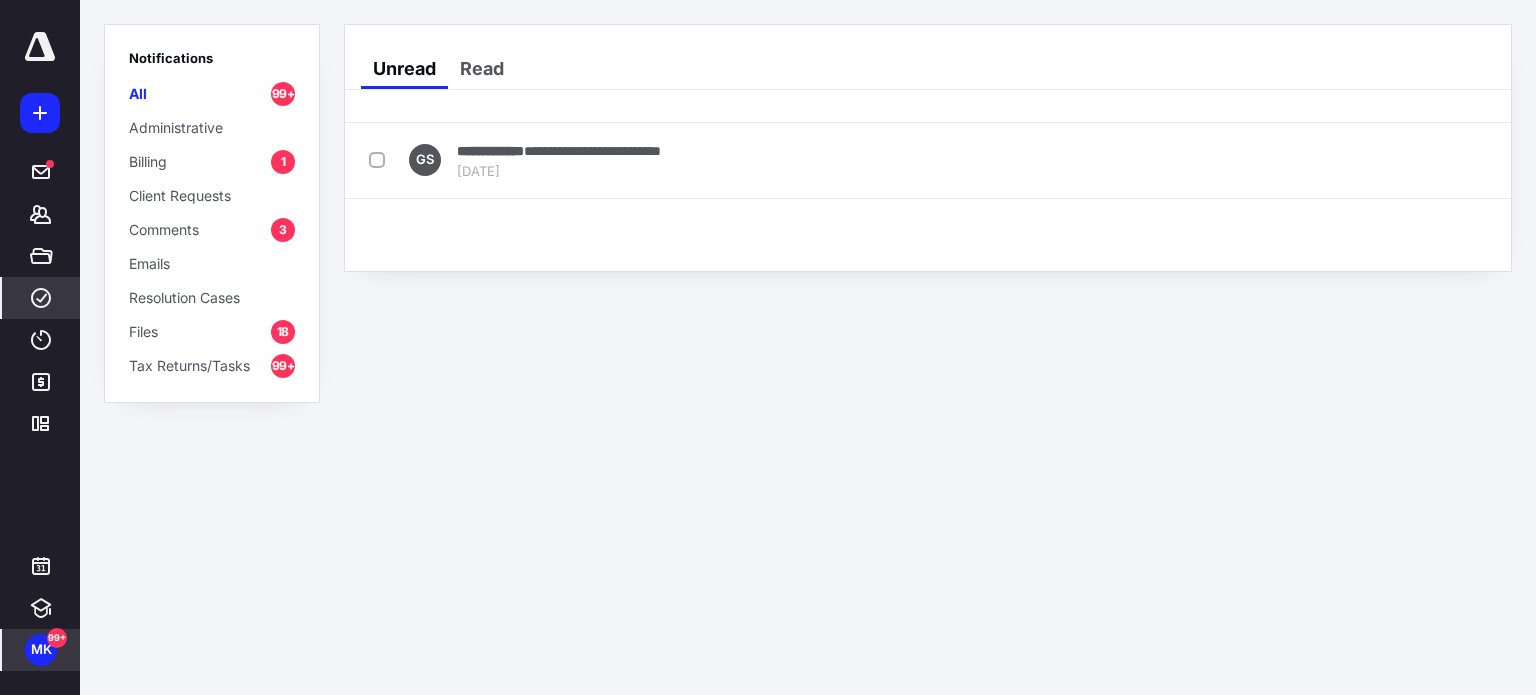 click 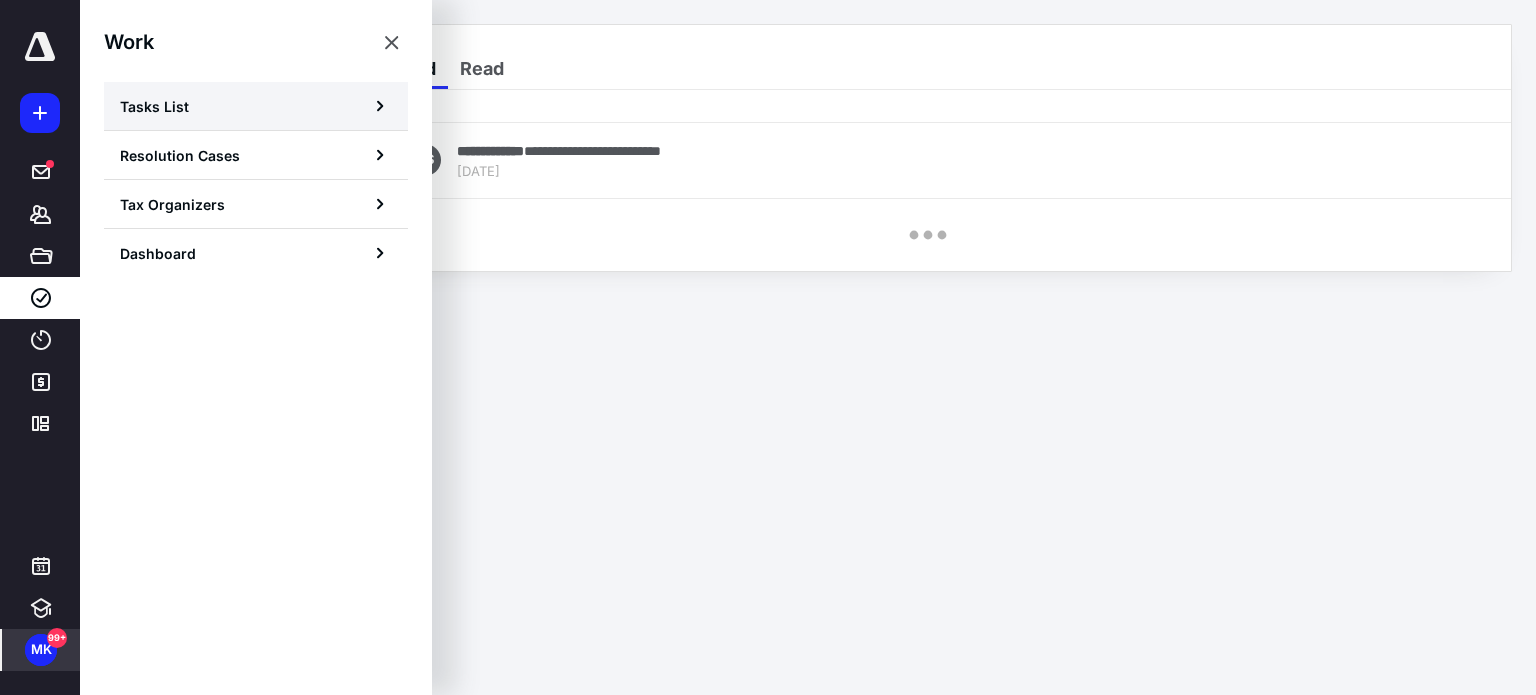 click on "Tasks List" at bounding box center [154, 106] 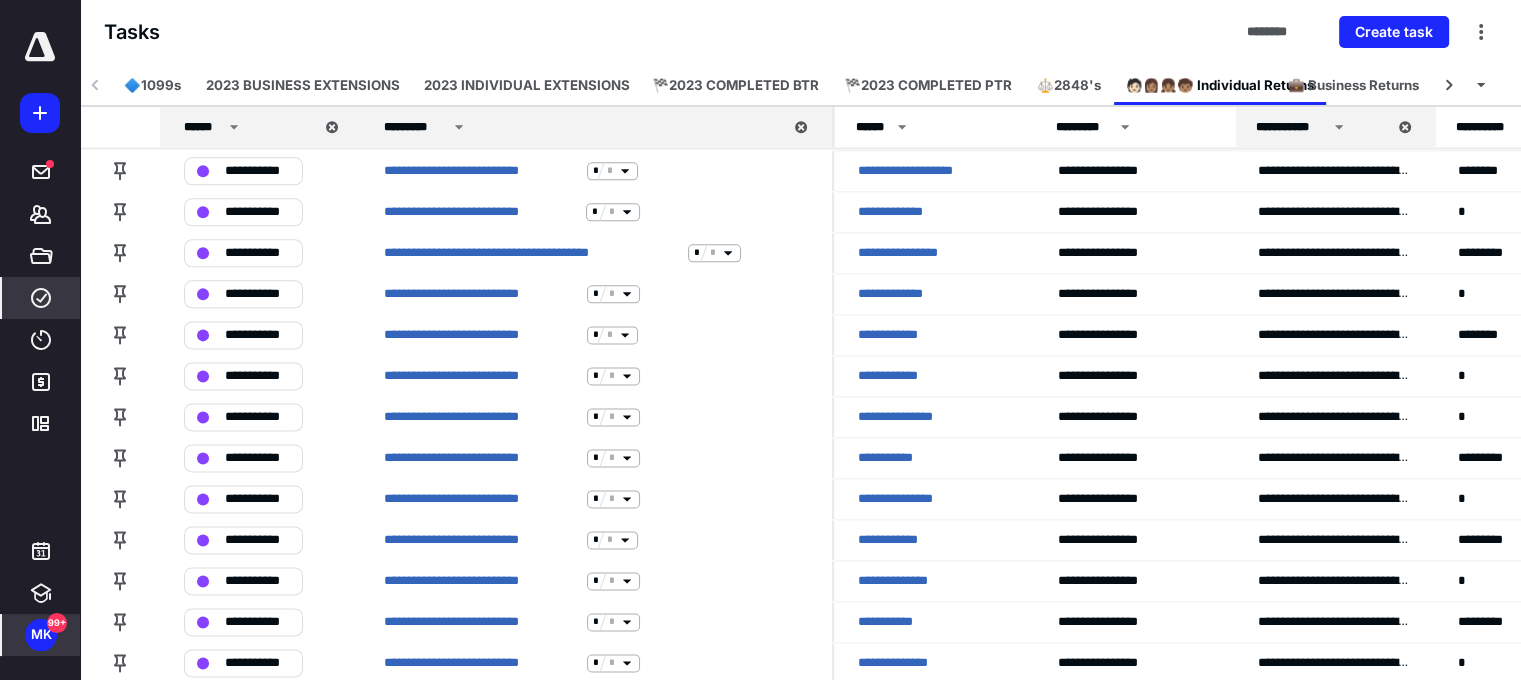 scroll, scrollTop: 2653, scrollLeft: 0, axis: vertical 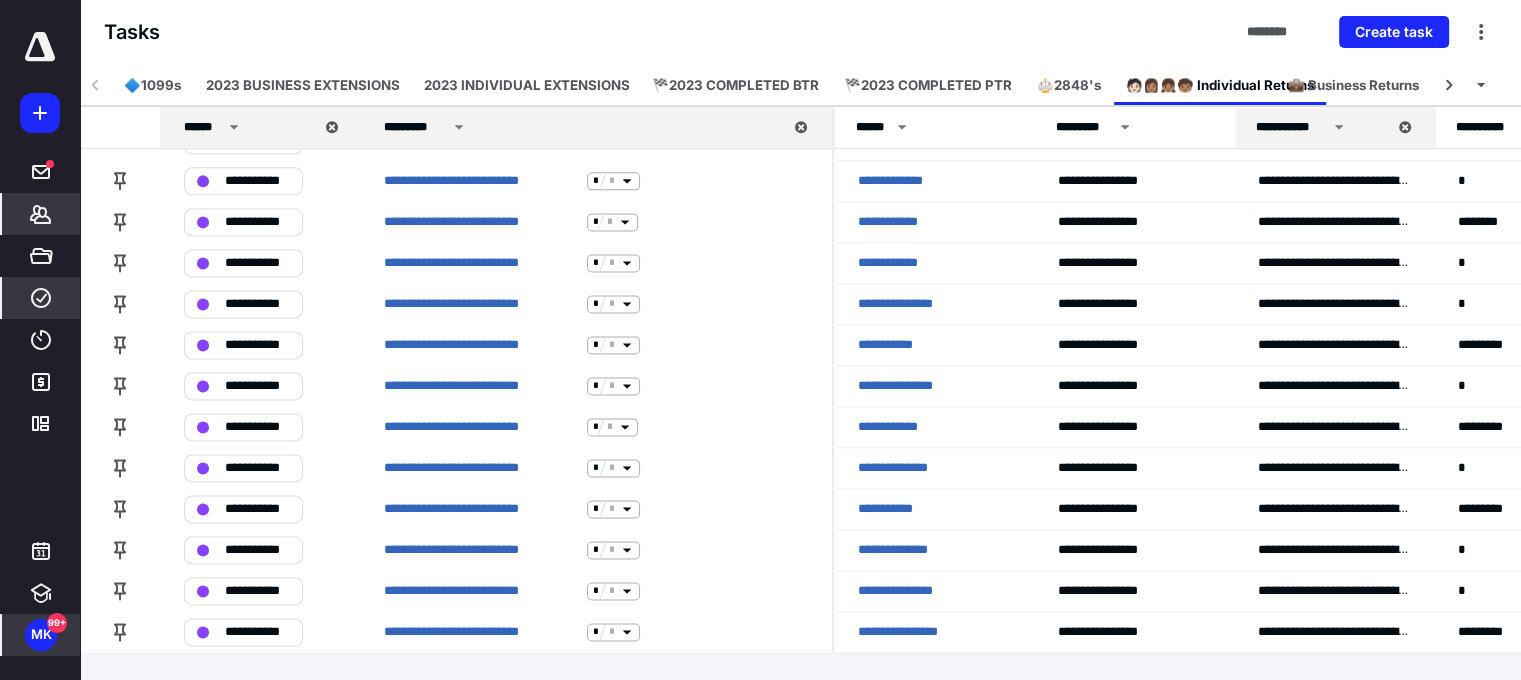 click 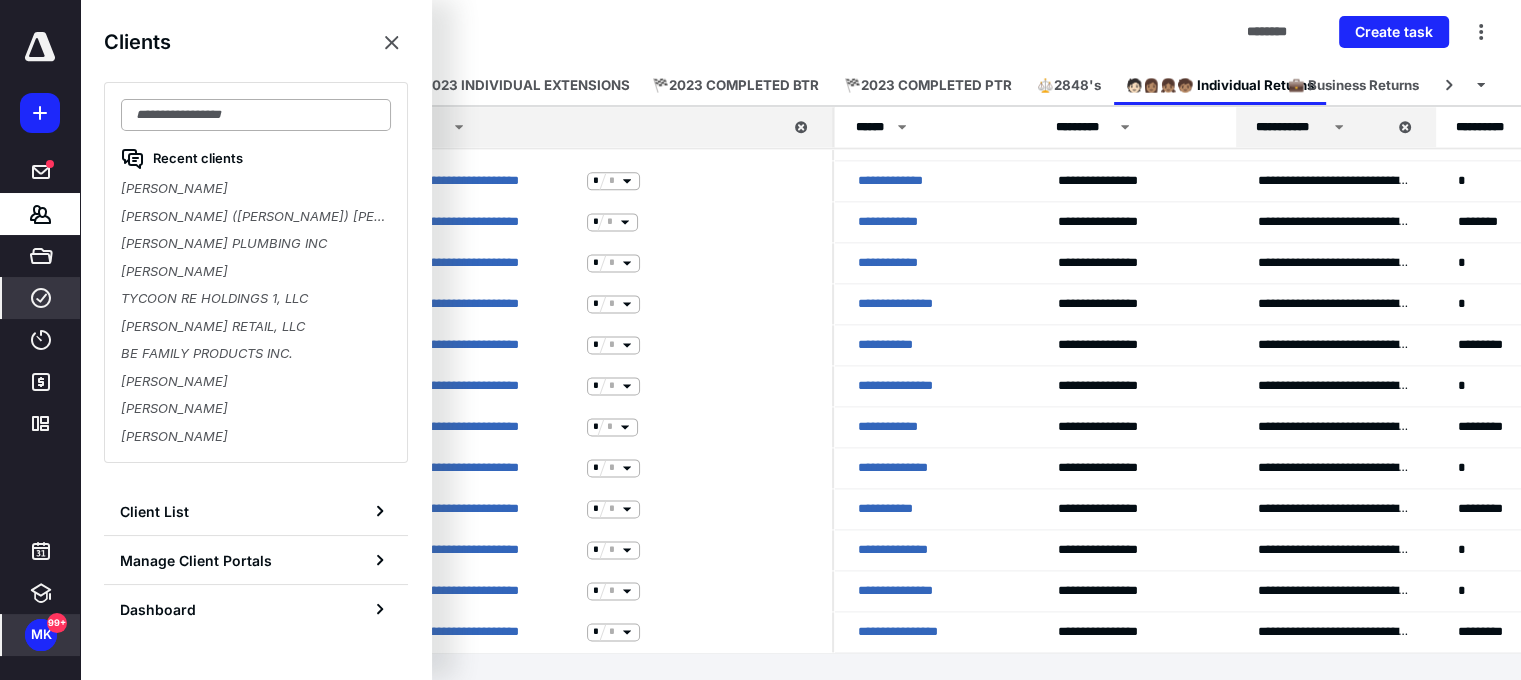 click at bounding box center [256, 115] 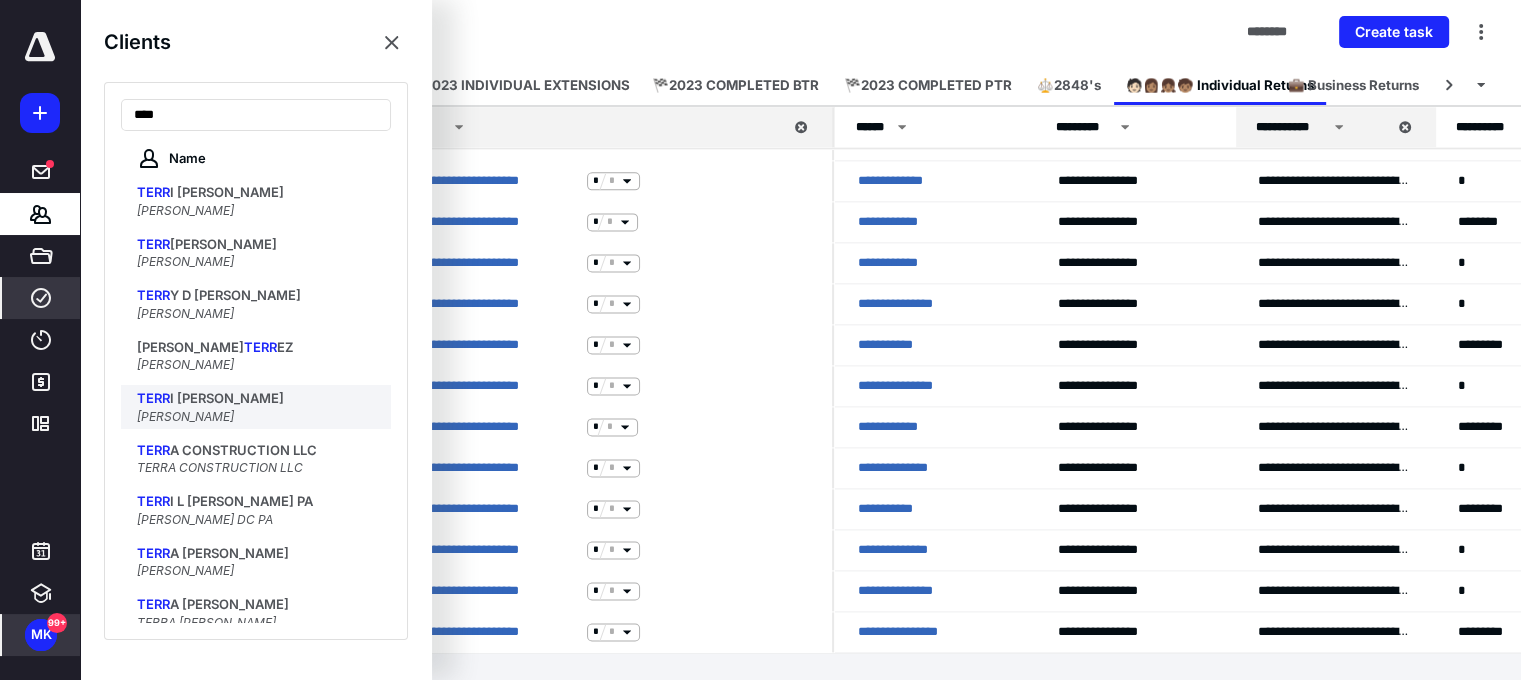 type on "****" 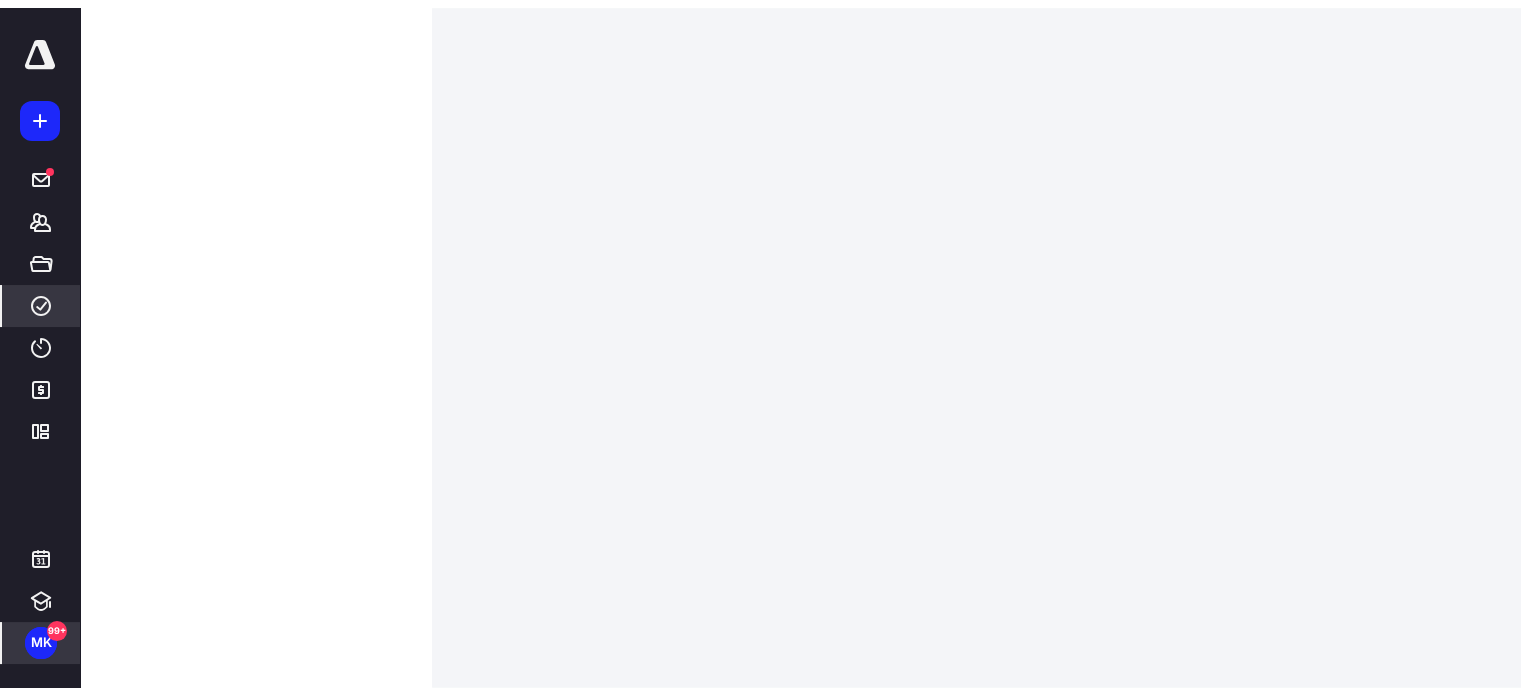 scroll, scrollTop: 0, scrollLeft: 0, axis: both 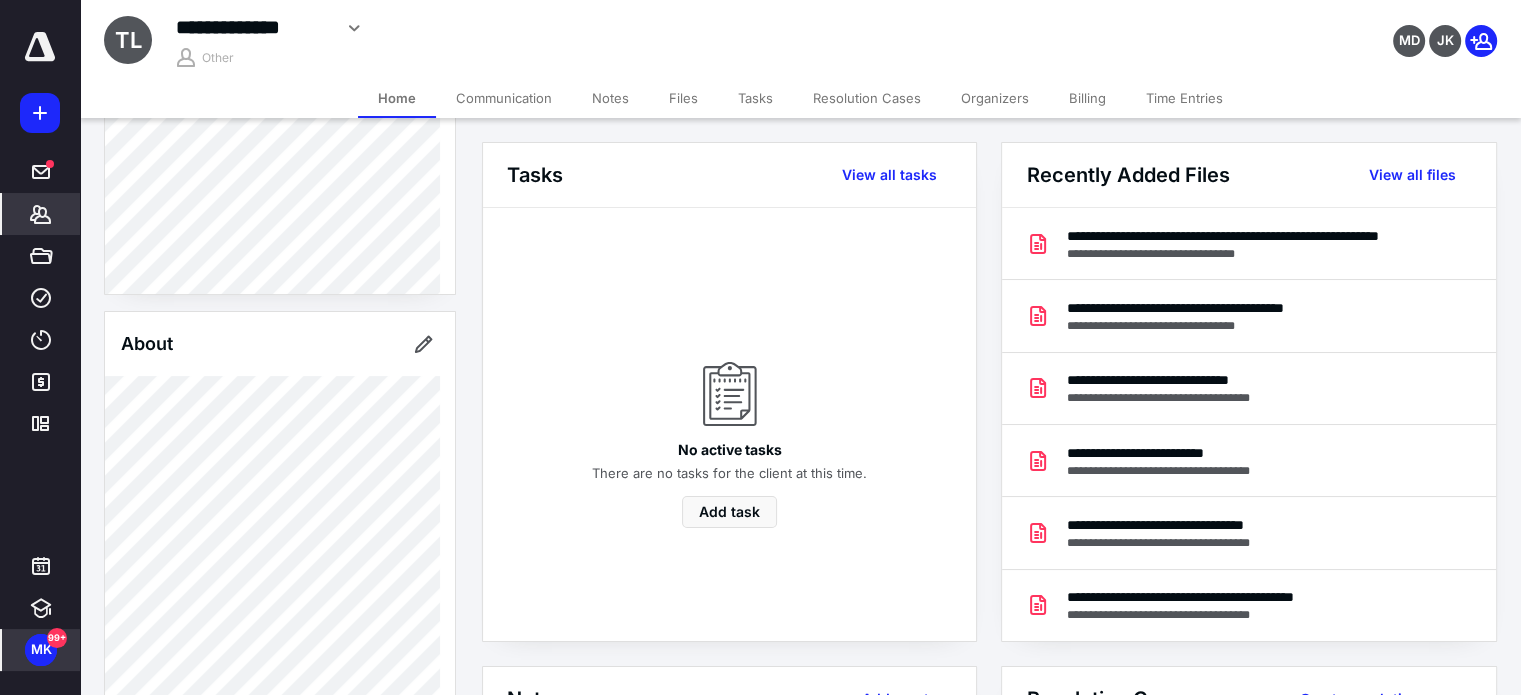 click on "MK" at bounding box center [41, 650] 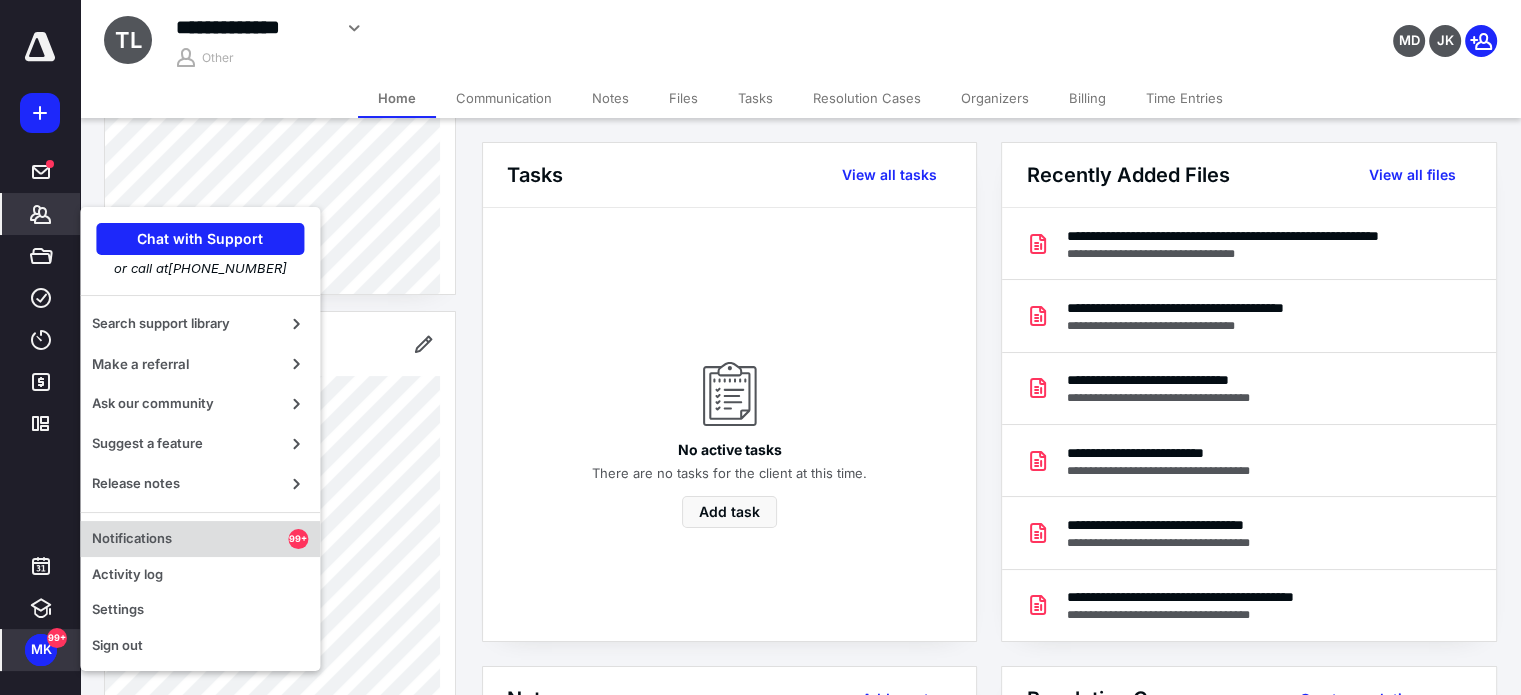 click on "Notifications" at bounding box center [190, 539] 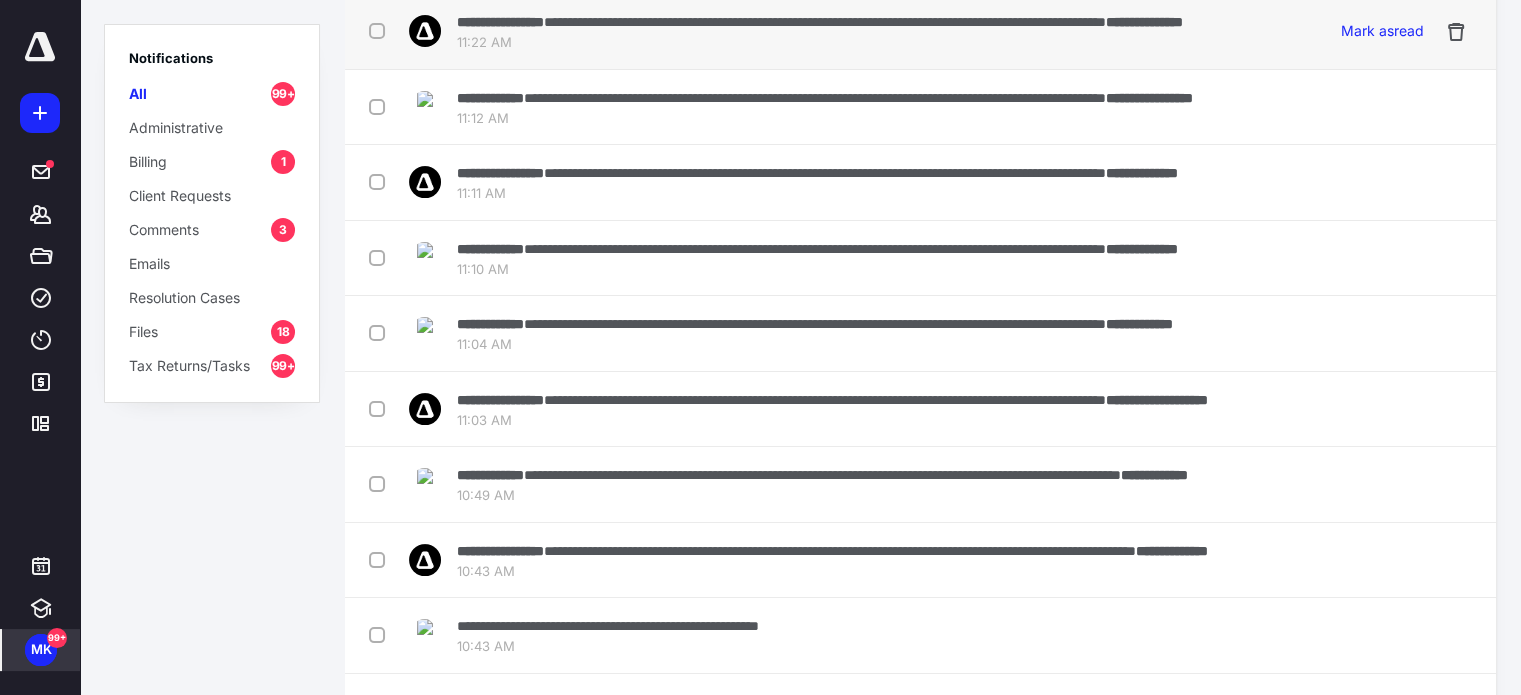 scroll, scrollTop: 0, scrollLeft: 0, axis: both 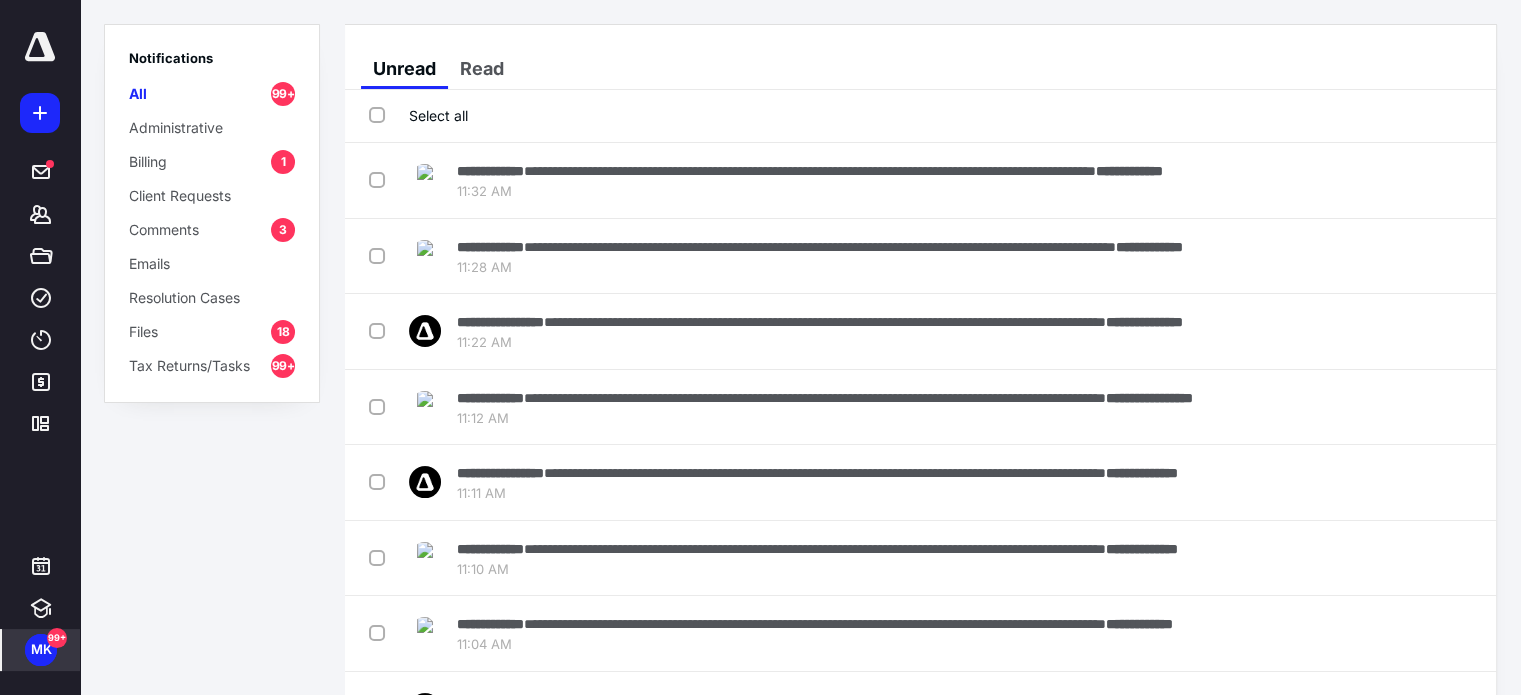 click on "Comments" at bounding box center [164, 229] 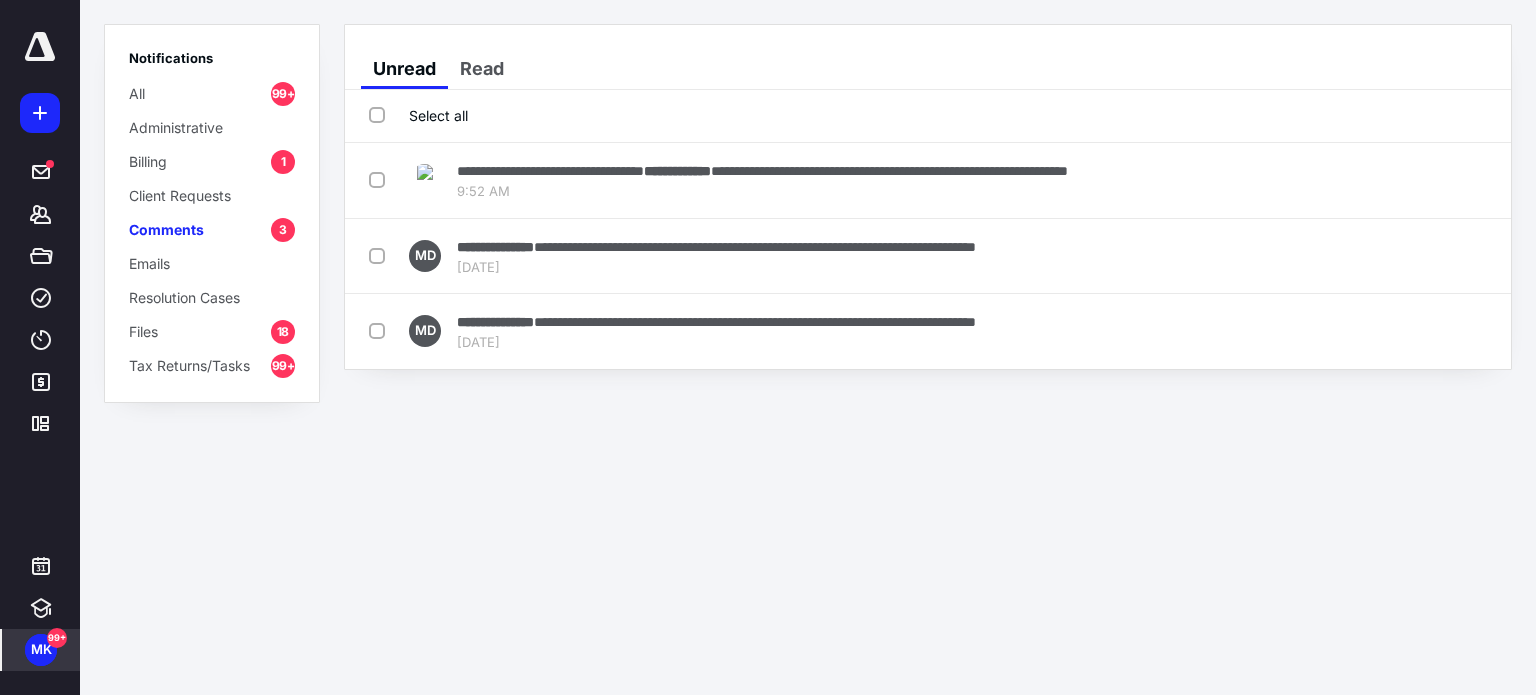 click on "**********" at bounding box center (768, 347) 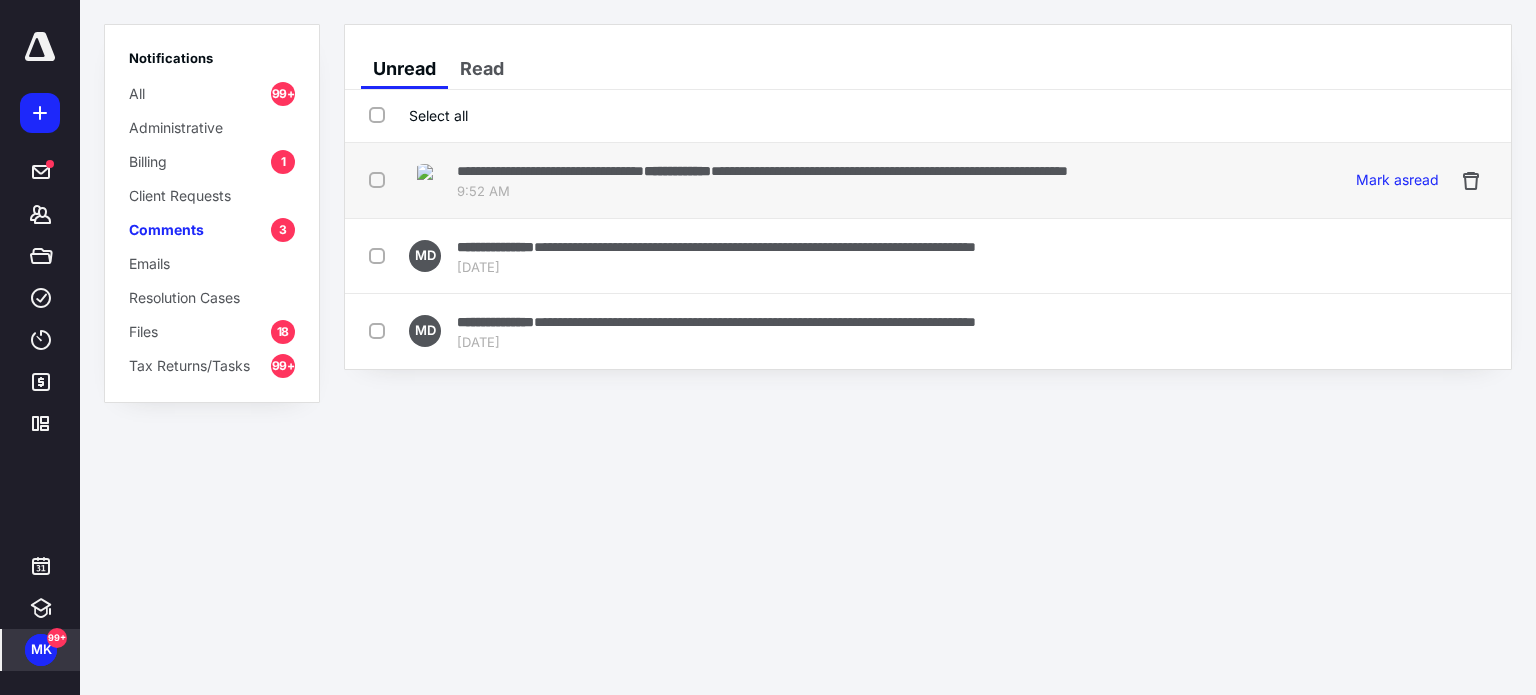 click on "9:52 AM" at bounding box center (762, 192) 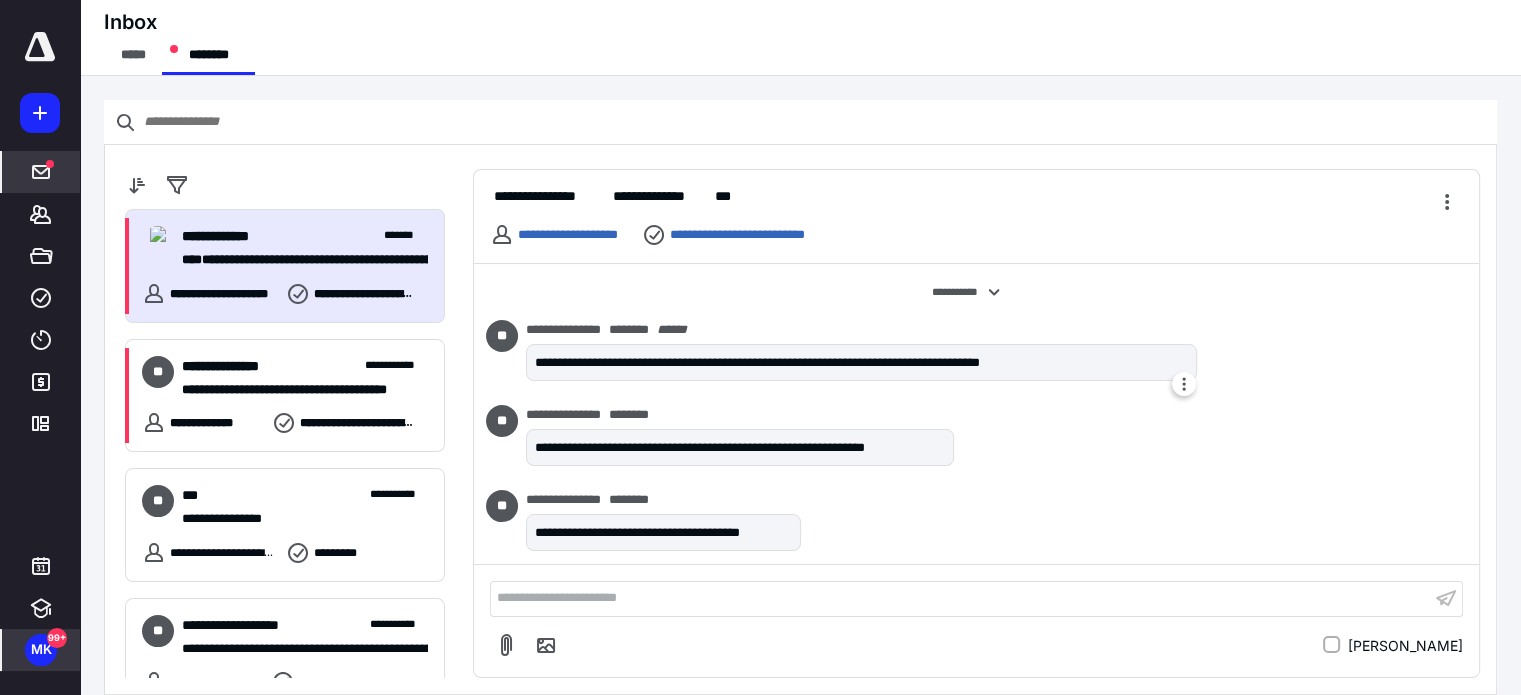 scroll, scrollTop: 19, scrollLeft: 0, axis: vertical 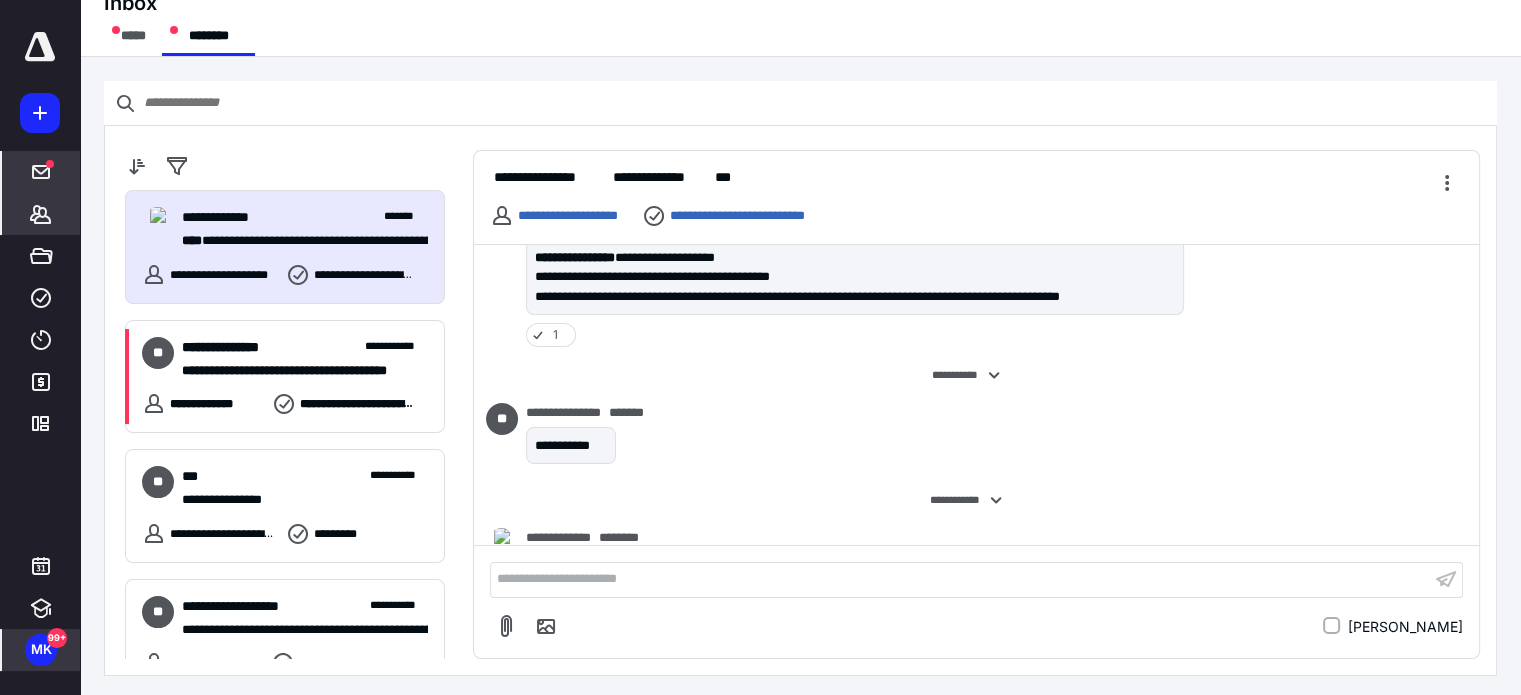click 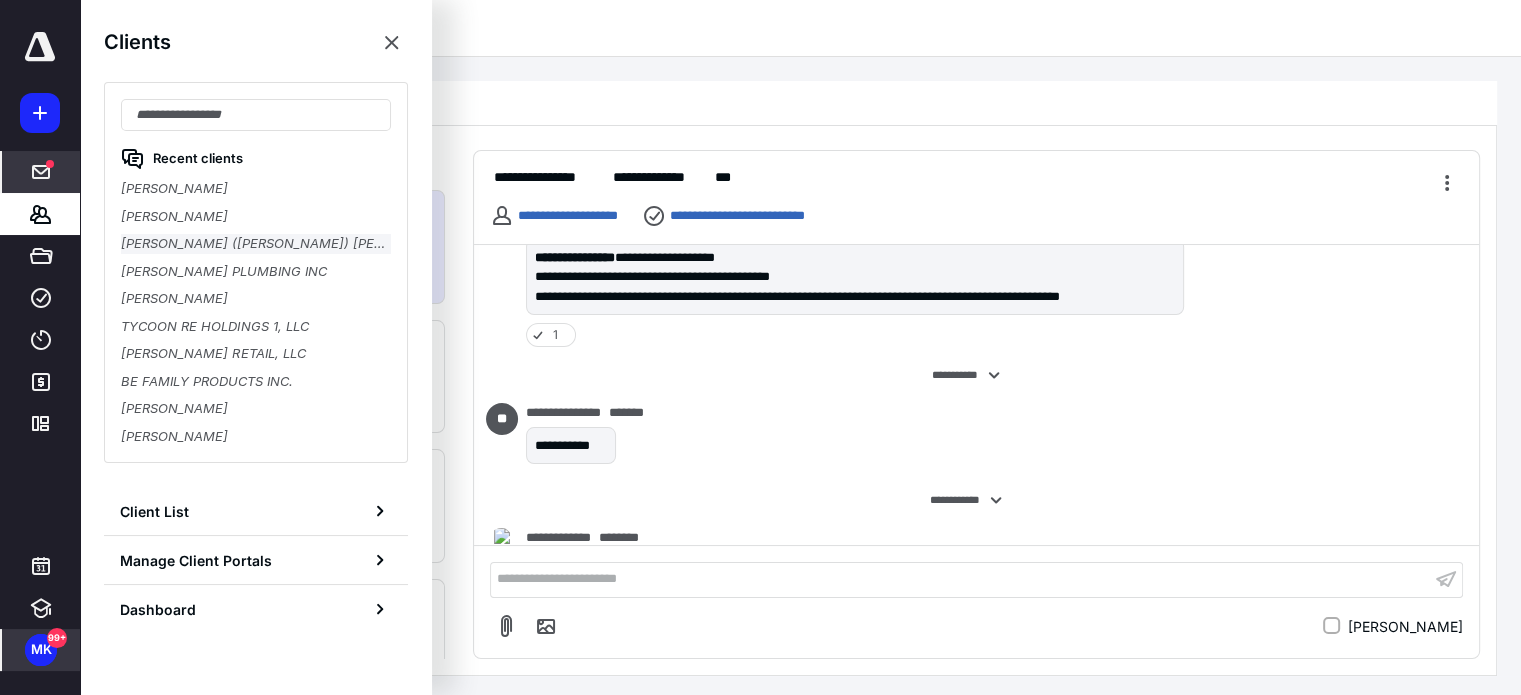 click on "[PERSON_NAME] ([PERSON_NAME]) [PERSON_NAME]" at bounding box center [256, 244] 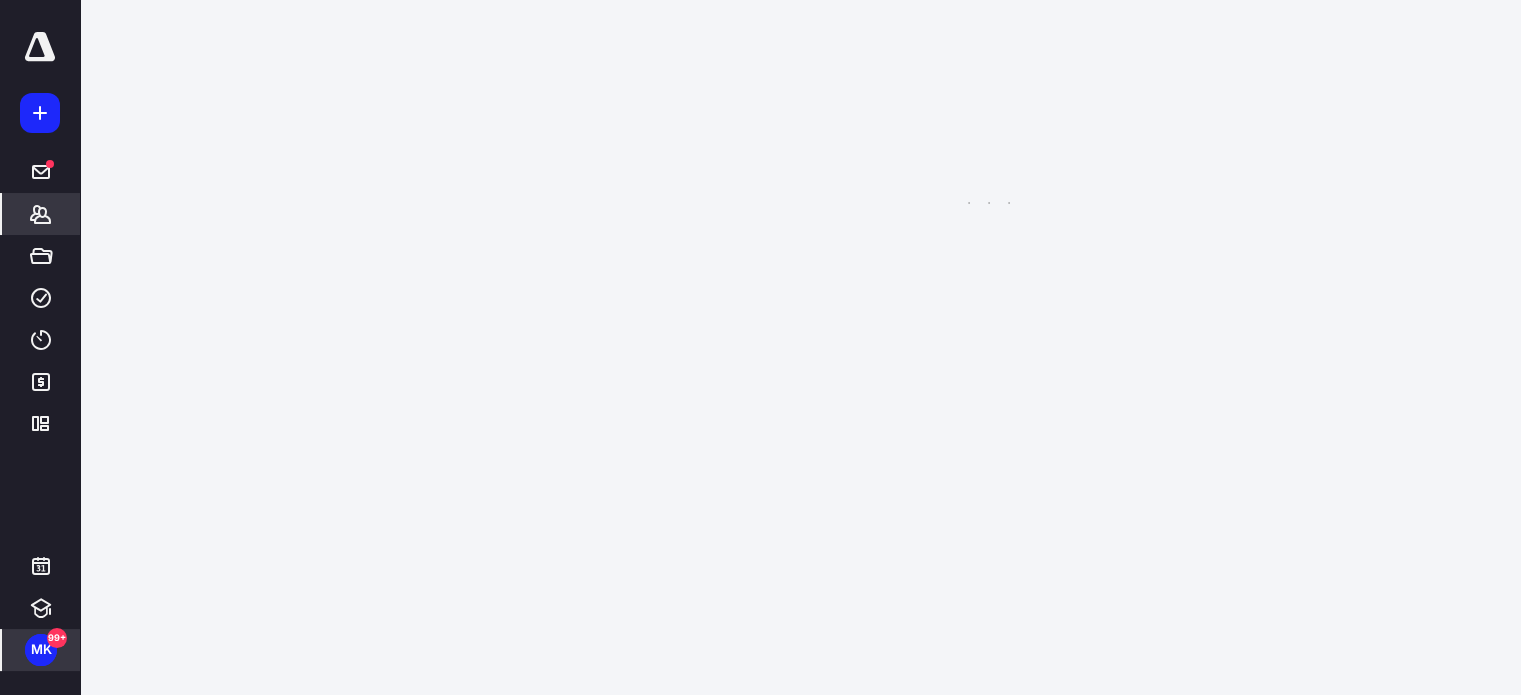 scroll, scrollTop: 0, scrollLeft: 0, axis: both 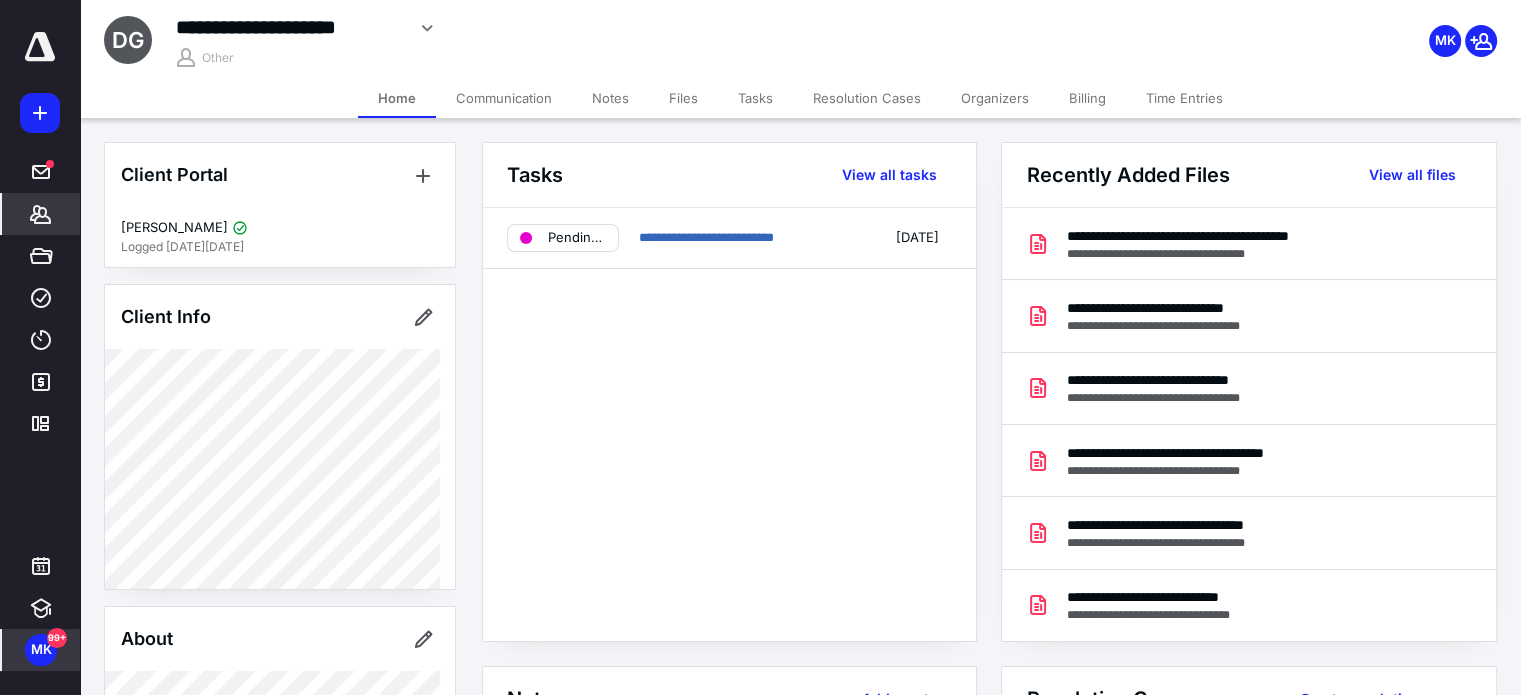 click on "Billing" at bounding box center (1087, 98) 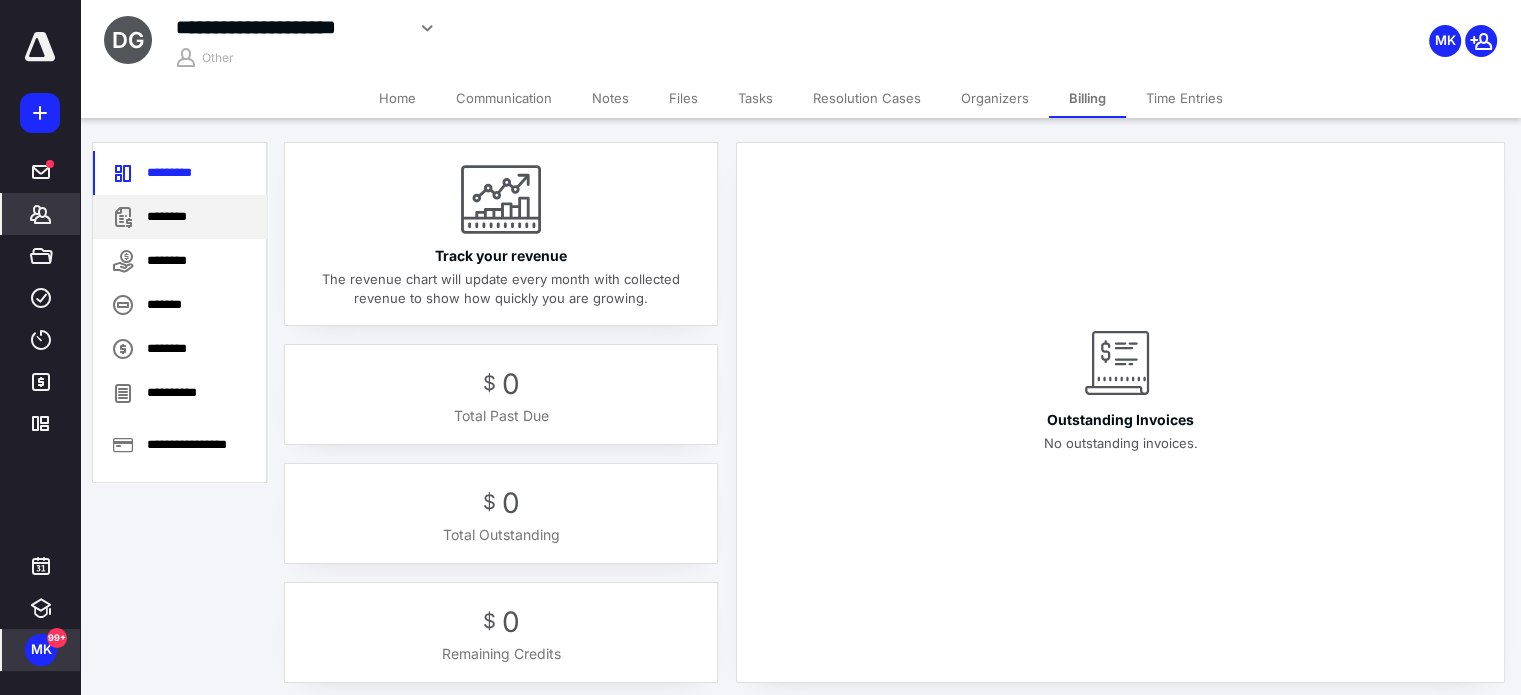 click on "********" at bounding box center (180, 217) 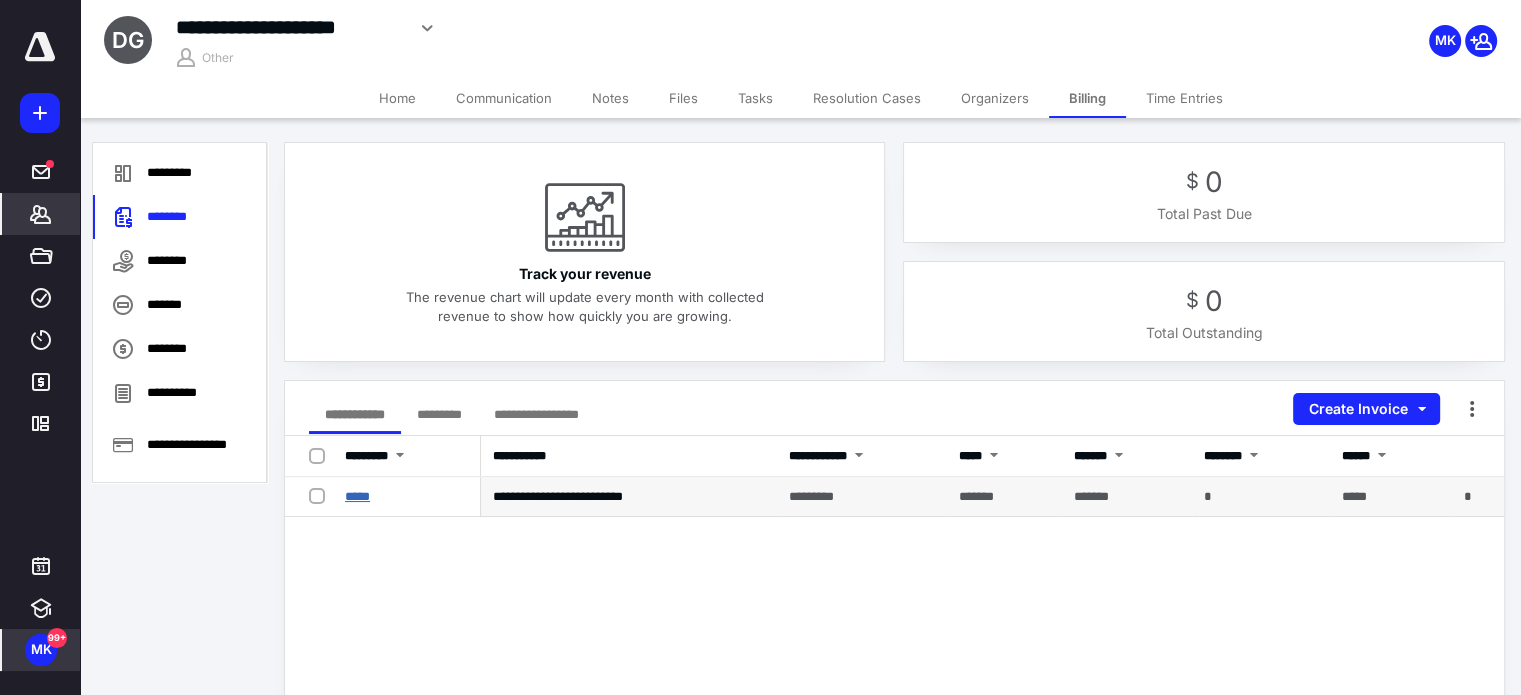 click on "*****" at bounding box center (357, 496) 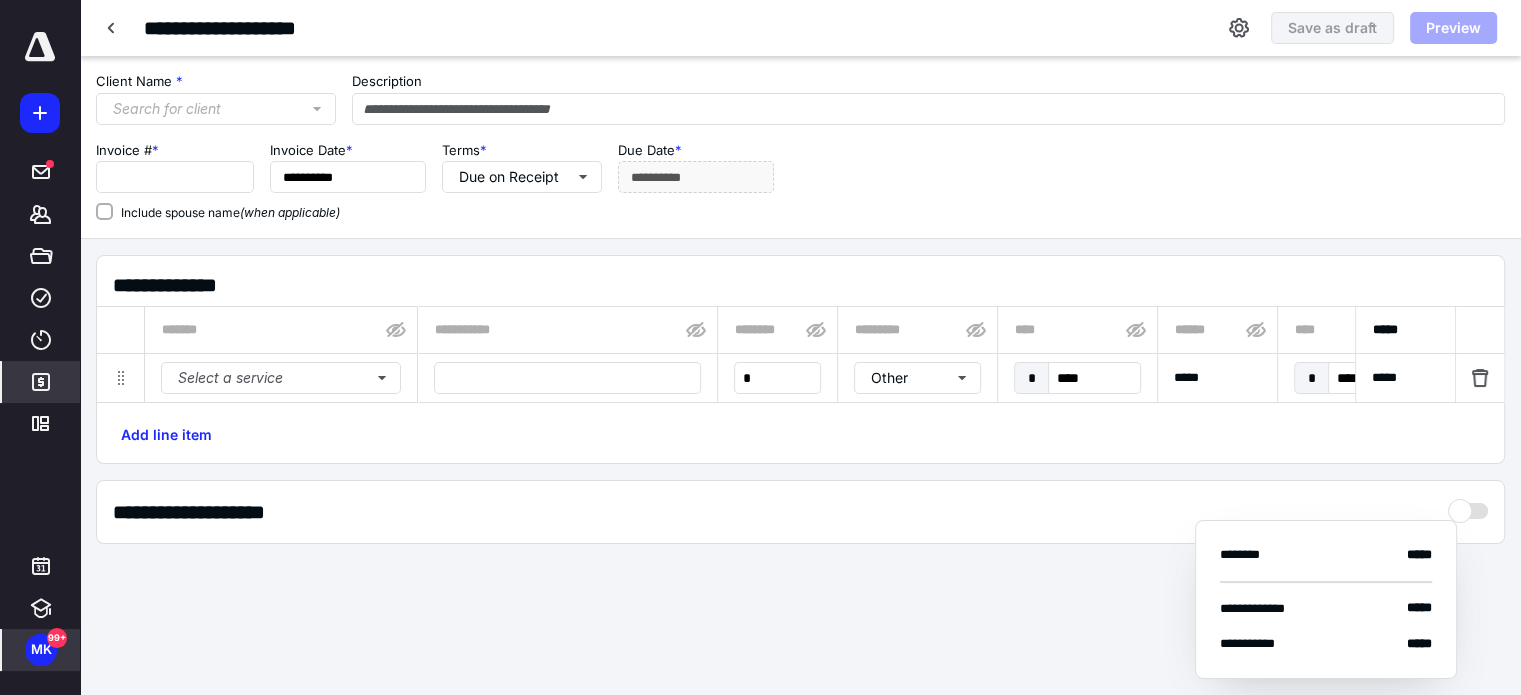 type on "**********" 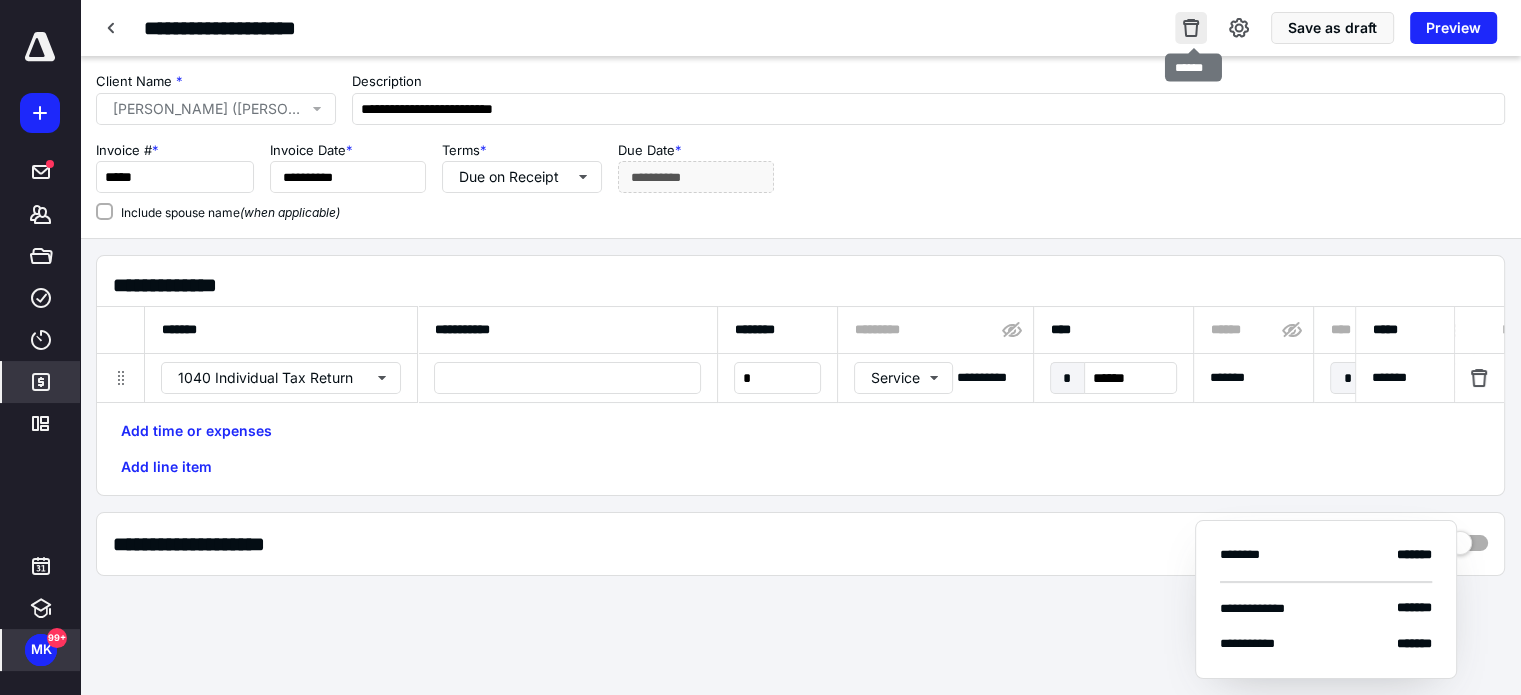 click at bounding box center [1191, 28] 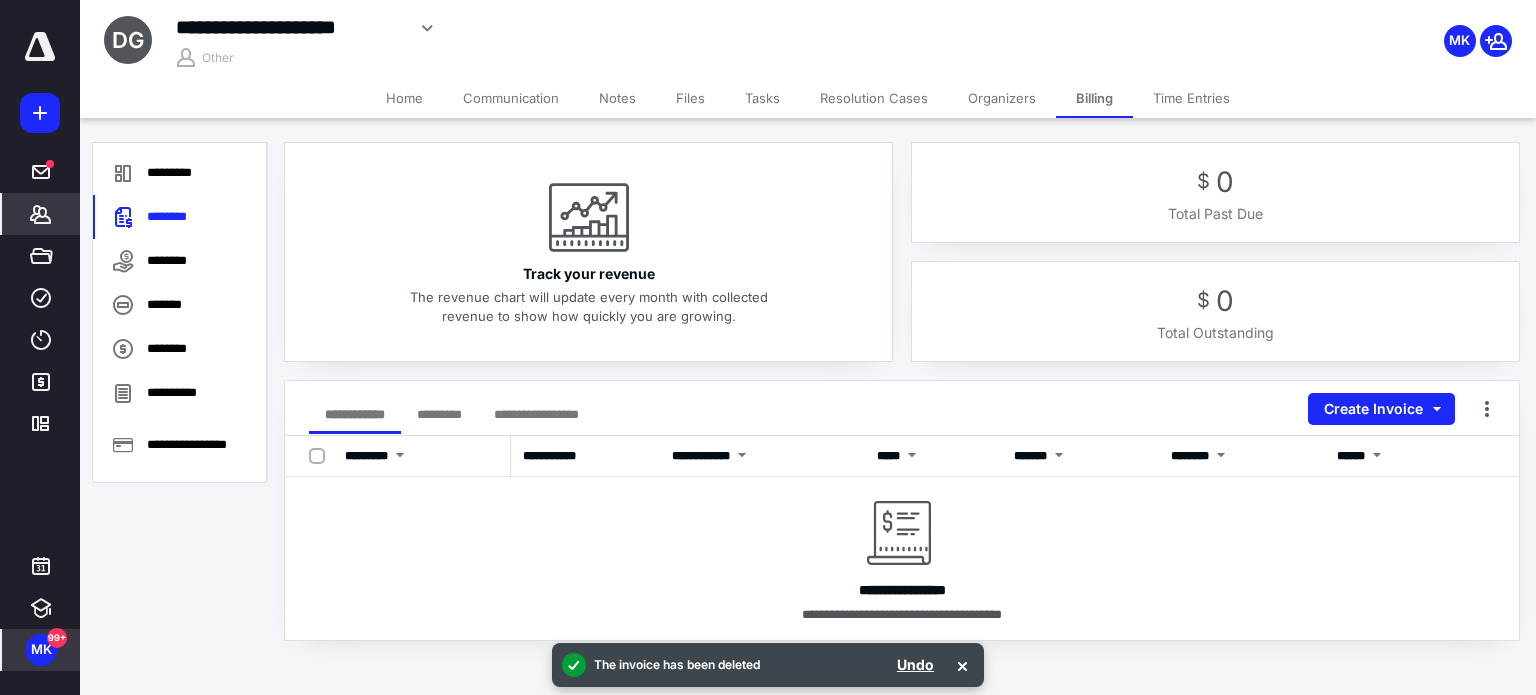 click on "Home" at bounding box center (404, 98) 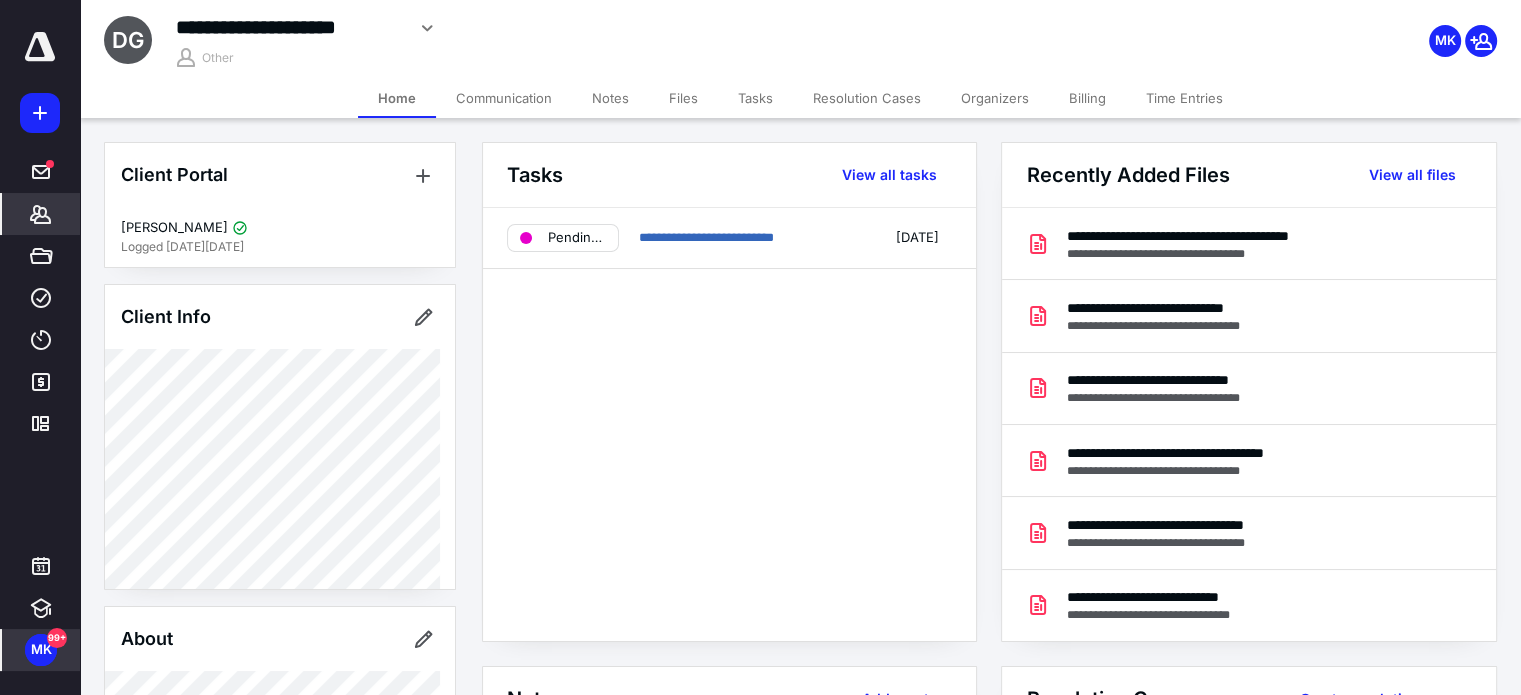 click on "MK" at bounding box center [41, 650] 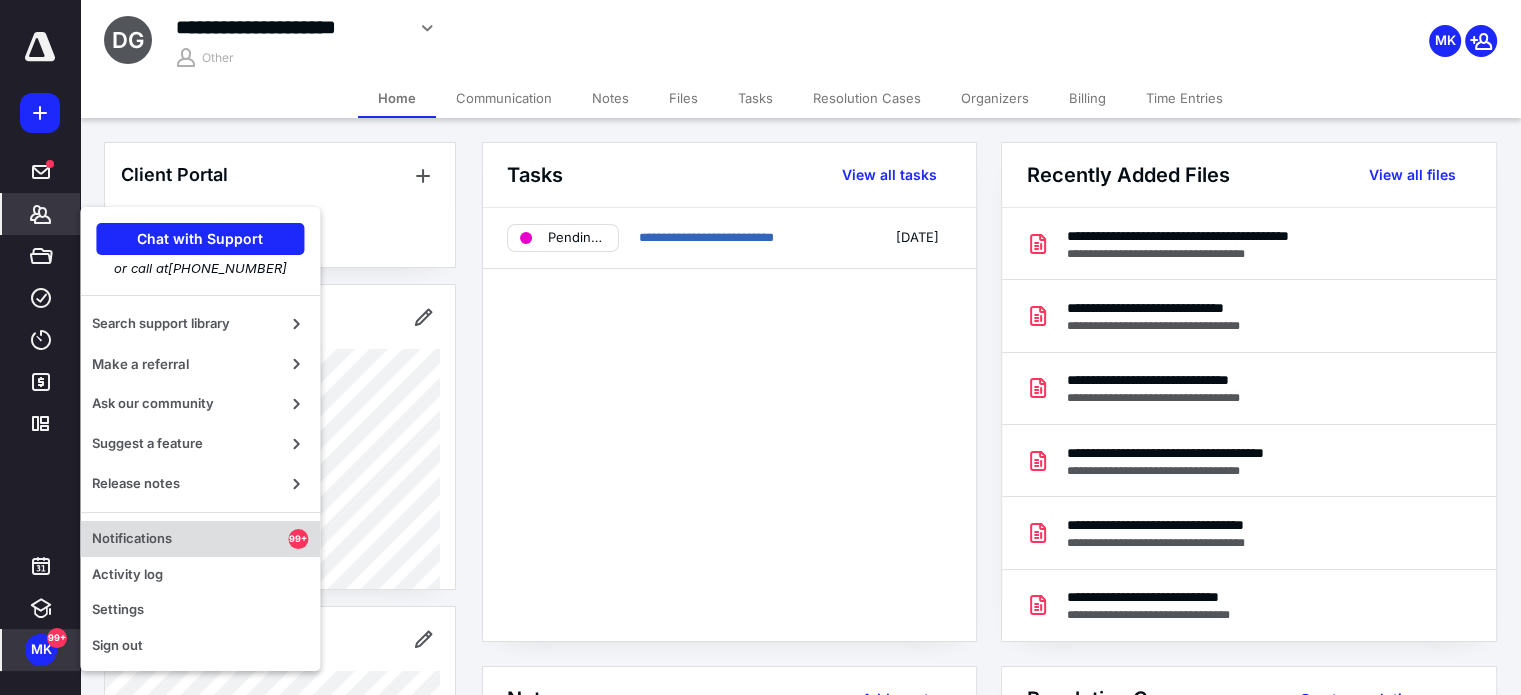 click on "Notifications 99+" at bounding box center [200, 539] 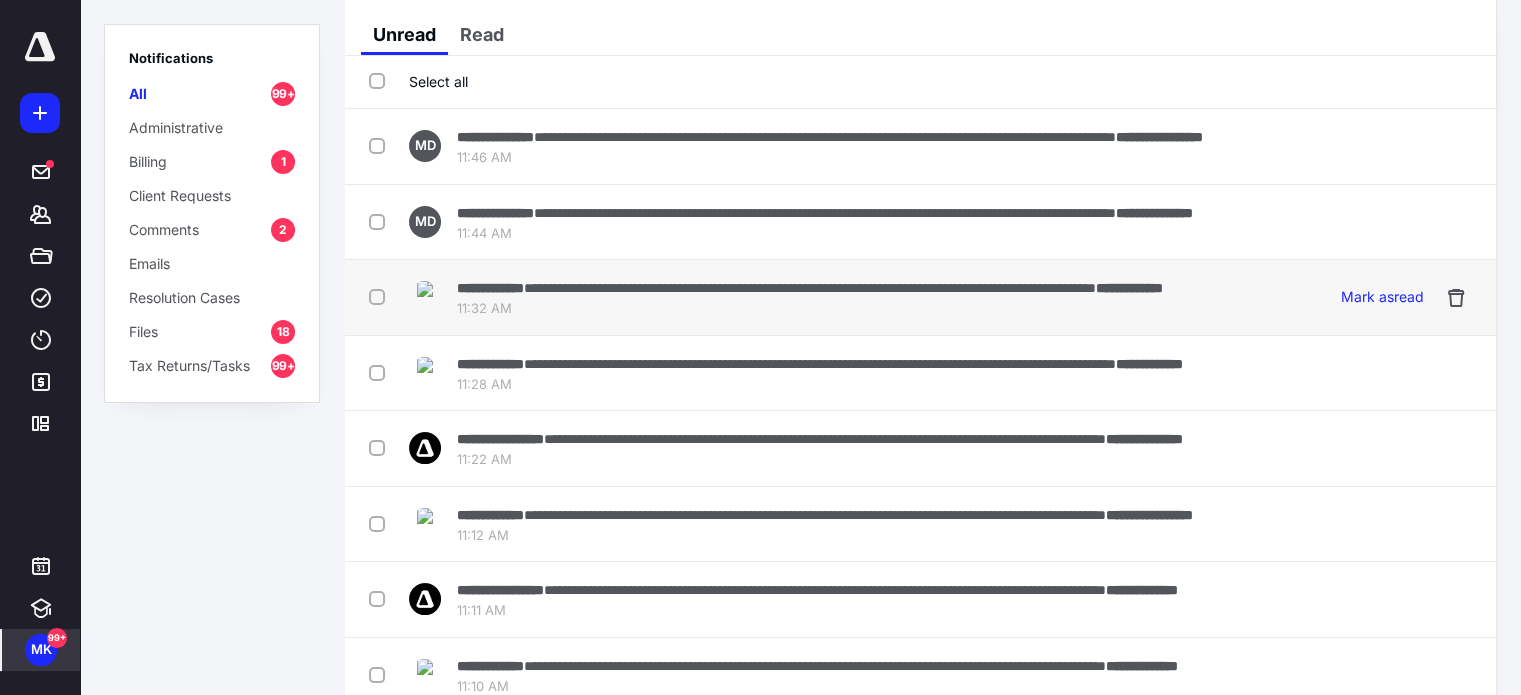 scroll, scrollTop: 0, scrollLeft: 0, axis: both 